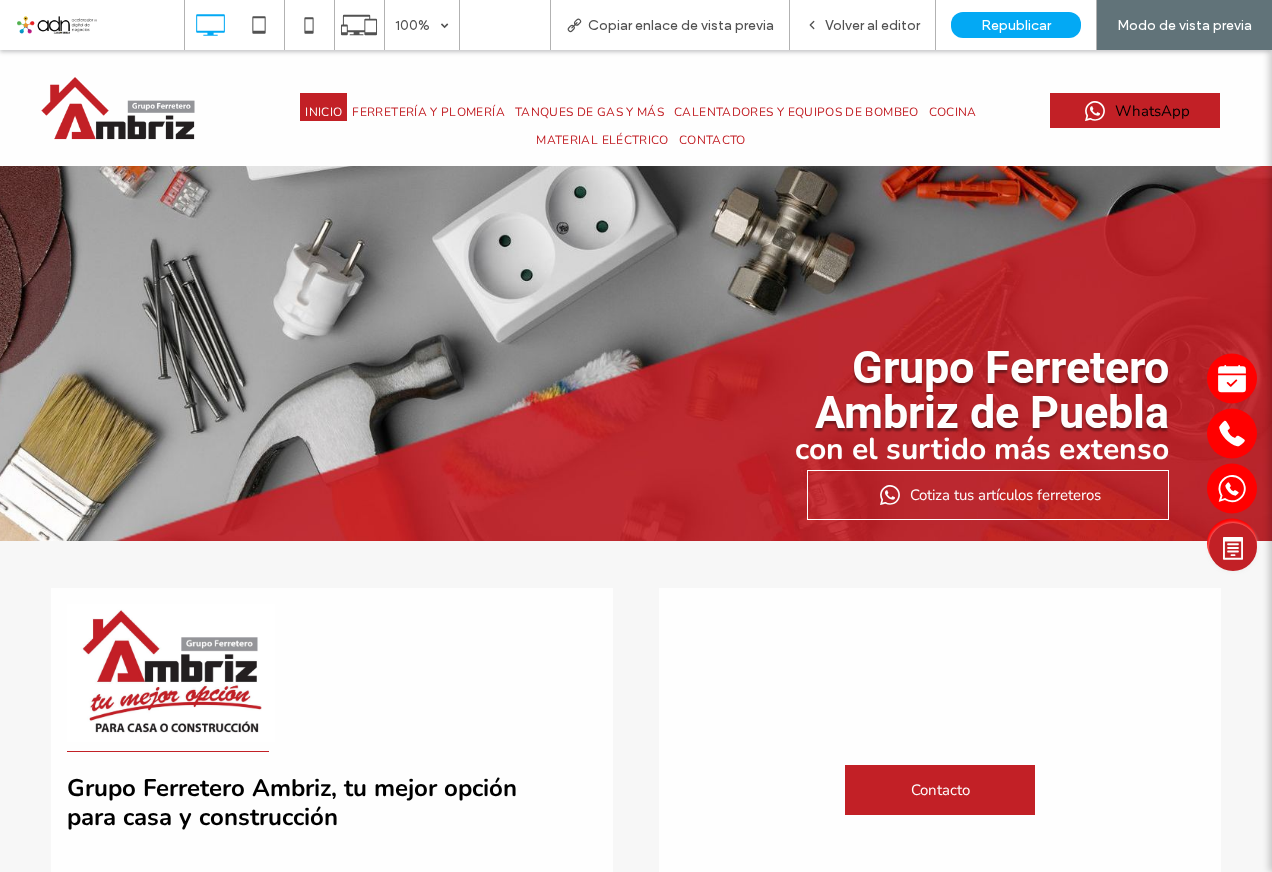 scroll, scrollTop: 200, scrollLeft: 0, axis: vertical 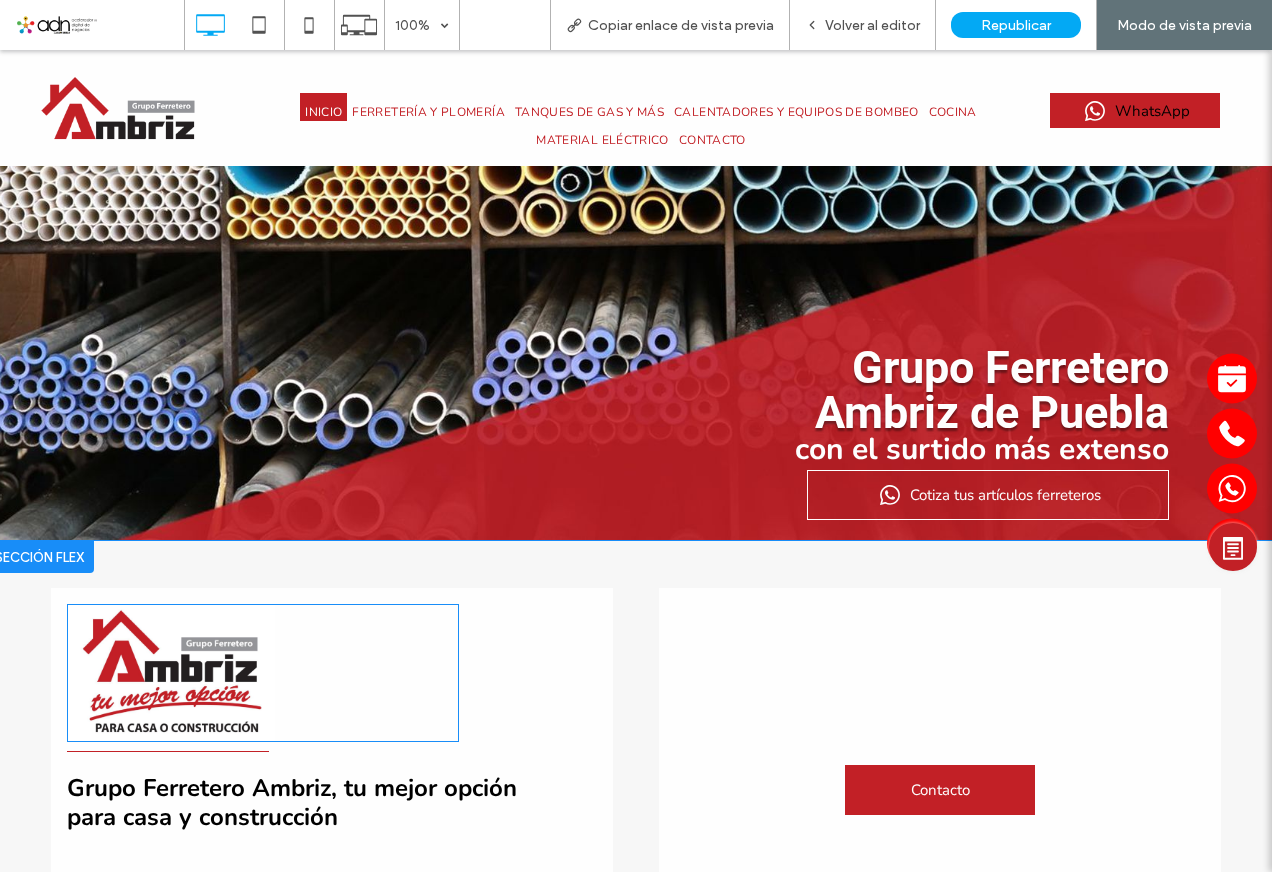 click at bounding box center [263, 673] 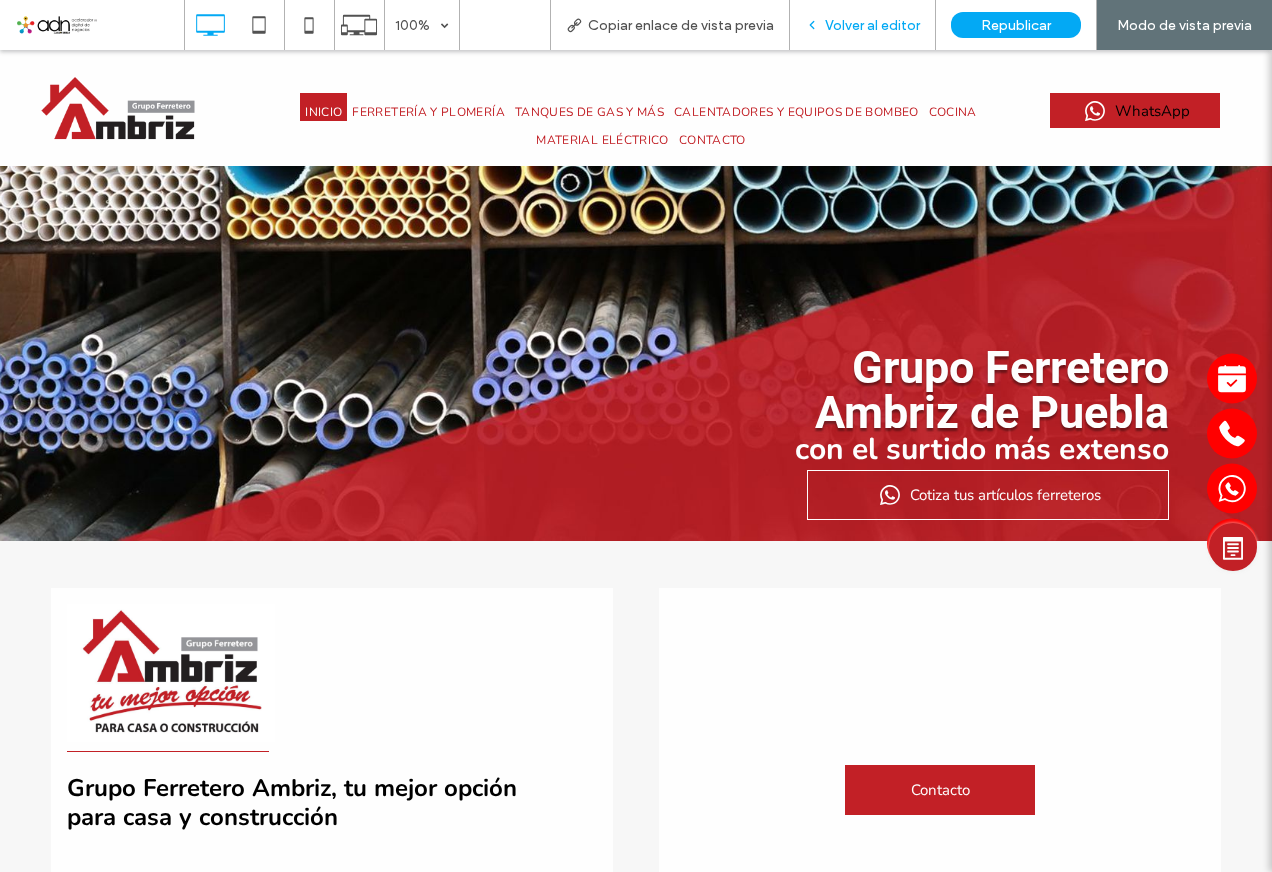 click on "Volver al editor" at bounding box center (863, 25) 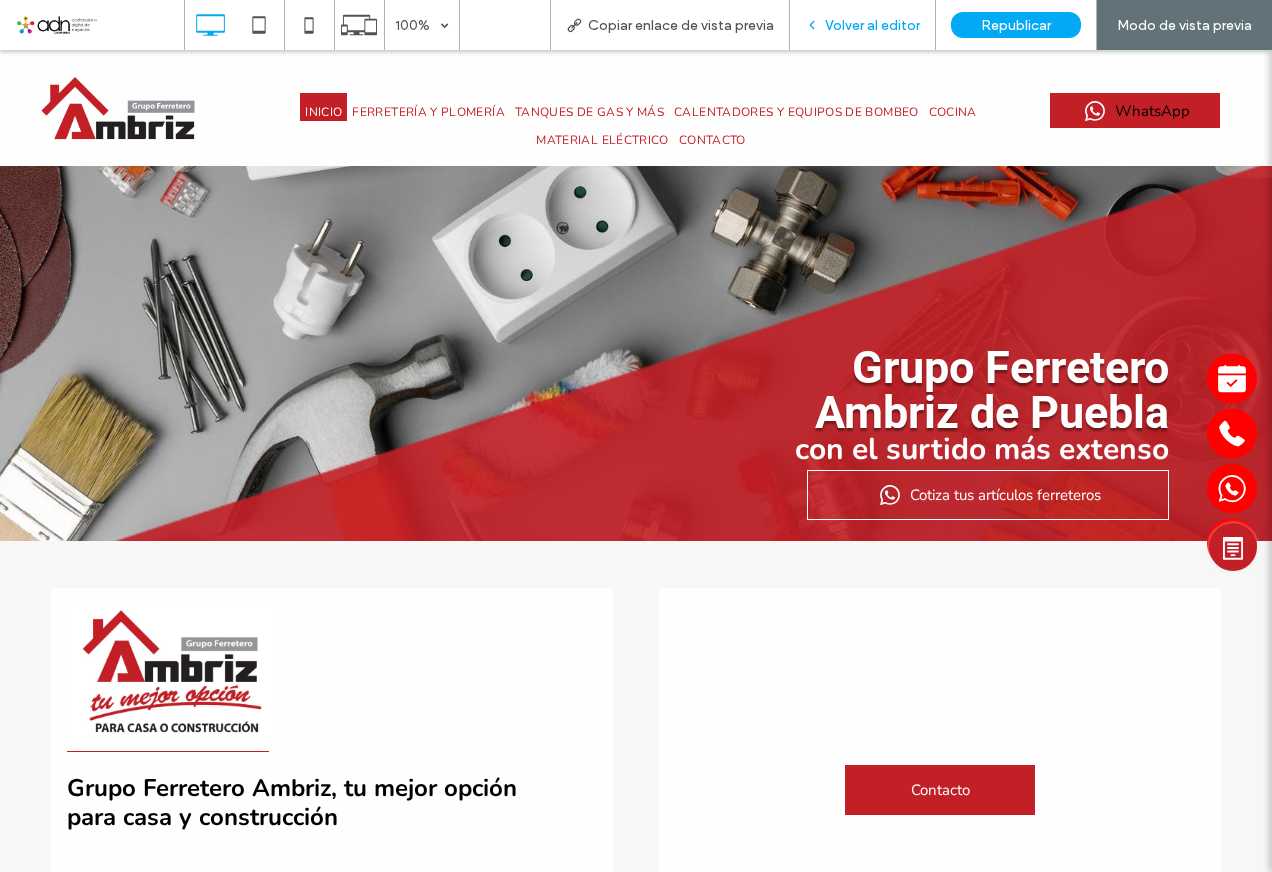 click on "Volver al editor" at bounding box center [872, 25] 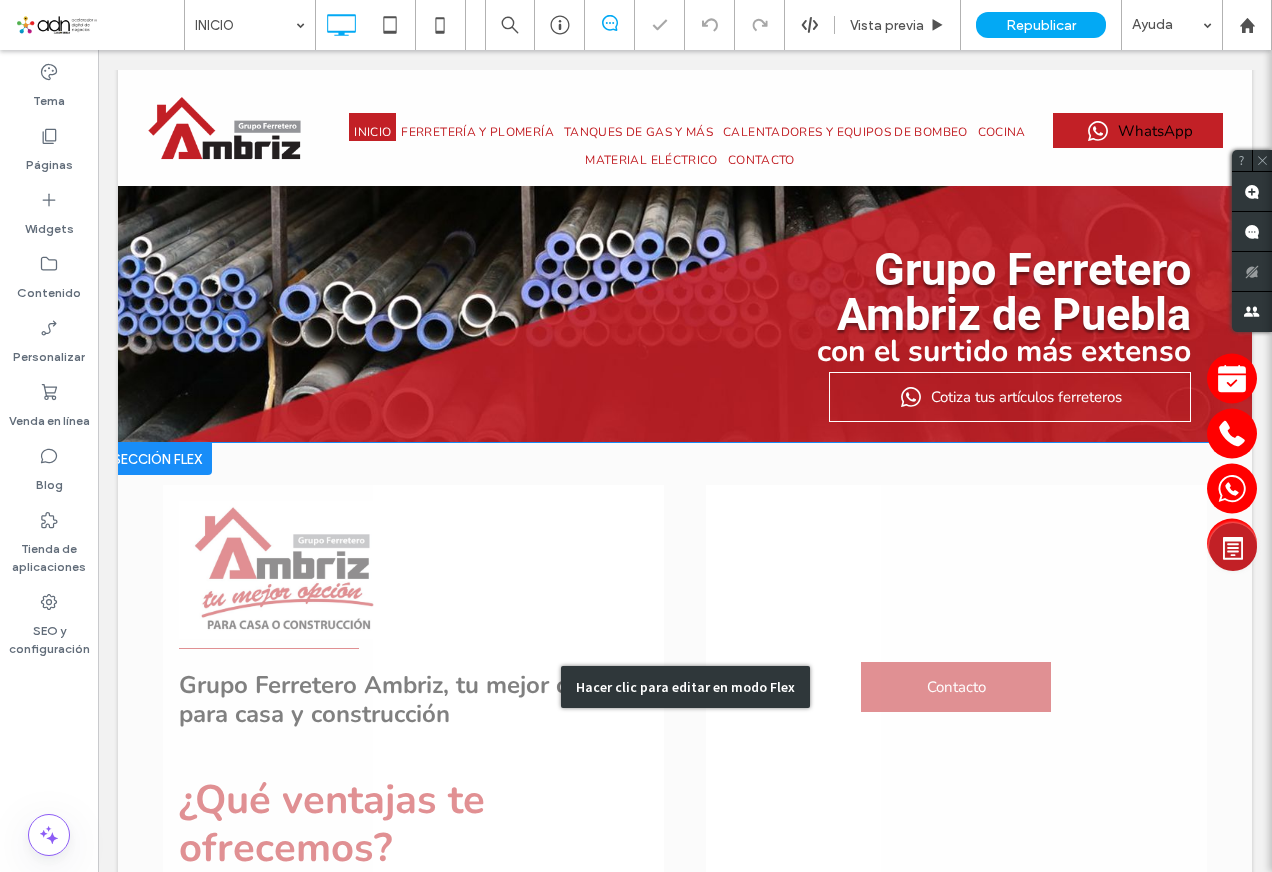 scroll, scrollTop: 300, scrollLeft: 0, axis: vertical 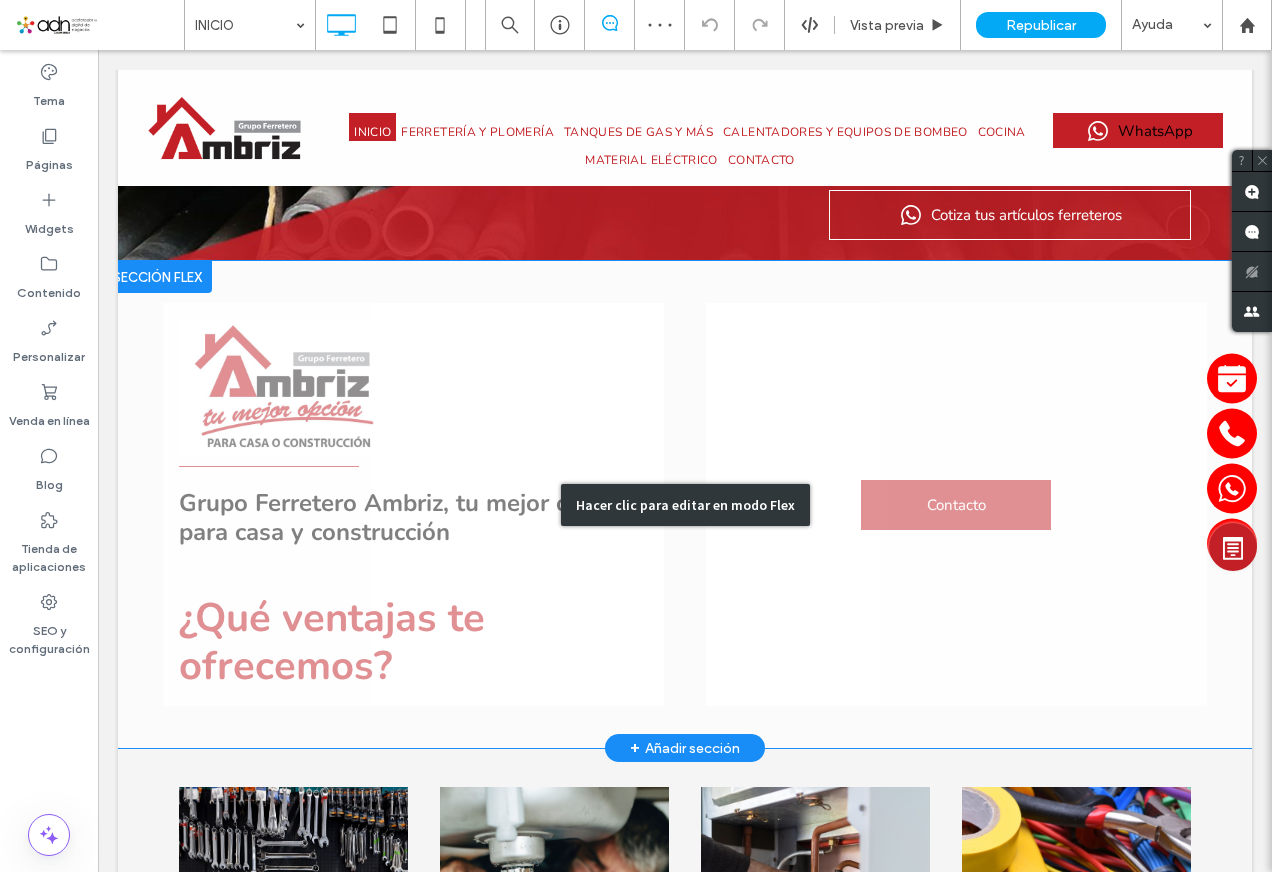click on "Hacer clic para editar en modo Flex" at bounding box center (685, 504) 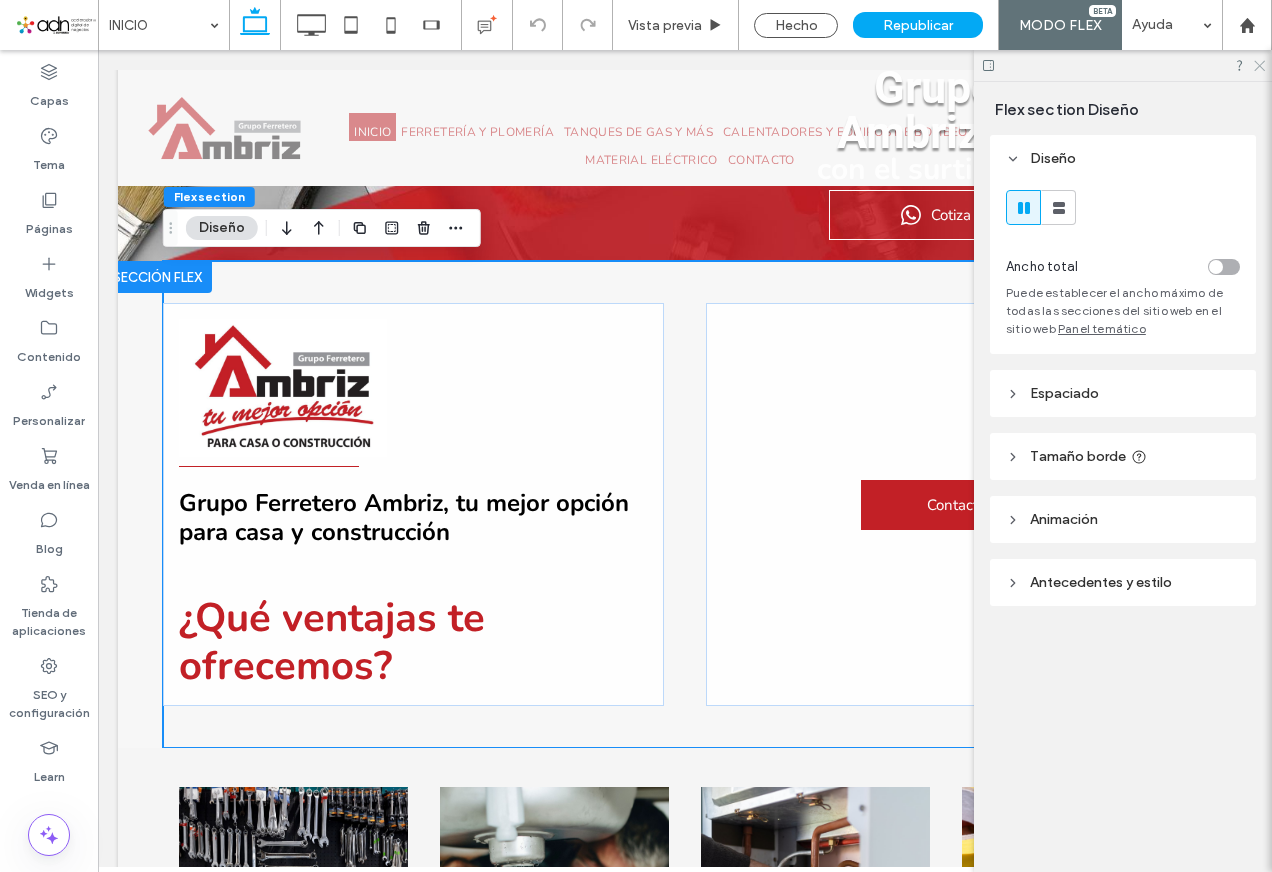 click 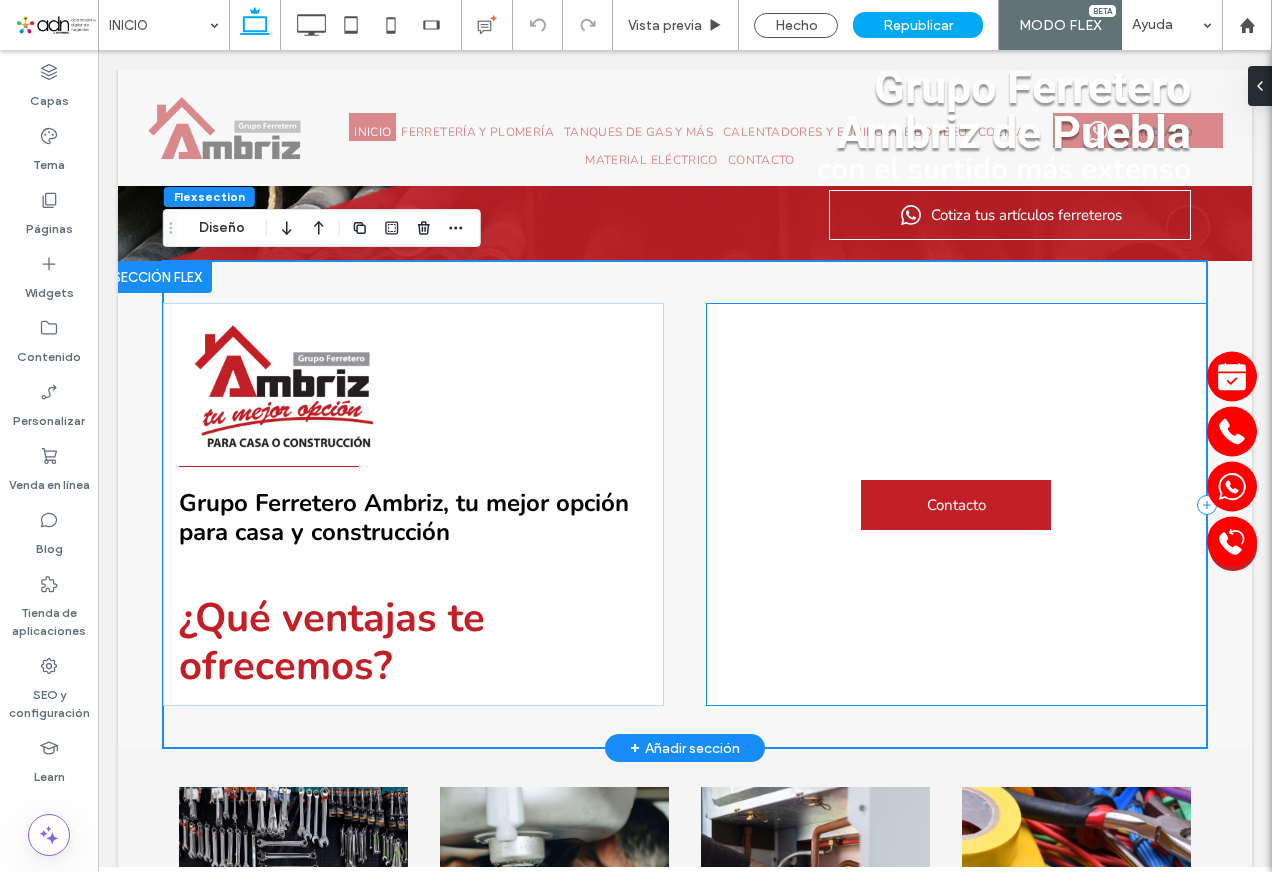 click on "Contacto" at bounding box center [956, 505] 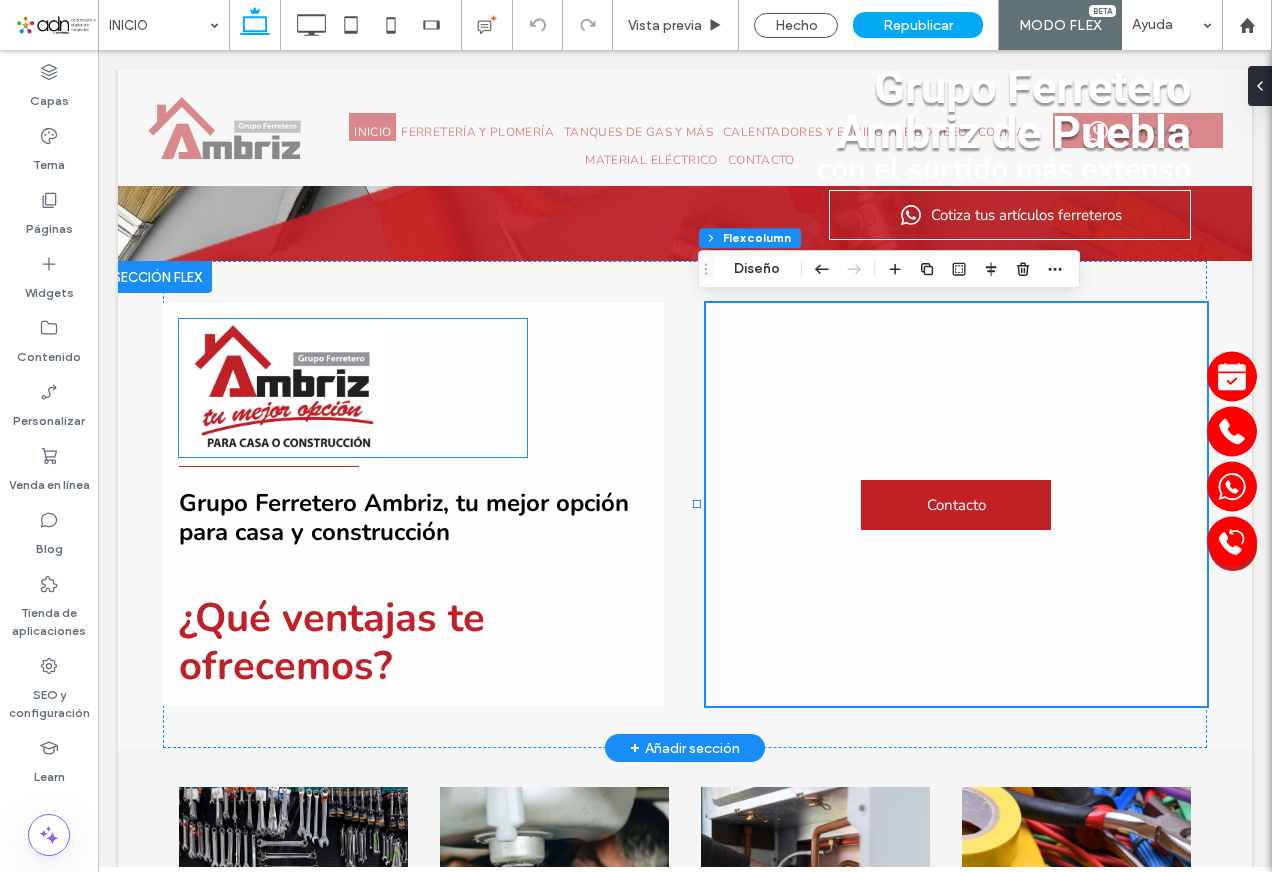 click at bounding box center [352, 388] 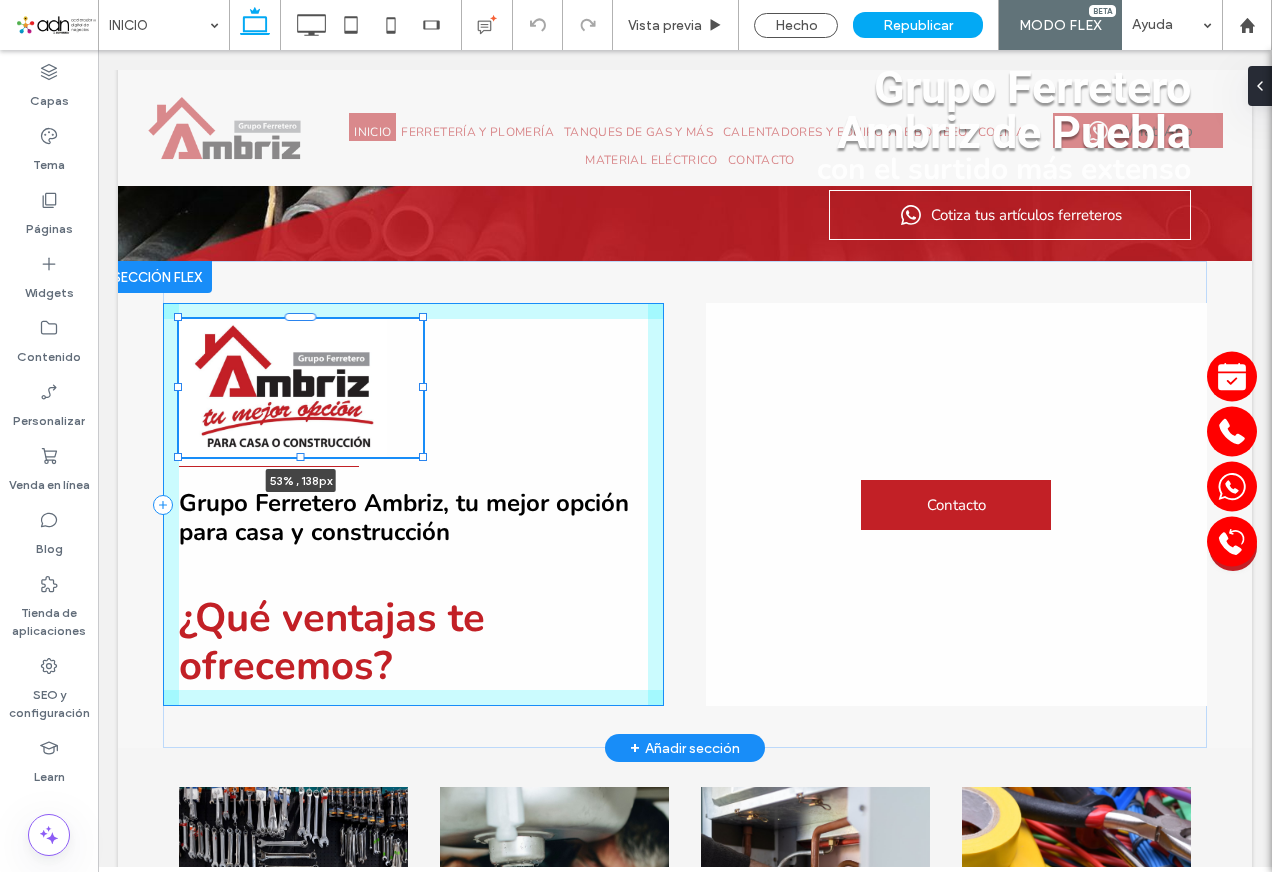 drag, startPoint x: 525, startPoint y: 387, endPoint x: 426, endPoint y: 399, distance: 99.724625 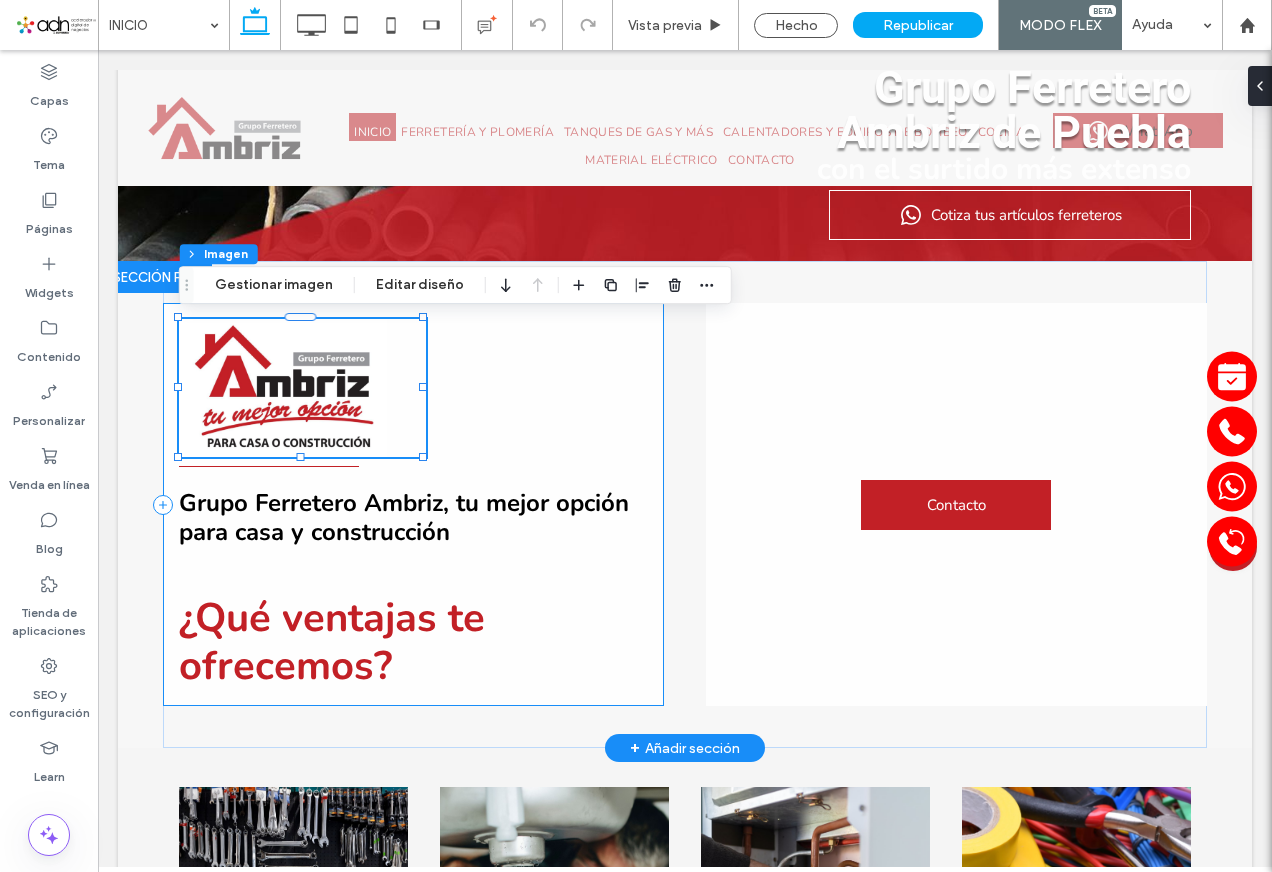 drag, startPoint x: 647, startPoint y: 425, endPoint x: 672, endPoint y: 428, distance: 25.179358 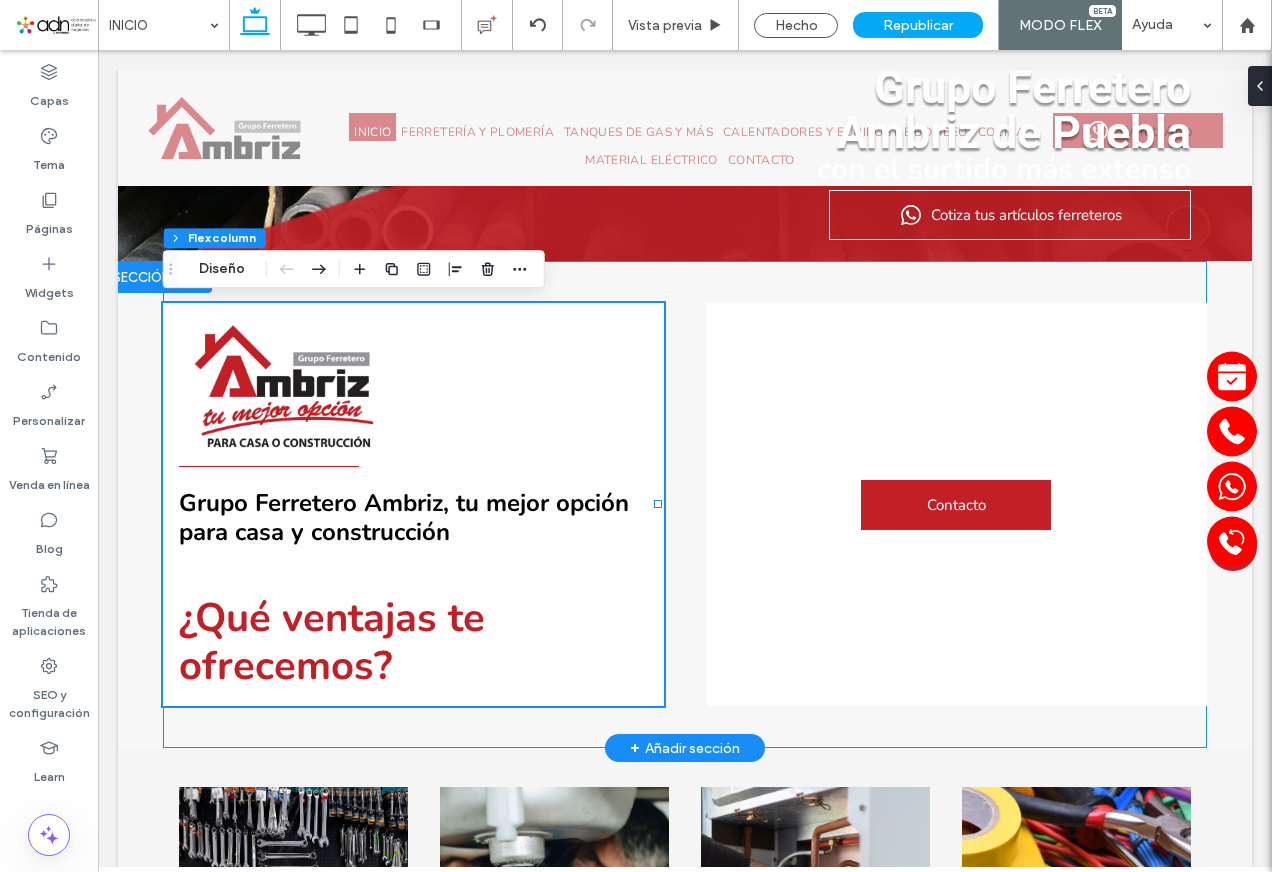 click on "[COMPANY], tu mejor opción para casa y construcción ¿Qué ventajas te ofrecemos?
Contacto" at bounding box center [684, 504] 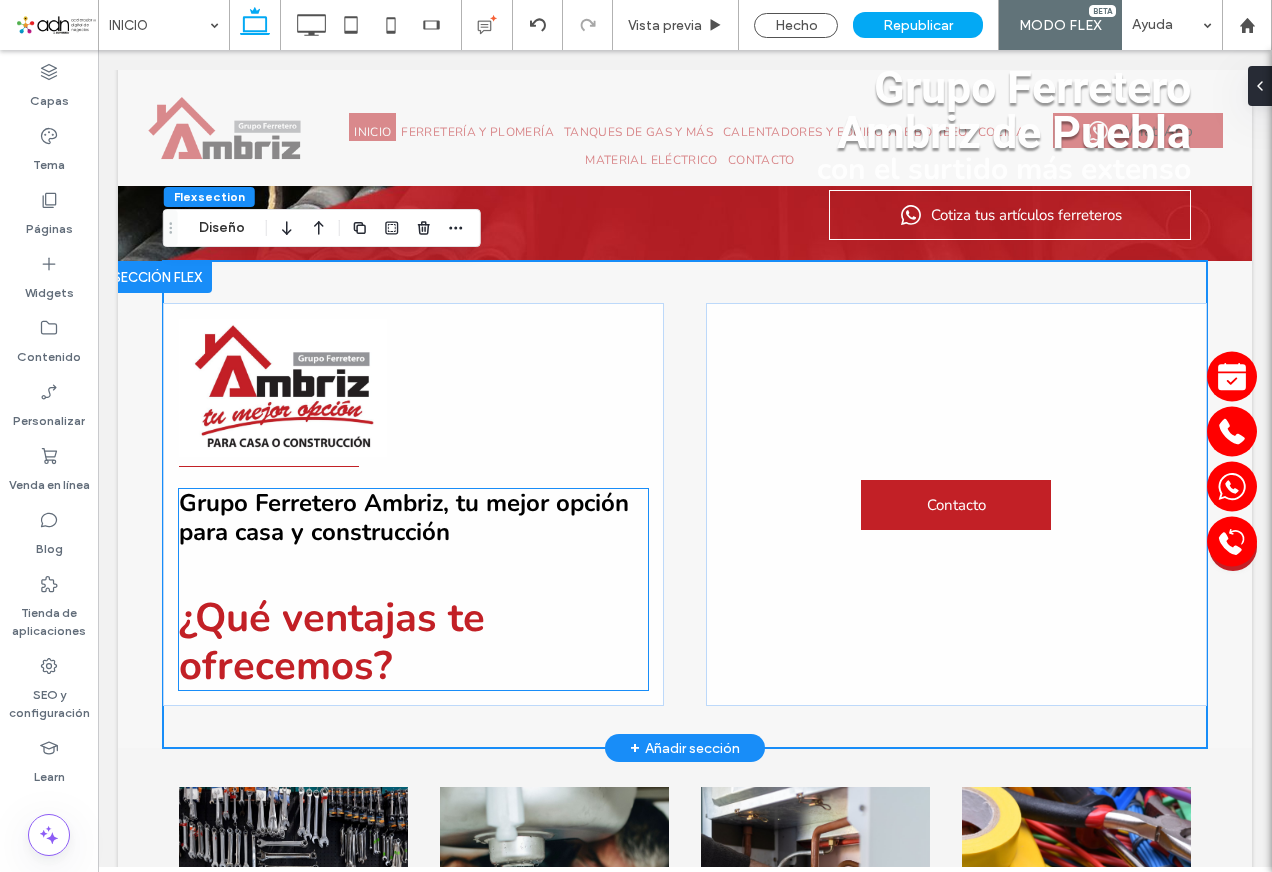 click on "Grupo Ferretero Ambriz, tu mejor opción para casa y construcción" at bounding box center [404, 517] 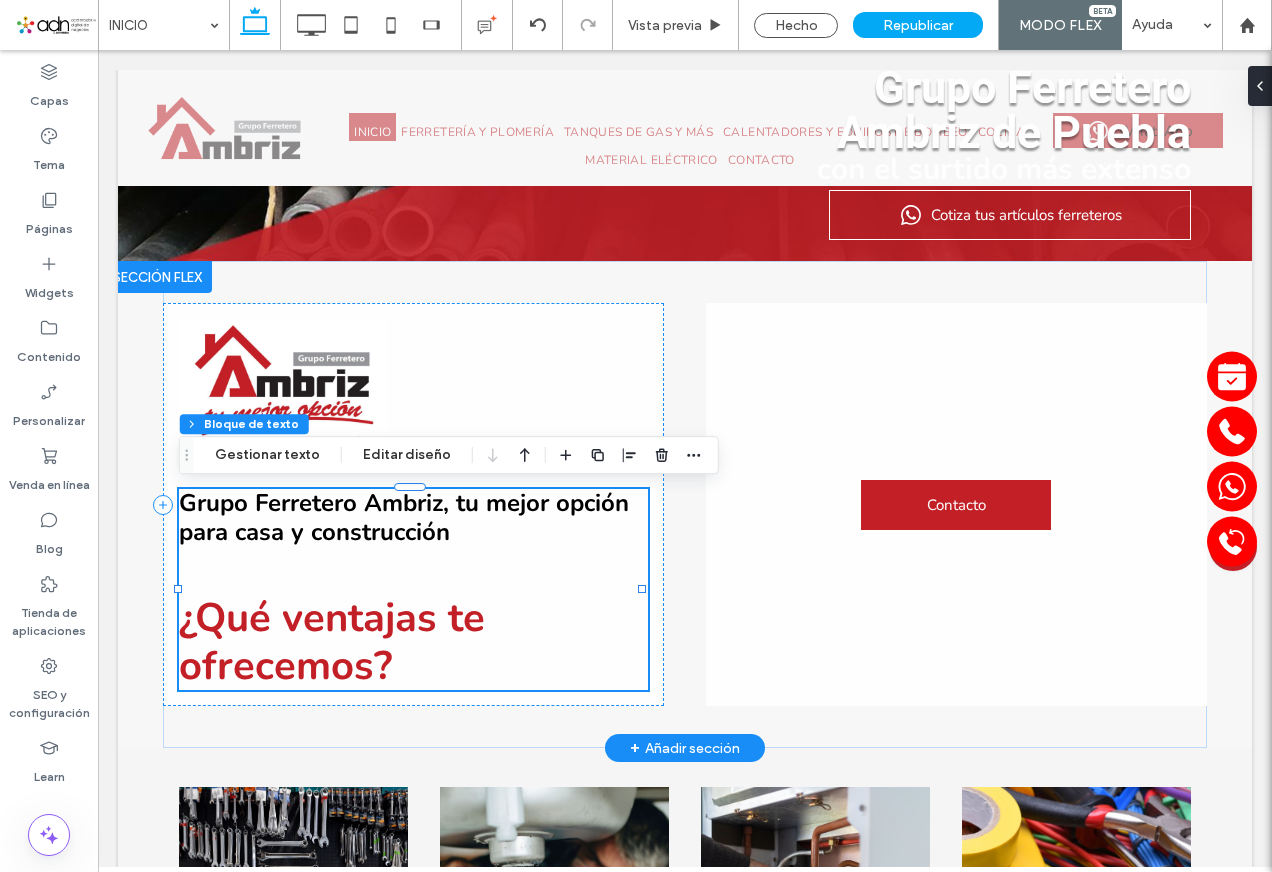 click on "Grupo Ferretero Ambriz, tu mejor opción para casa y construcción" at bounding box center (404, 517) 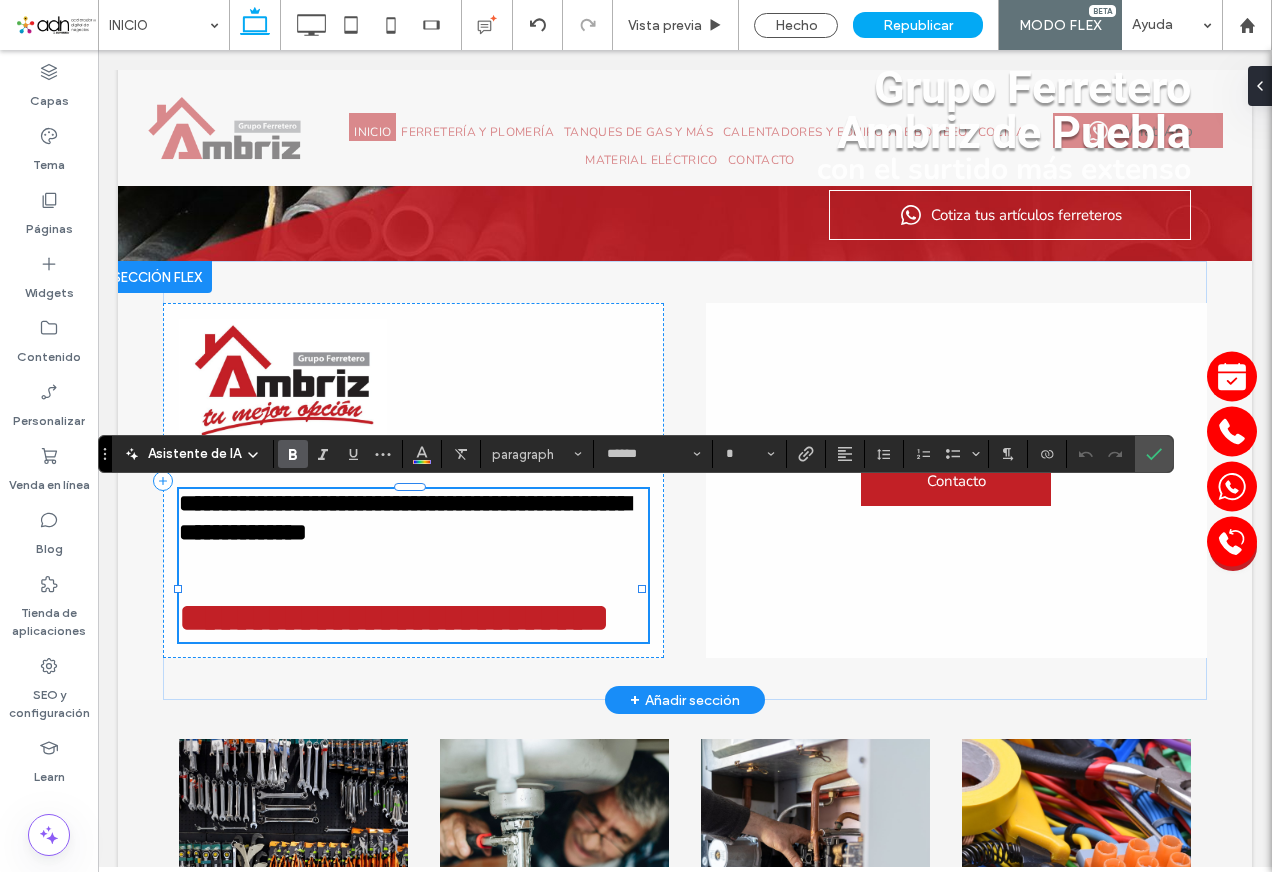 type on "******" 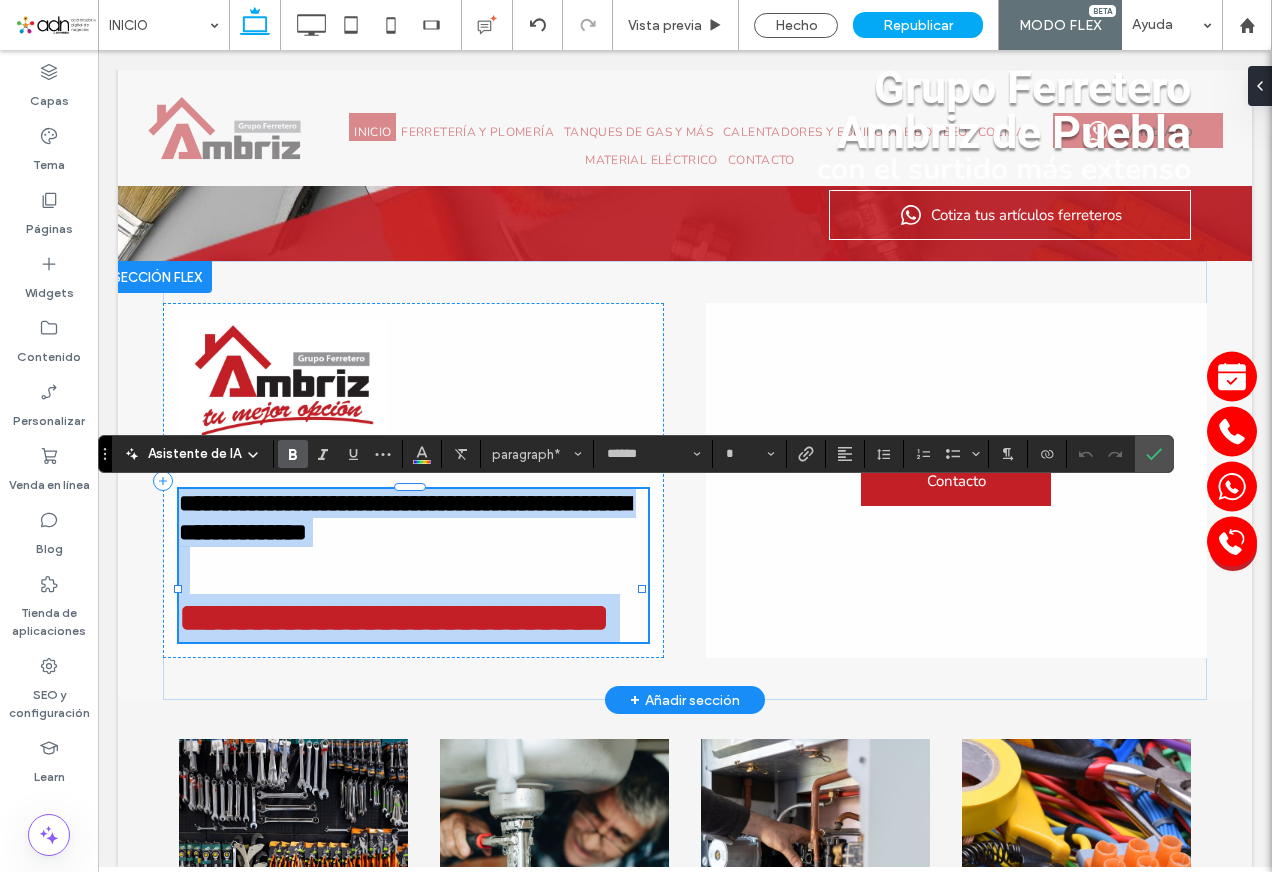 click on "**********" at bounding box center [413, 518] 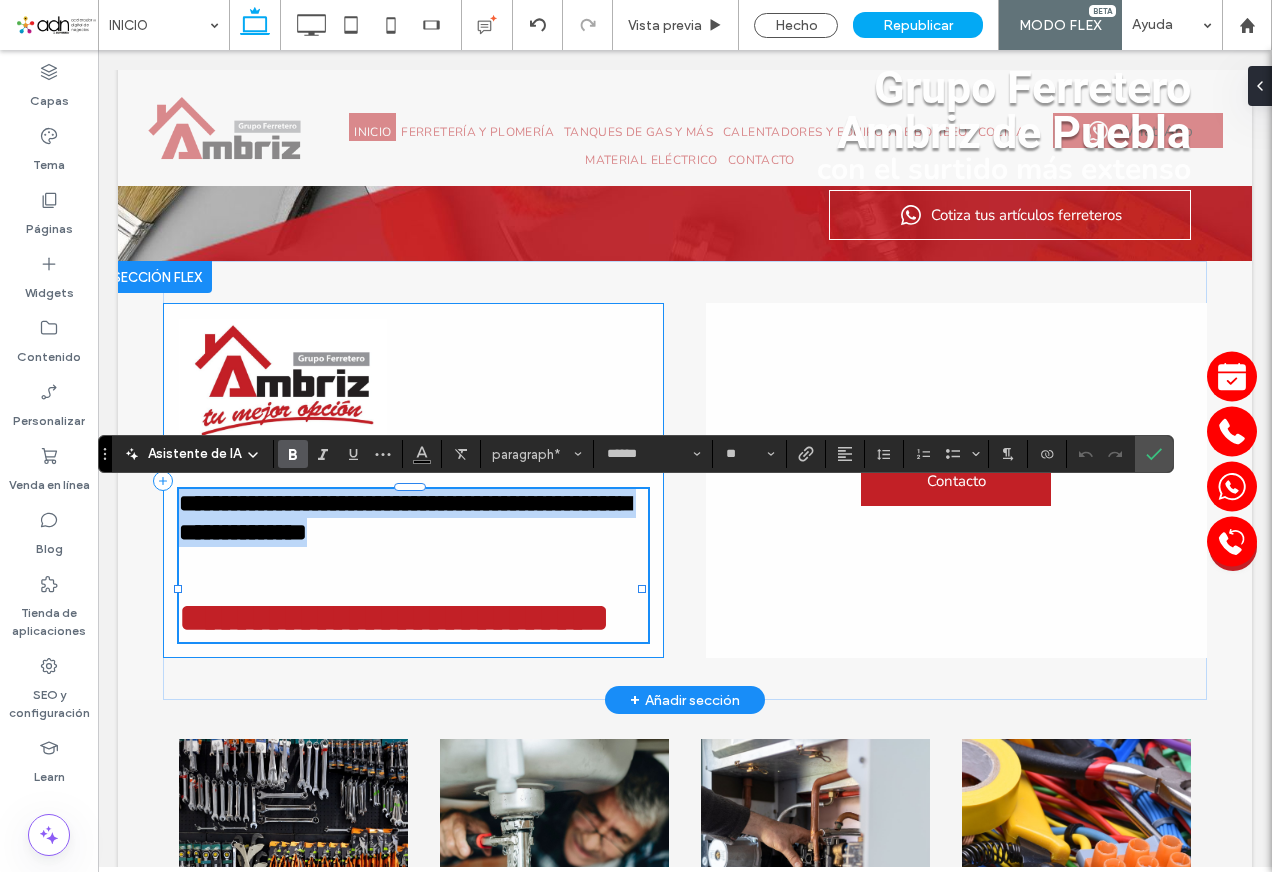 drag, startPoint x: 466, startPoint y: 532, endPoint x: 173, endPoint y: 498, distance: 294.9661 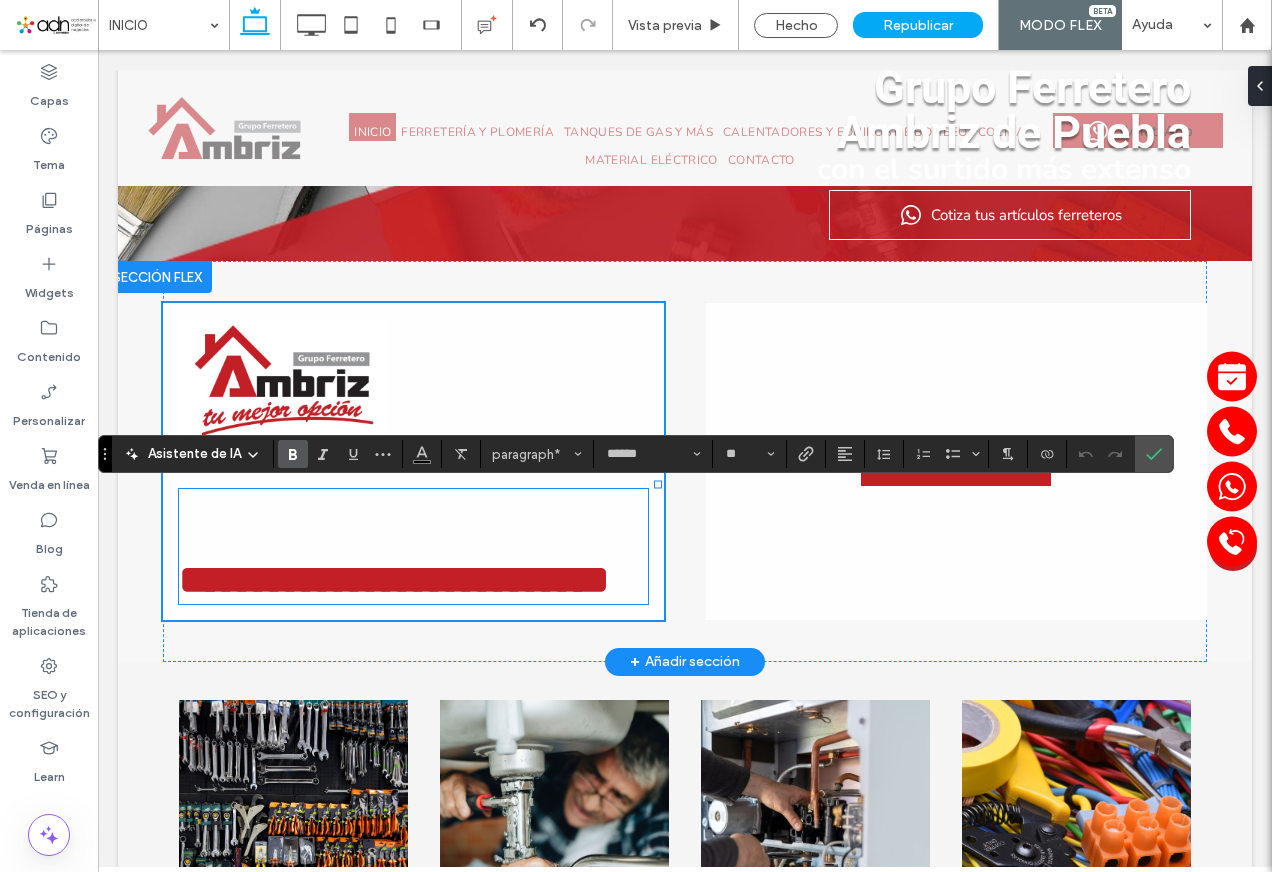 type on "**" 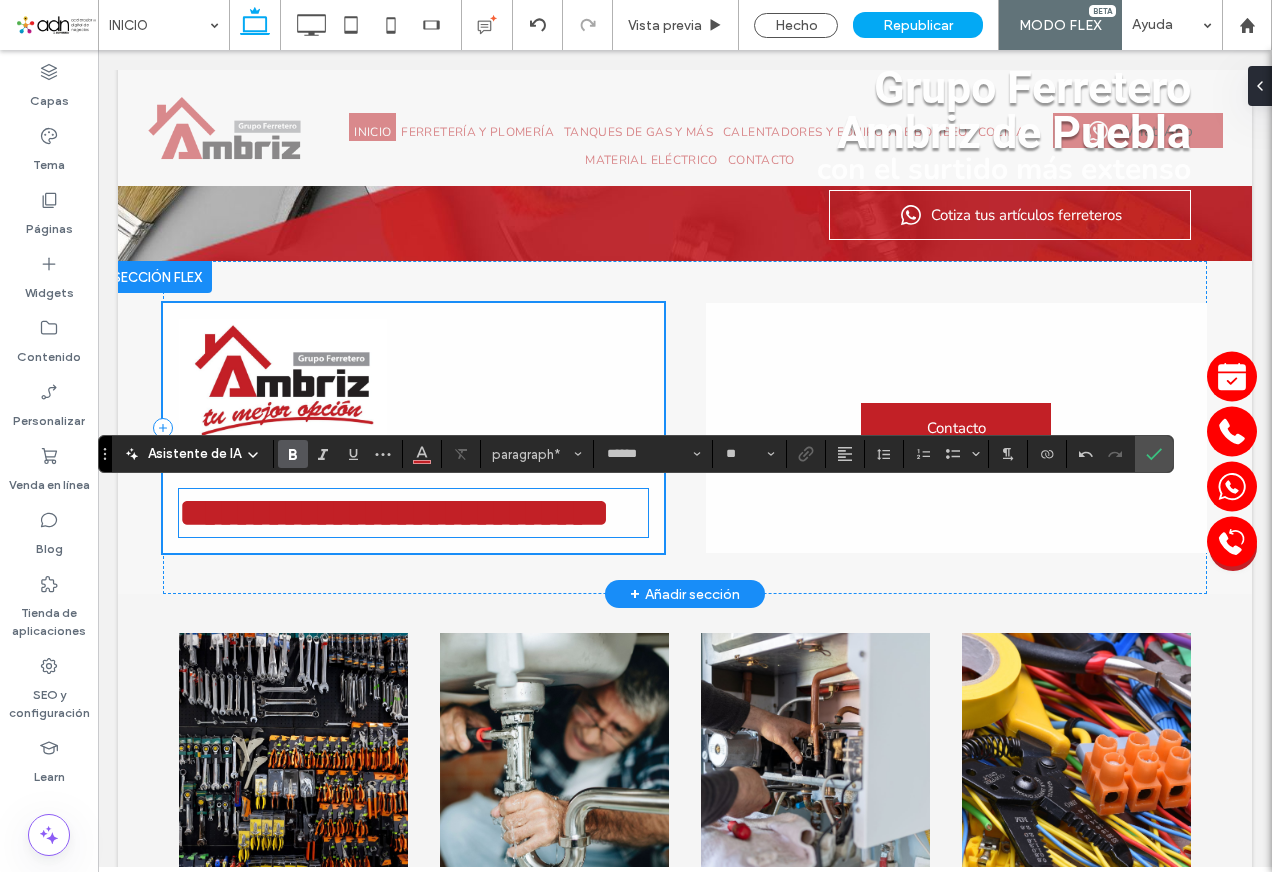 type 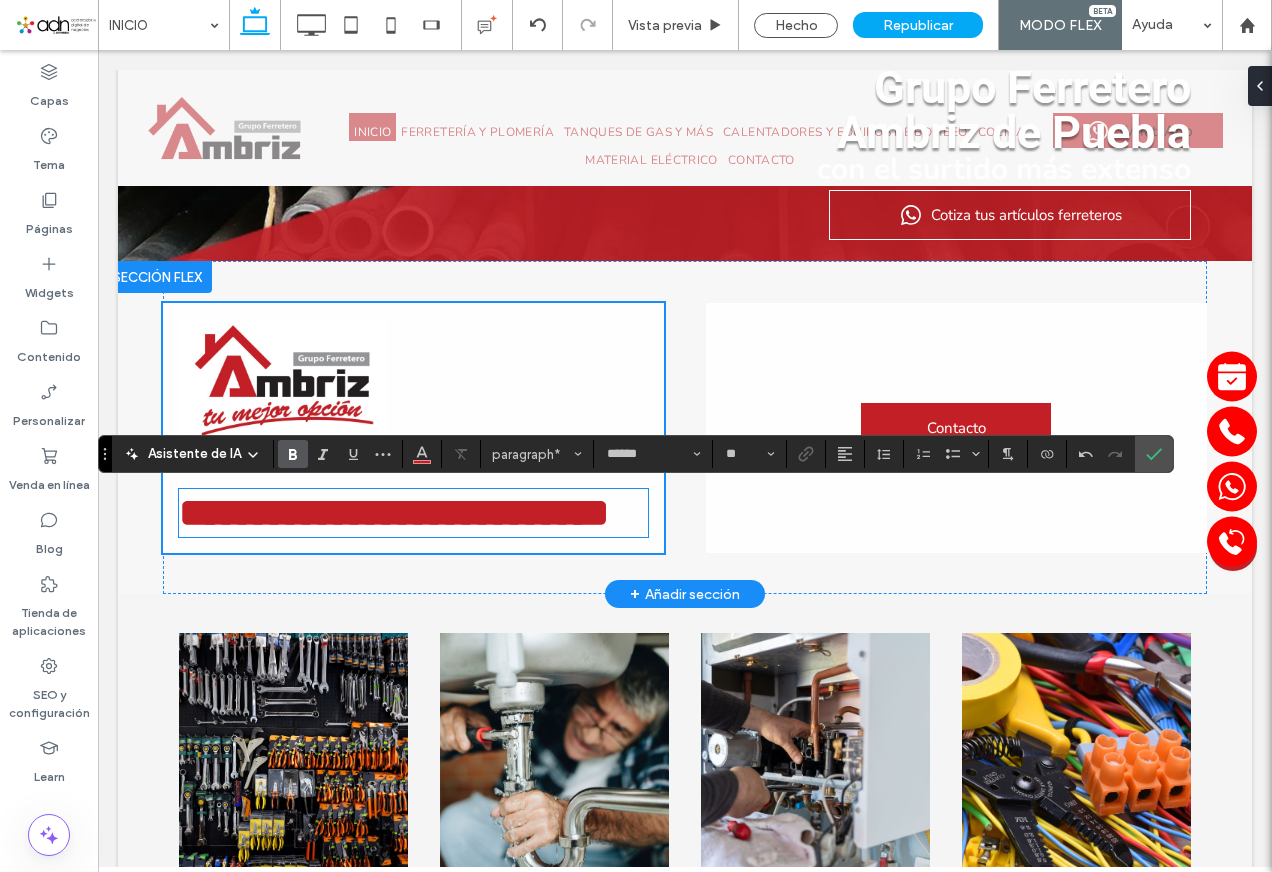 click on "**********" at bounding box center (685, 427) 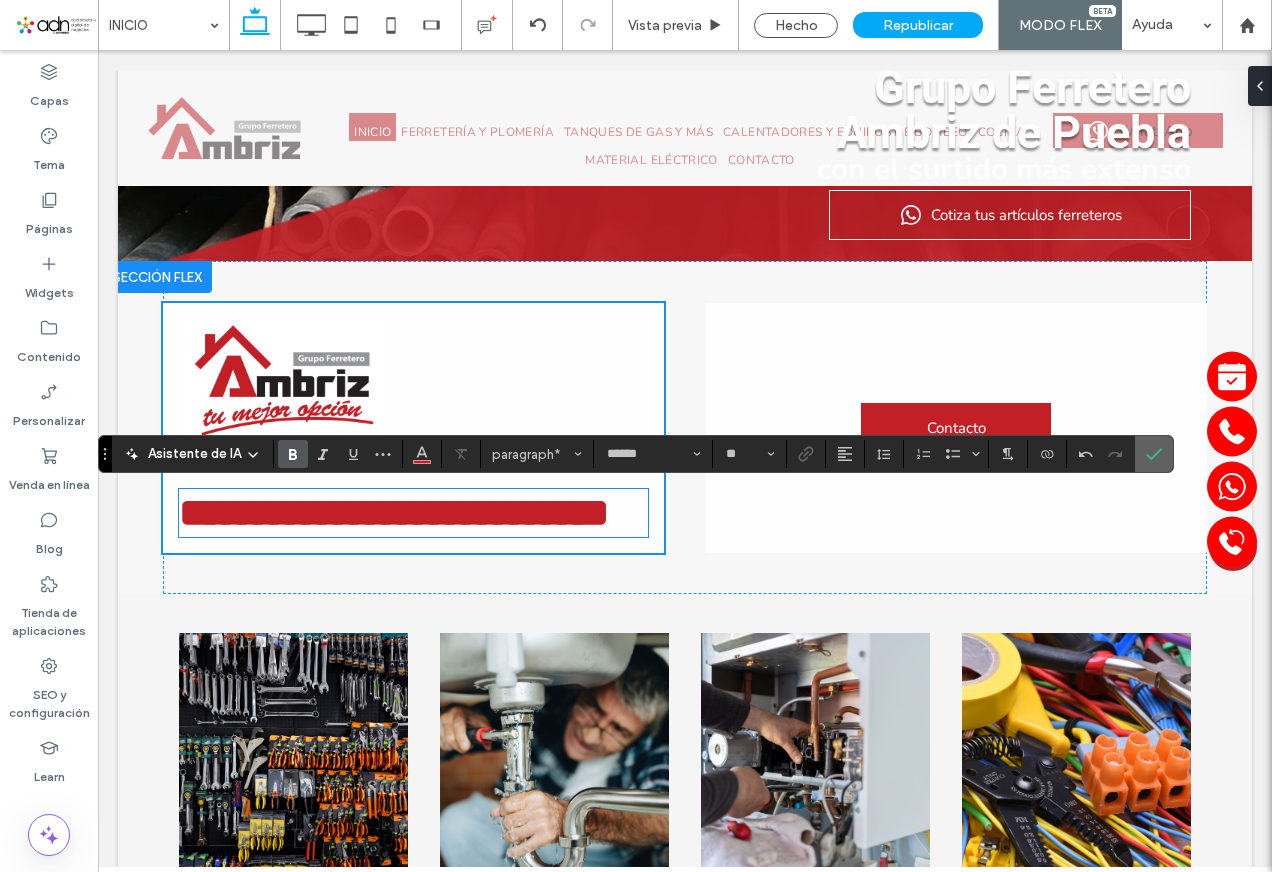 click 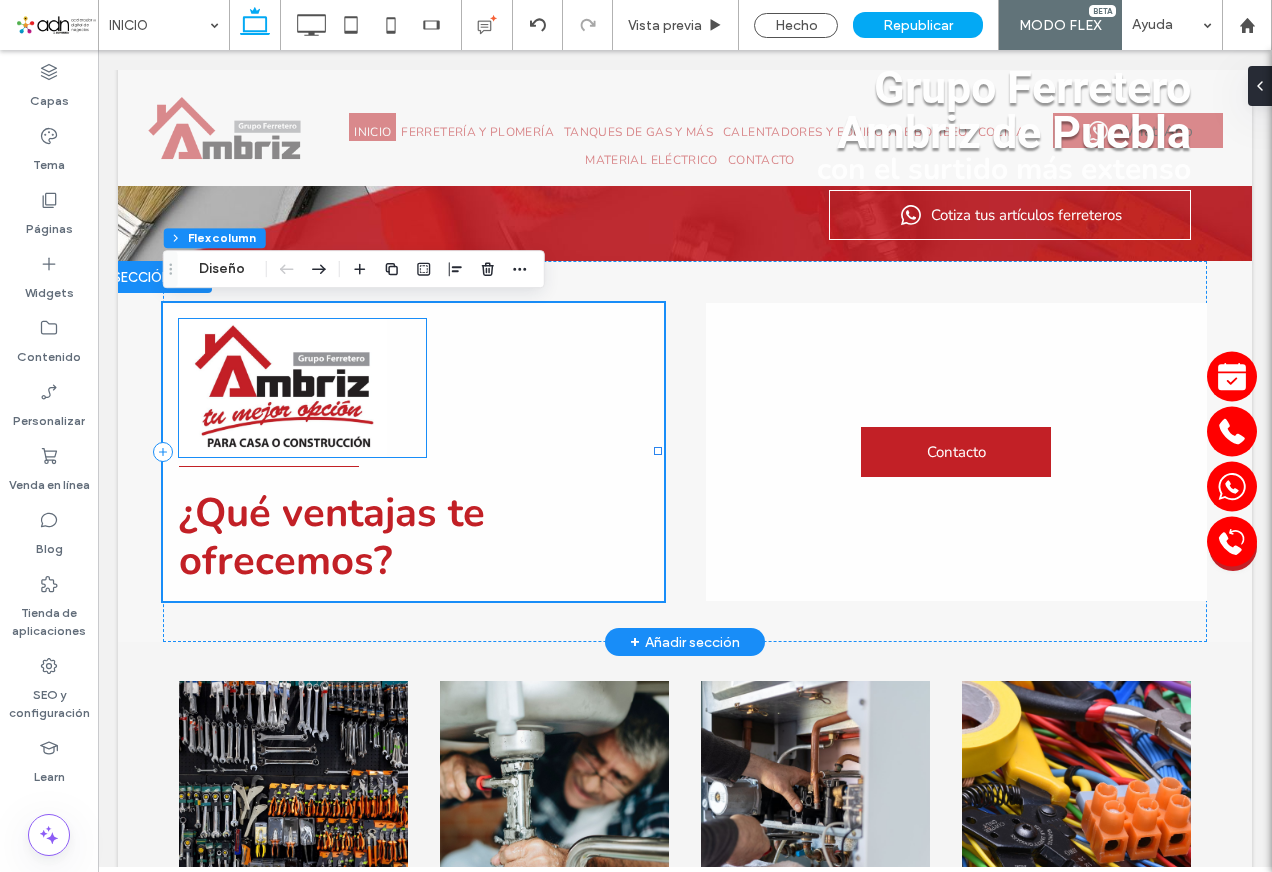 click at bounding box center (302, 388) 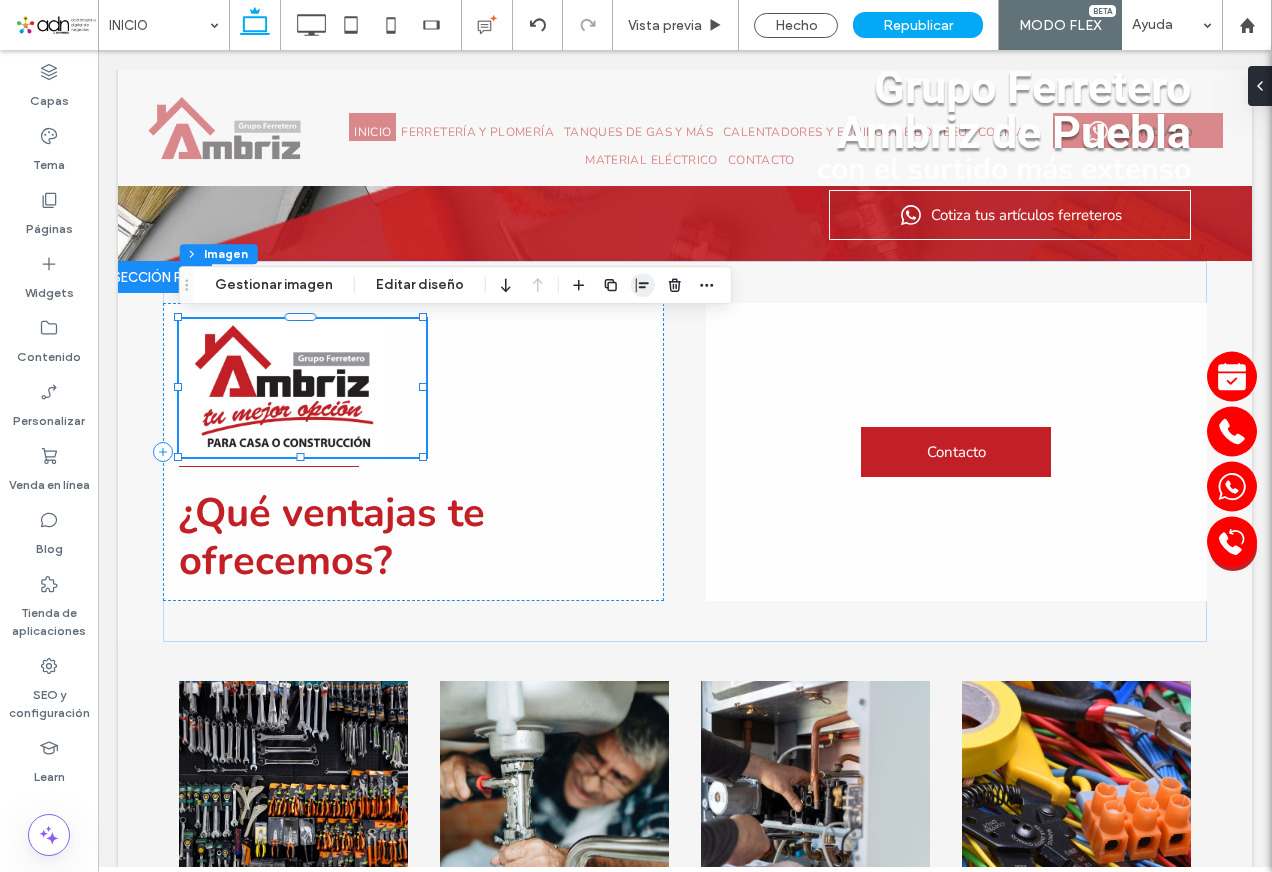 click 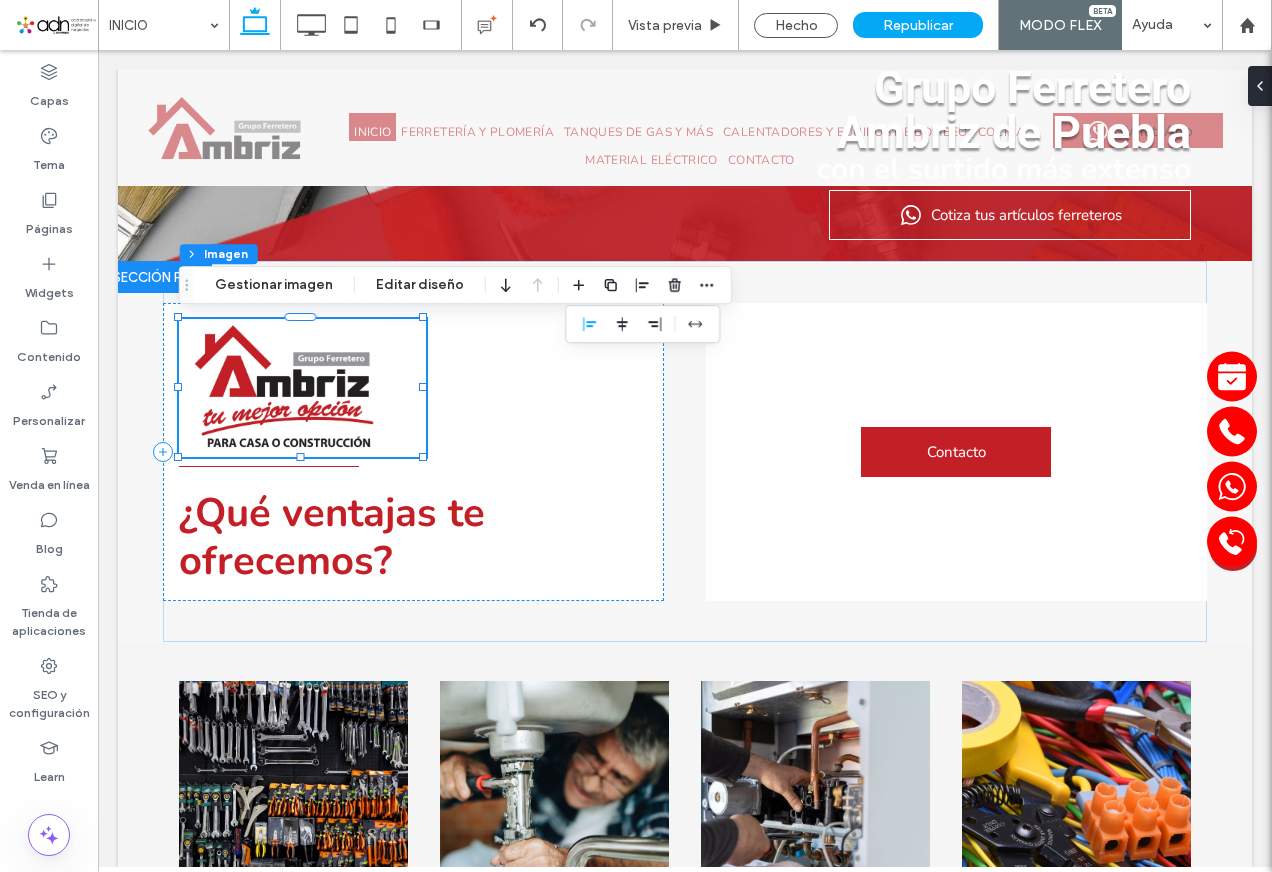 click at bounding box center [642, 324] 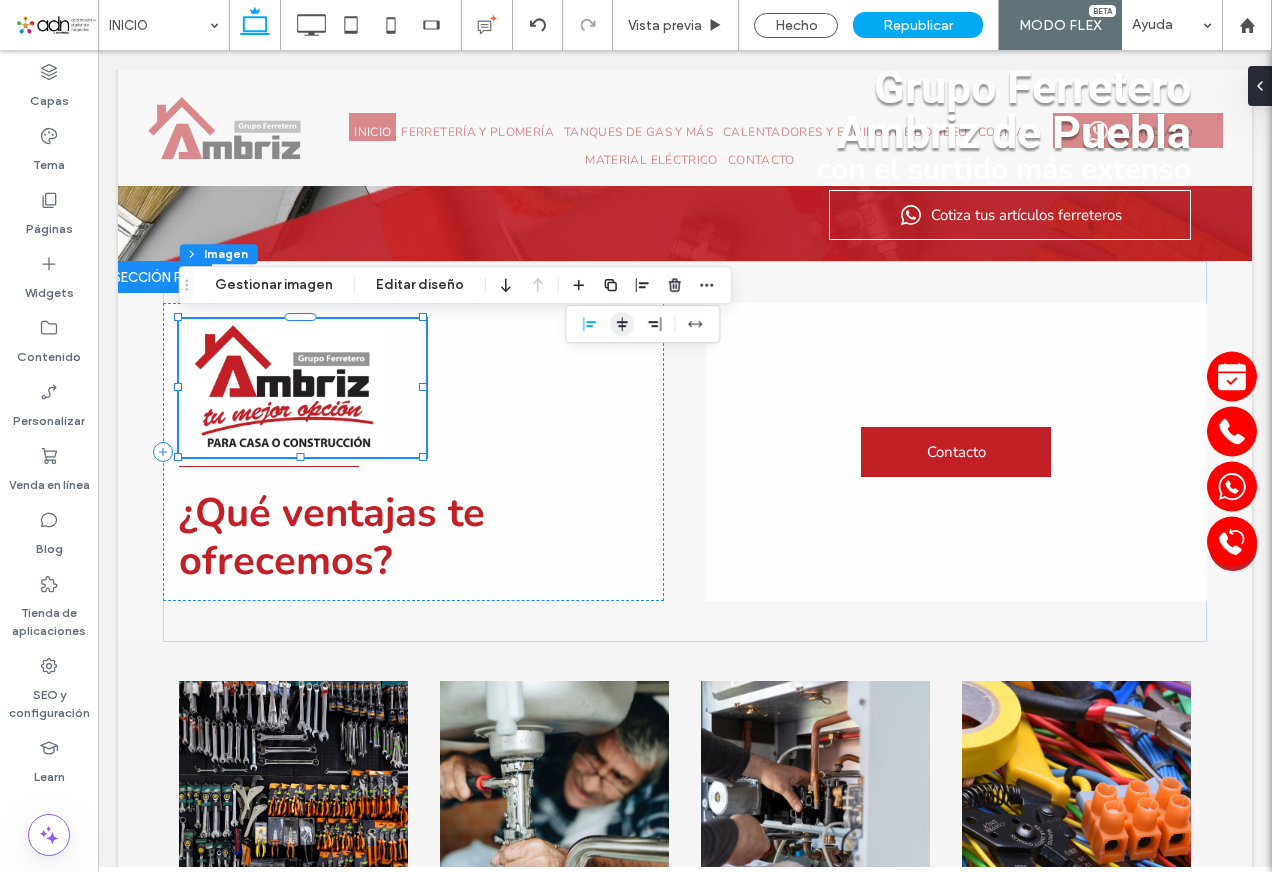 click 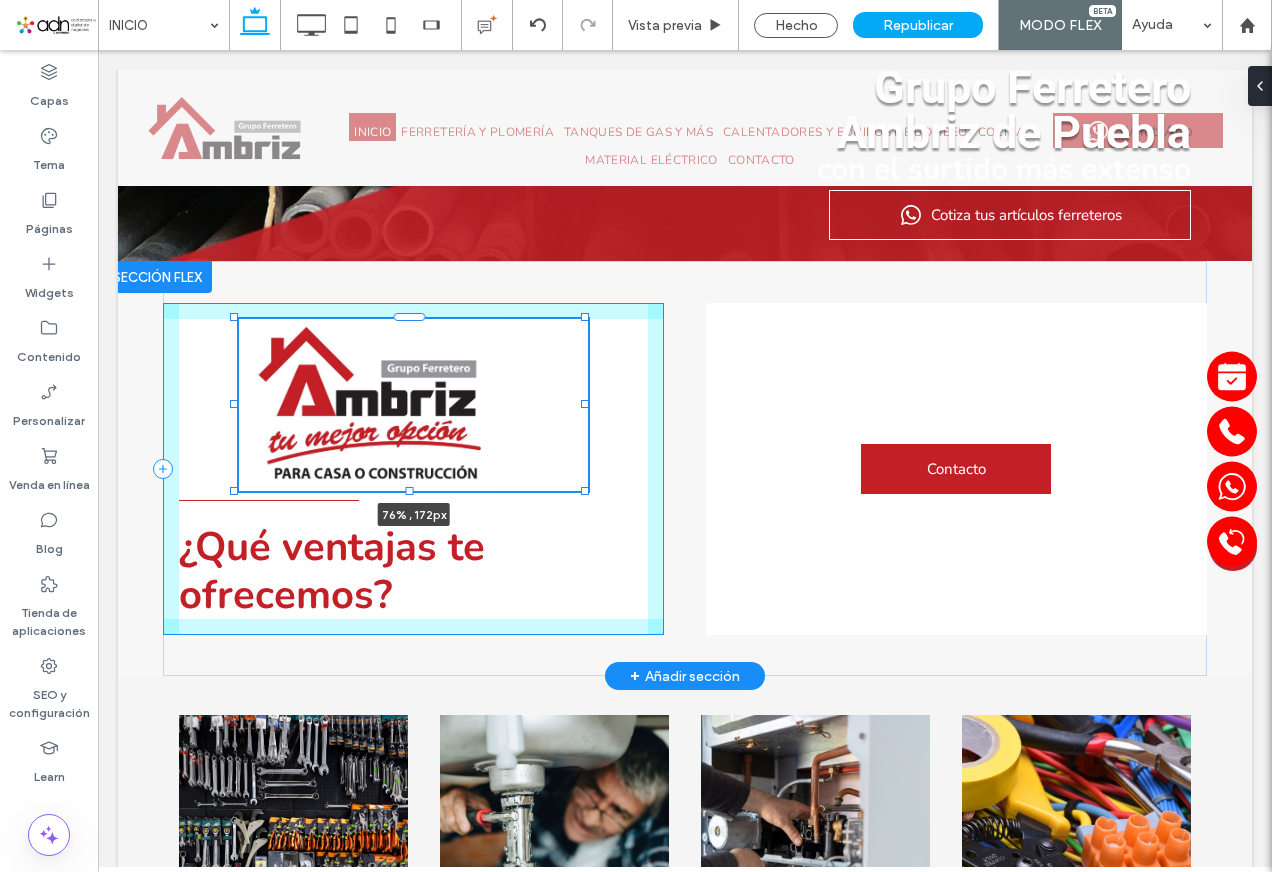 drag, startPoint x: 532, startPoint y: 455, endPoint x: 586, endPoint y: 476, distance: 57.939625 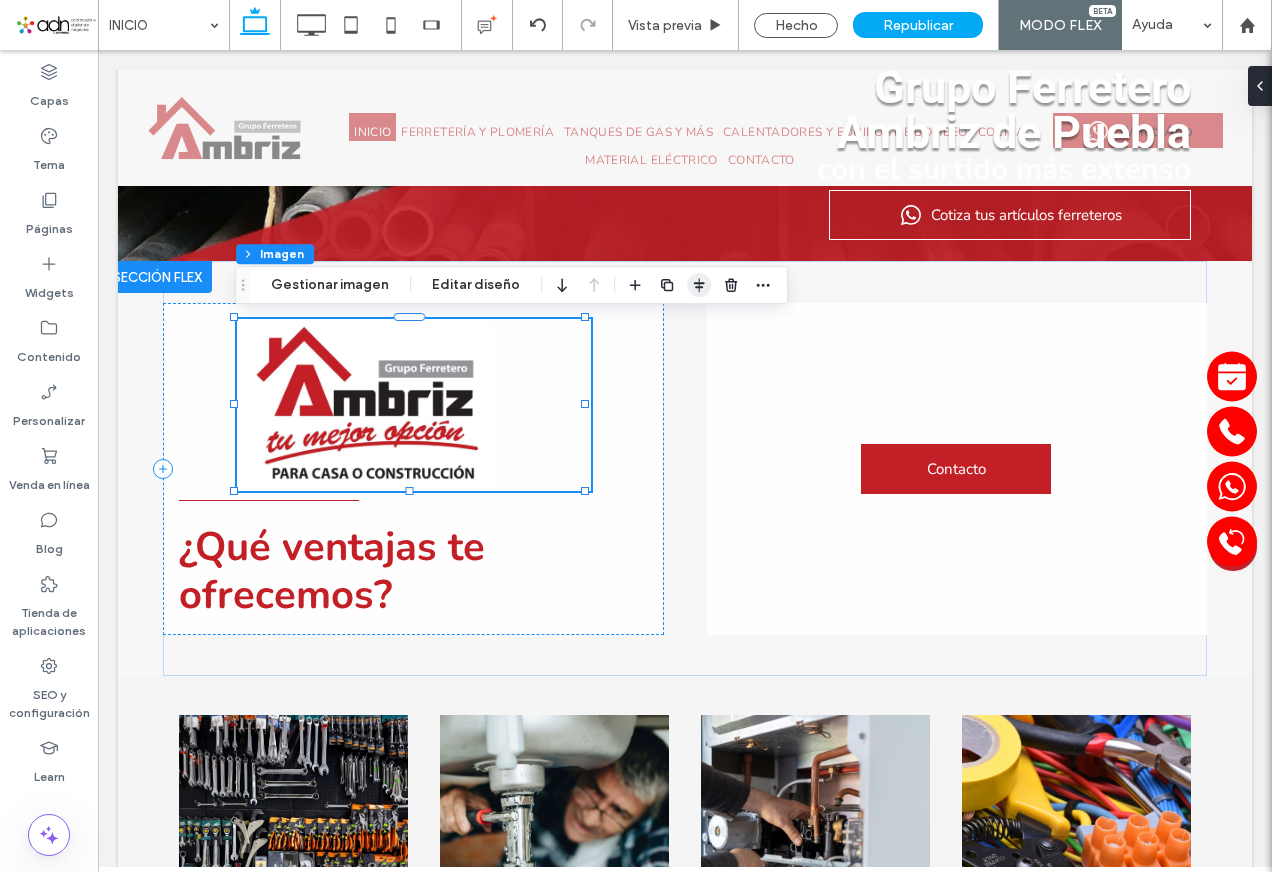 click 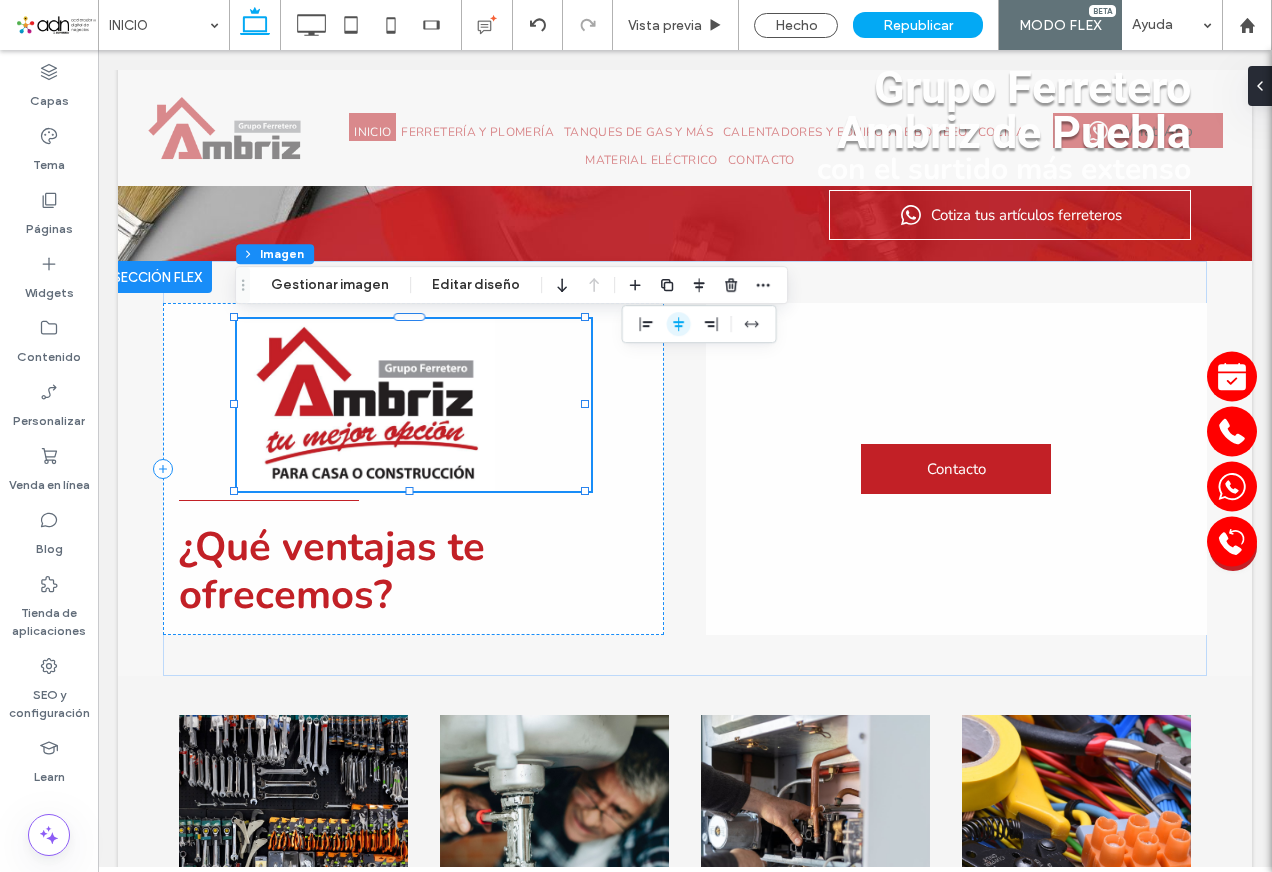 click 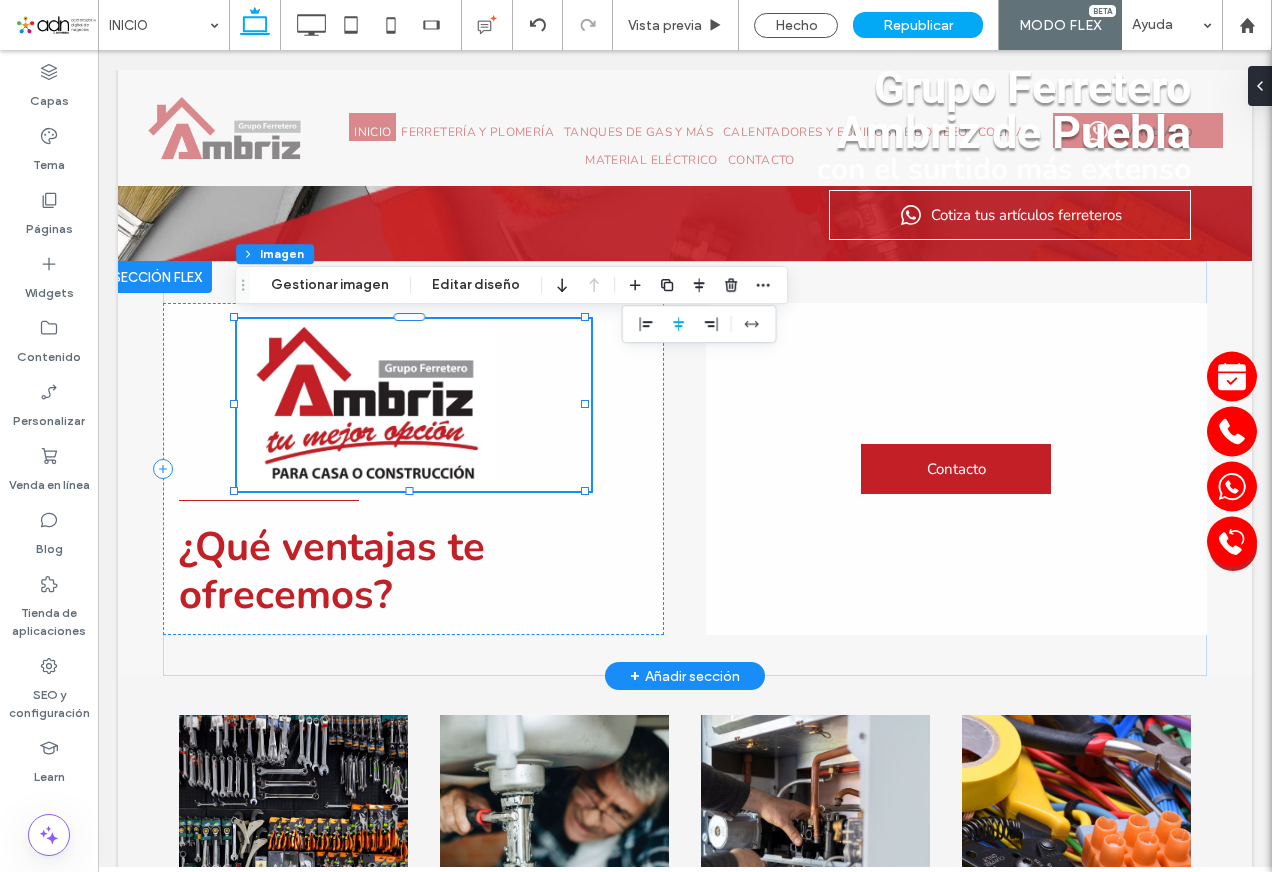 click on "76% , 172px
¿Qué ventajas te ofrecemos?
Contacto
Sección Hacer clic para editar en modo Flex + Añadir sección" at bounding box center (685, 468) 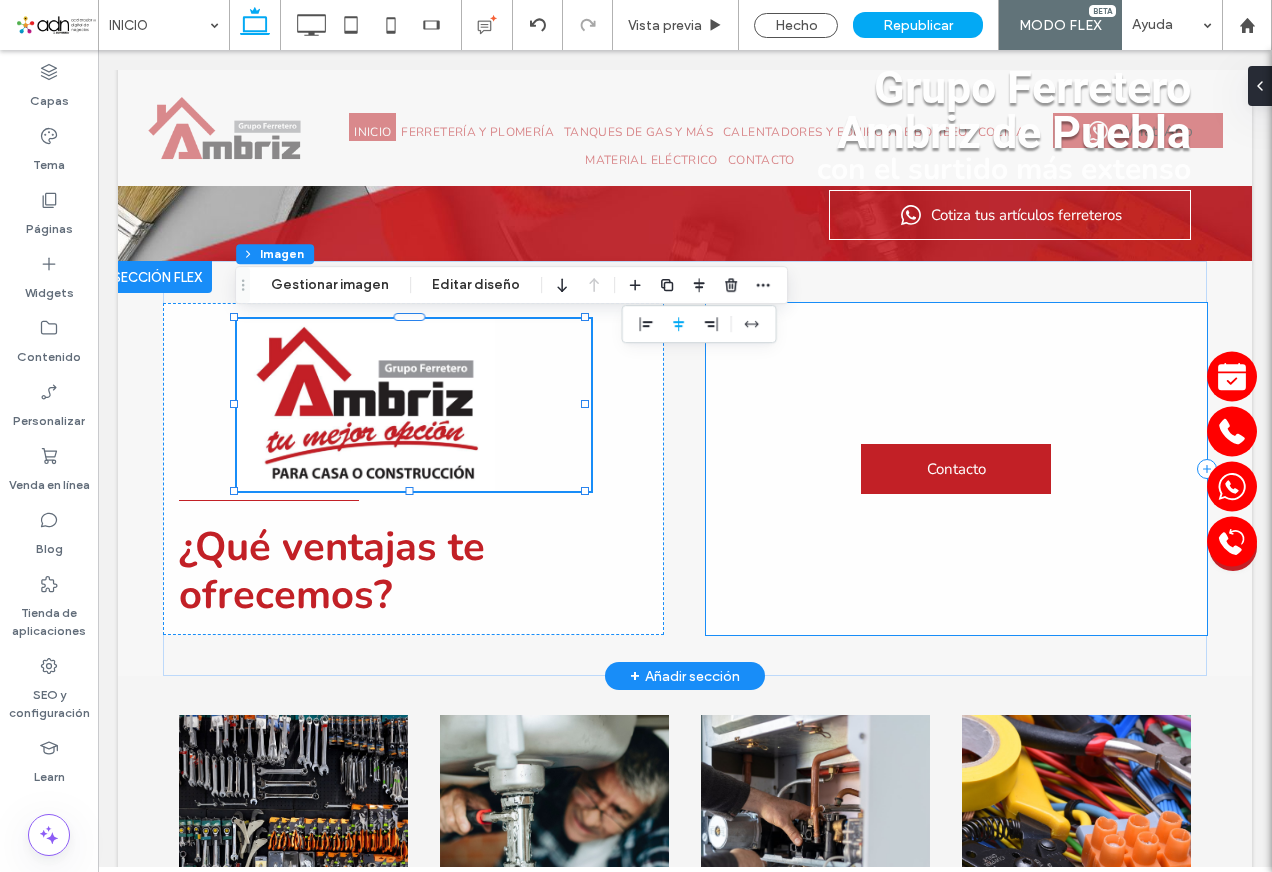 click on "Contacto" at bounding box center (956, 469) 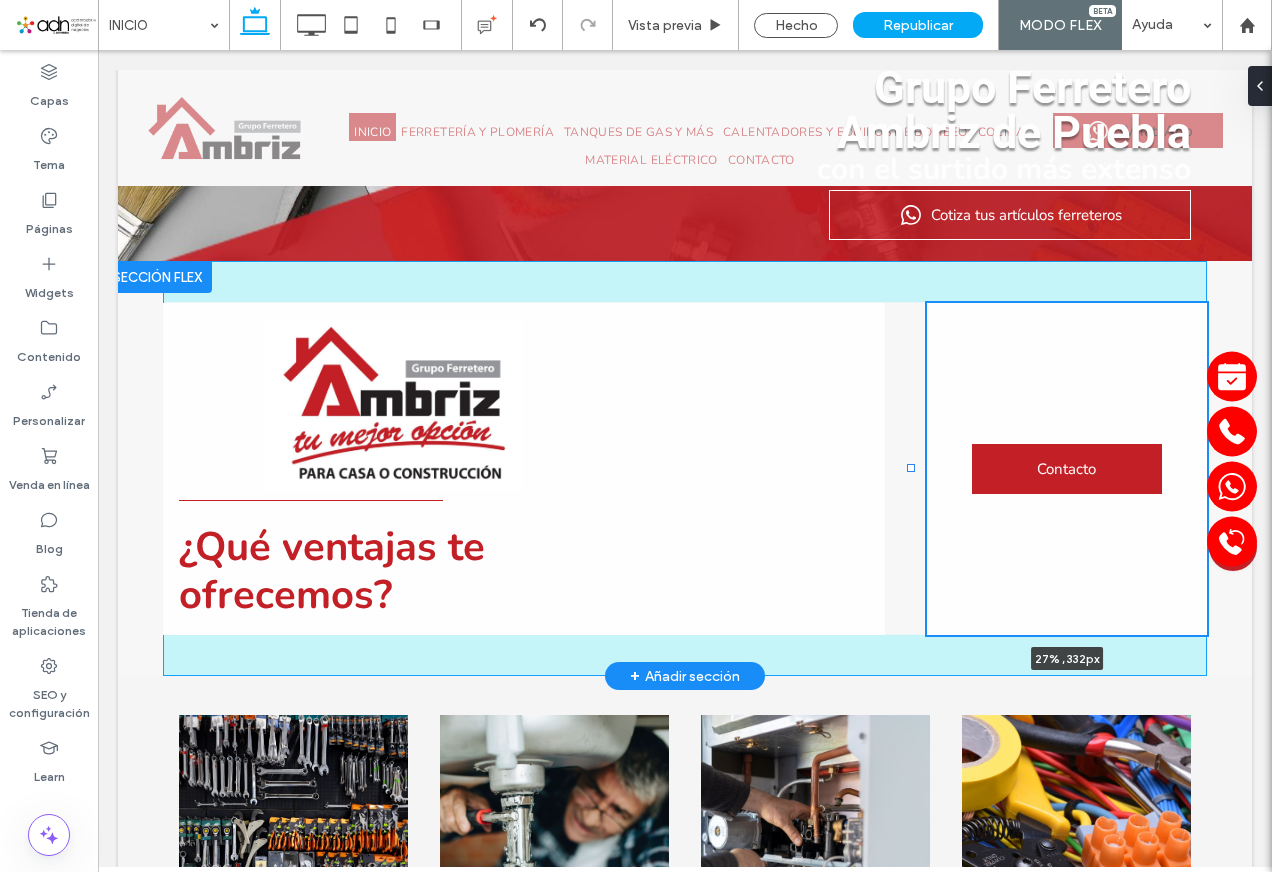 drag, startPoint x: 697, startPoint y: 468, endPoint x: 911, endPoint y: 457, distance: 214.28252 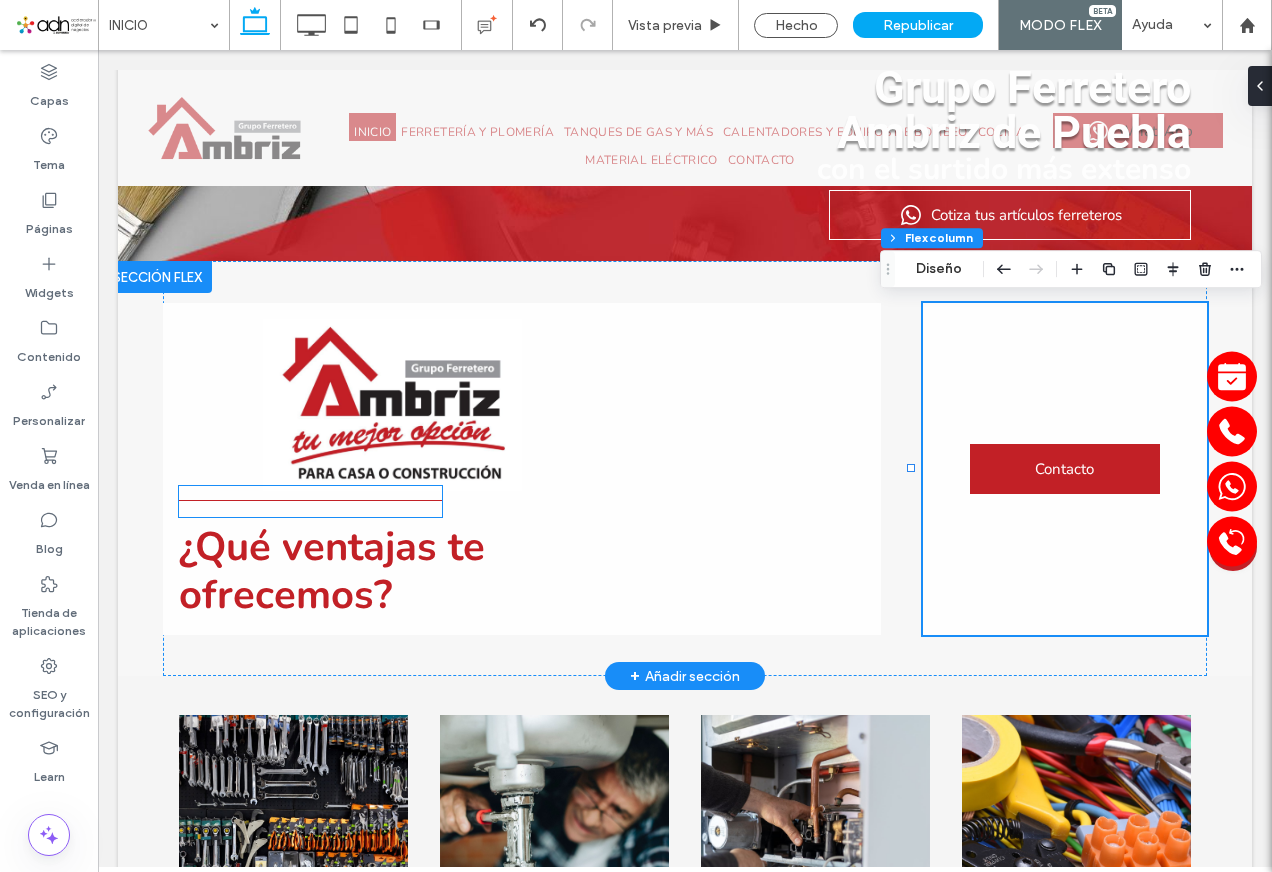 drag, startPoint x: 405, startPoint y: 506, endPoint x: 427, endPoint y: 510, distance: 22.36068 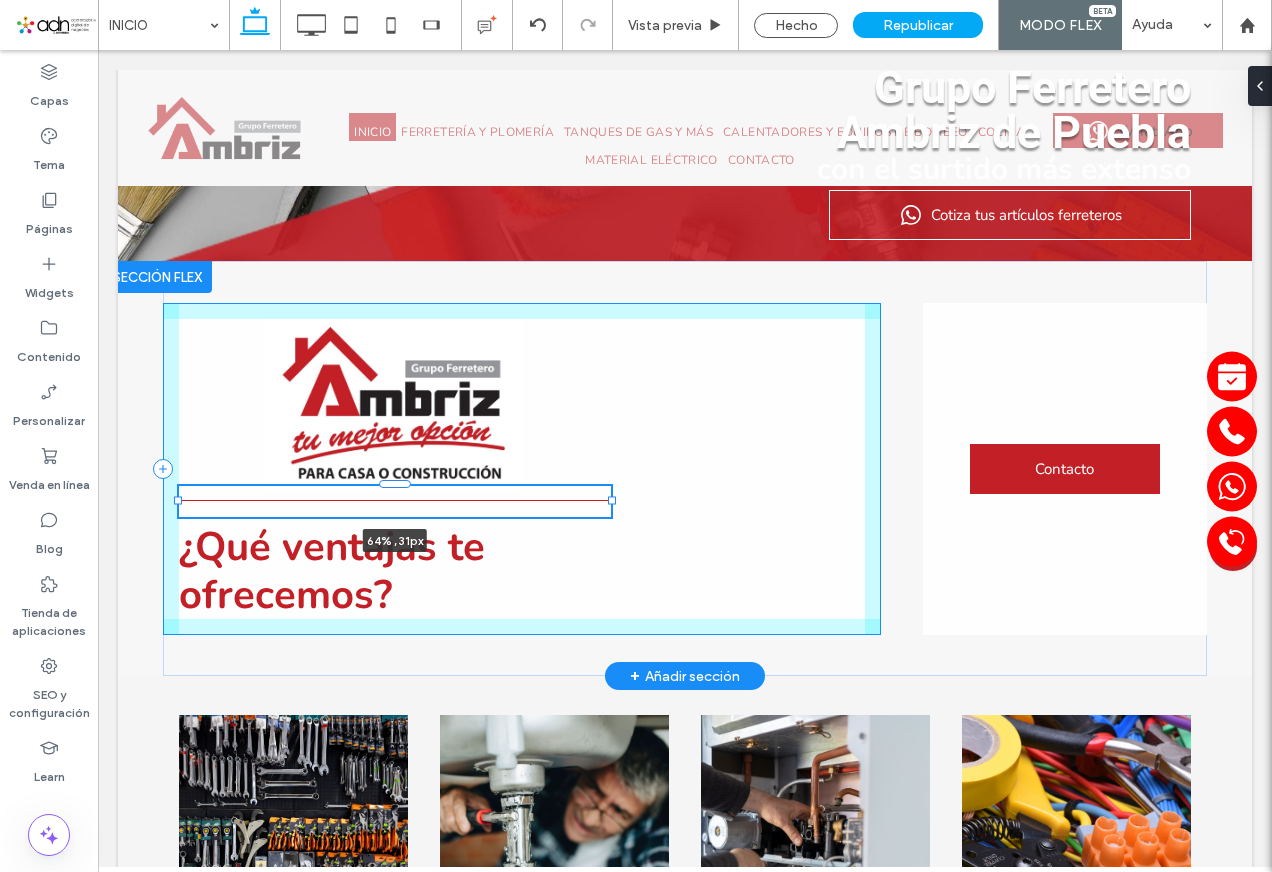 drag, startPoint x: 437, startPoint y: 501, endPoint x: 610, endPoint y: 495, distance: 173.10402 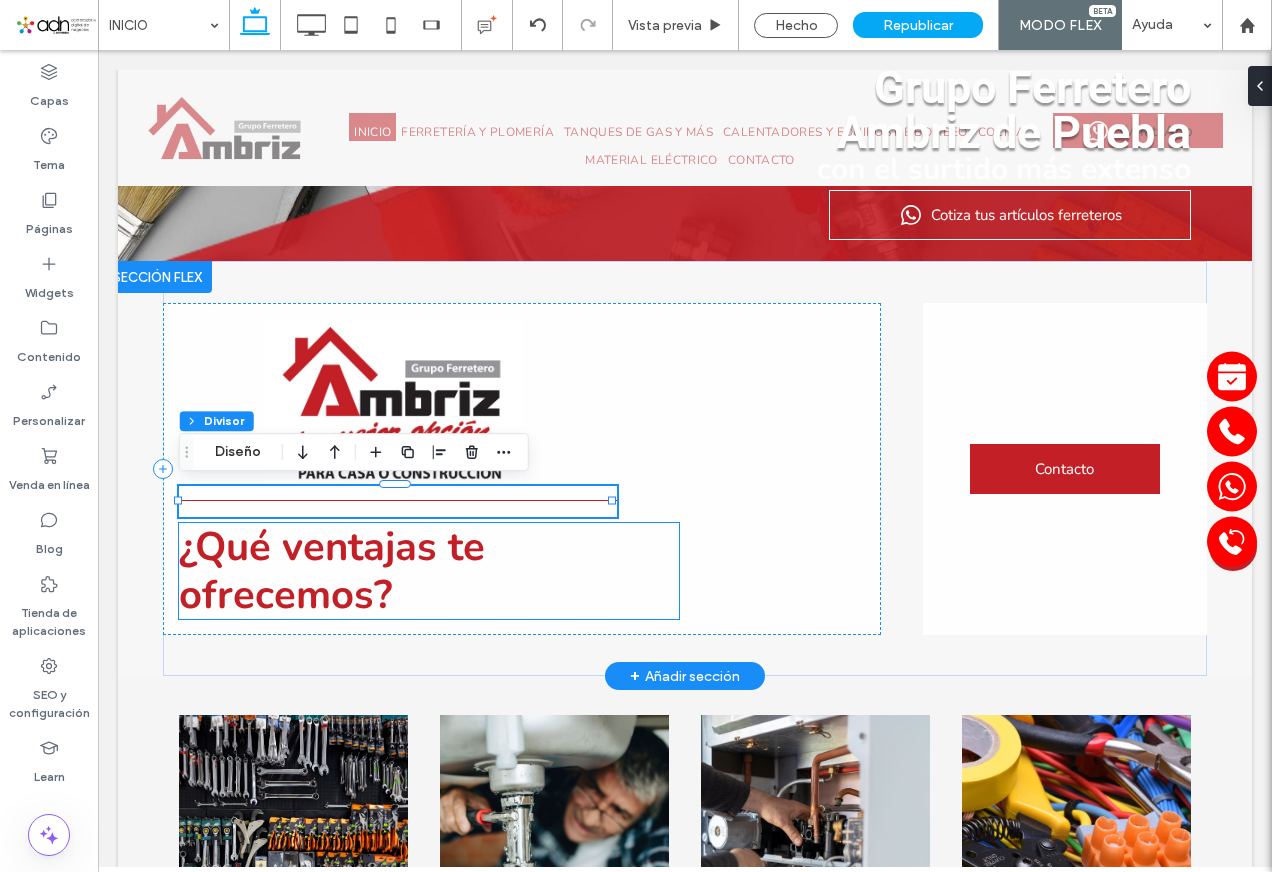 click on "¿Qué ventajas te ofrecemos?" at bounding box center [332, 571] 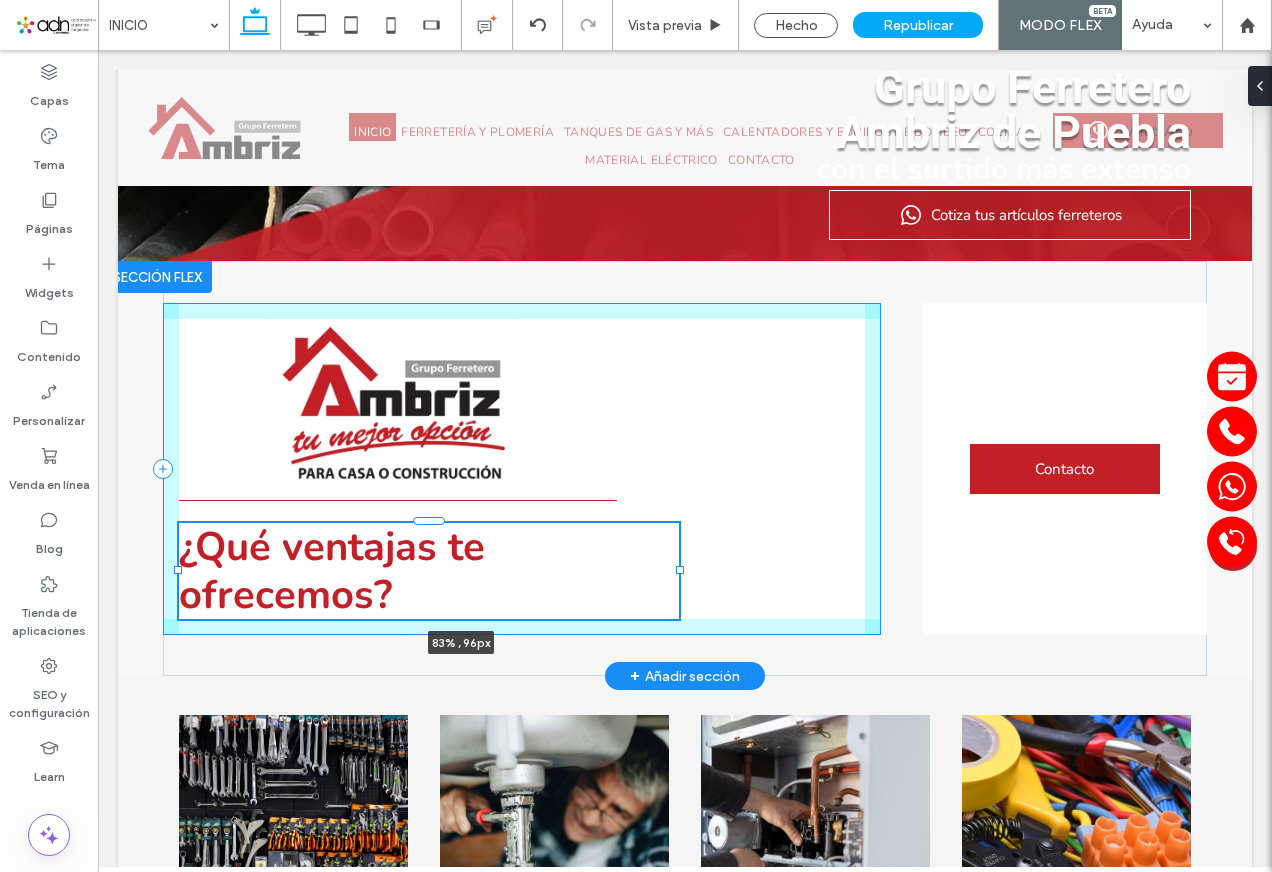 drag, startPoint x: 679, startPoint y: 570, endPoint x: 743, endPoint y: 562, distance: 64.49806 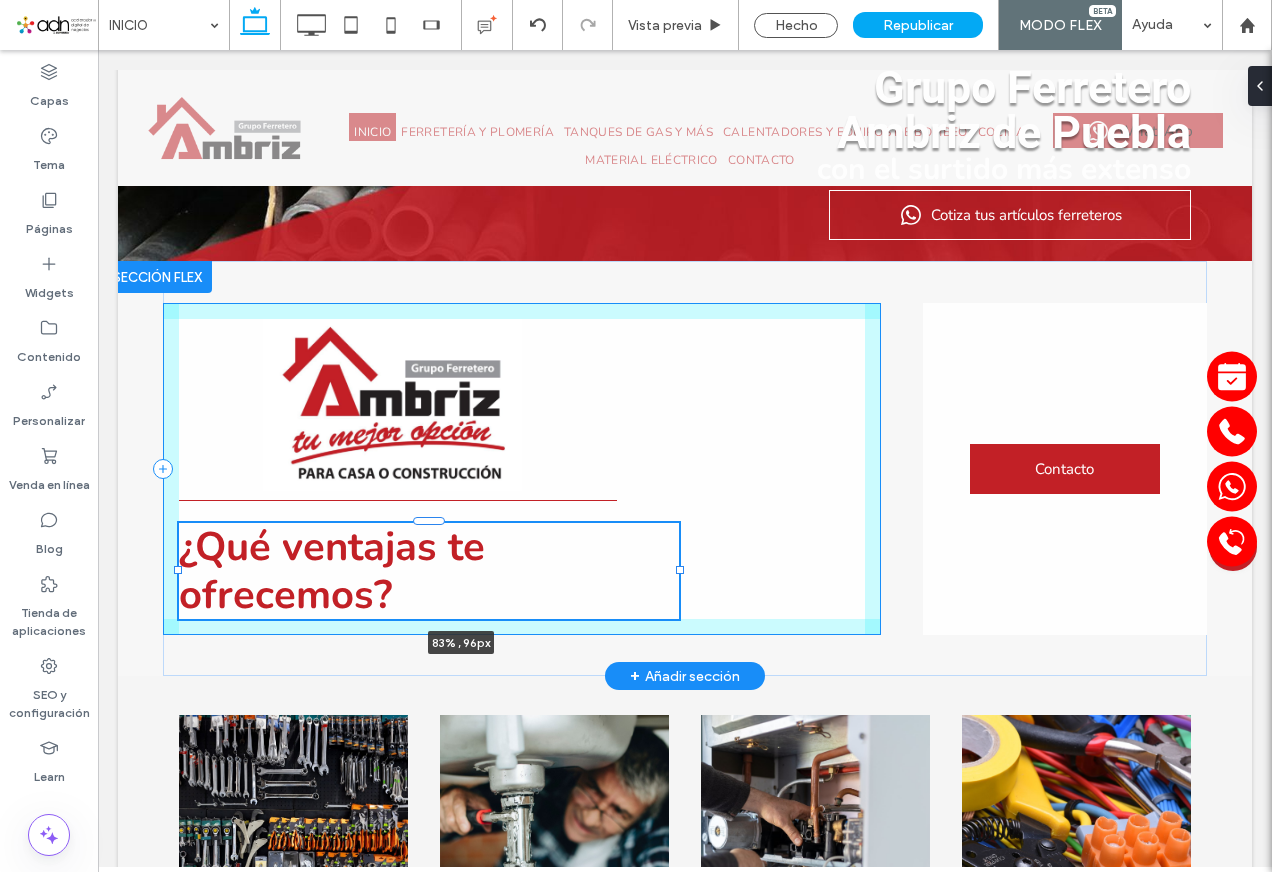 drag, startPoint x: 682, startPoint y: 571, endPoint x: 746, endPoint y: 572, distance: 64.00781 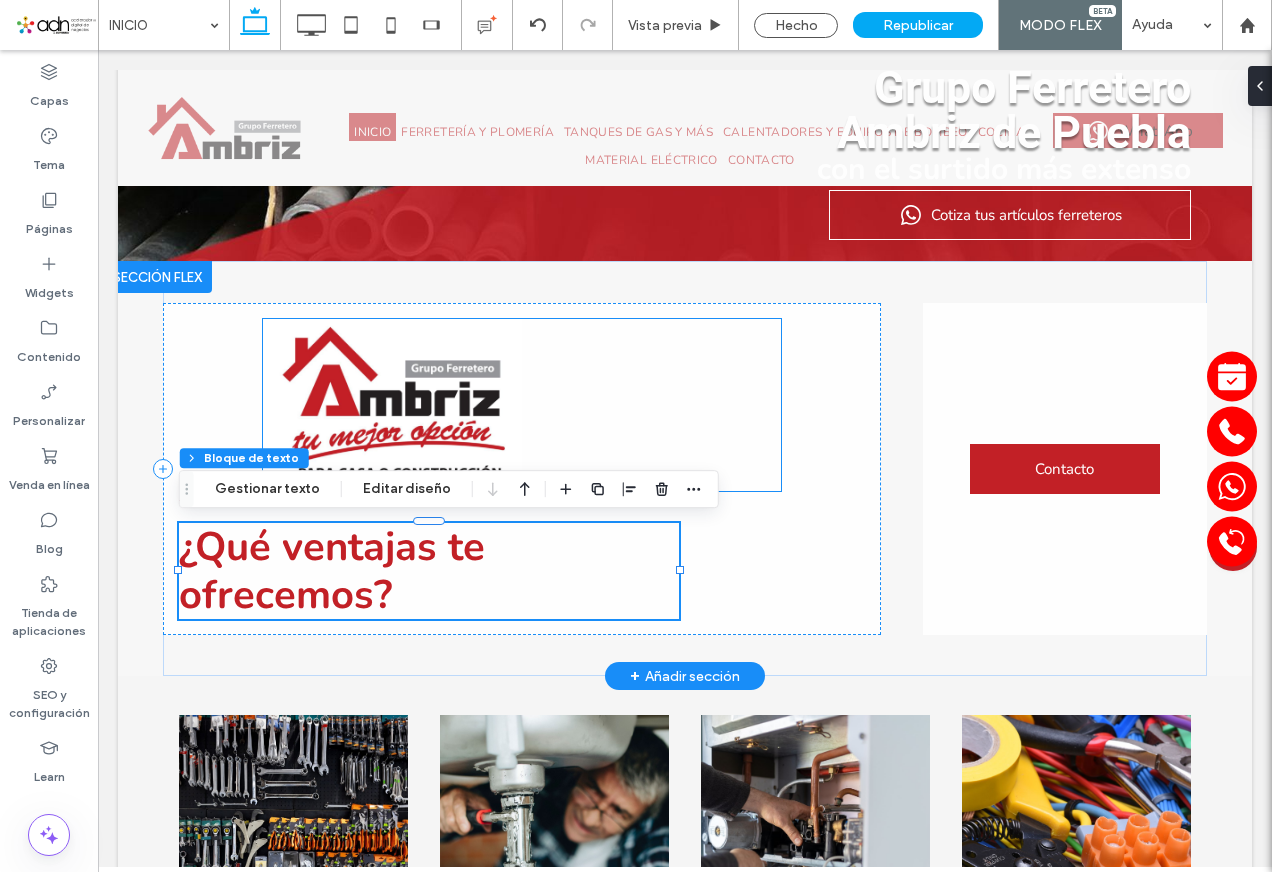 click at bounding box center [522, 405] 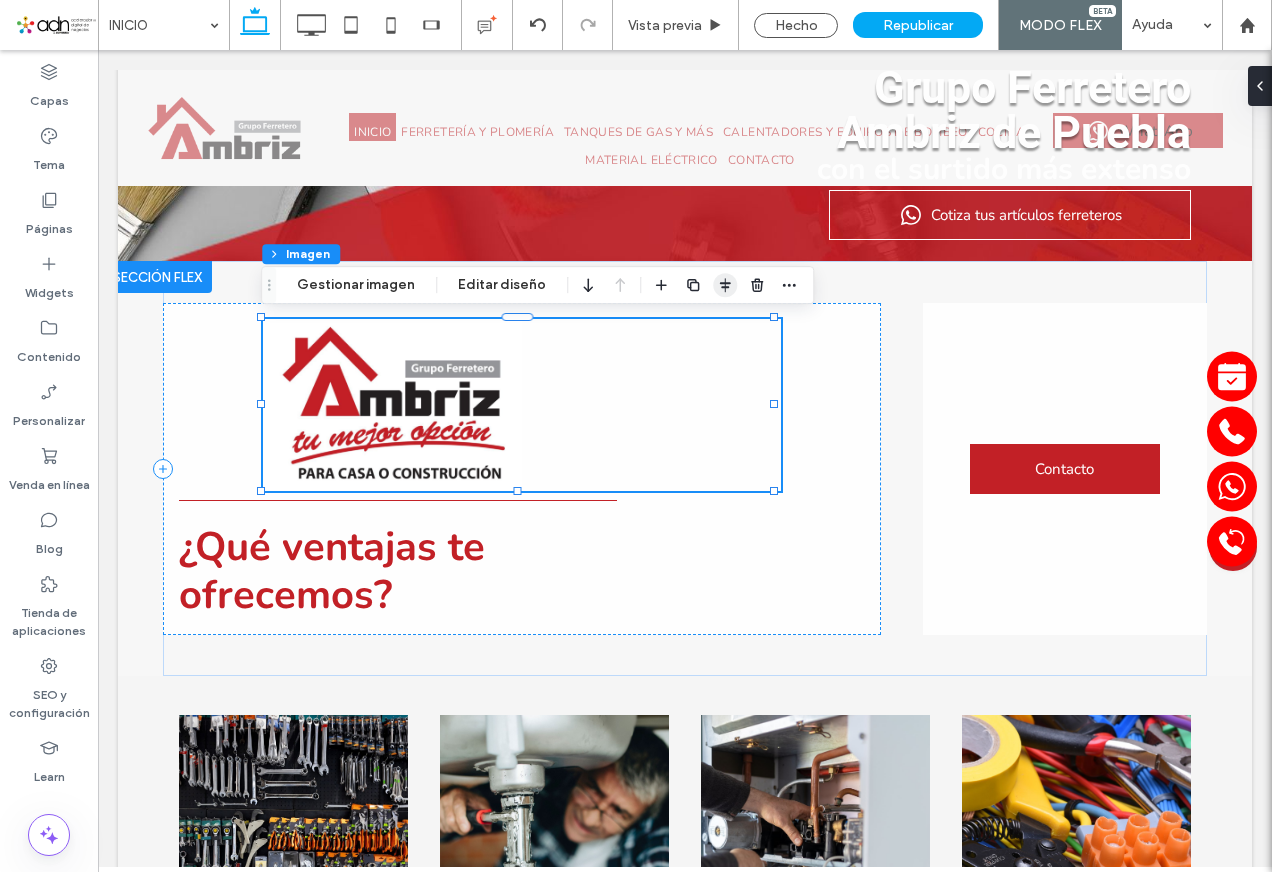 click 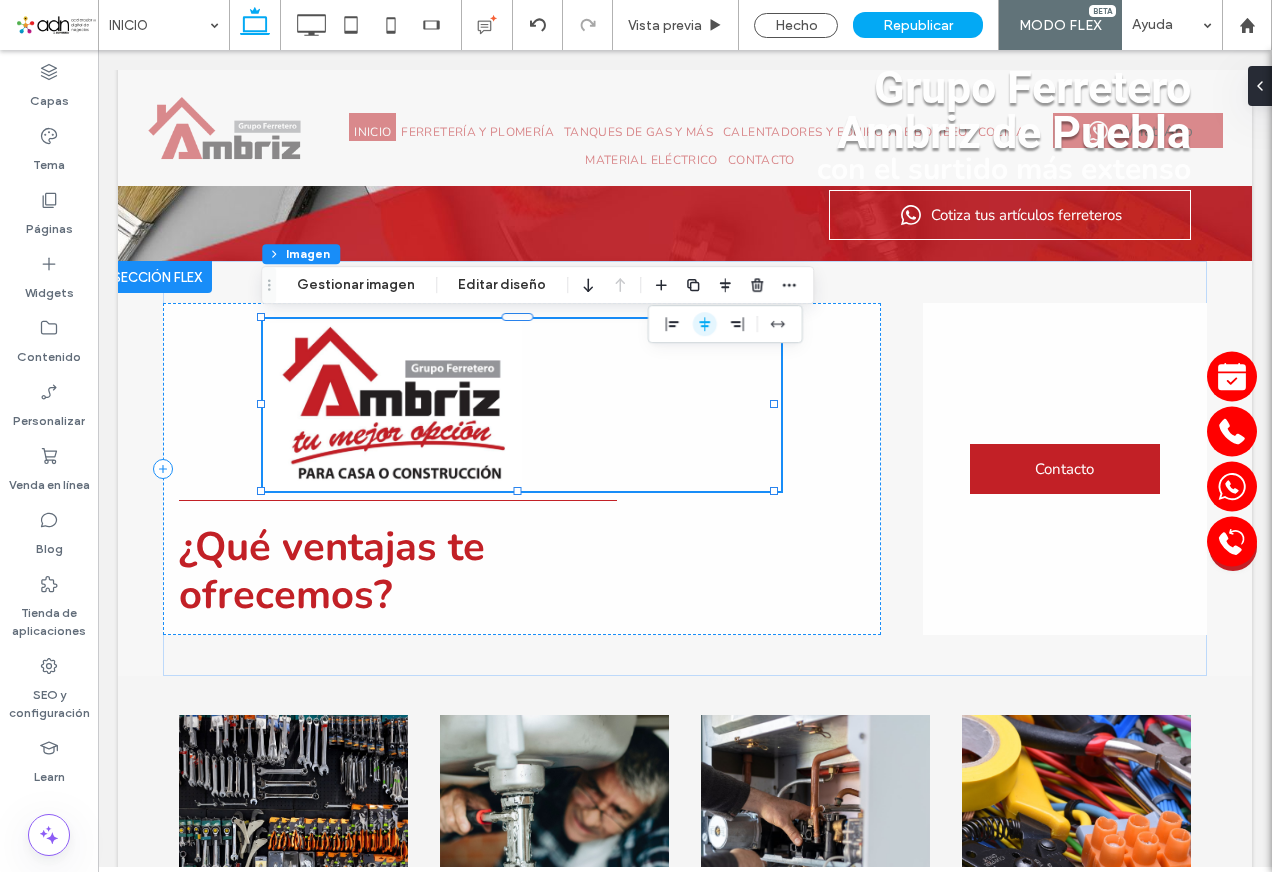 click 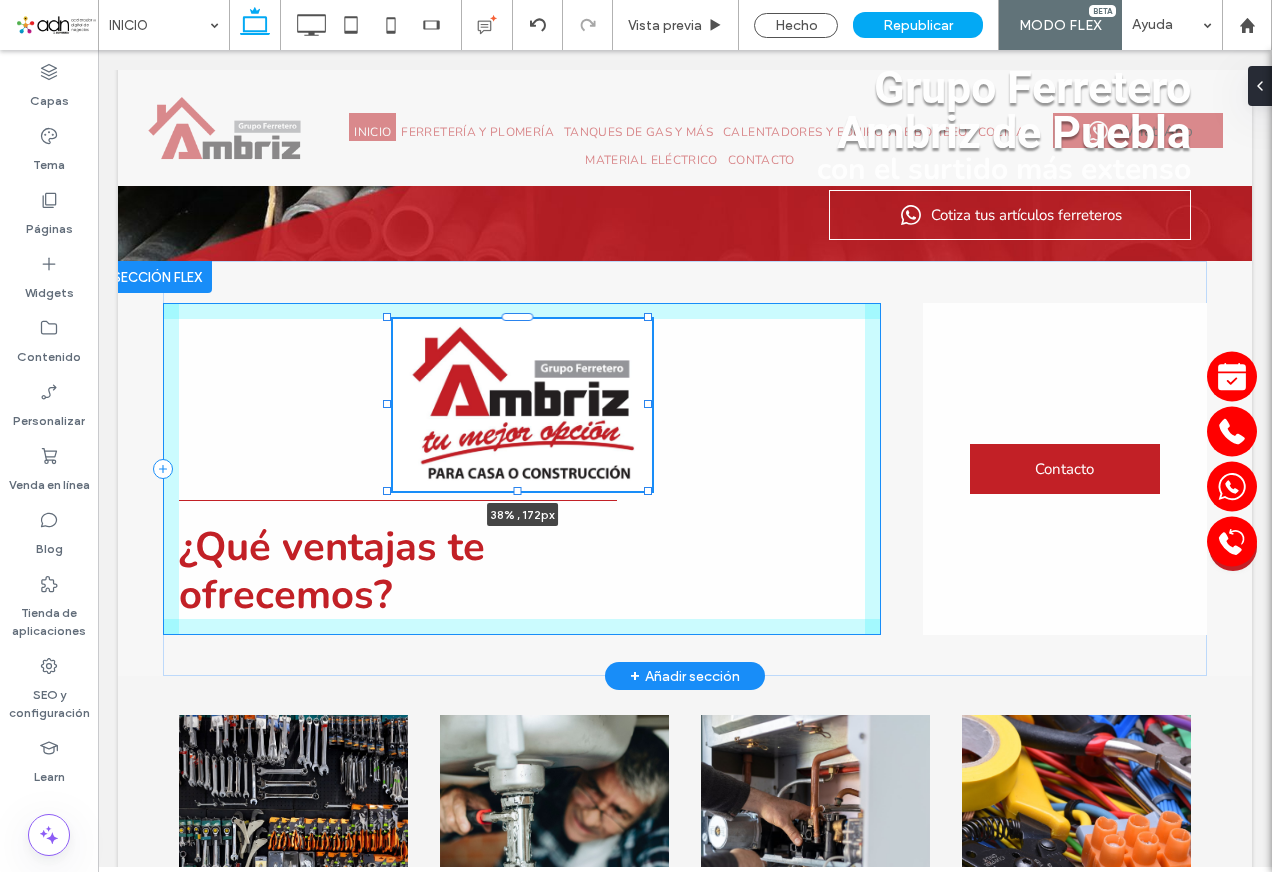 drag, startPoint x: 773, startPoint y: 406, endPoint x: 646, endPoint y: 408, distance: 127.01575 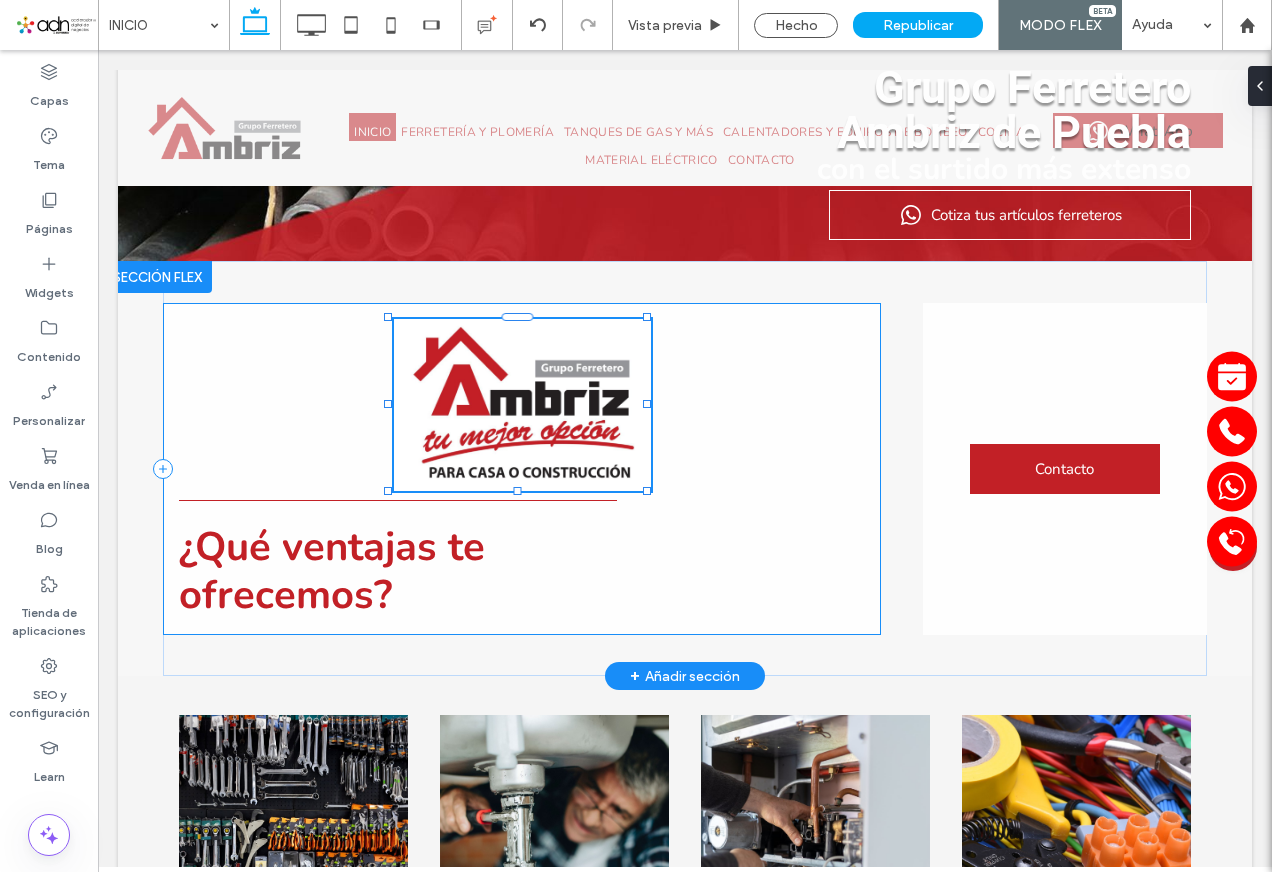 type on "**" 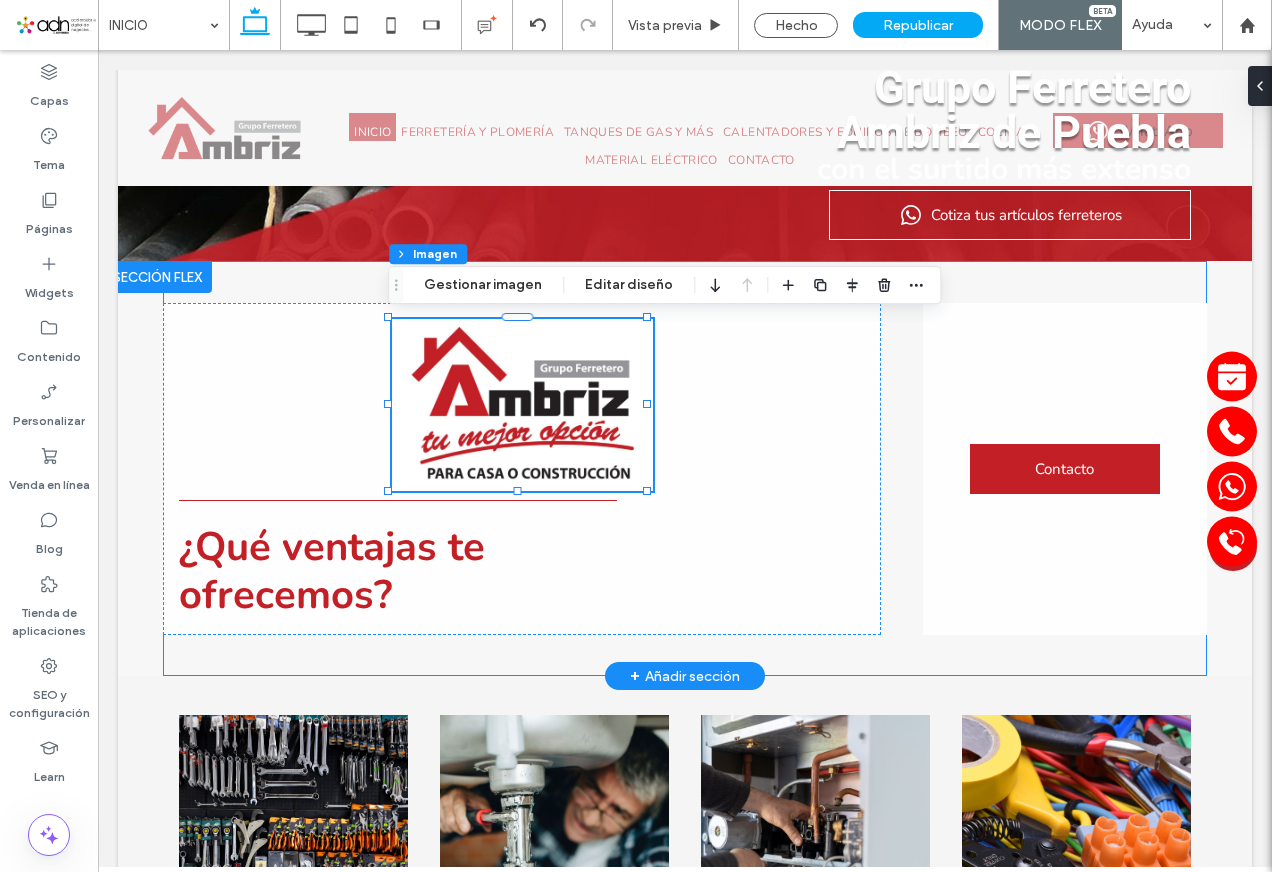 click on "38% , 172px
¿Qué ventajas te ofrecemos?
Contacto" at bounding box center (684, 468) 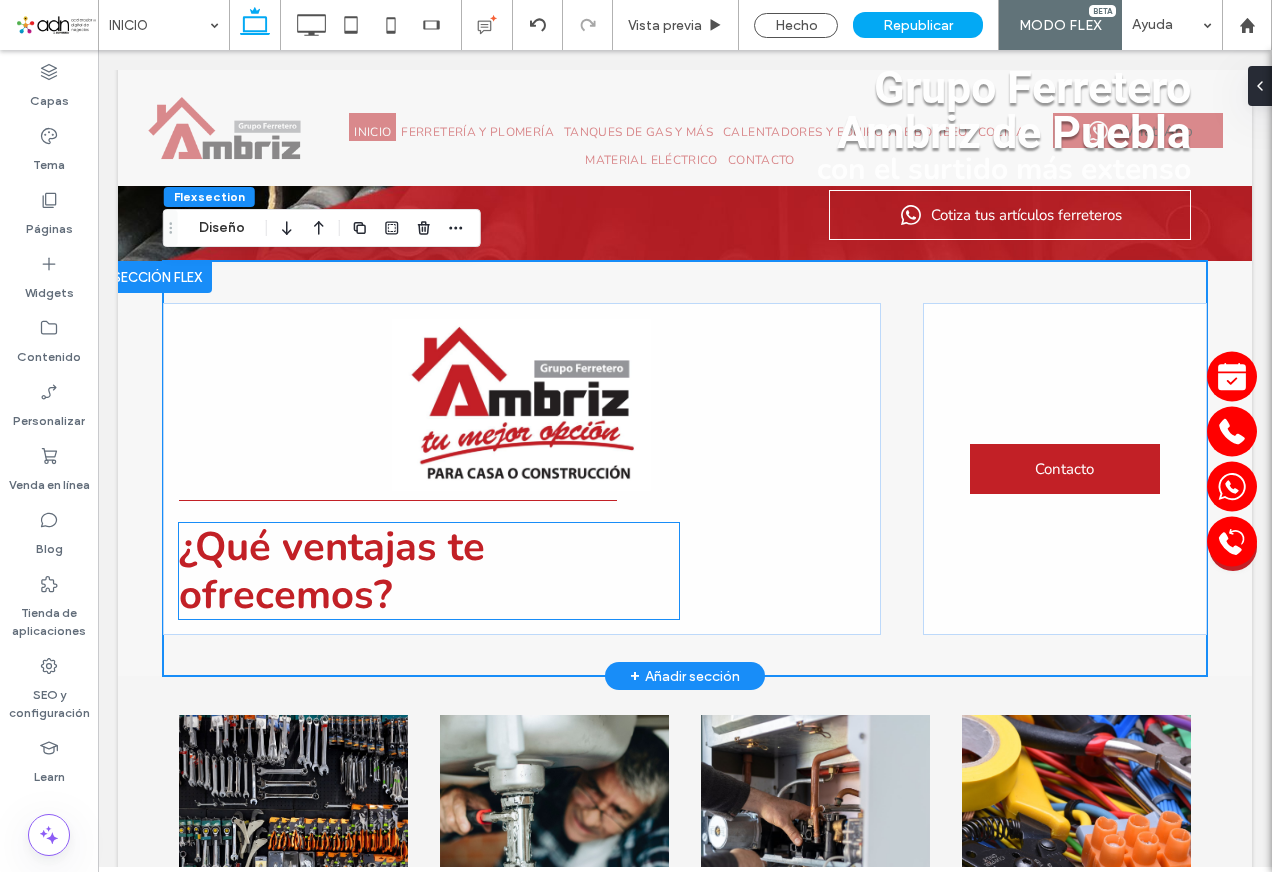 click on "¿Qué ventajas te ofrecemos?" at bounding box center (332, 571) 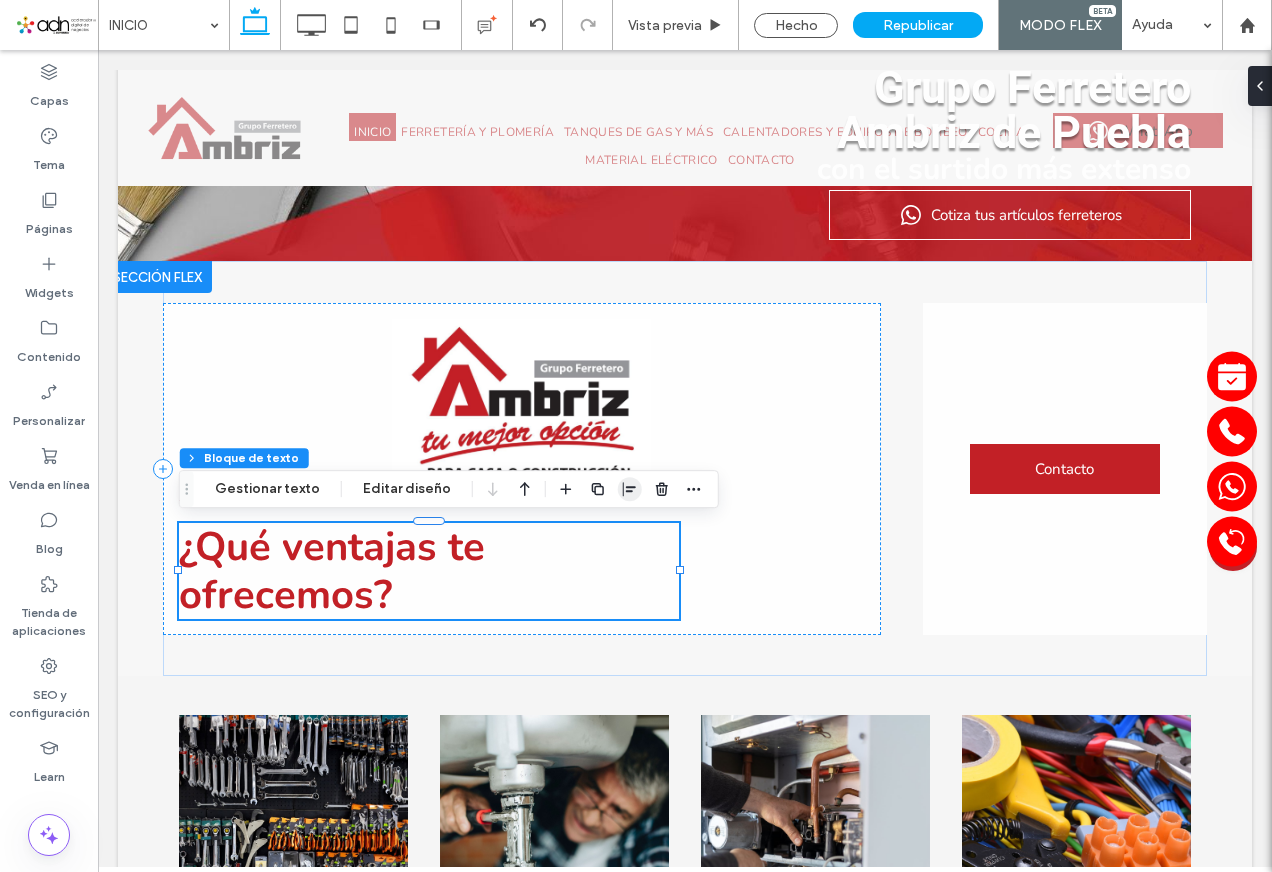 click at bounding box center (630, 489) 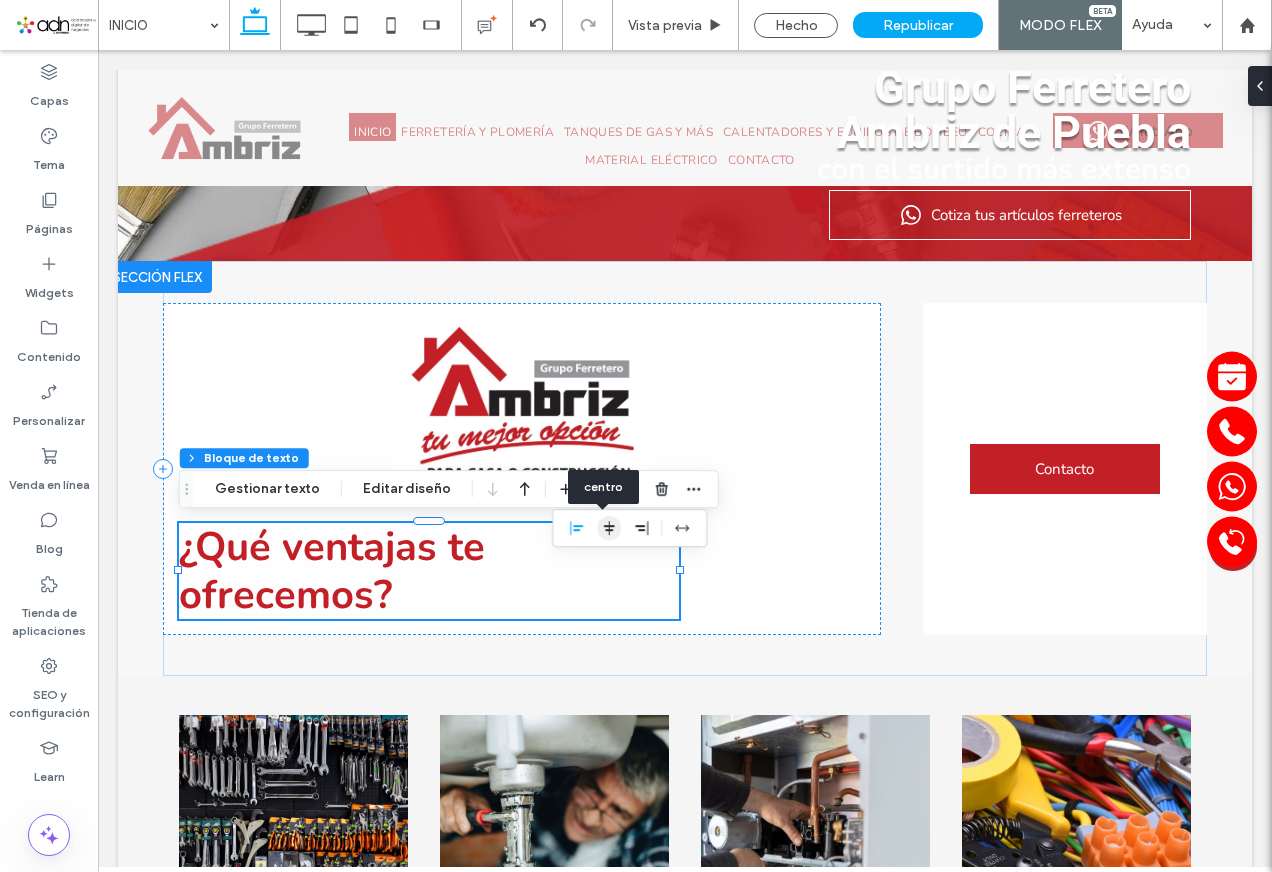 click 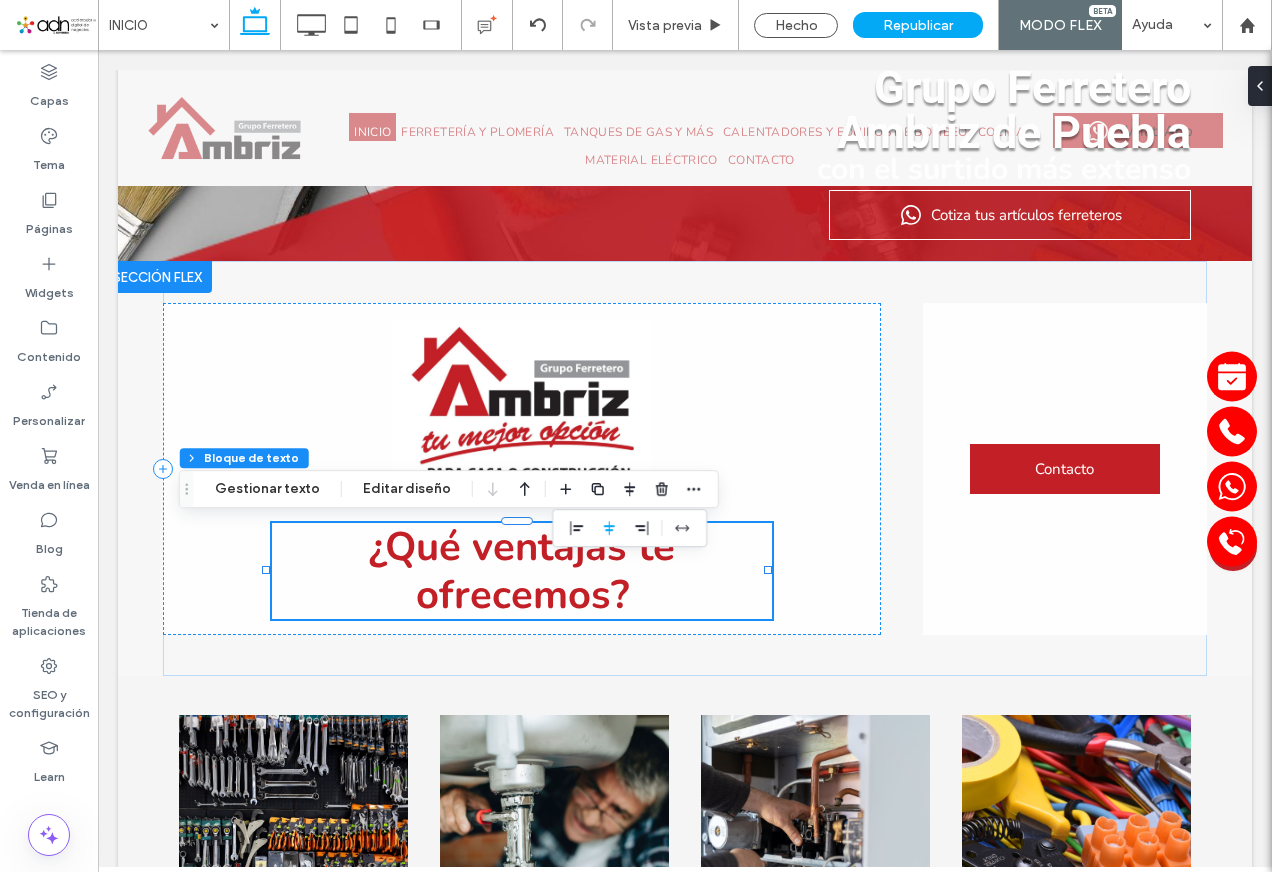 click on "Click To Paste
INICIO
FERRETERÍA Y PLOMERÍA
TANQUES DE GAS Y MÁS
CALENTADORES Y EQUIPOS DE BOMBEO
COCINA
MATERIAL ELÉCTRICO
CONTACTO
Click To Paste
WhatsApp
Click To Paste
Haga doble clic para salir del modo Flex
encabezado
[COMPANY] de [CITY]
con el surtido más extenso
Cotiza tus artículos ferreteros
Sección Hacer clic para editar en modo Flex + Añadir sección
¿Qué ventajas te ofrecemos?" at bounding box center (685, 2044) 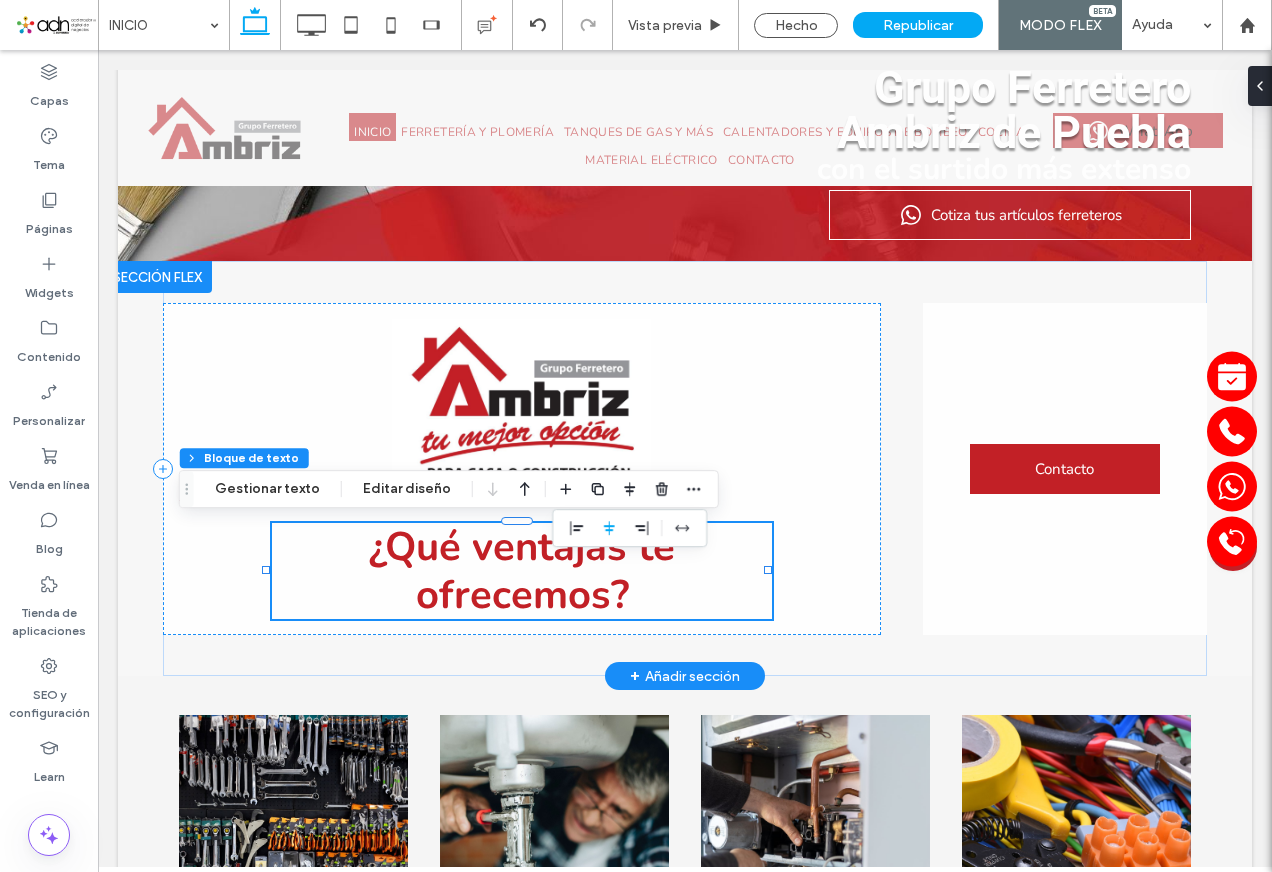 click on "¿Qué ventajas te ofrecemos?
Contacto
Sección Hacer clic para editar en modo Flex + Añadir sección" at bounding box center [685, 468] 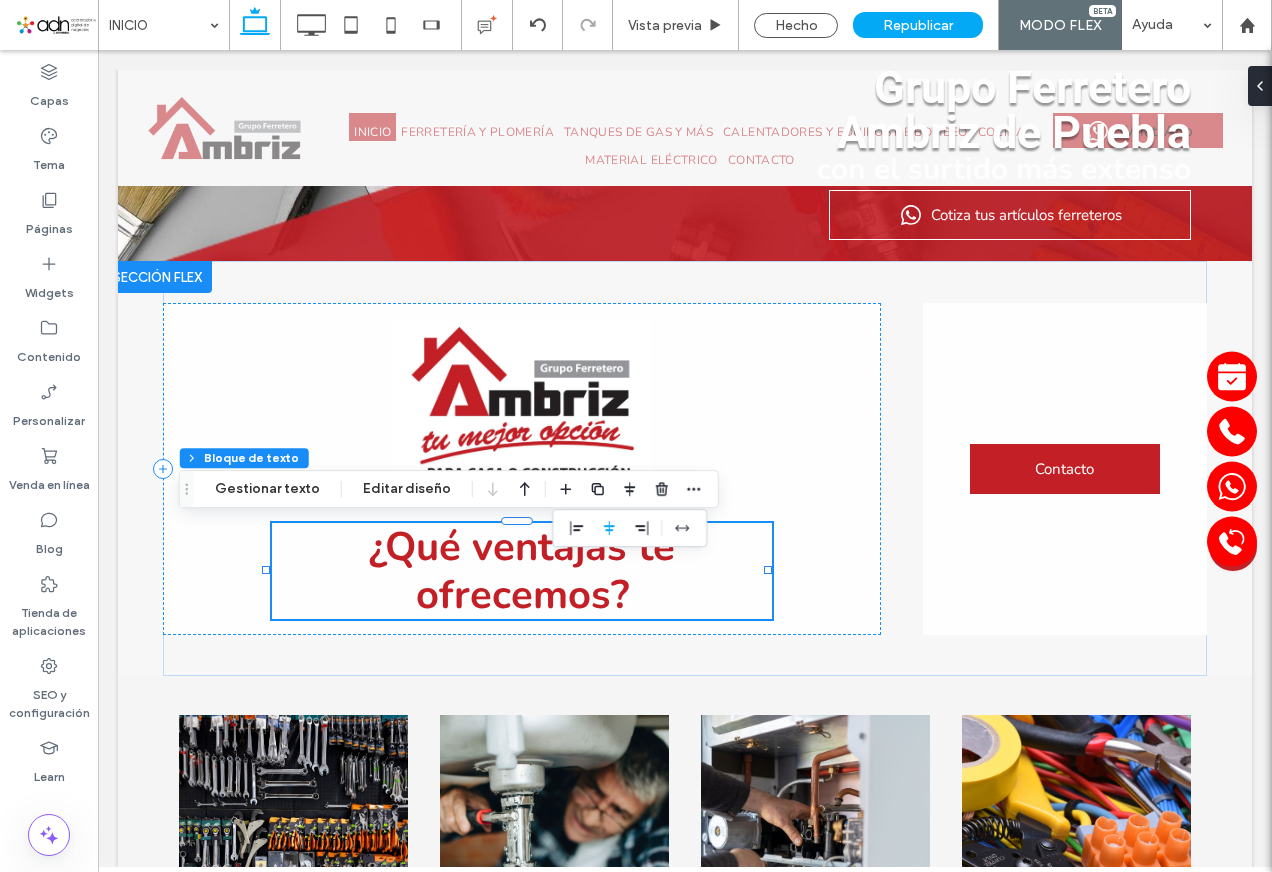 click on "Click To Paste
INICIO
FERRETERÍA Y PLOMERÍA
TANQUES DE GAS Y MÁS
CALENTADORES Y EQUIPOS DE BOMBEO
COCINA
MATERIAL ELÉCTRICO
CONTACTO
Click To Paste
WhatsApp
Click To Paste
Haga doble clic para salir del modo Flex
encabezado
[COMPANY] de [CITY]
con el surtido más extenso
Cotiza tus artículos ferreteros
Sección Hacer clic para editar en modo Flex + Añadir sección
¿Qué ventajas te ofrecemos?" at bounding box center (685, 2044) 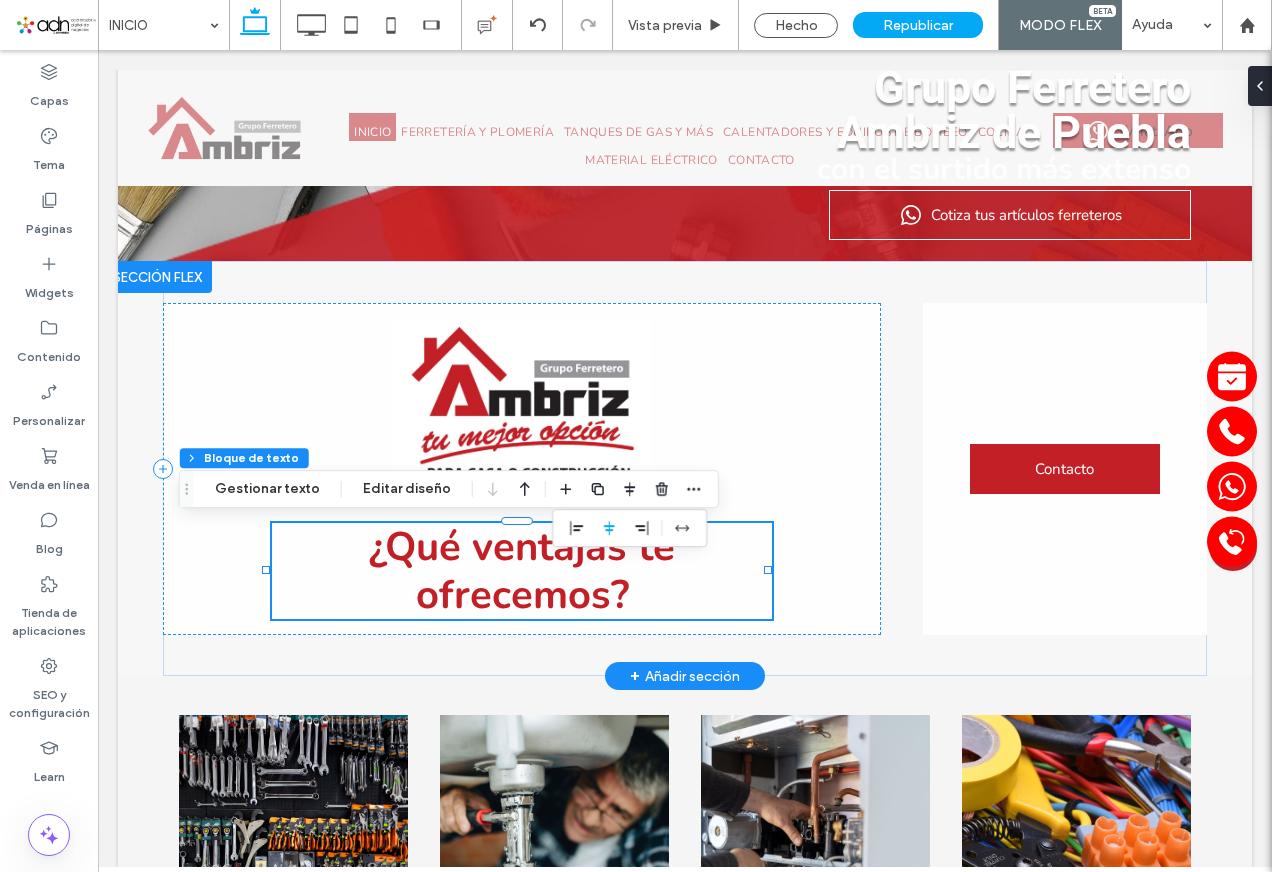 click on "¿Qué ventajas te ofrecemos?
Contacto
Sección Hacer clic para editar en modo Flex + Añadir sección" at bounding box center (685, 468) 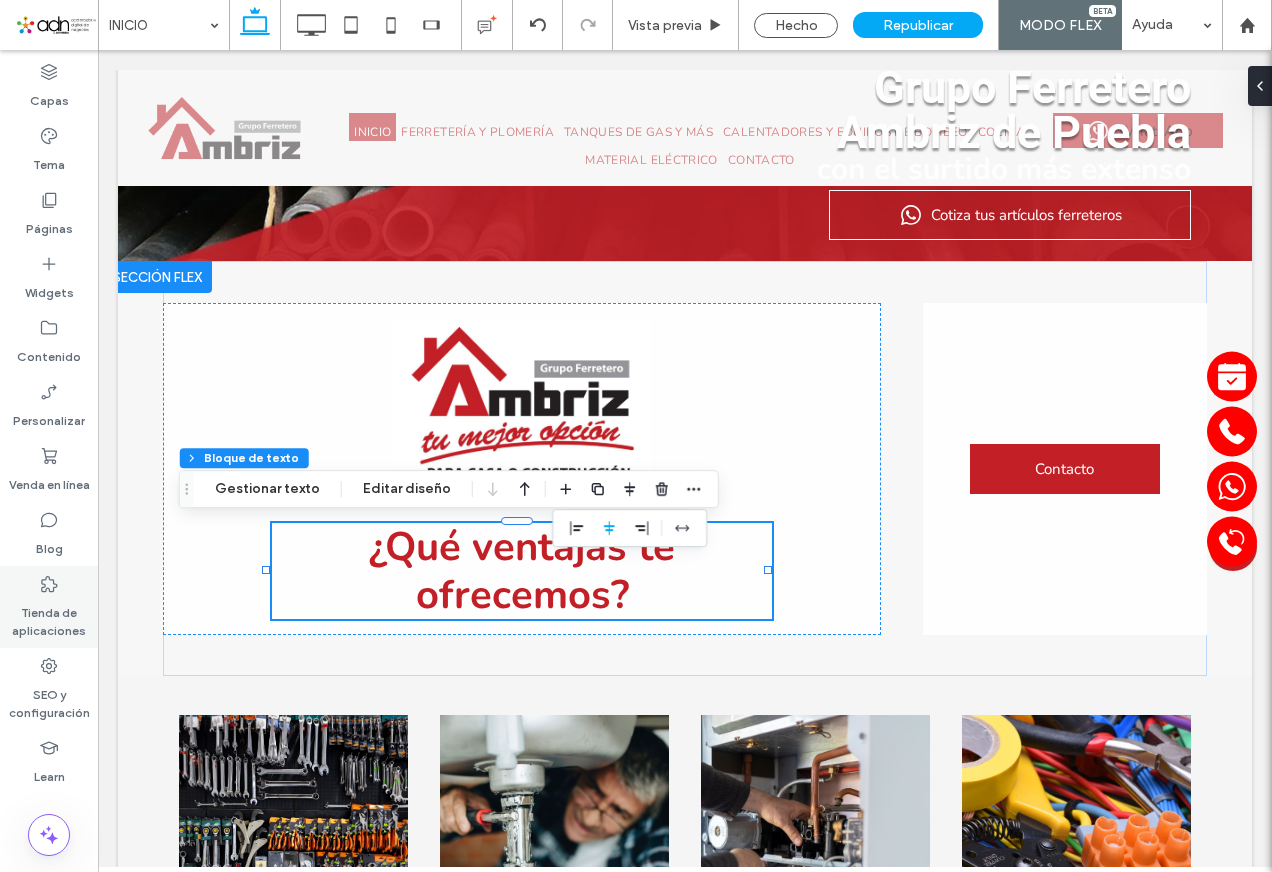 drag, startPoint x: 89, startPoint y: 638, endPoint x: 220, endPoint y: 504, distance: 187.39531 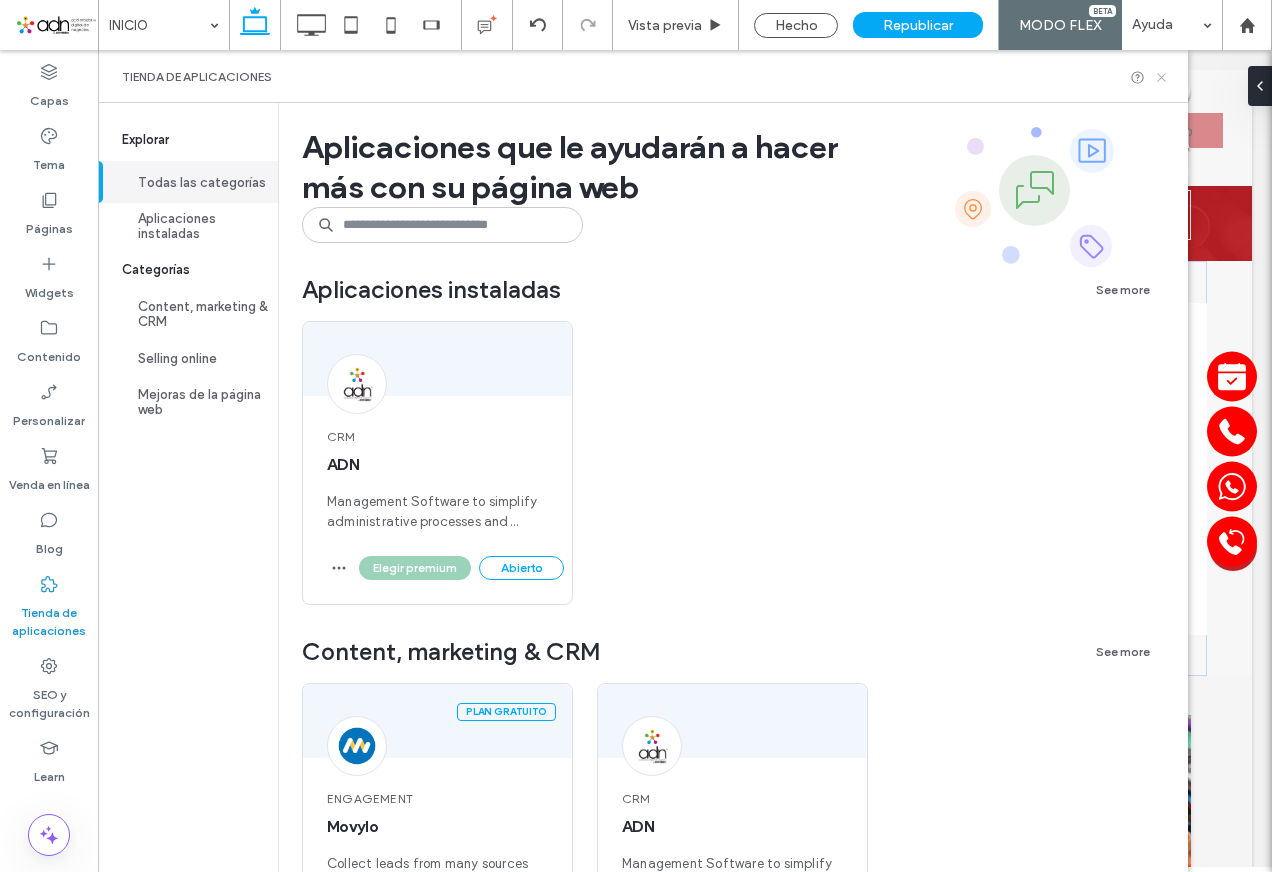drag, startPoint x: 1180, startPoint y: 79, endPoint x: 1061, endPoint y: 43, distance: 124.32619 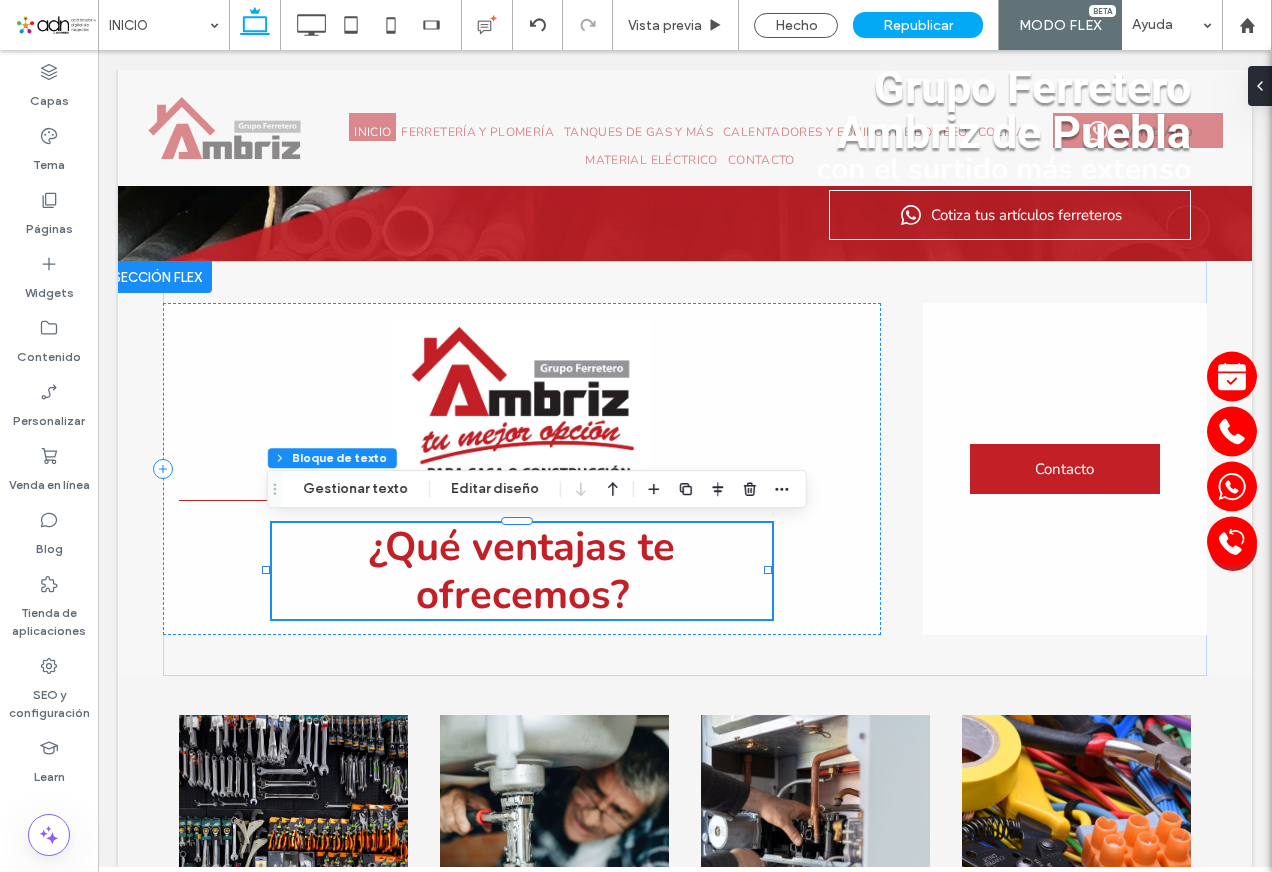 click on "Click To Paste
INICIO
FERRETERÍA Y PLOMERÍA
TANQUES DE GAS Y MÁS
CALENTADORES Y EQUIPOS DE BOMBEO
COCINA
MATERIAL ELÉCTRICO
CONTACTO
Click To Paste
WhatsApp
Click To Paste
Haga doble clic para salir del modo Flex
encabezado
[COMPANY] de [CITY]
con el surtido más extenso
Cotiza tus artículos ferreteros
Sección Hacer clic para editar en modo Flex + Añadir sección
¿Qué ventajas te ofrecemos?" at bounding box center (685, 2044) 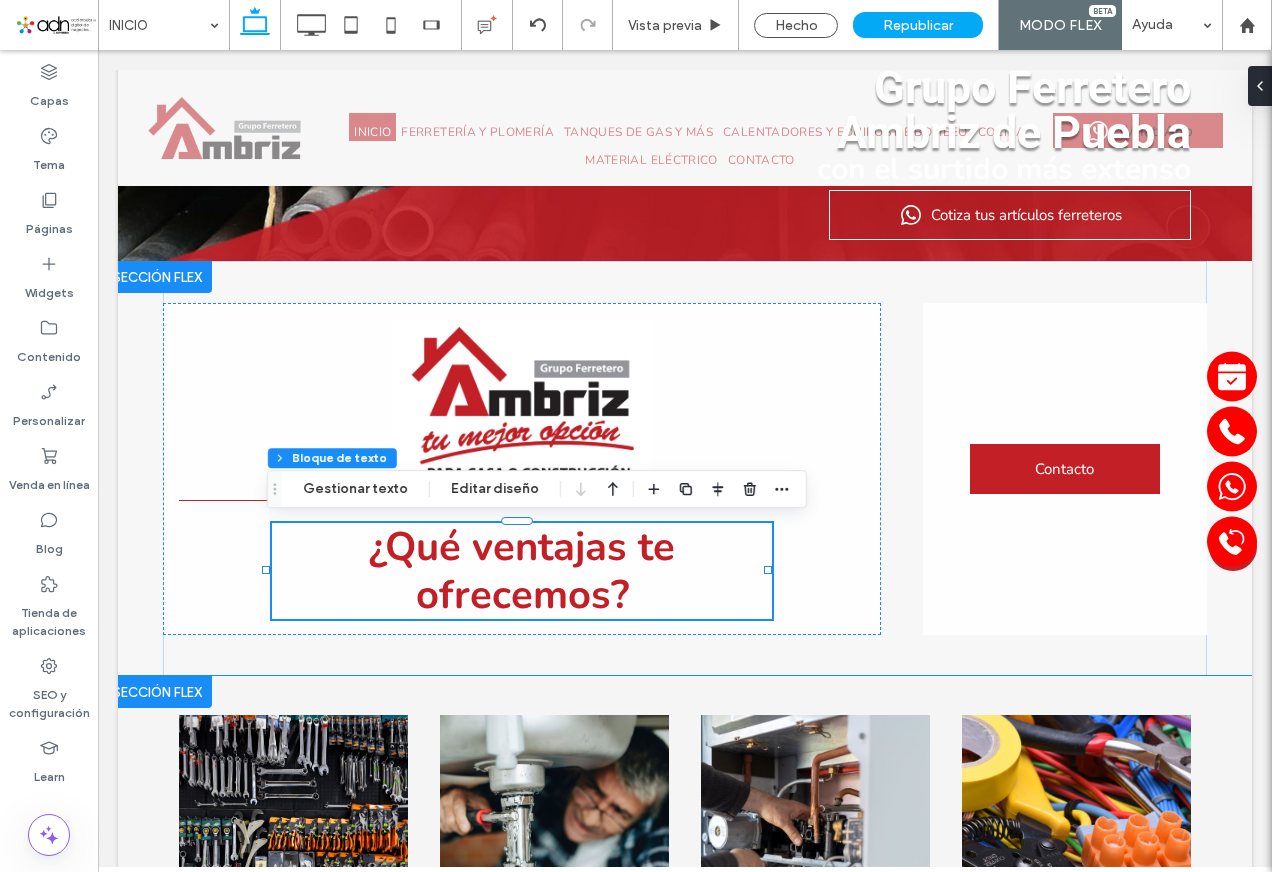 click on "Ferretería
Plomería
Gas
Material eléctrico" at bounding box center [685, 880] 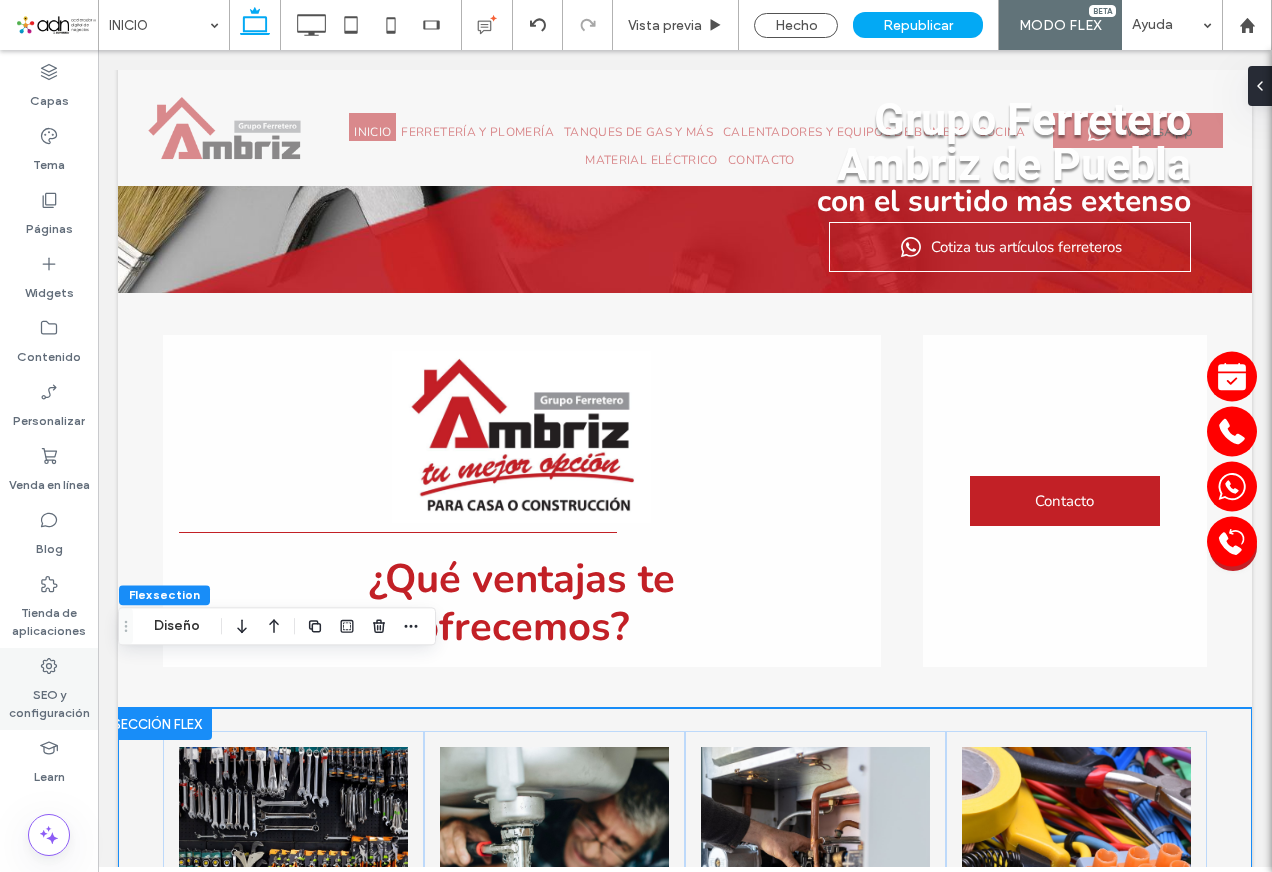 scroll, scrollTop: 216, scrollLeft: 0, axis: vertical 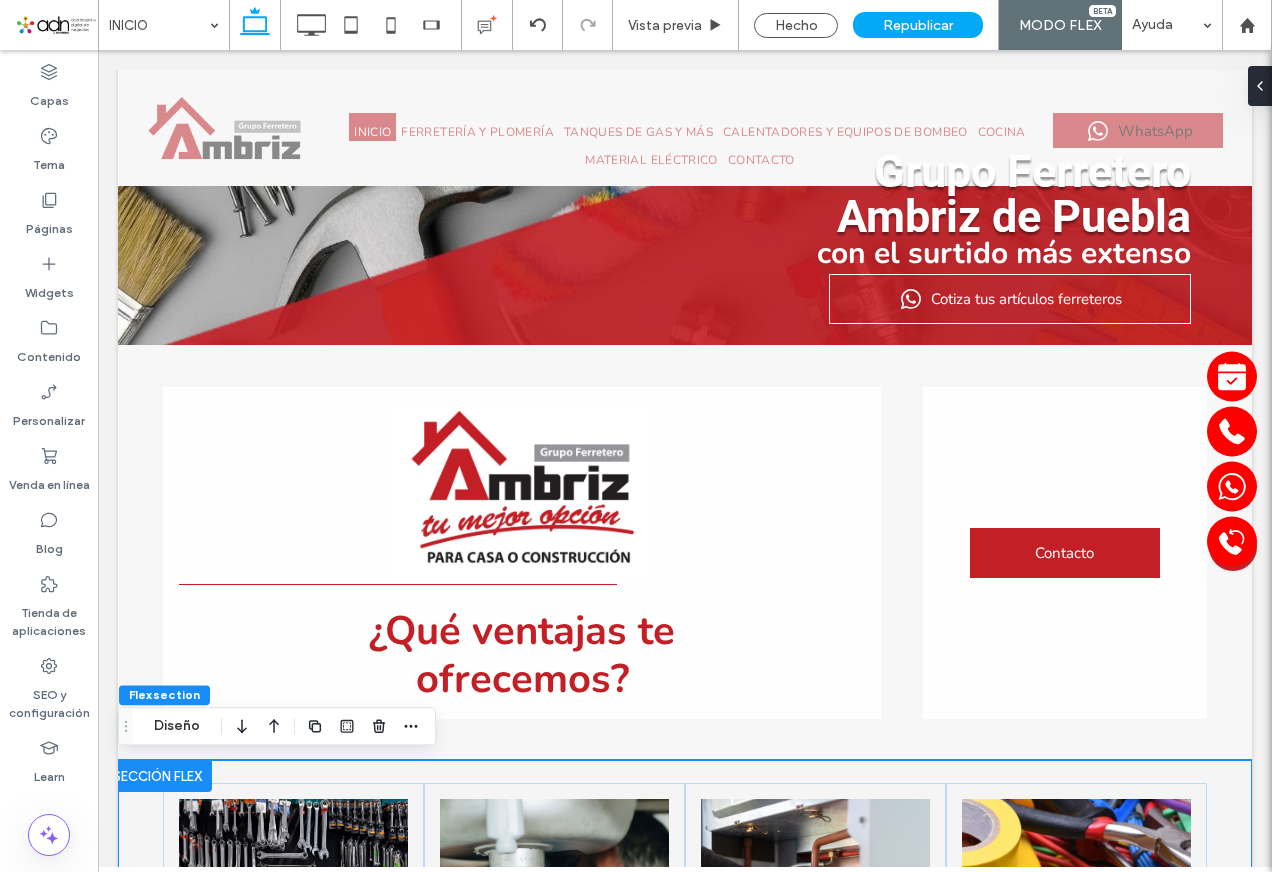 click on "Click To Paste
INICIO
FERRETERÍA Y PLOMERÍA
TANQUES DE GAS Y MÁS
CALENTADORES Y EQUIPOS DE BOMBEO
COCINA
MATERIAL ELÉCTRICO
CONTACTO
Click To Paste
WhatsApp
Click To Paste
Haga doble clic para salir del modo Flex
encabezado
[COMPANY] de [CITY]
con el surtido más extenso
Cotiza tus artículos ferreteros
Sección Hacer clic para editar en modo Flex + Añadir sección
¿Qué ventajas te ofrecemos?
Contacto
Sección Hacer clic para editar en modo Flex + Añadir sección" at bounding box center (685, 2128) 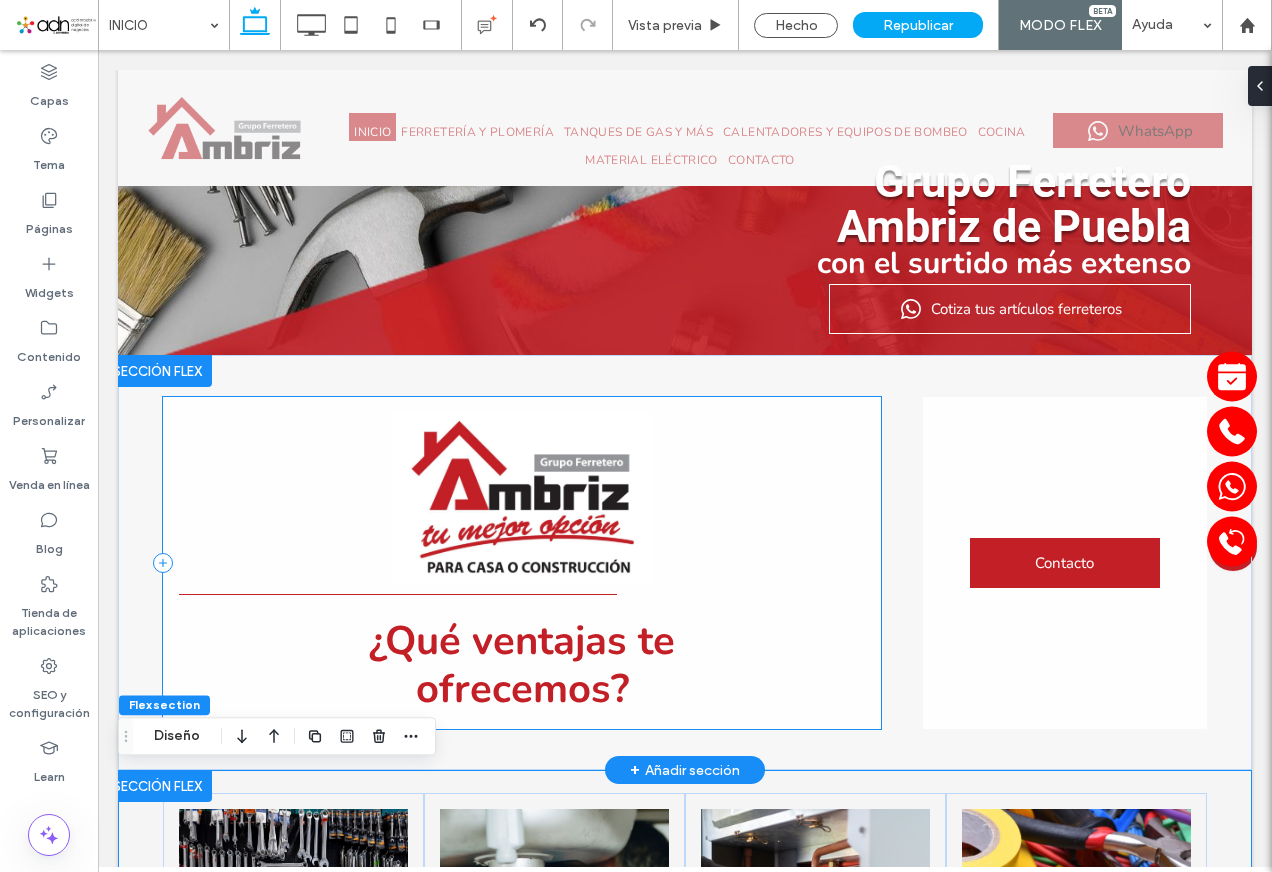 scroll, scrollTop: 316, scrollLeft: 0, axis: vertical 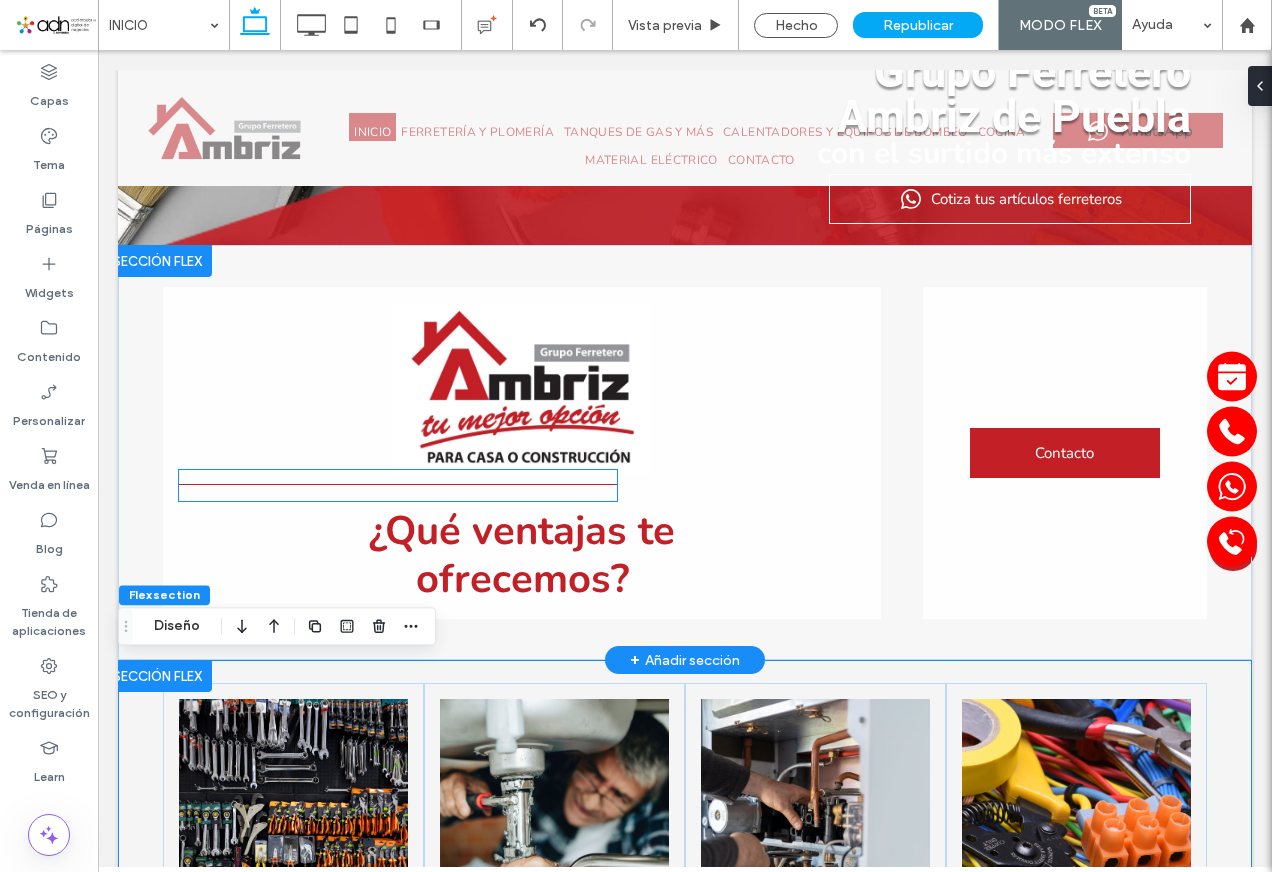 drag, startPoint x: 570, startPoint y: 489, endPoint x: 613, endPoint y: 494, distance: 43.289722 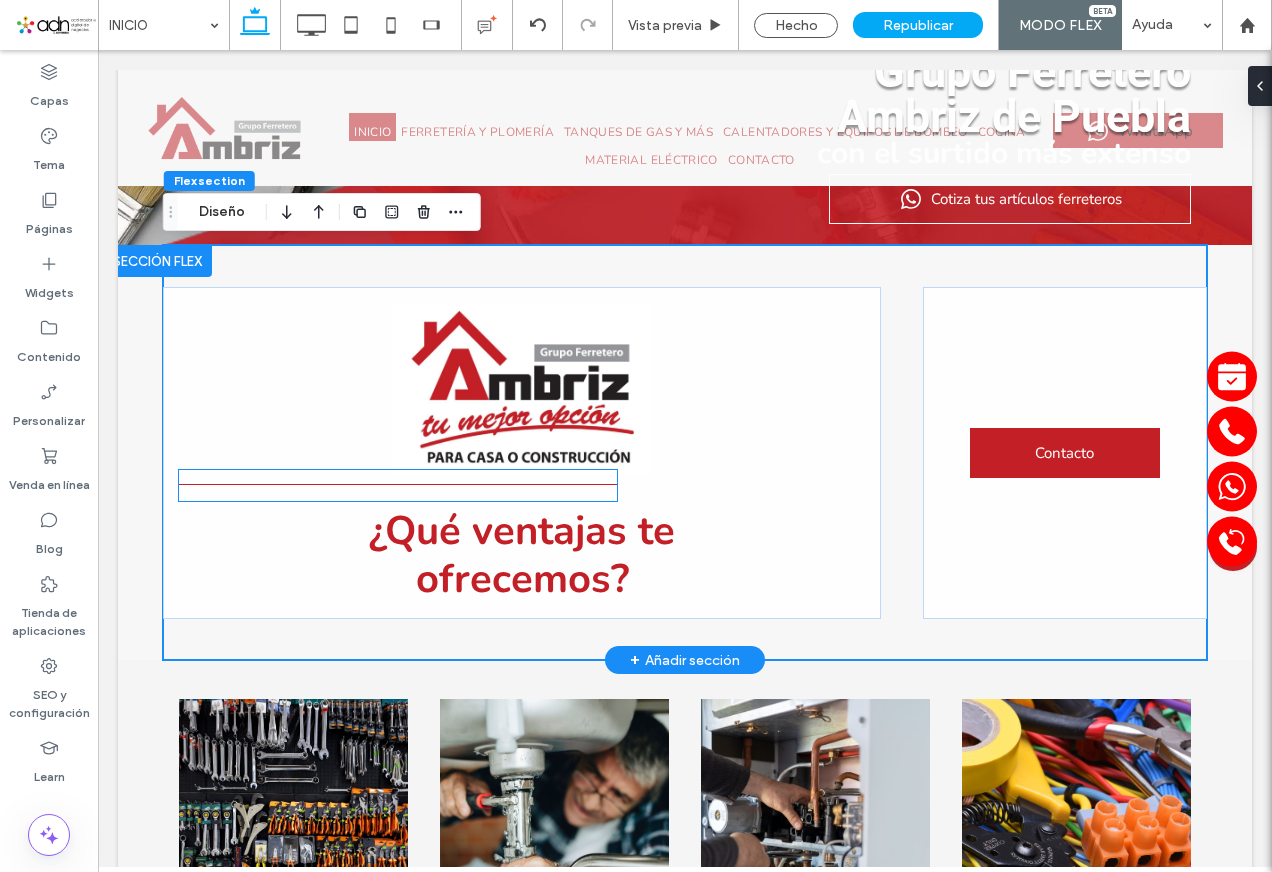 click at bounding box center [398, 485] 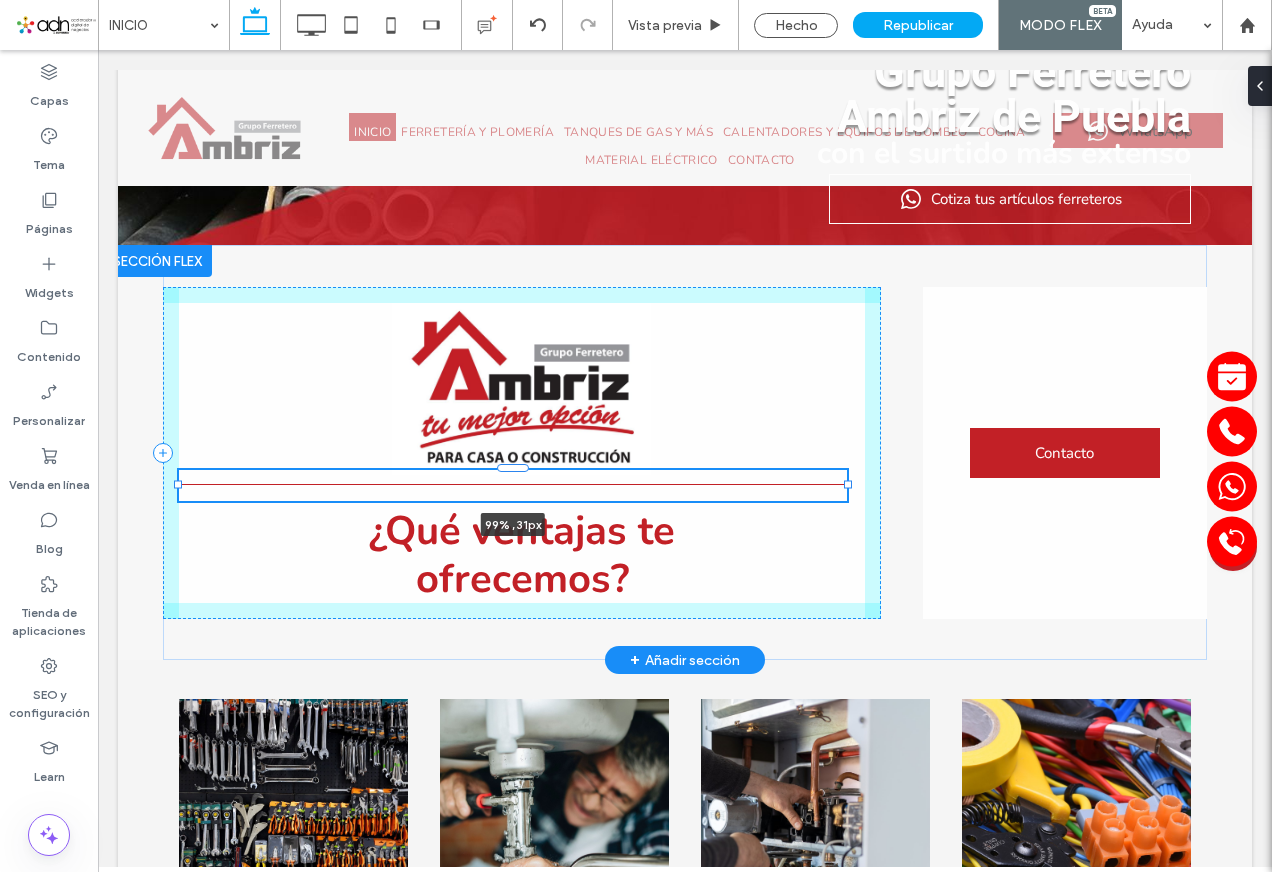 drag, startPoint x: 613, startPoint y: 488, endPoint x: 849, endPoint y: 490, distance: 236.00847 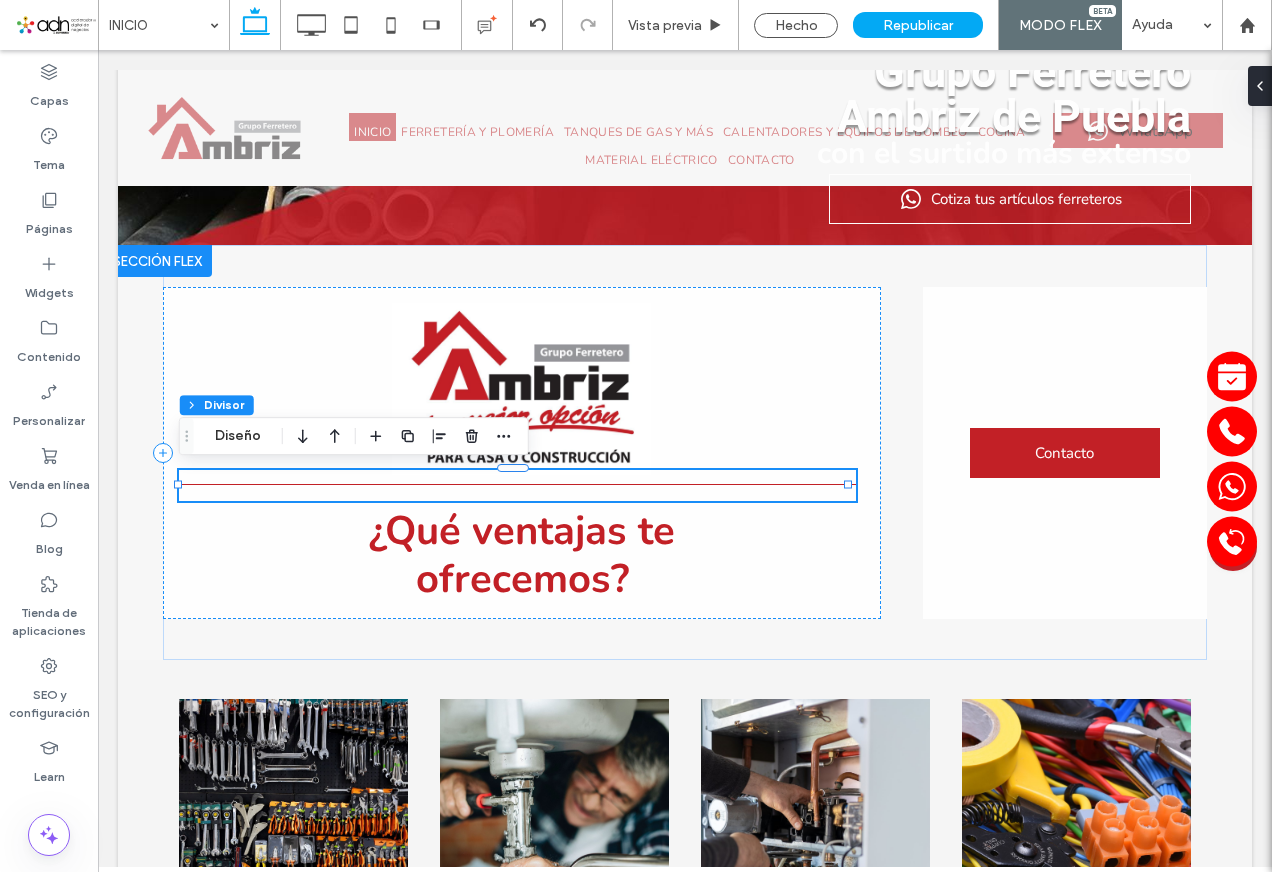 click at bounding box center [440, 436] 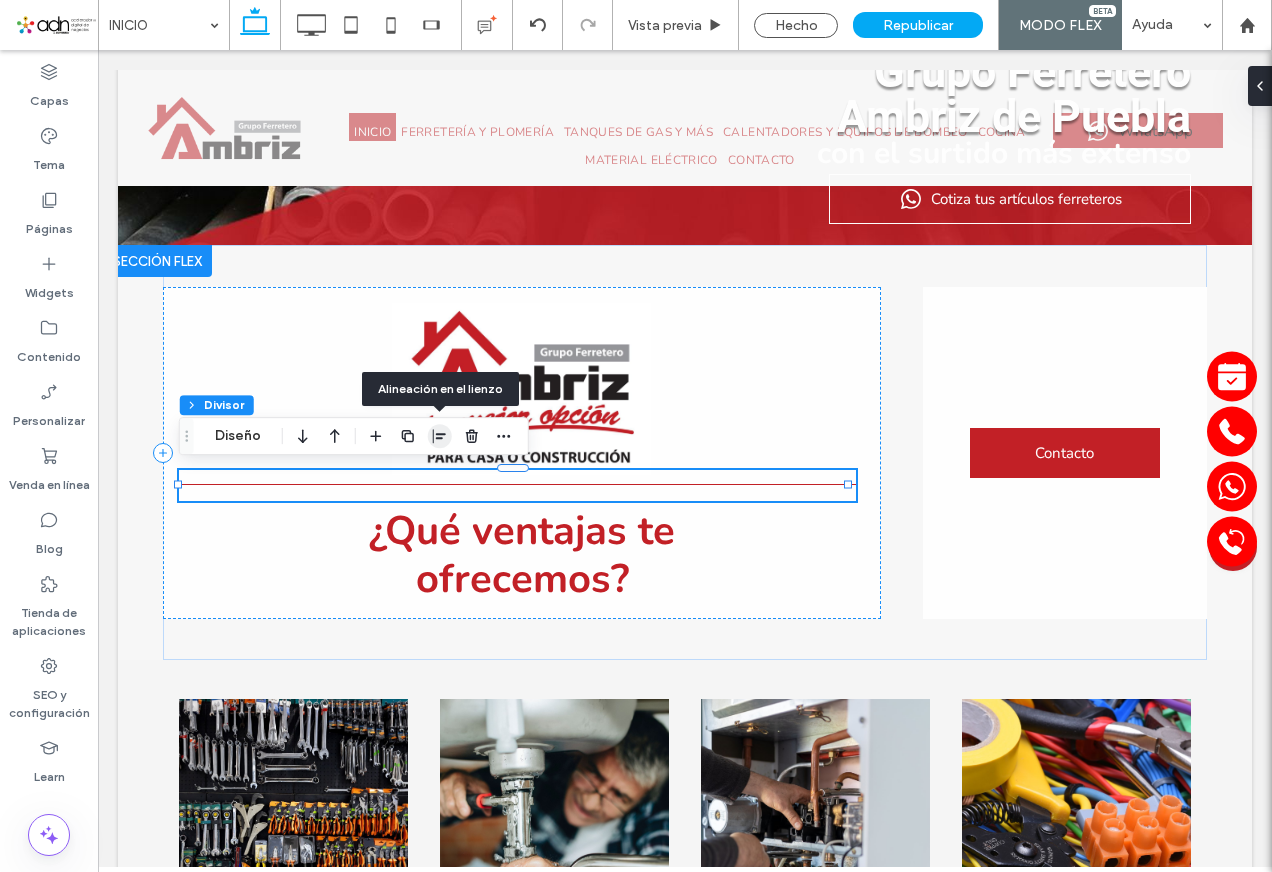 click 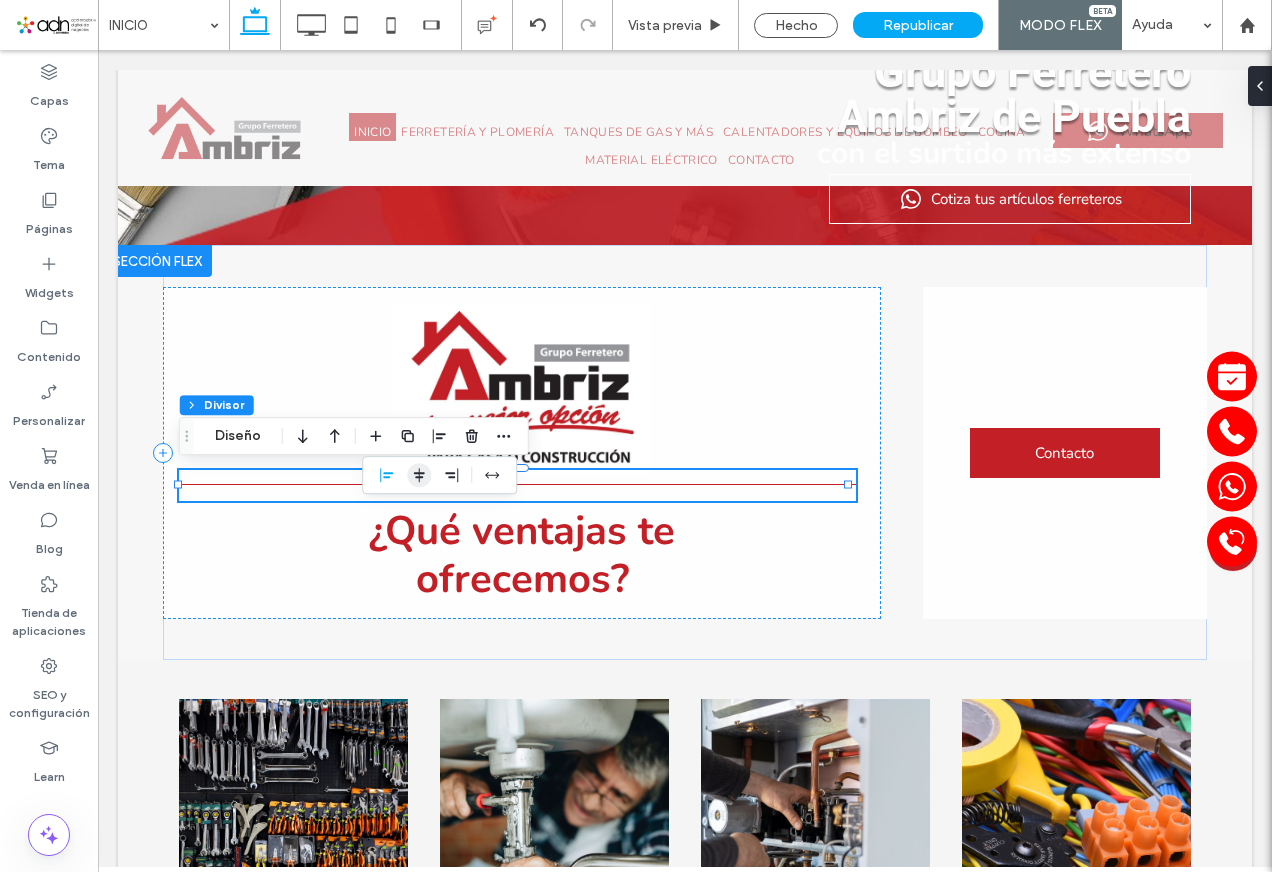 click 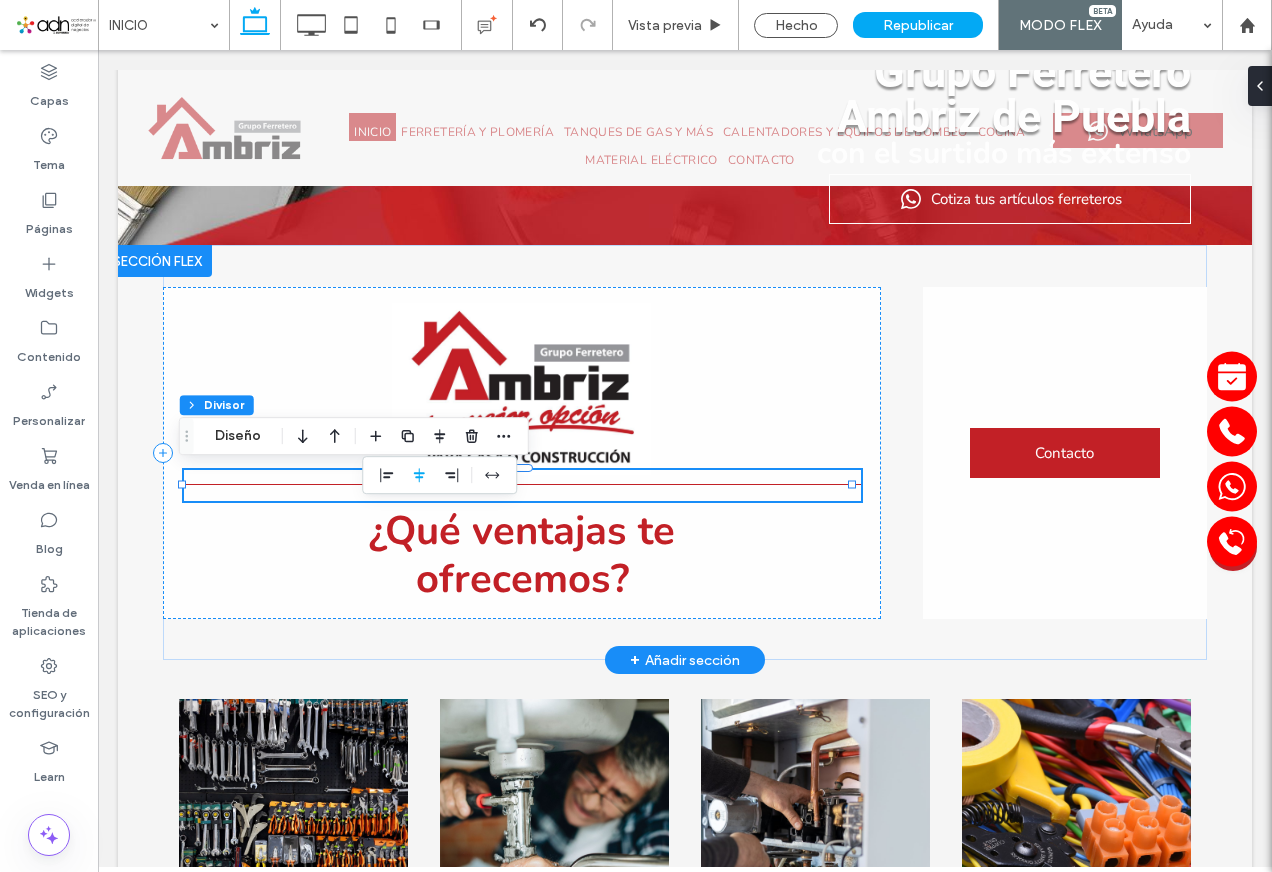 click on "99% , 31px   ¿Qué ventajas te ofrecemos?
Contacto
Sección Hacer clic para editar en modo Flex + Añadir sección" at bounding box center (685, 452) 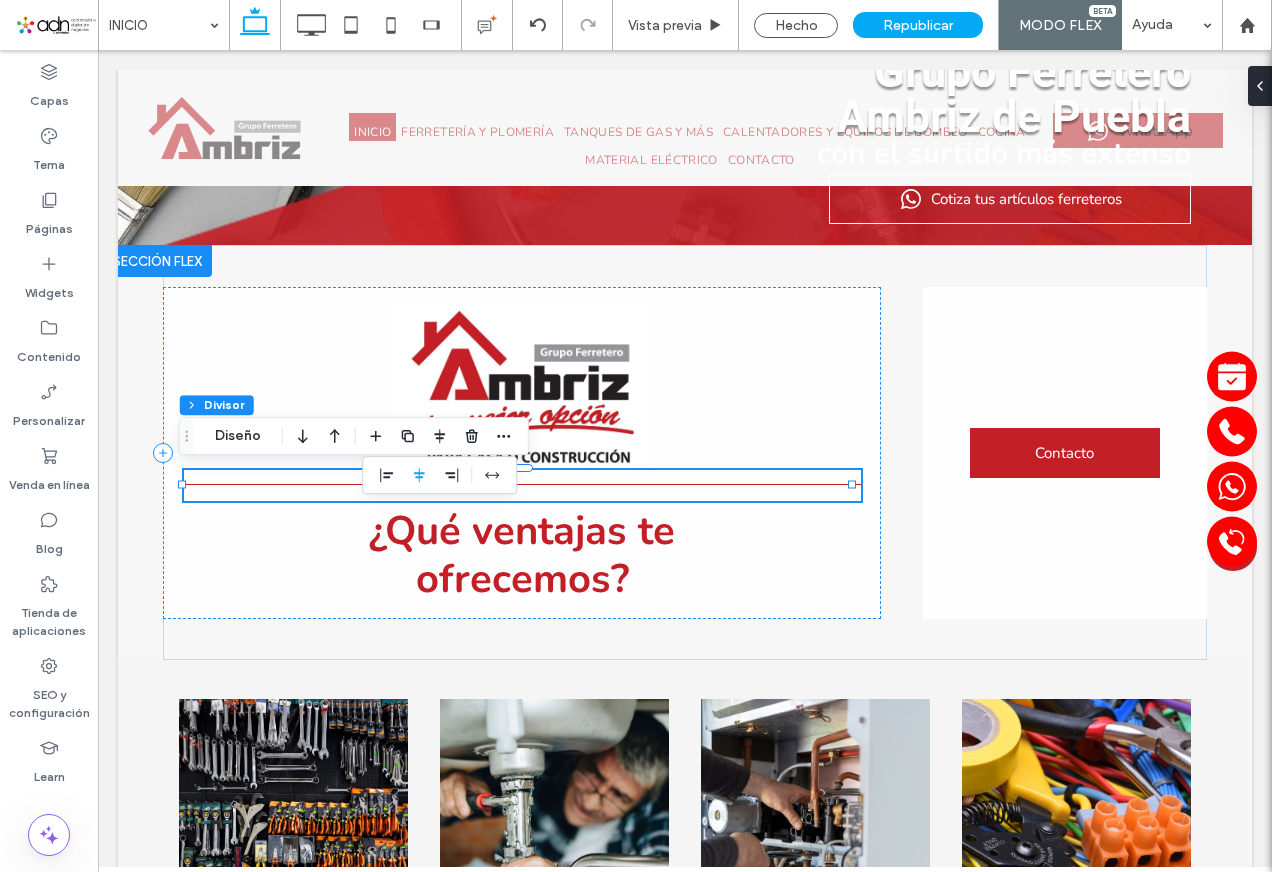 click on "Click To Paste
INICIO
FERRETERÍA Y PLOMERÍA
TANQUES DE GAS Y MÁS
CALENTADORES Y EQUIPOS DE BOMBEO
COCINA
MATERIAL ELÉCTRICO
CONTACTO
Click To Paste
WhatsApp
Click To Paste
Haga doble clic para salir del modo Flex
encabezado
[COMPANY] de [CITY]
con el surtido más extenso
Cotiza tus artículos ferreteros
Sección Hacer clic para editar en modo Flex + Añadir sección
99% , 31px   ¿Qué ventajas te ofrecemos?" at bounding box center [685, 2028] 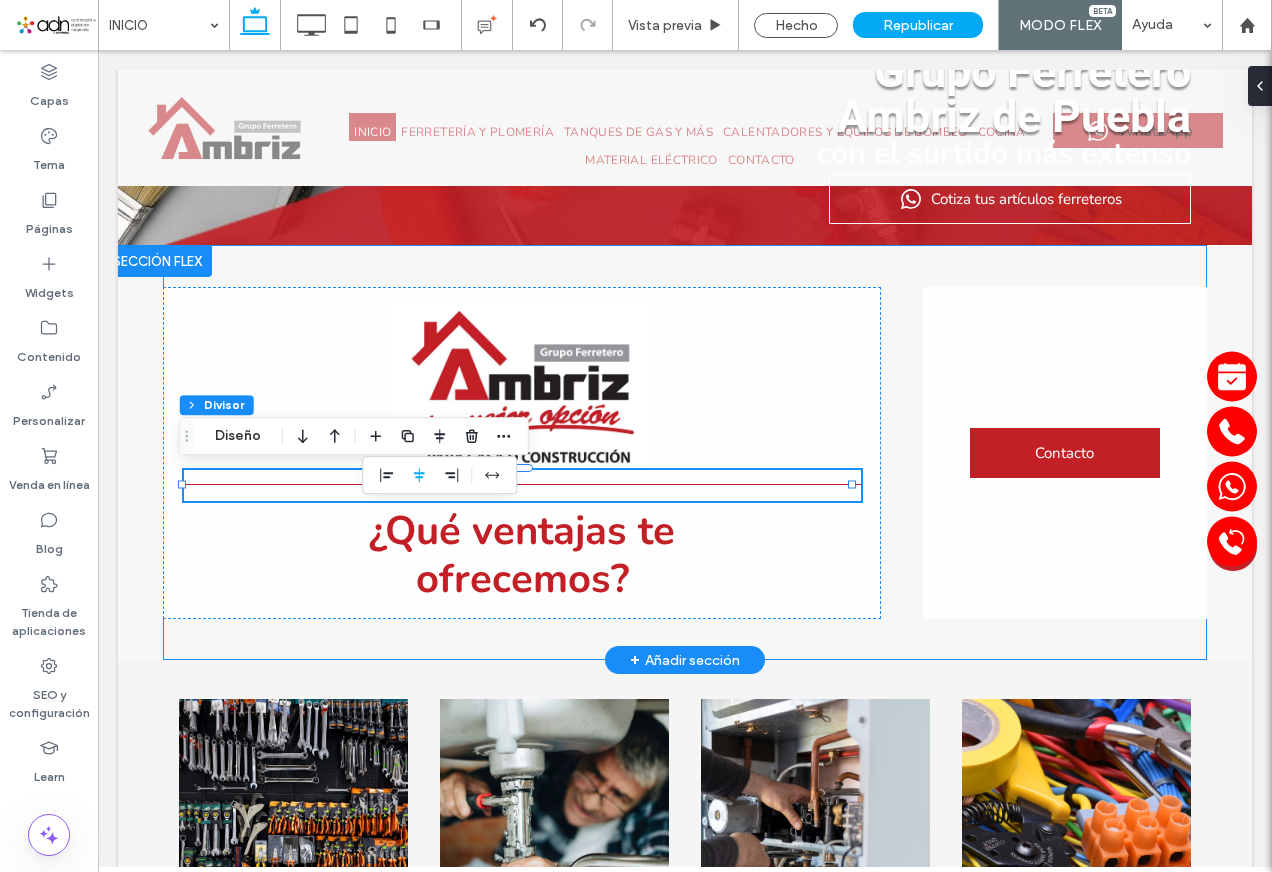 click on "99% , 31px   ¿Qué ventajas te ofrecemos?
Contacto" at bounding box center (684, 452) 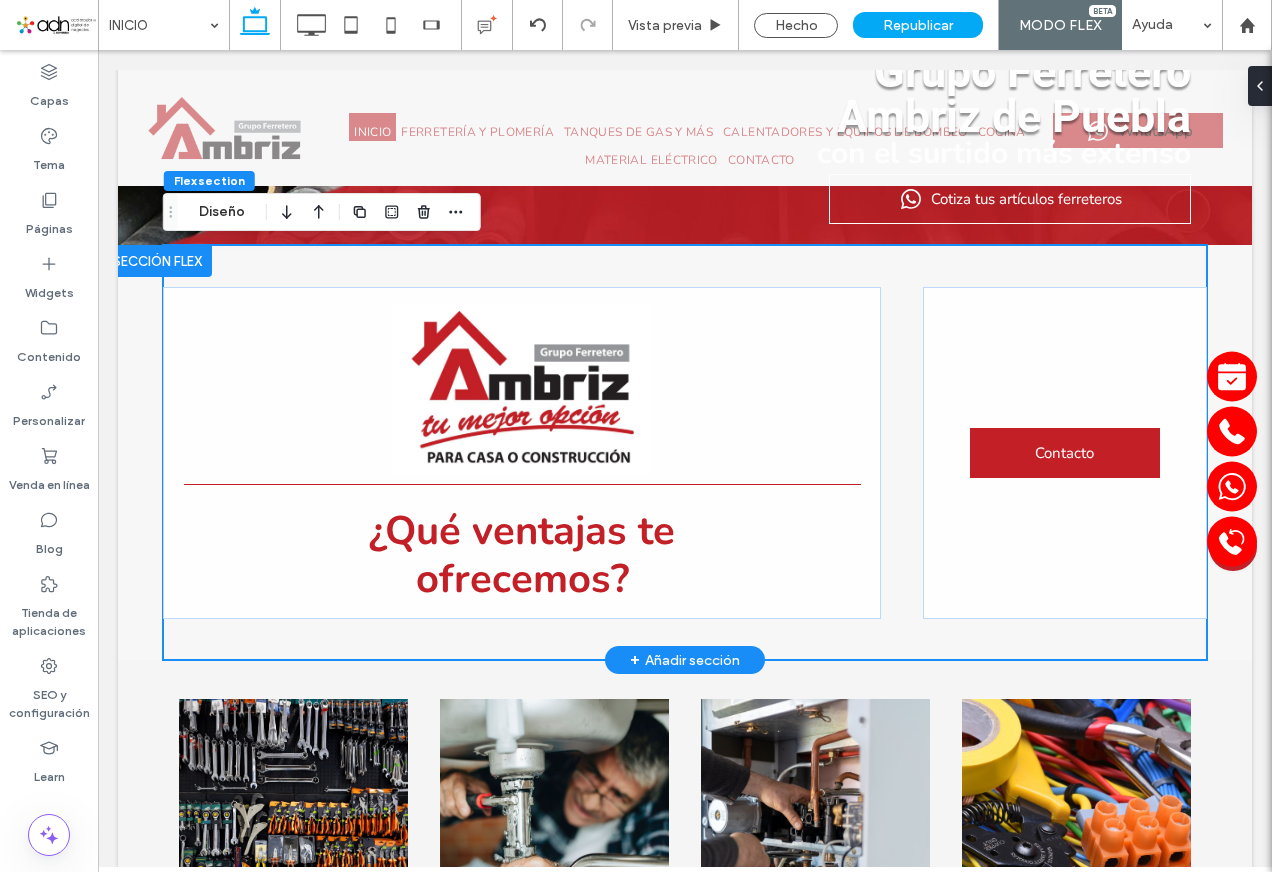 click on "¿Qué ventajas te ofrecemos?
Contacto
Sección Hacer clic para editar en modo Flex + Añadir sección" at bounding box center (685, 452) 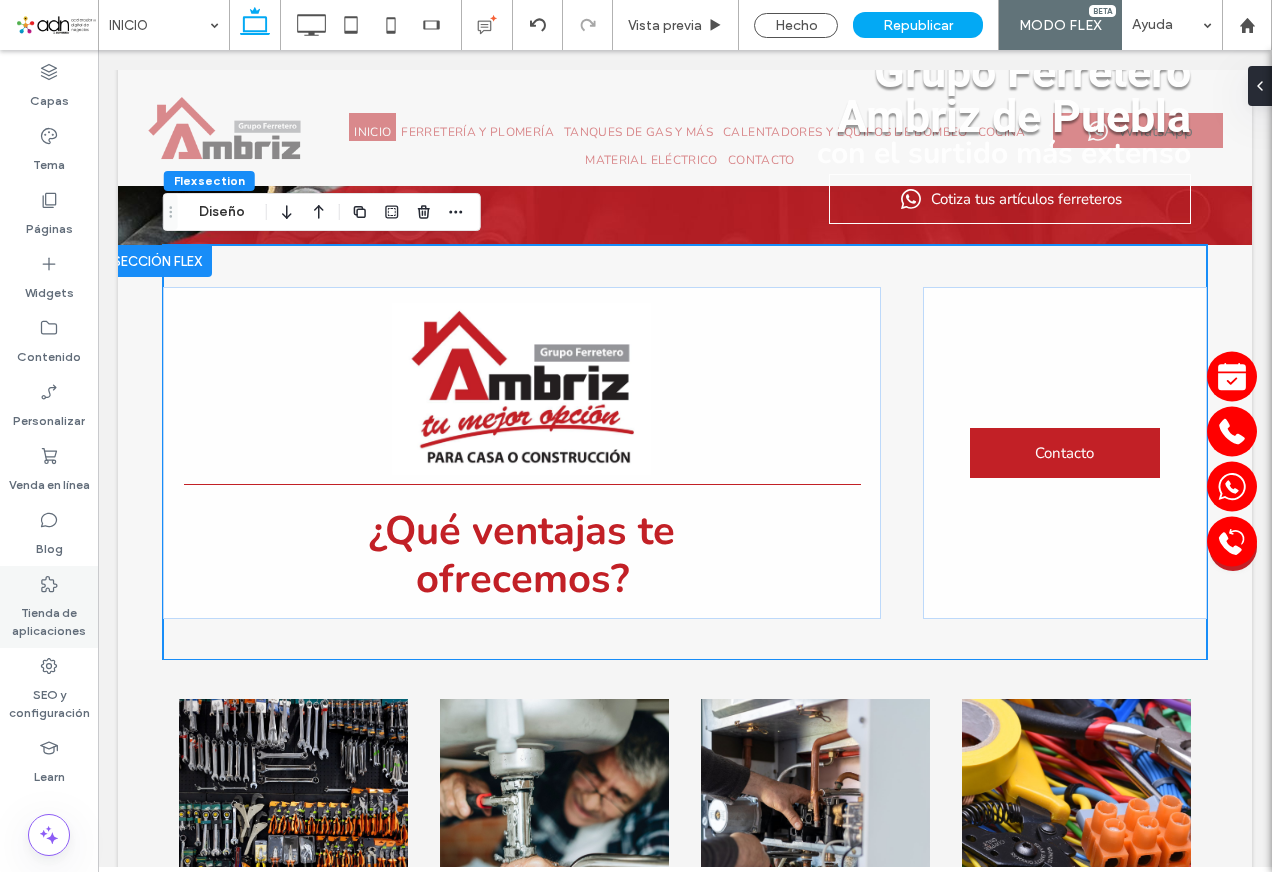 click on "Tienda de aplicaciones" at bounding box center [49, 617] 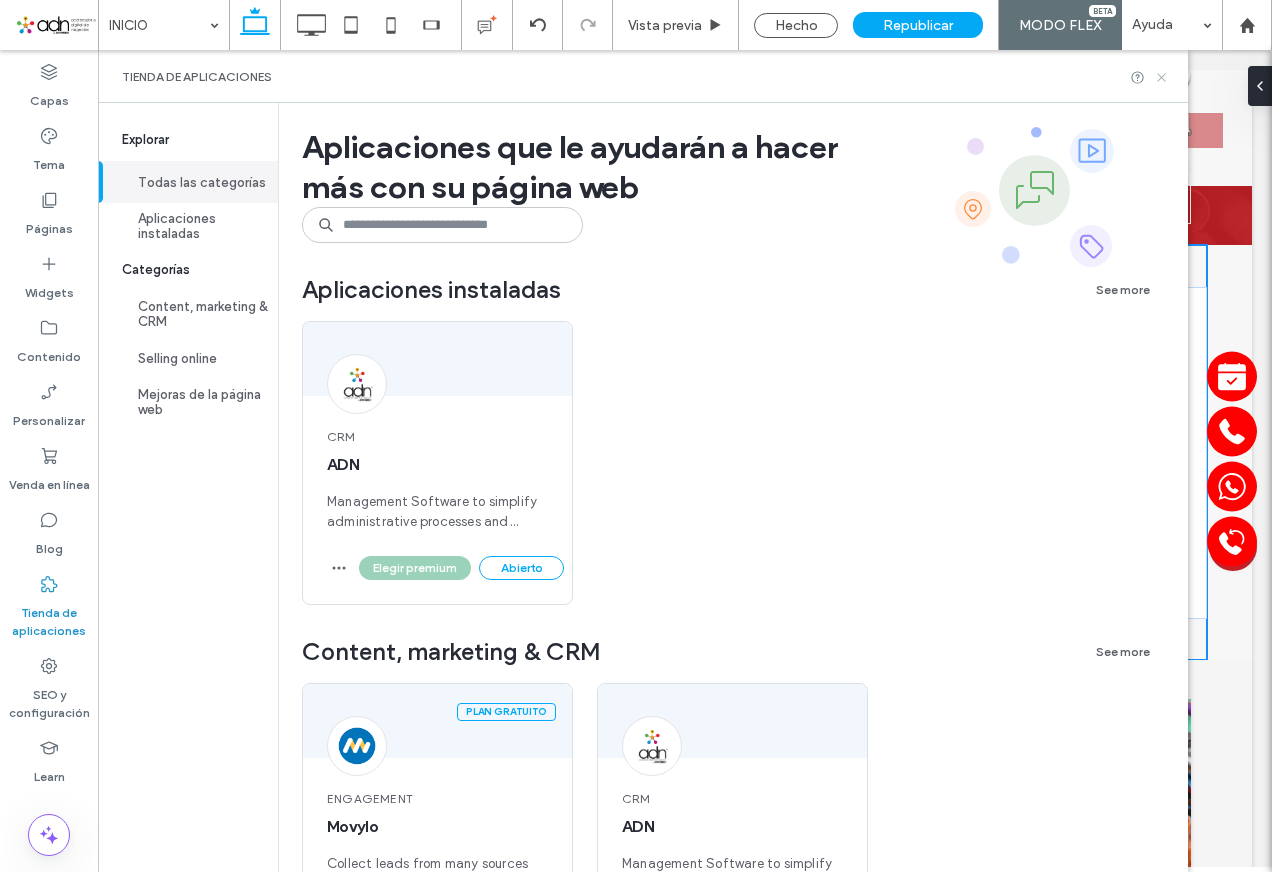 click 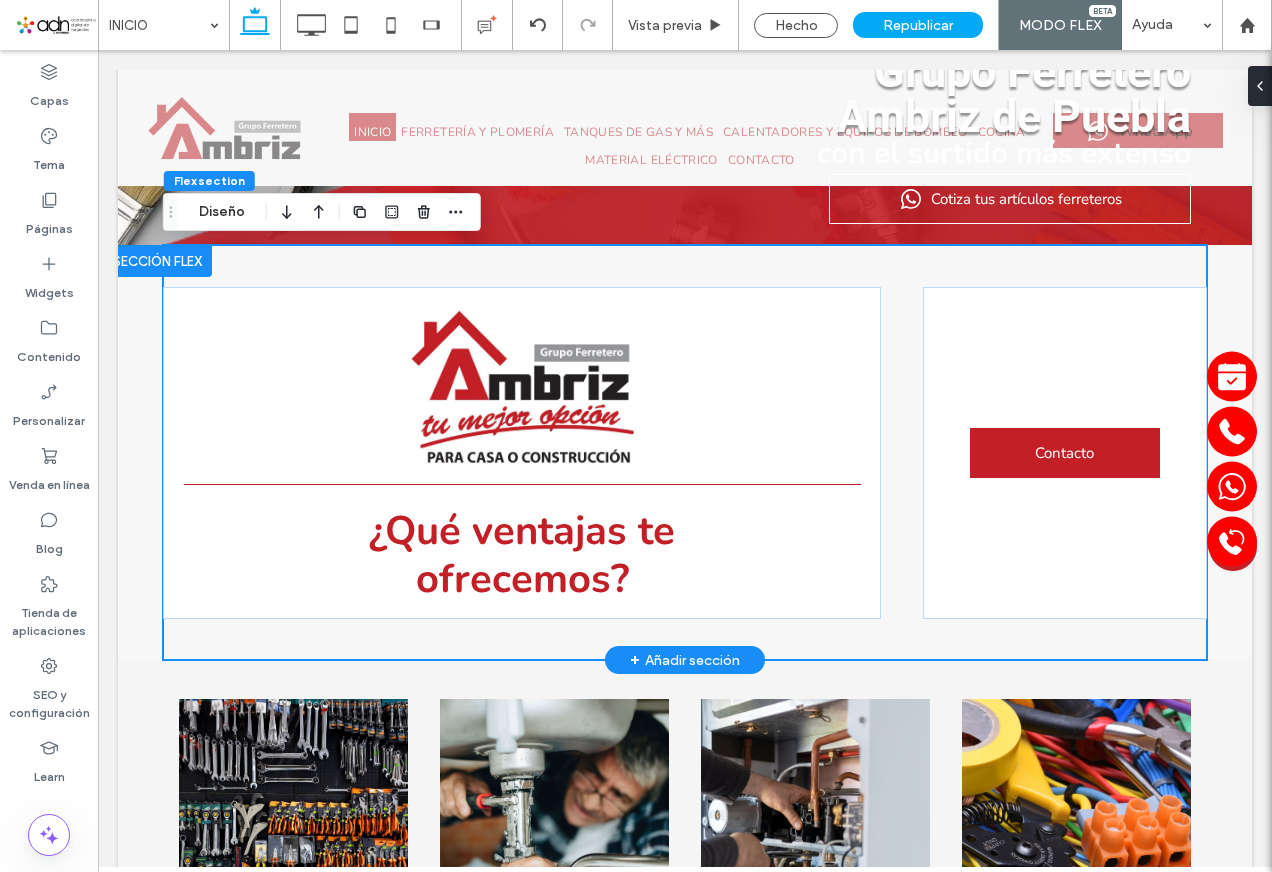 click on "¿Qué ventajas te ofrecemos?
Contacto
Sección Hacer clic para editar en modo Flex + Añadir sección" at bounding box center (685, 452) 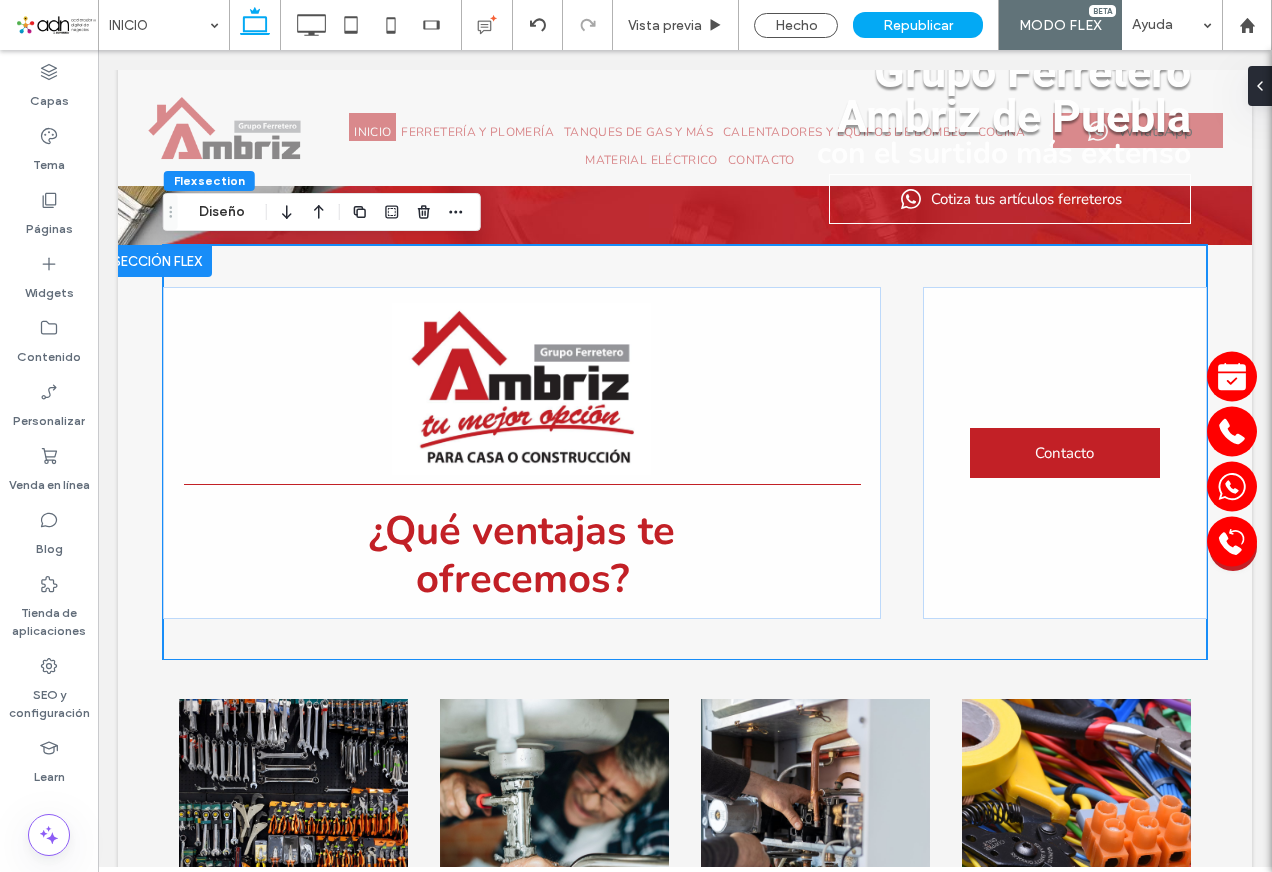click on "Click To Paste
INICIO
FERRETERÍA Y PLOMERÍA
TANQUES DE GAS Y MÁS
CALENTADORES Y EQUIPOS DE BOMBEO
COCINA
MATERIAL ELÉCTRICO
CONTACTO
Click To Paste
WhatsApp
Click To Paste
Haga doble clic para salir del modo Flex
encabezado
[COMPANY] de [CITY]
con el surtido más extenso
Cotiza tus artículos ferreteros
Sección Hacer clic para editar en modo Flex + Añadir sección
¿Qué ventajas te ofrecemos?
Contacto
Sección Hacer clic para editar en modo Flex + Añadir sección" at bounding box center [685, 2028] 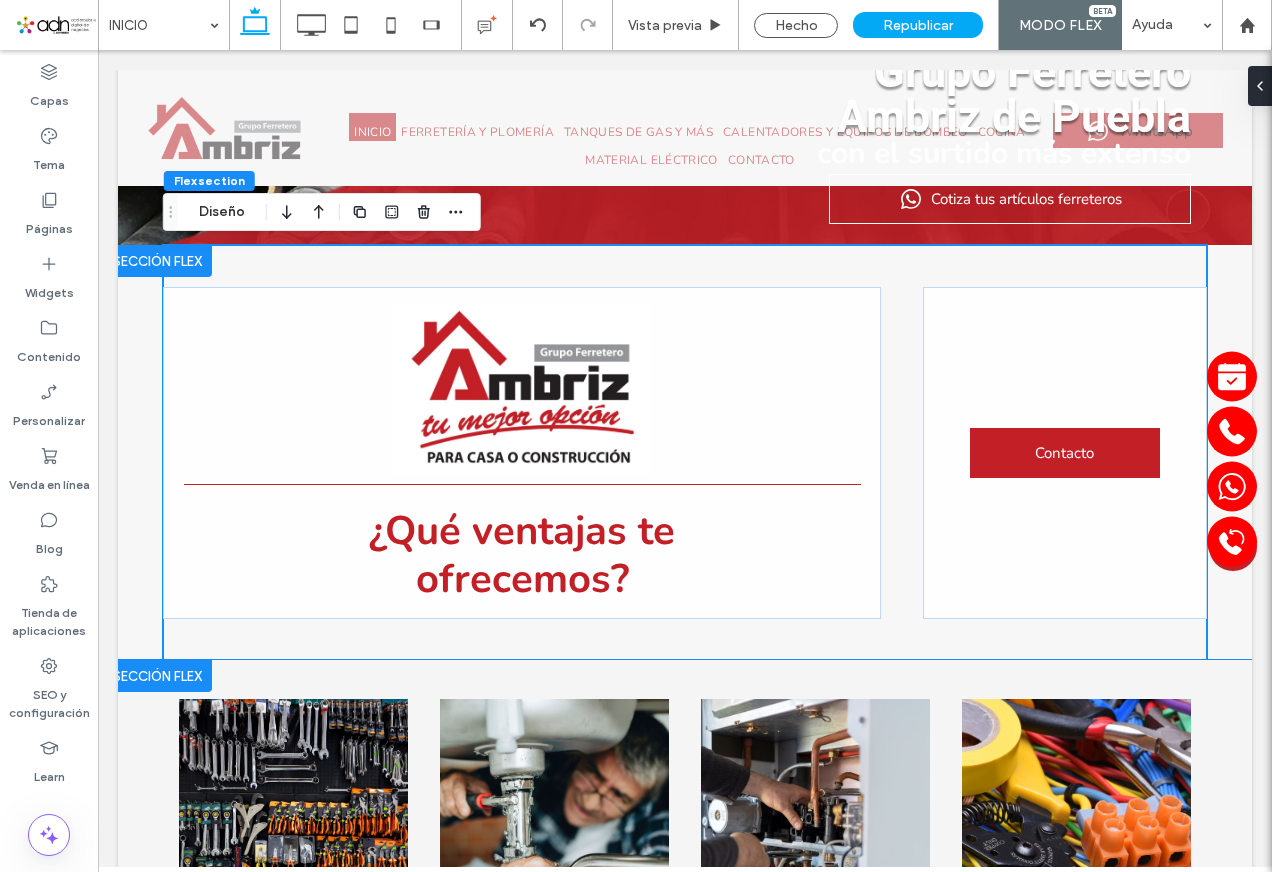 click on "Ferretería
Plomería
Gas
Material eléctrico" at bounding box center (685, 864) 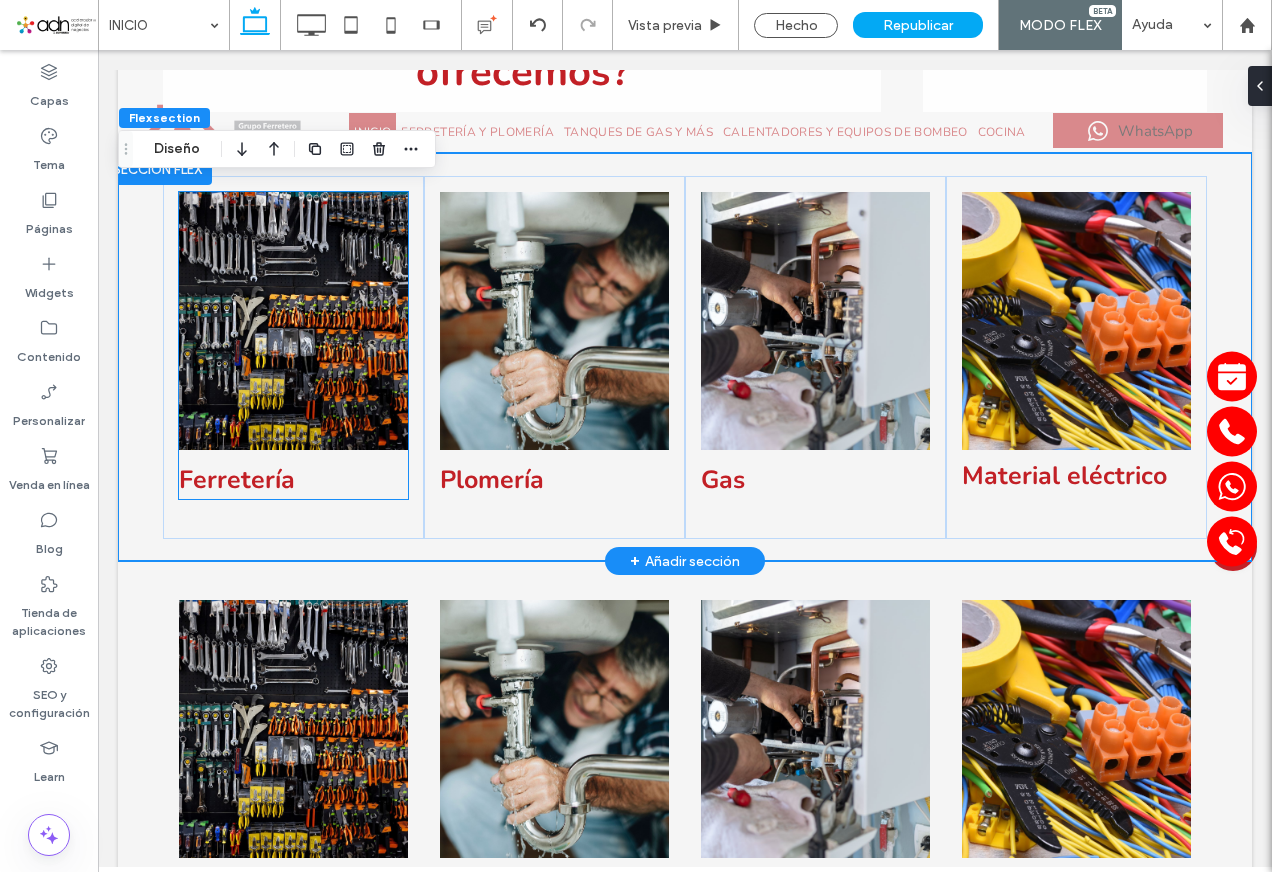 scroll, scrollTop: 1016, scrollLeft: 0, axis: vertical 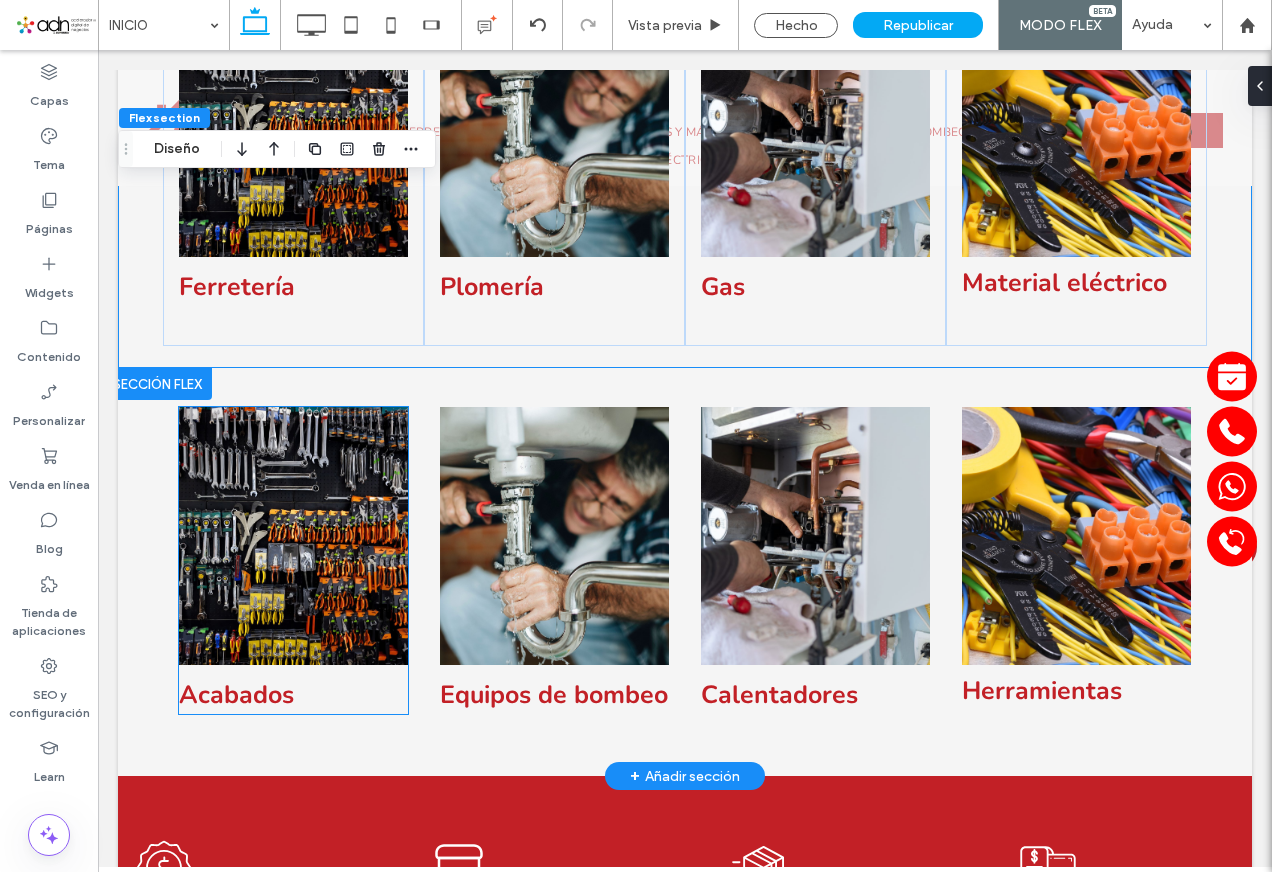 click at bounding box center (293, 536) 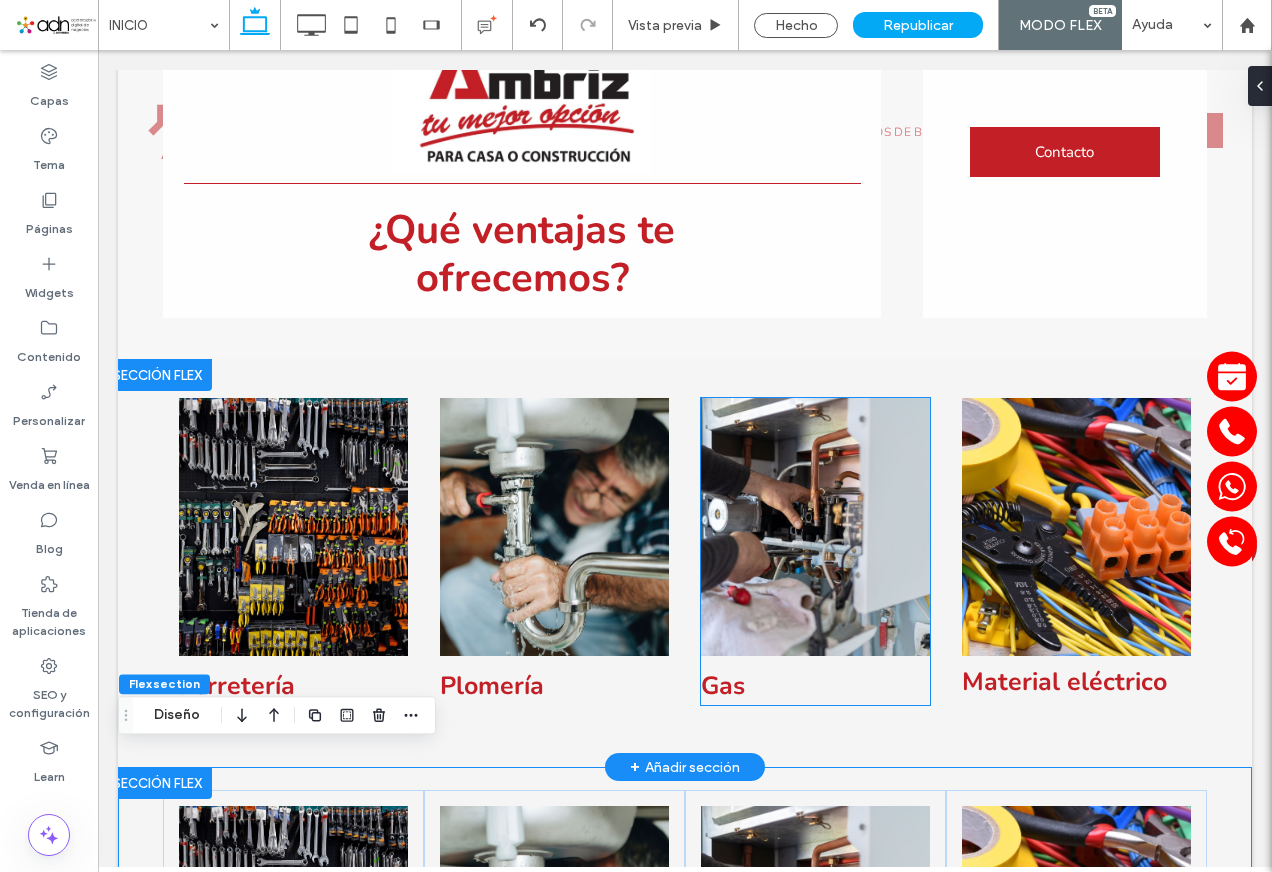 scroll, scrollTop: 616, scrollLeft: 0, axis: vertical 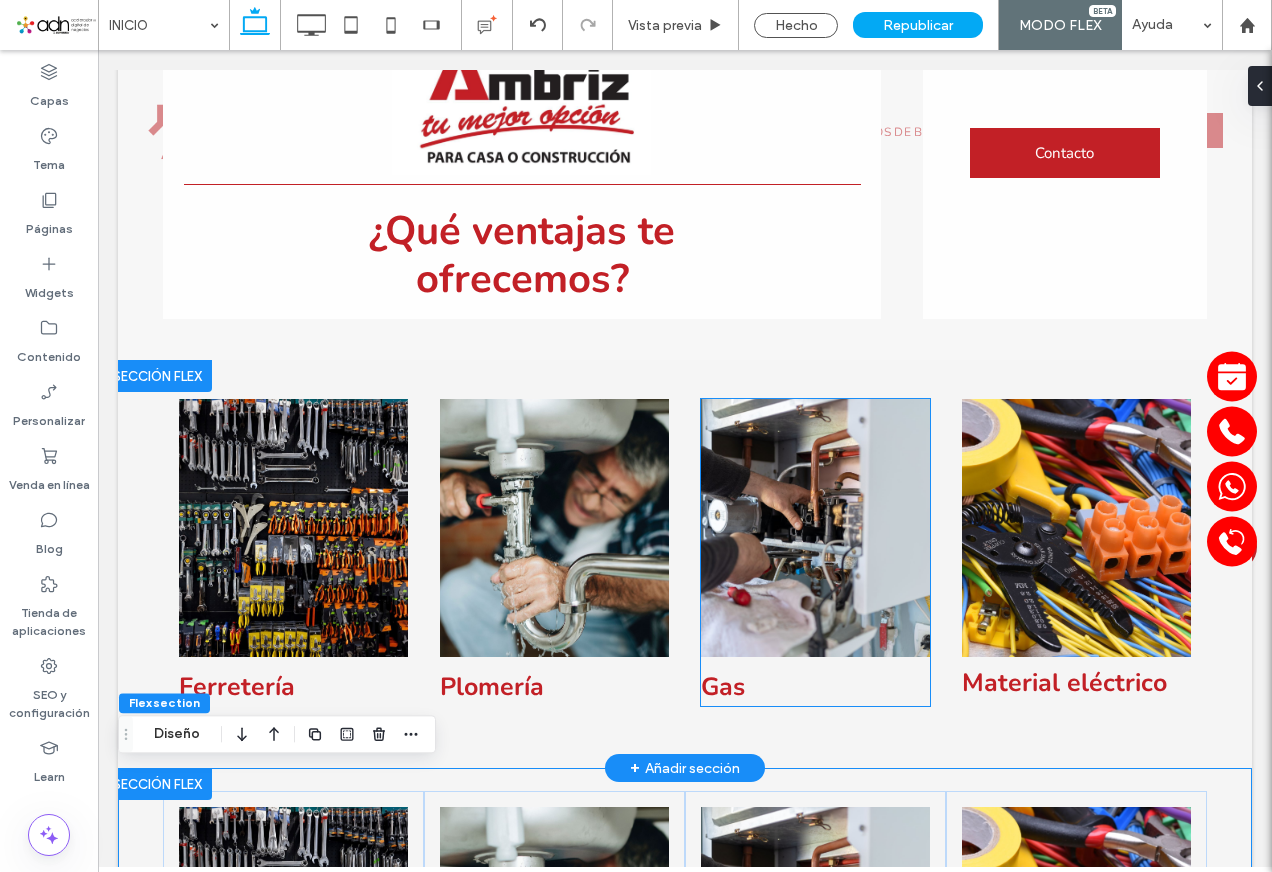 click at bounding box center (815, 528) 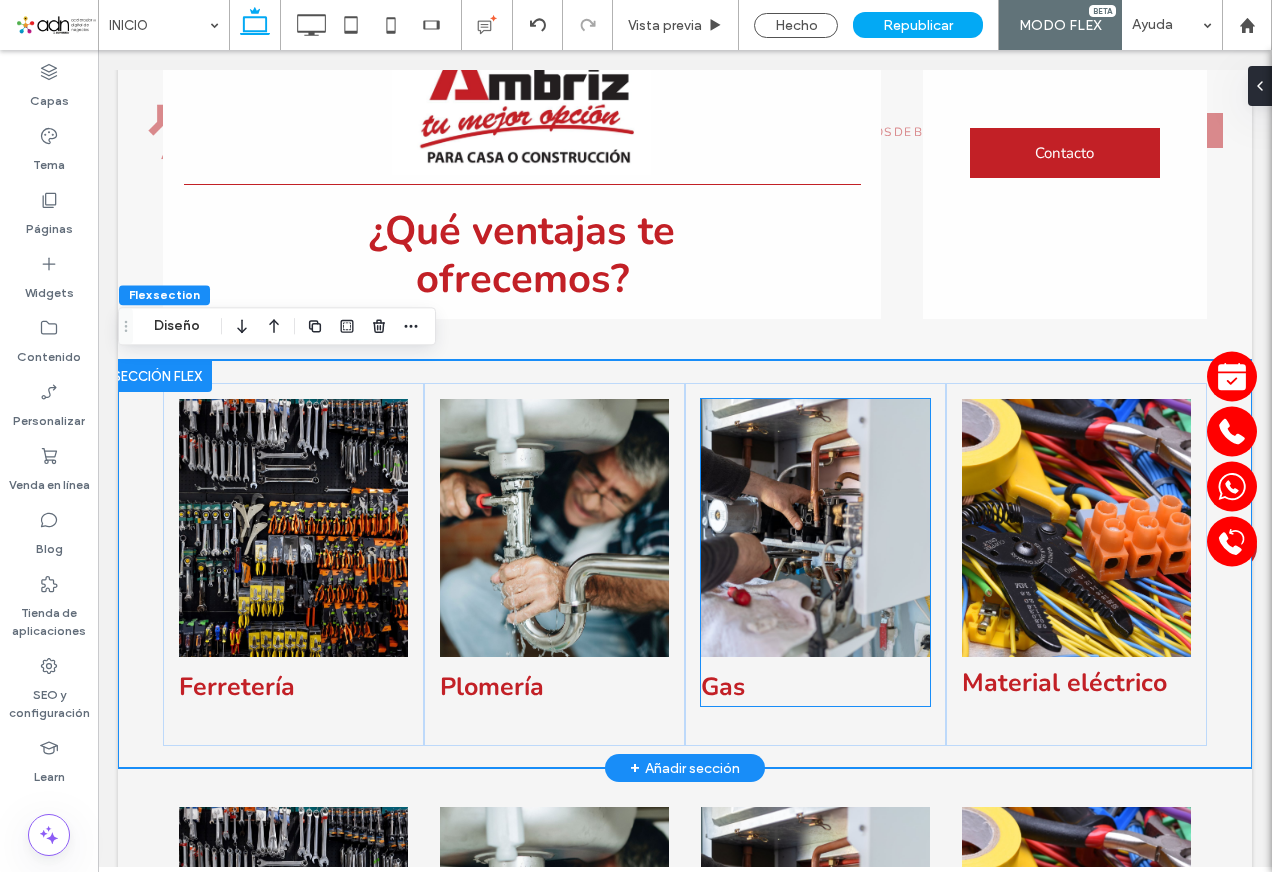click at bounding box center (815, 528) 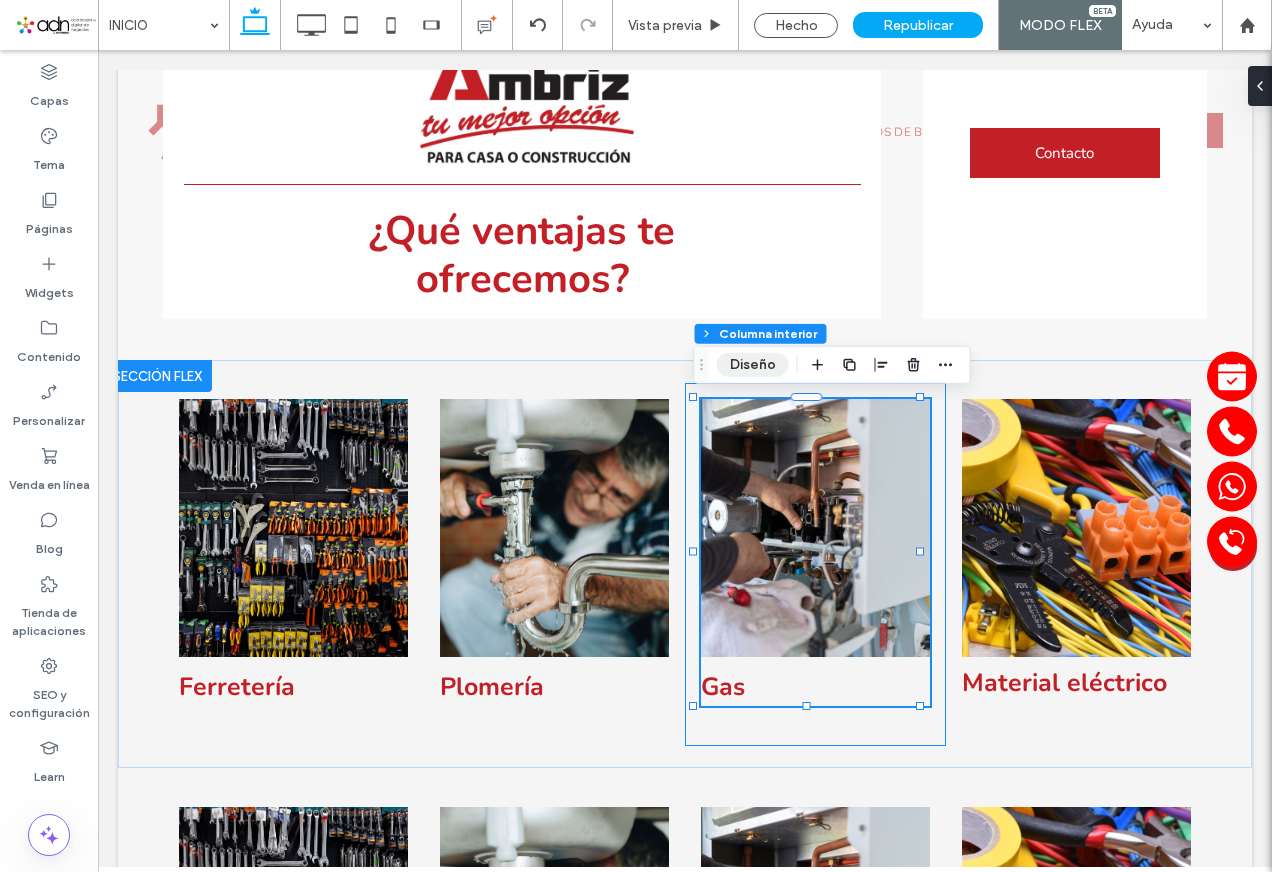 click on "Diseño" at bounding box center [753, 365] 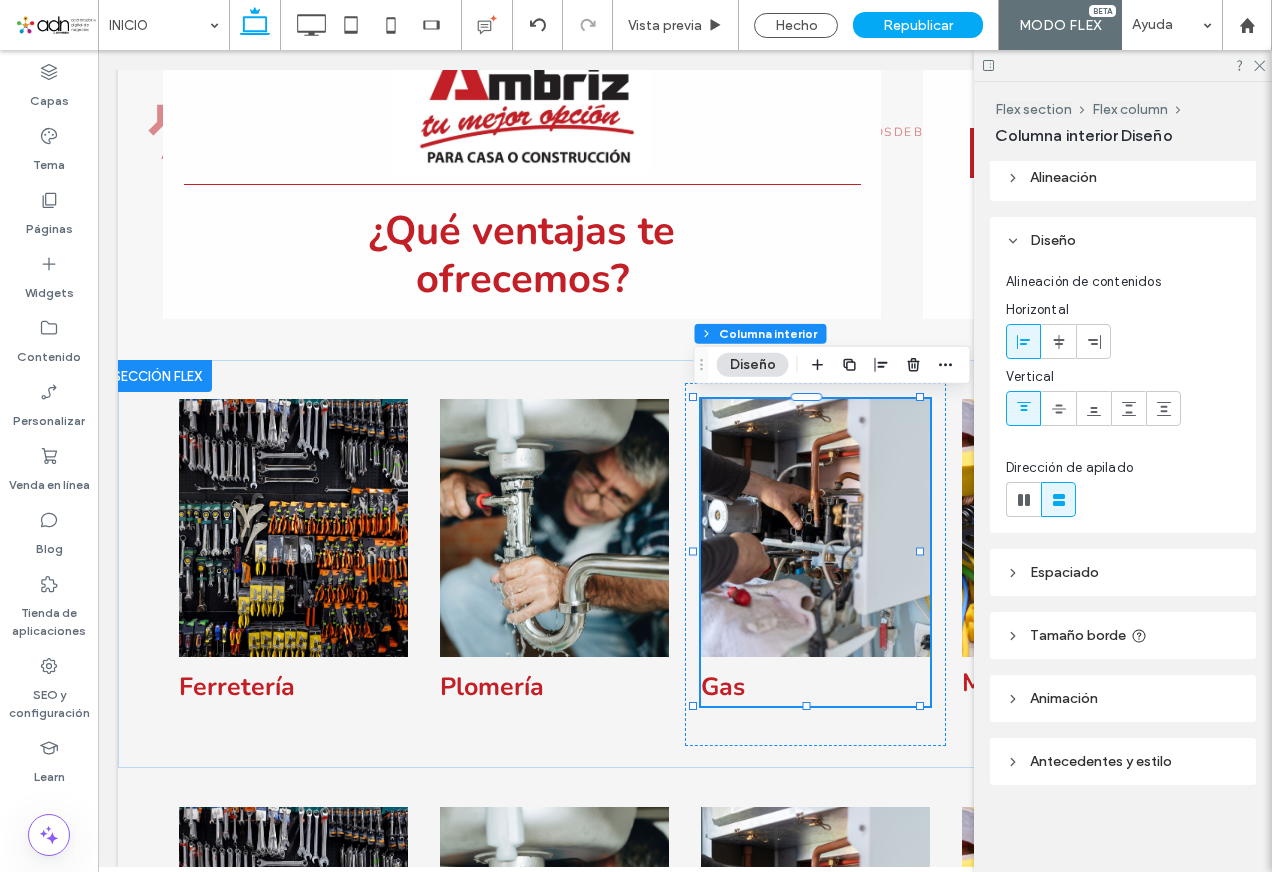 scroll, scrollTop: 8, scrollLeft: 0, axis: vertical 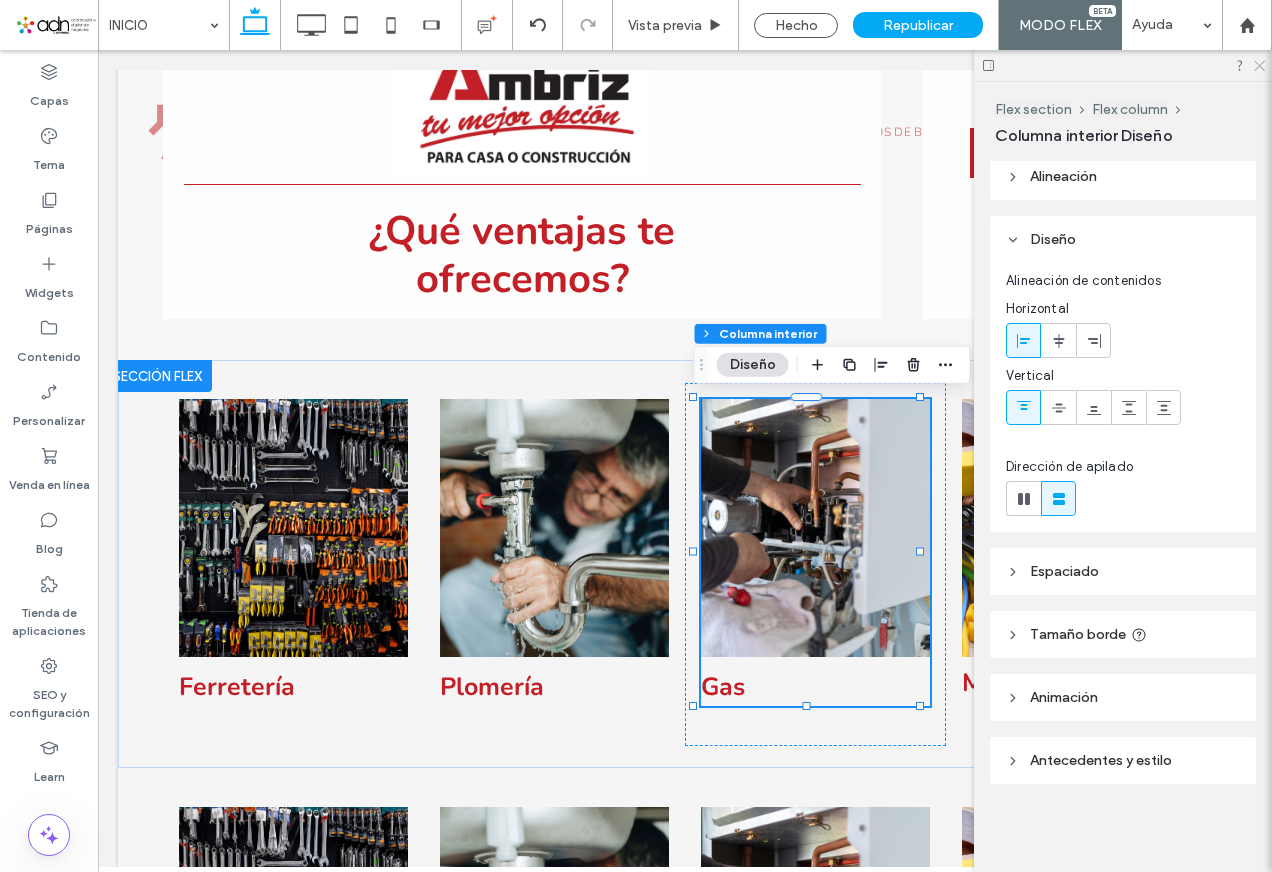 click 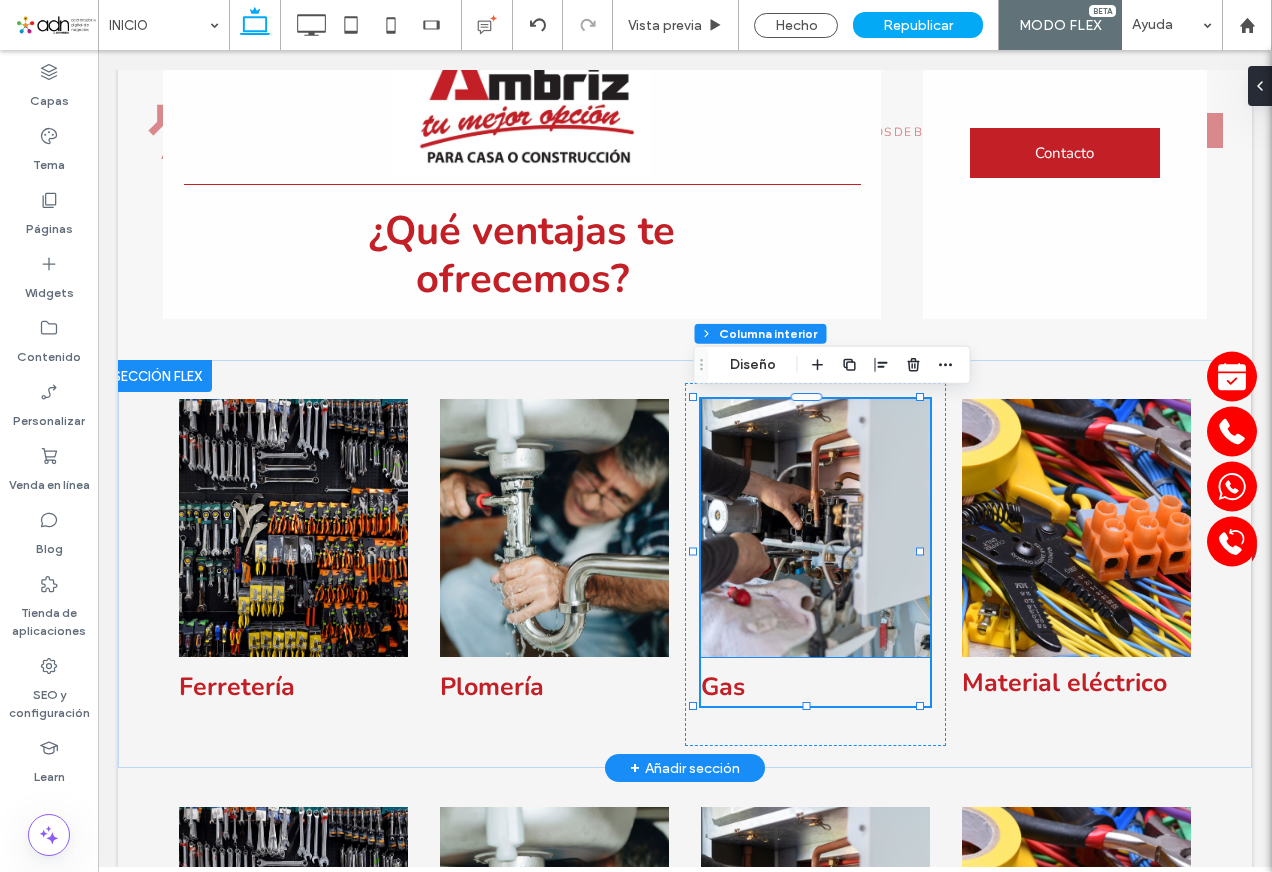 click at bounding box center (815, 528) 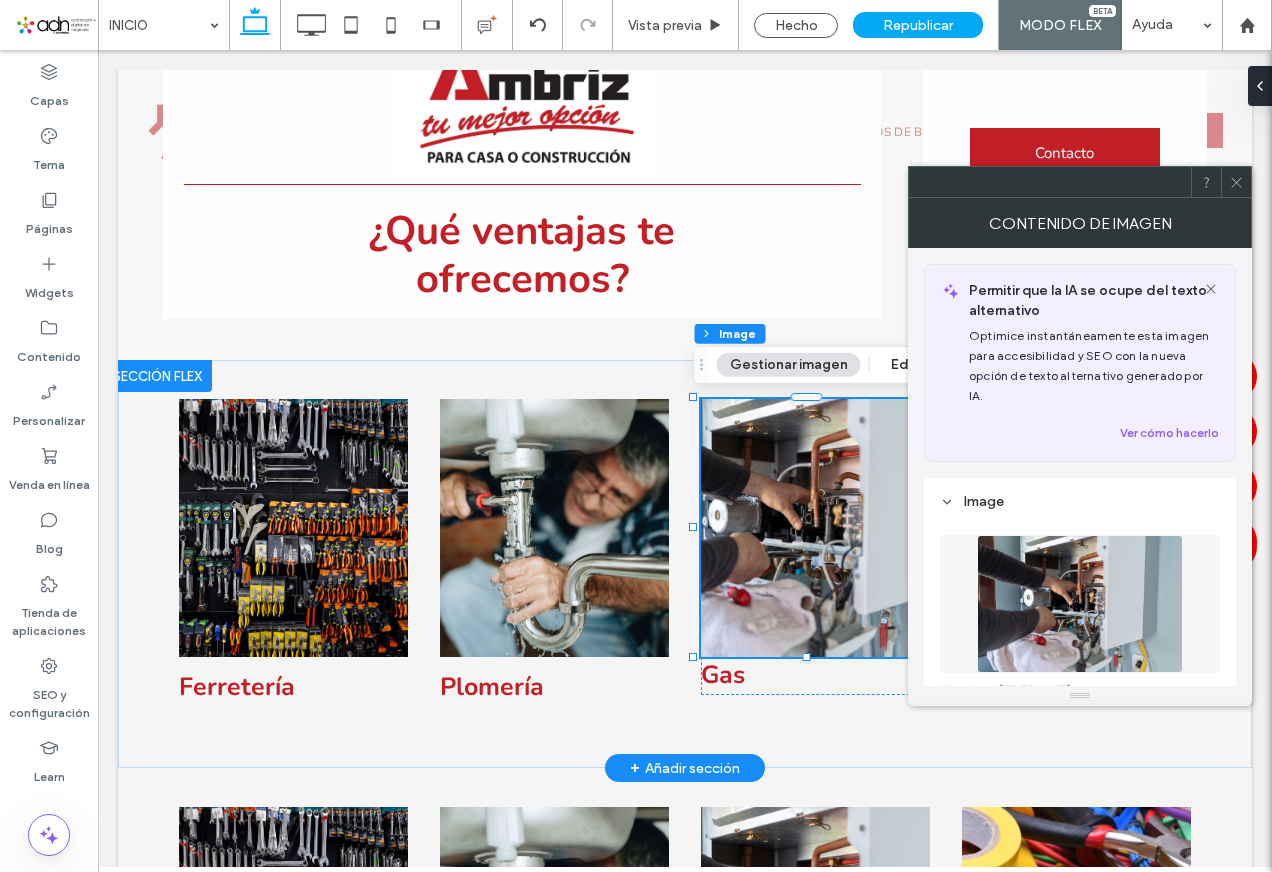 scroll, scrollTop: 300, scrollLeft: 0, axis: vertical 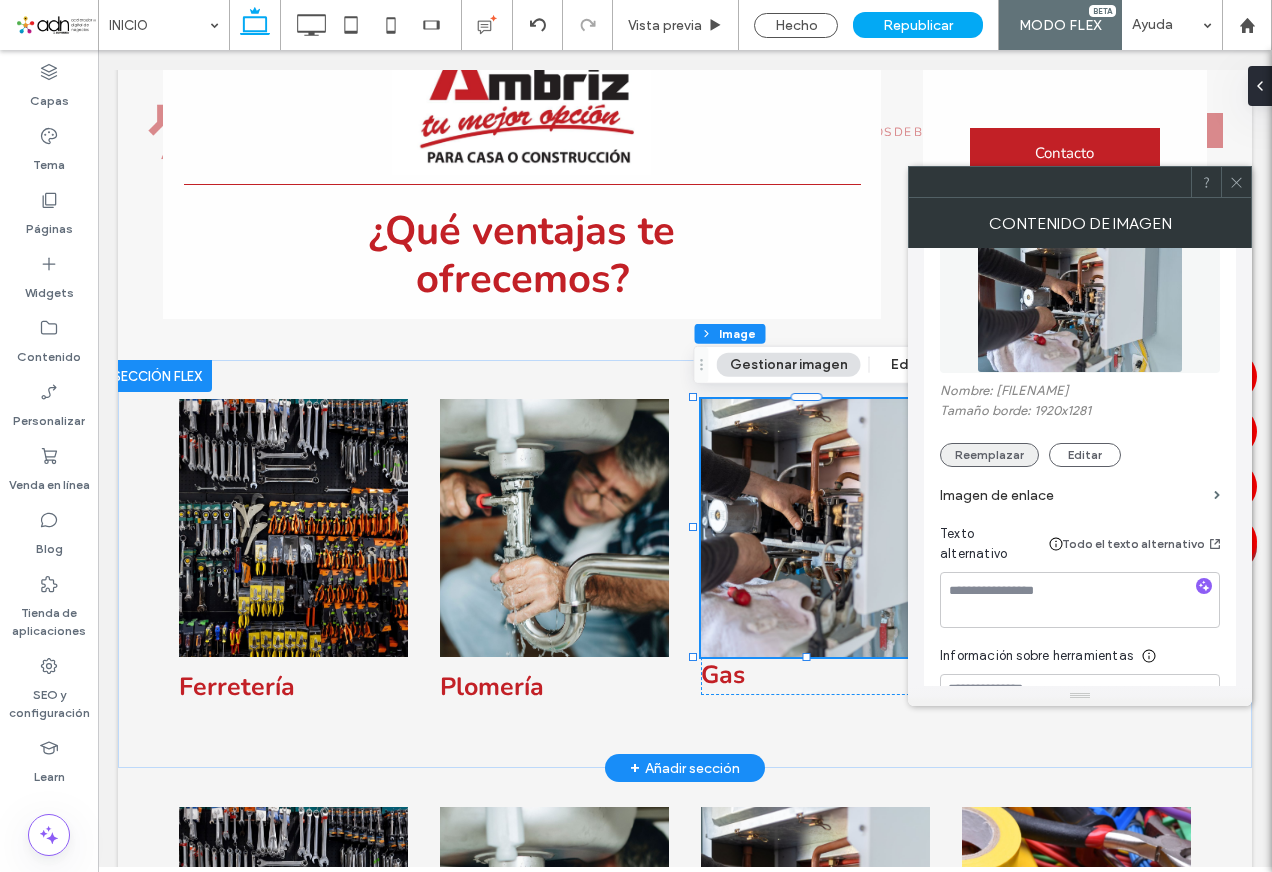 click on "Reemplazar" at bounding box center (989, 455) 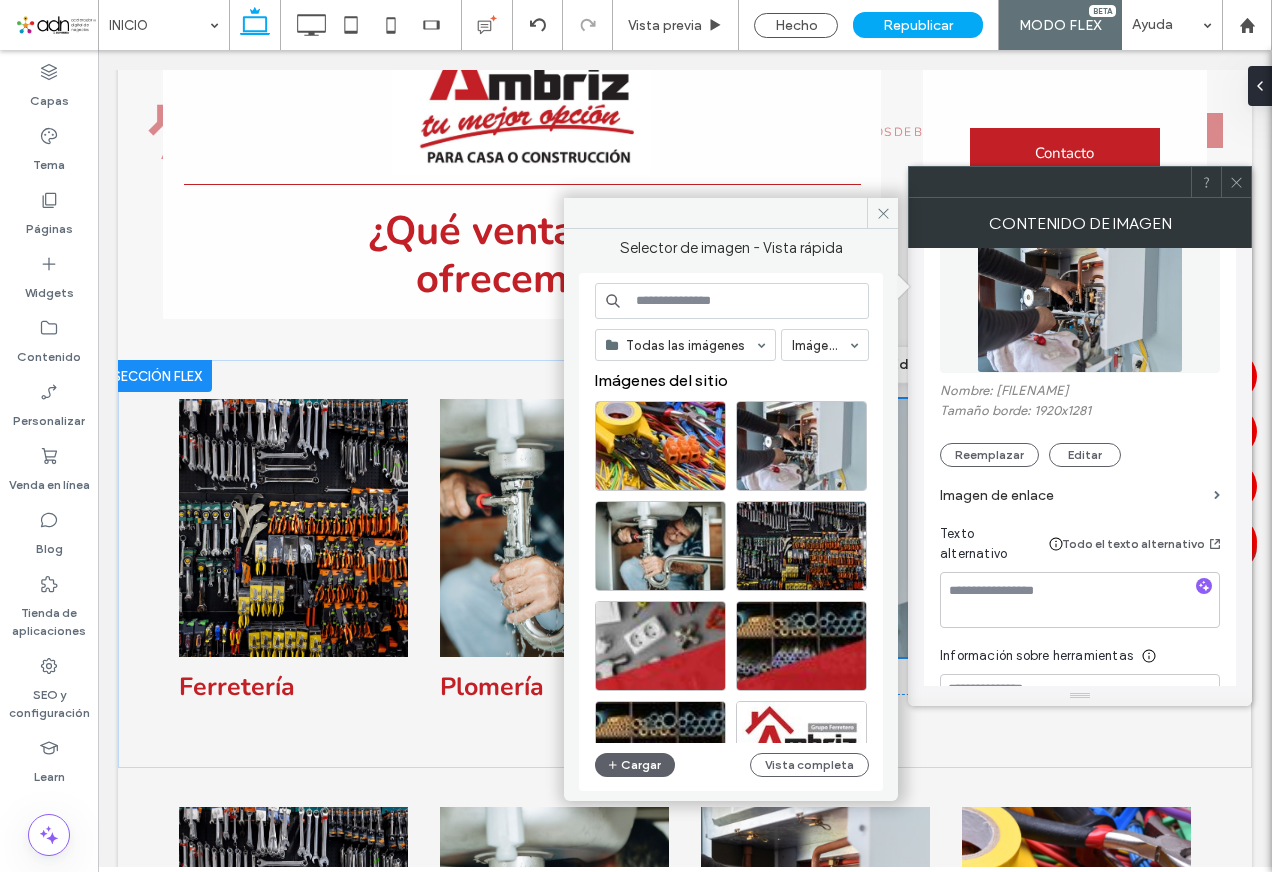 click at bounding box center (732, 301) 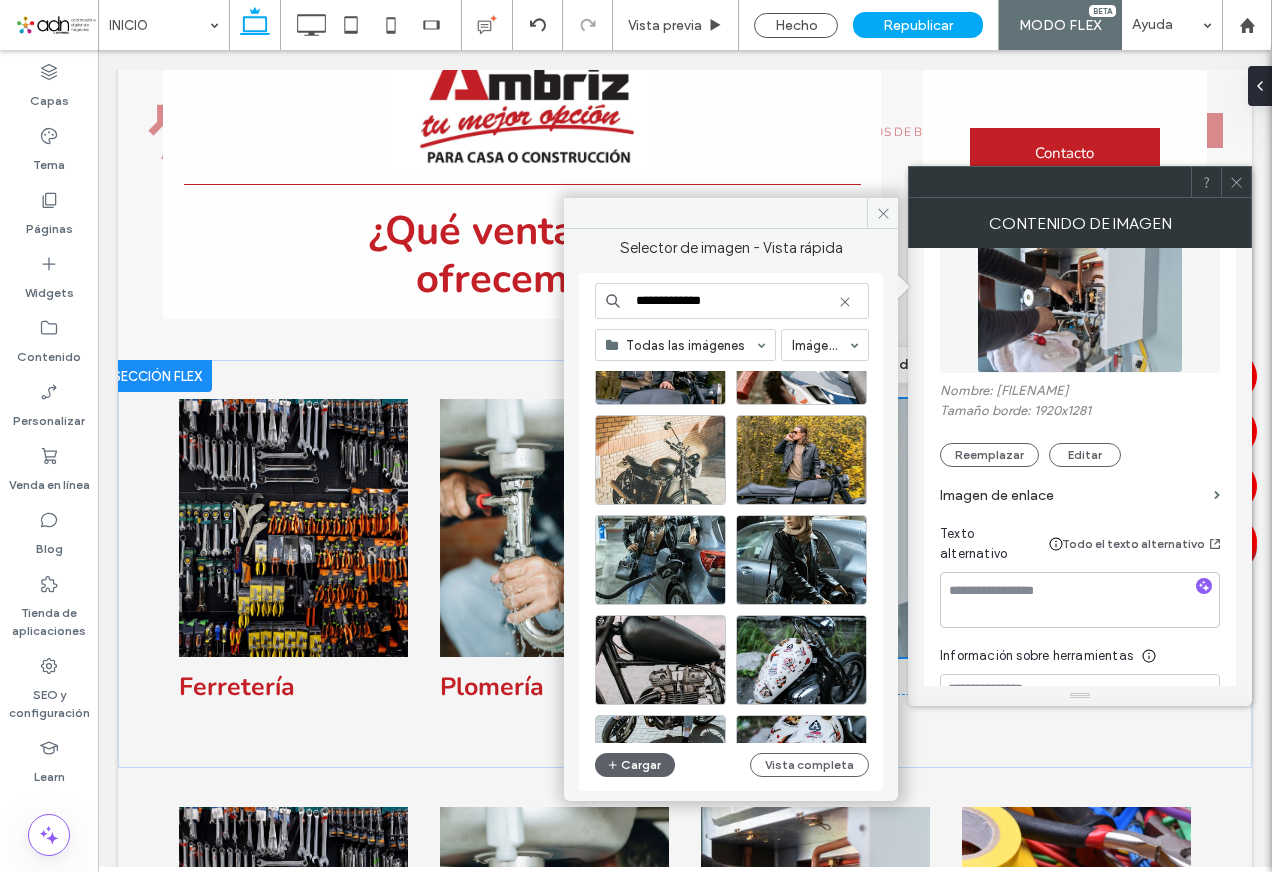scroll, scrollTop: 858, scrollLeft: 0, axis: vertical 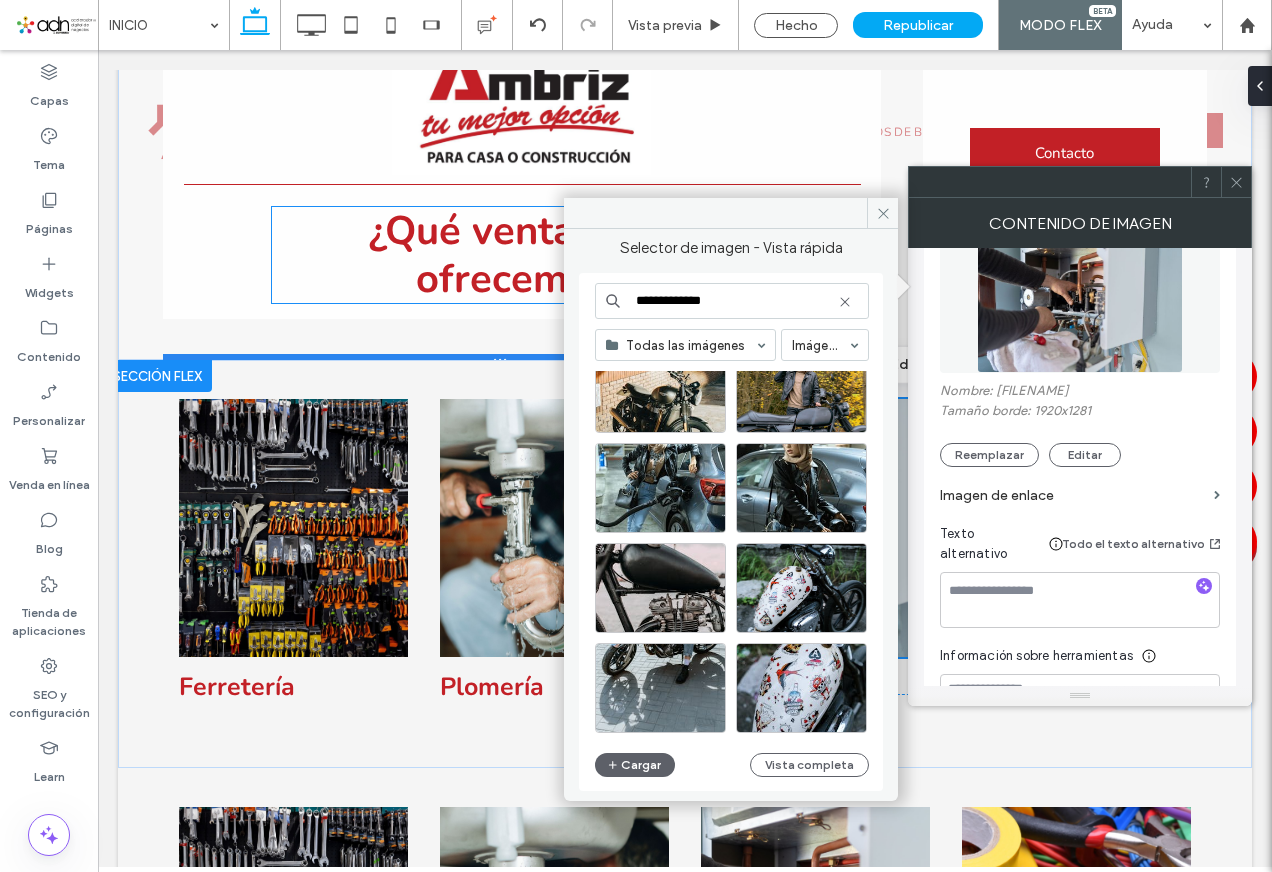 drag, startPoint x: 799, startPoint y: 351, endPoint x: 548, endPoint y: 355, distance: 251.03188 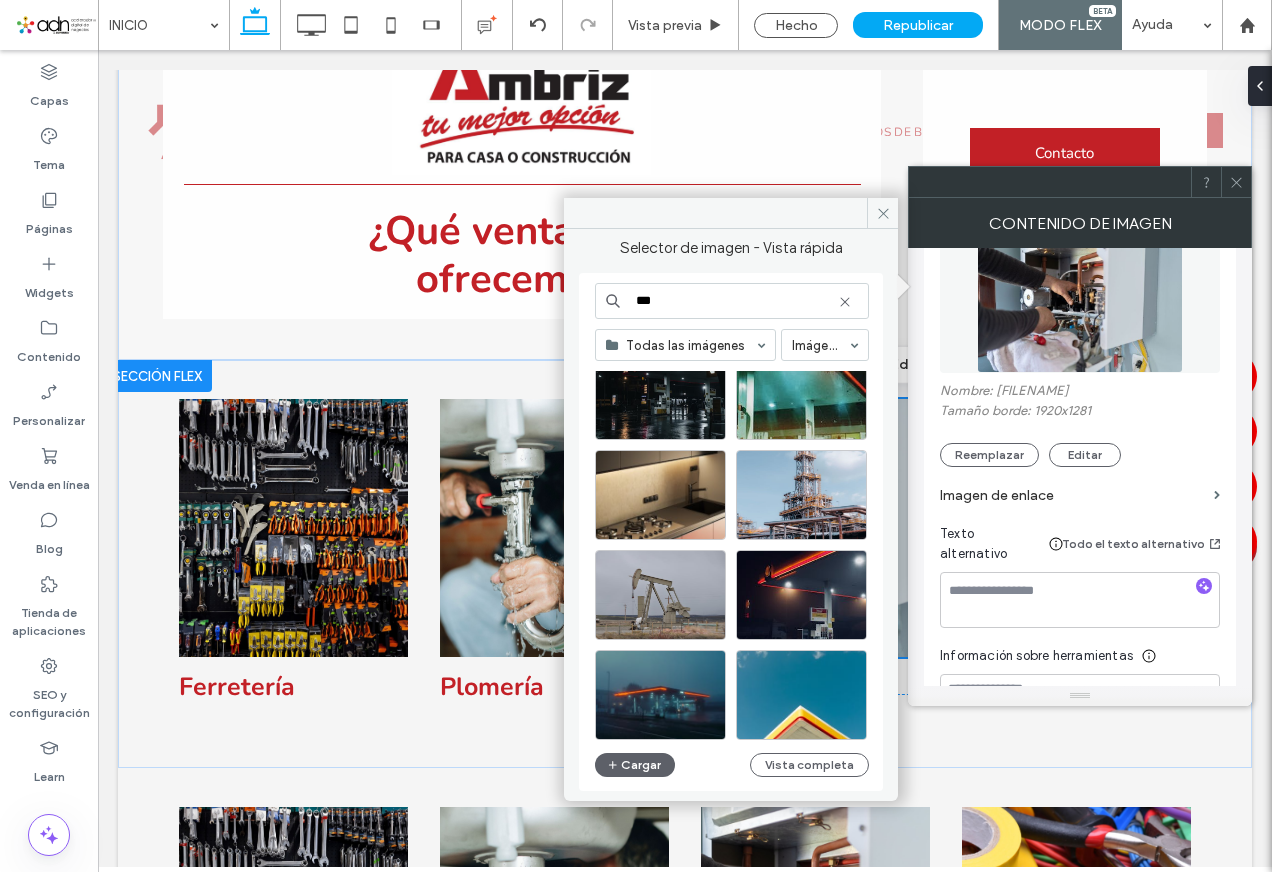 scroll, scrollTop: 5358, scrollLeft: 0, axis: vertical 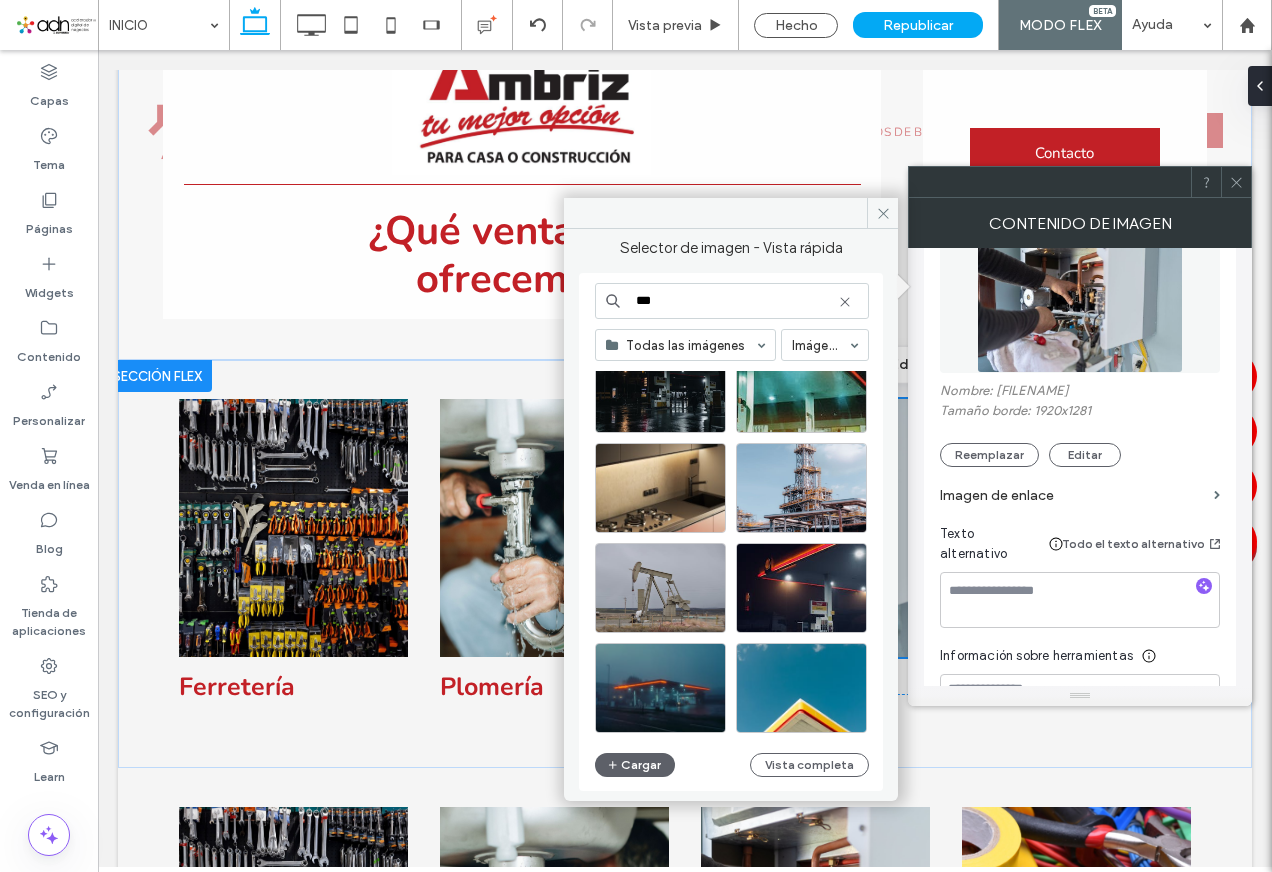 click on "***" at bounding box center (732, 301) 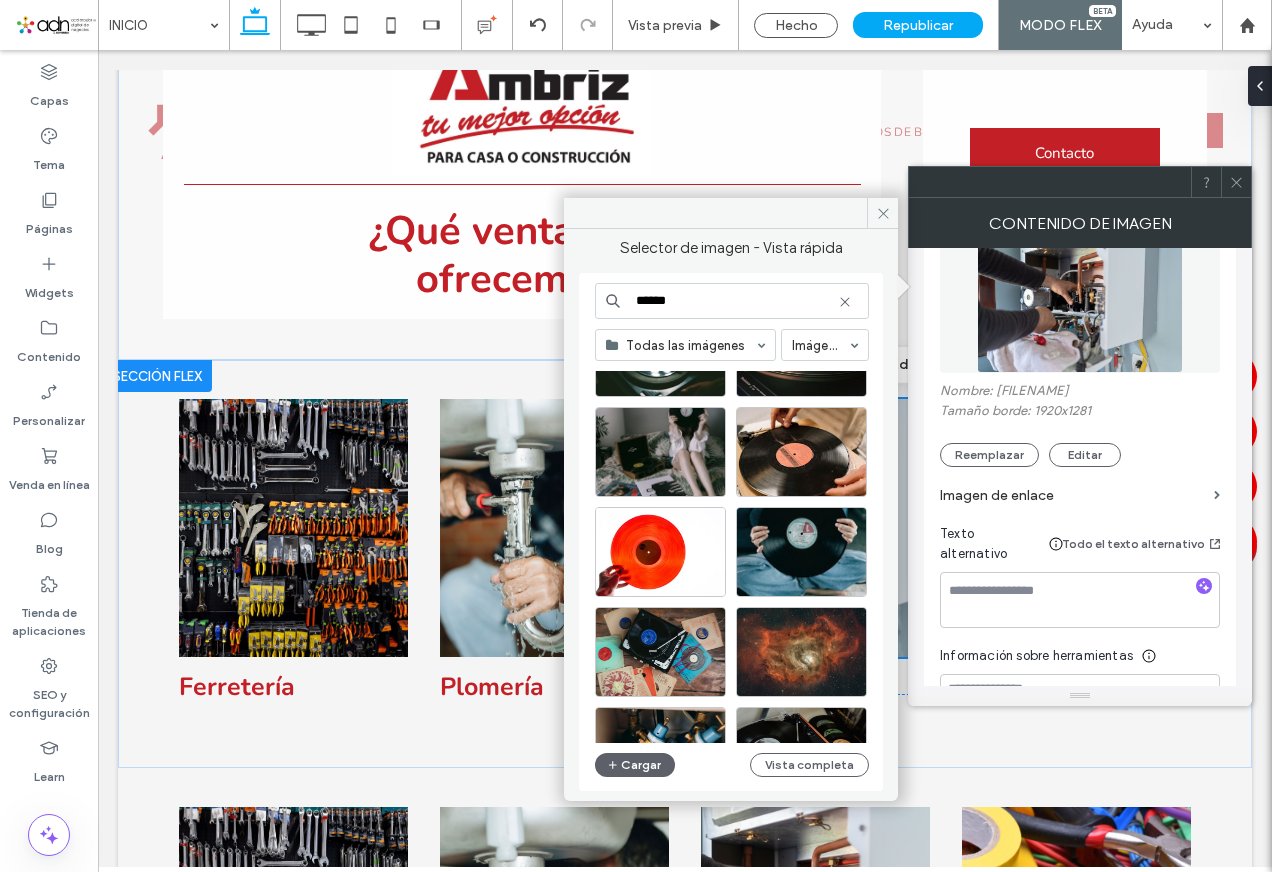 scroll, scrollTop: 858, scrollLeft: 0, axis: vertical 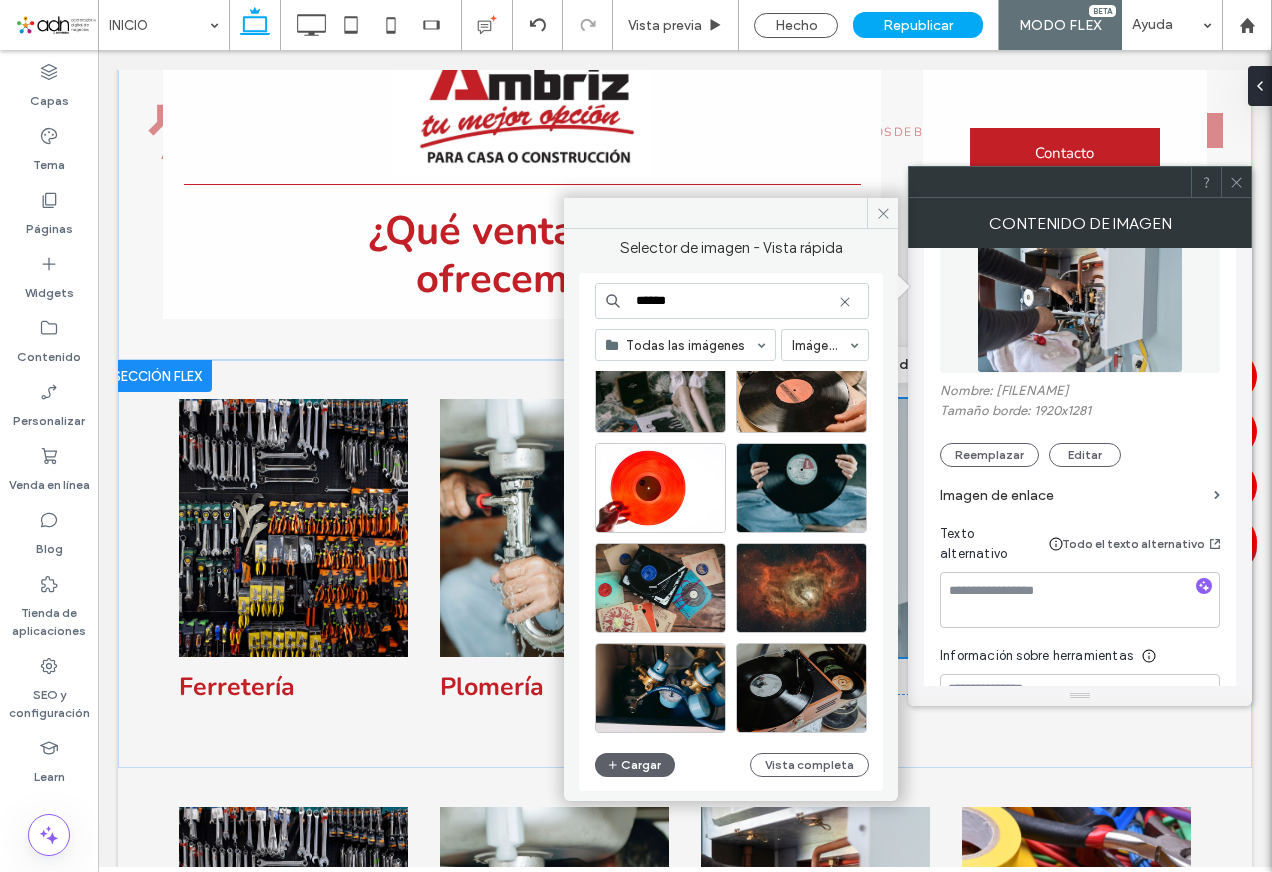 click on "******" at bounding box center [732, 301] 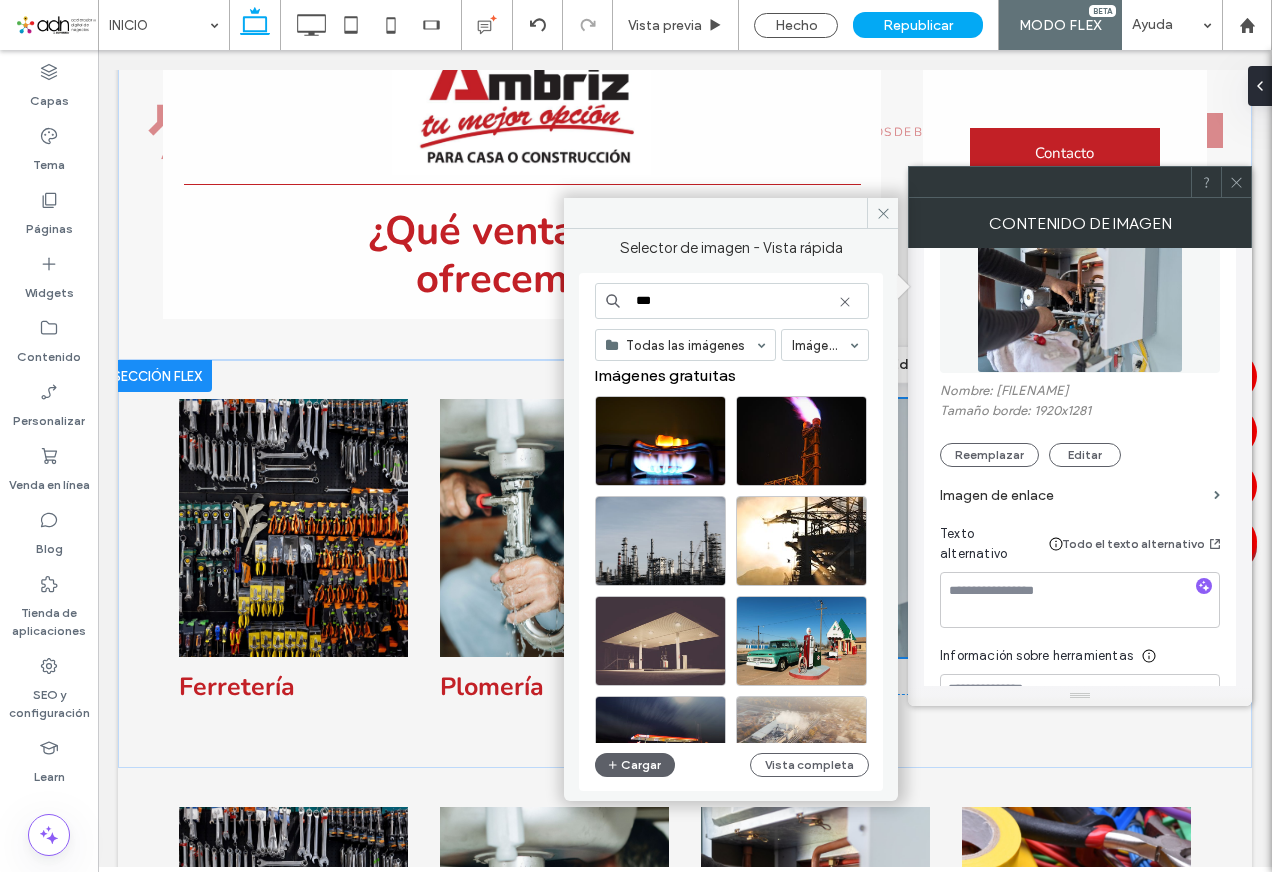 scroll, scrollTop: 0, scrollLeft: 0, axis: both 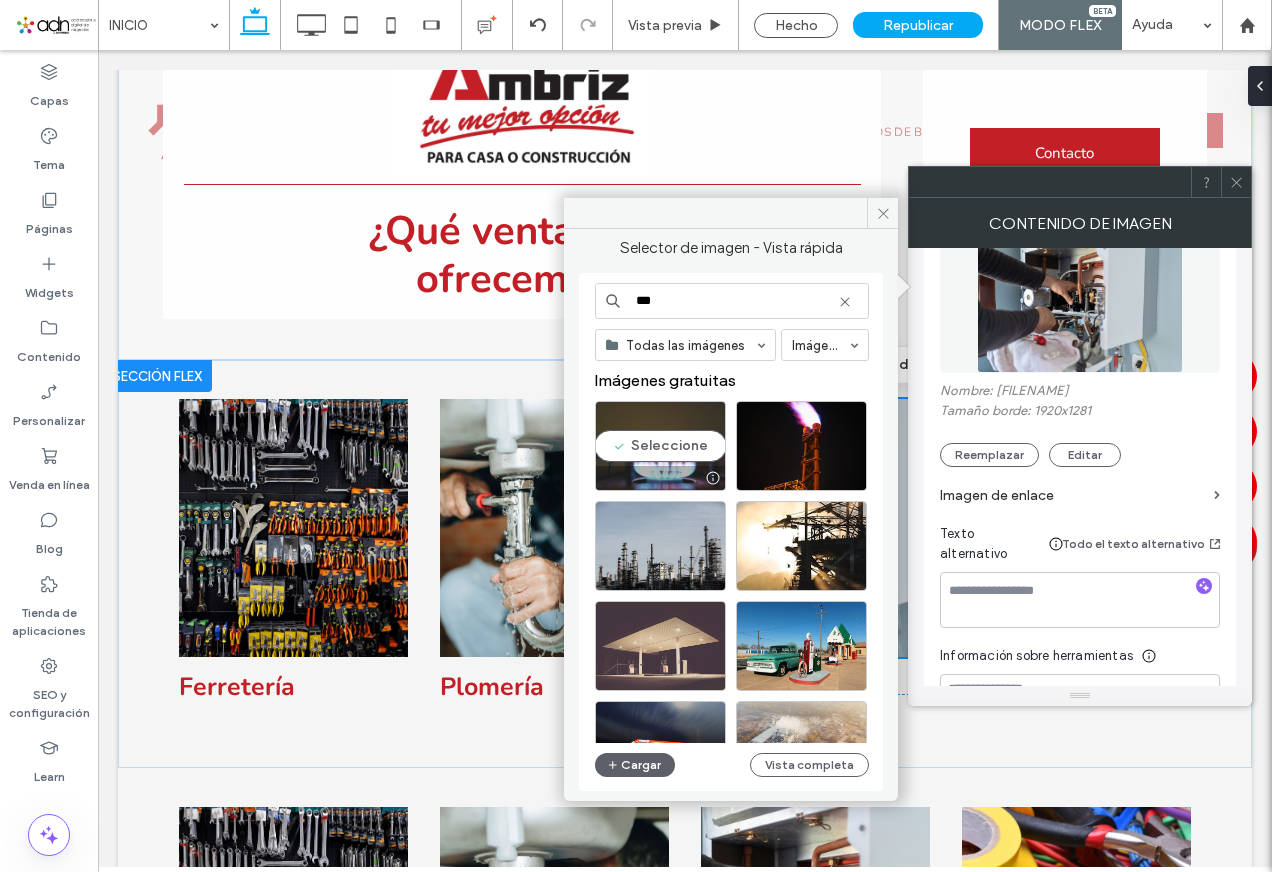 type on "***" 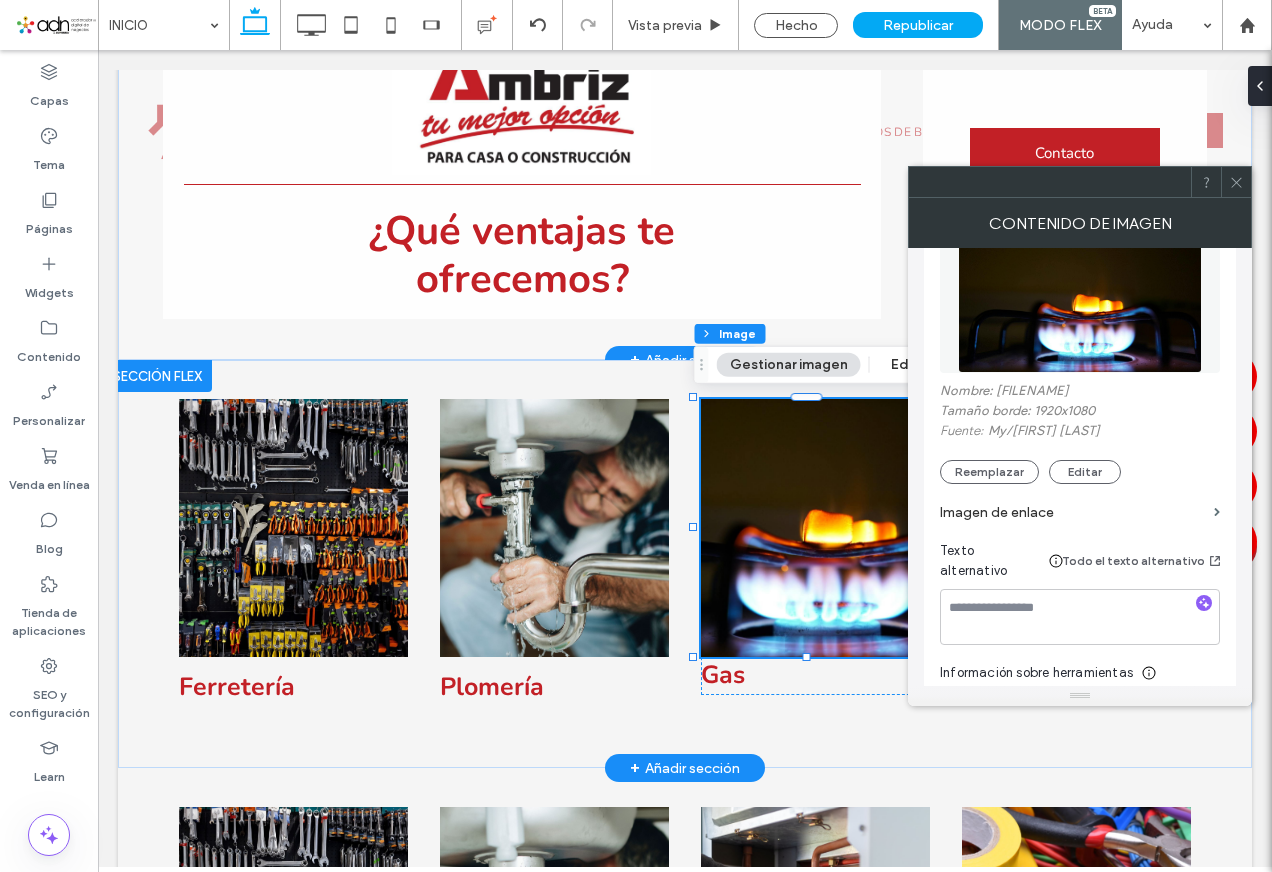 click 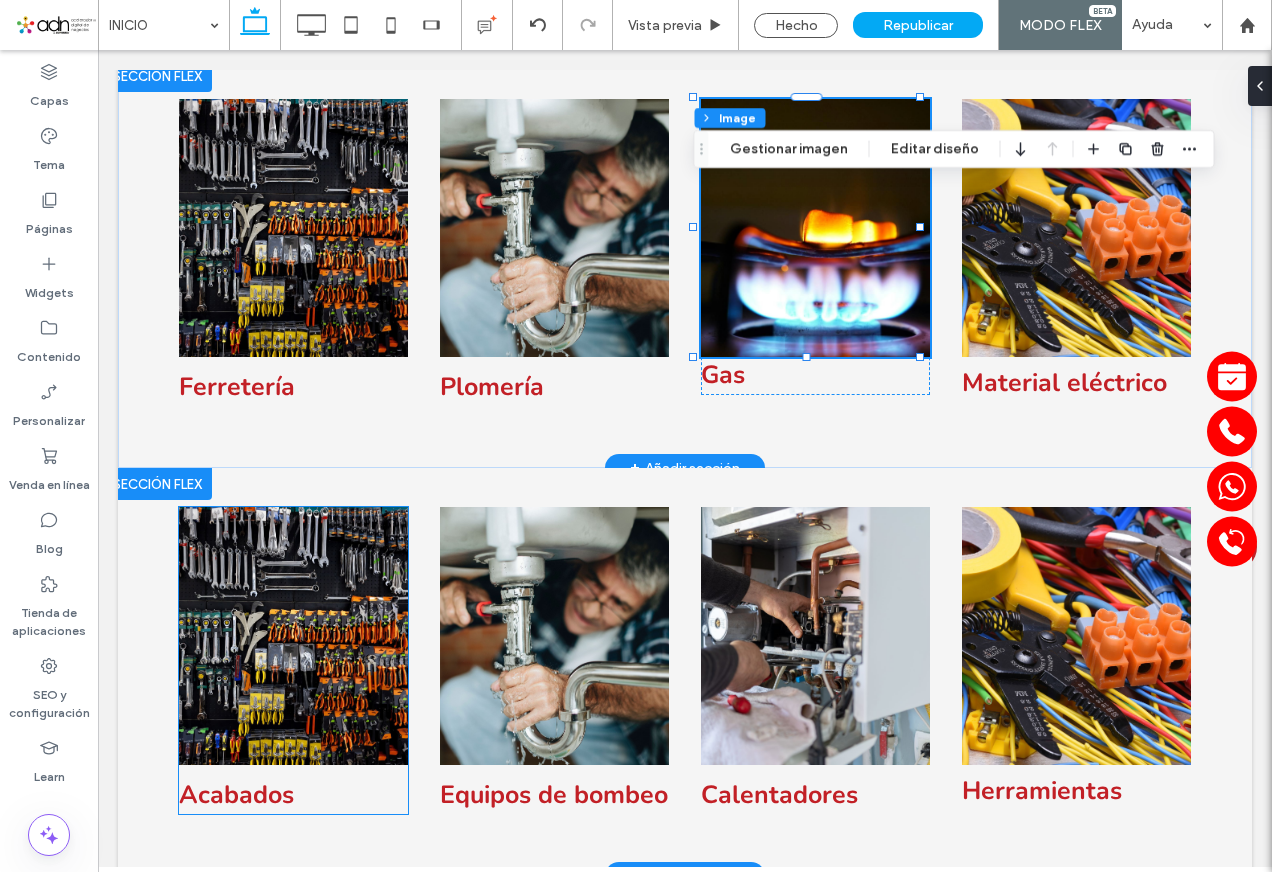 click at bounding box center [293, 636] 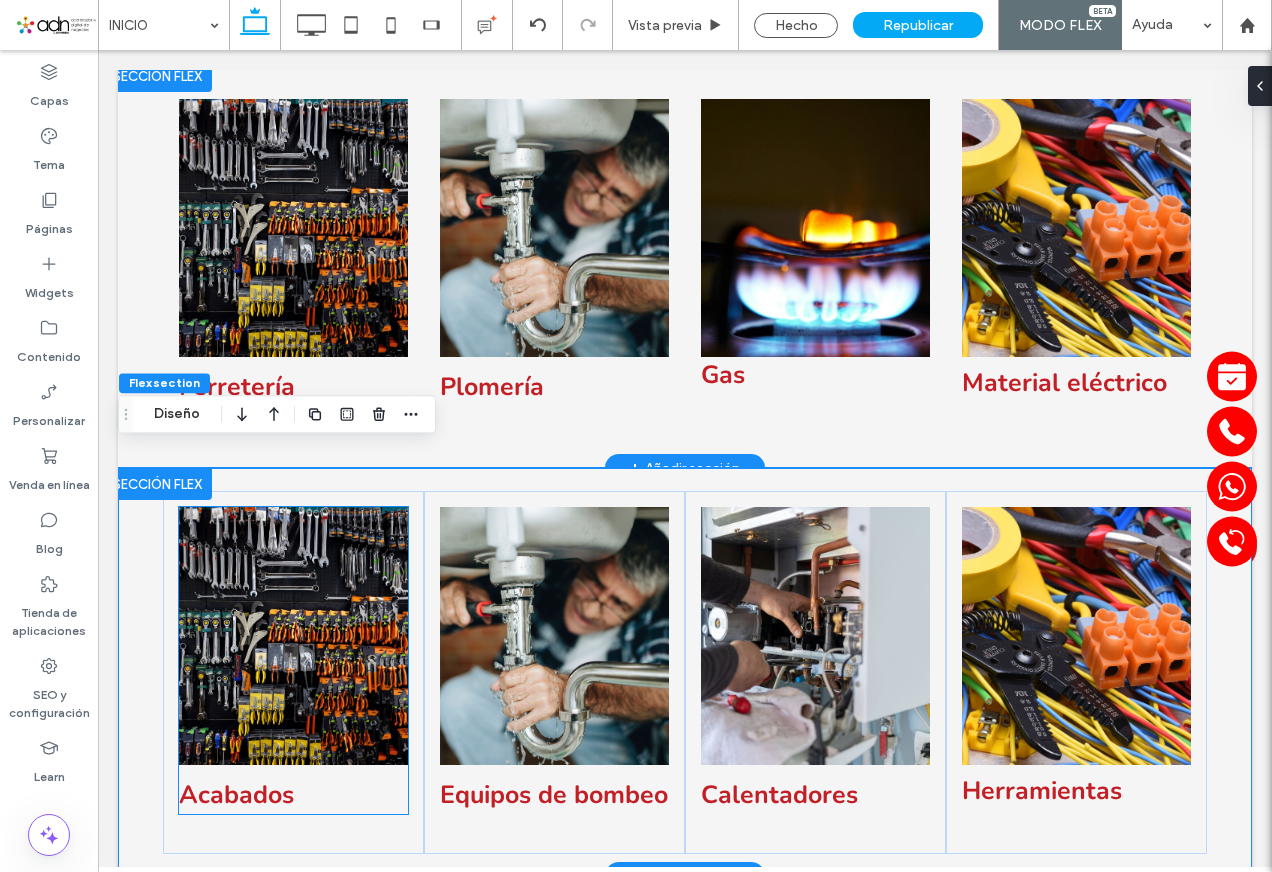 scroll, scrollTop: 937, scrollLeft: 0, axis: vertical 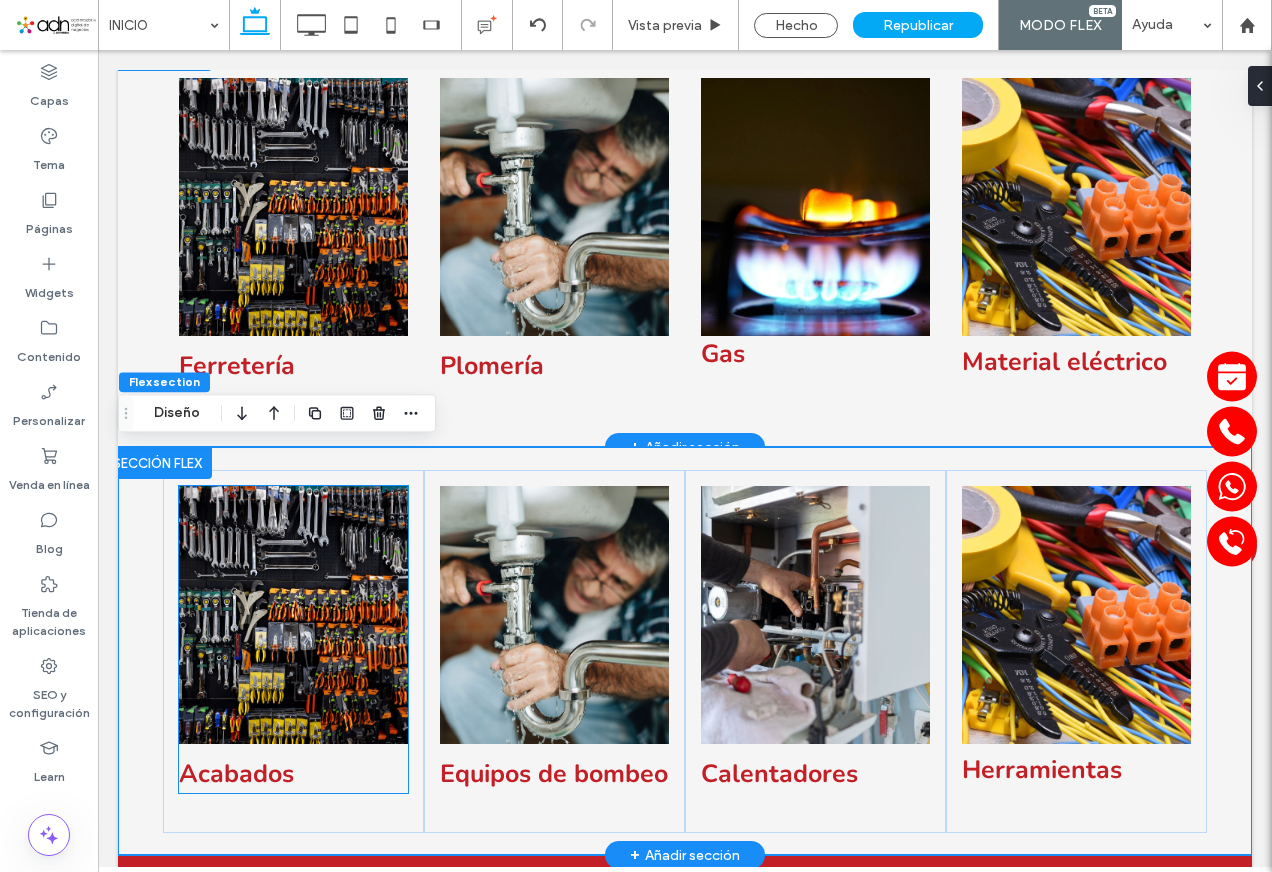 click at bounding box center (293, 615) 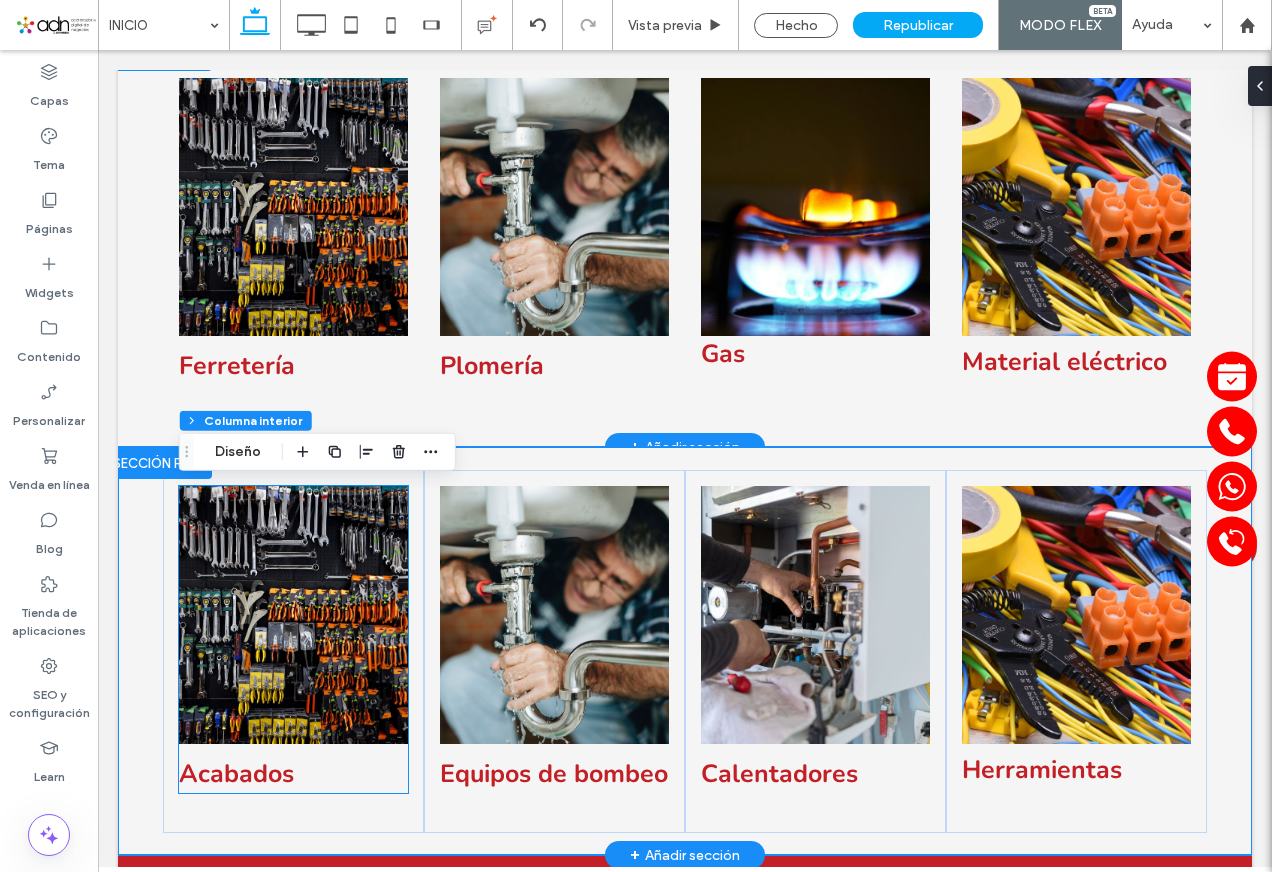 type on "**" 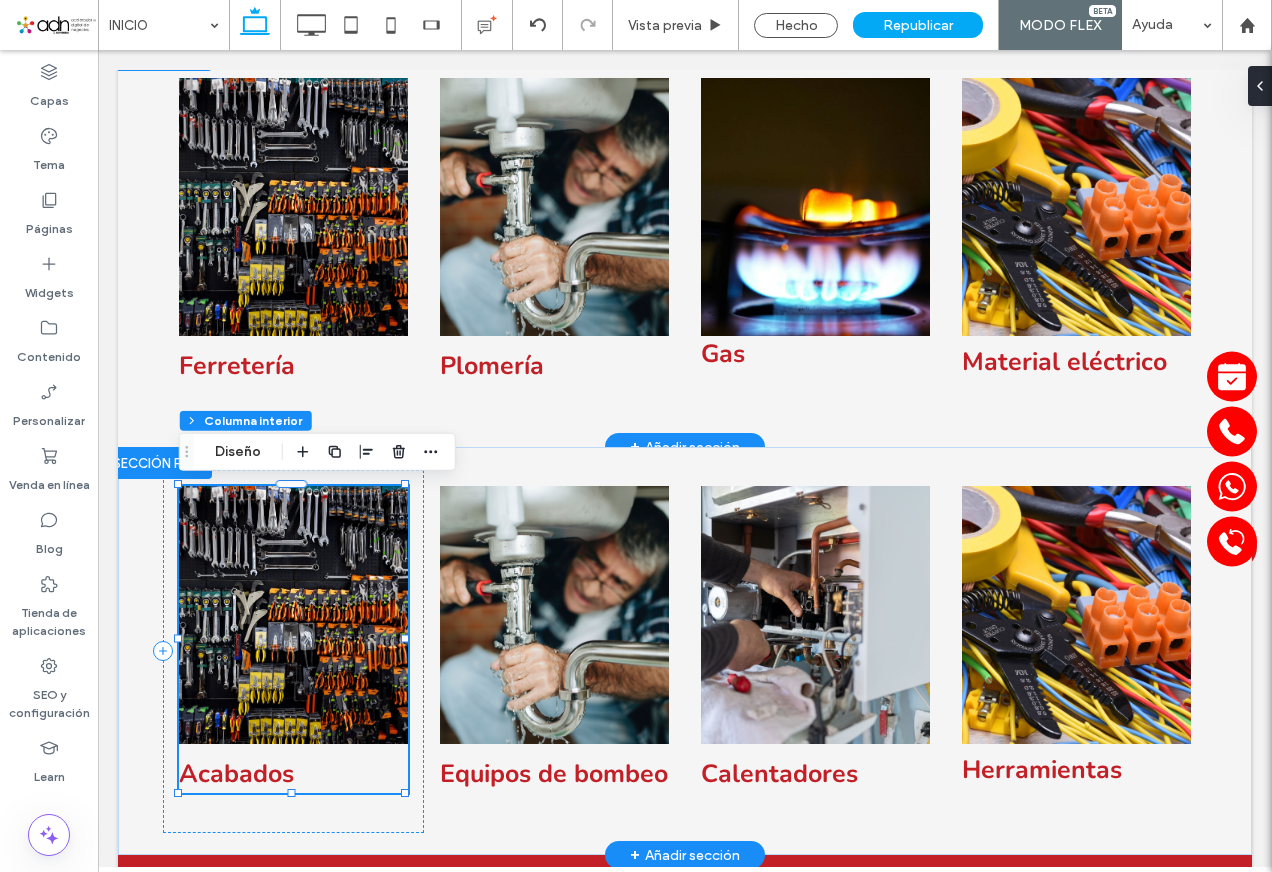 click at bounding box center (293, 615) 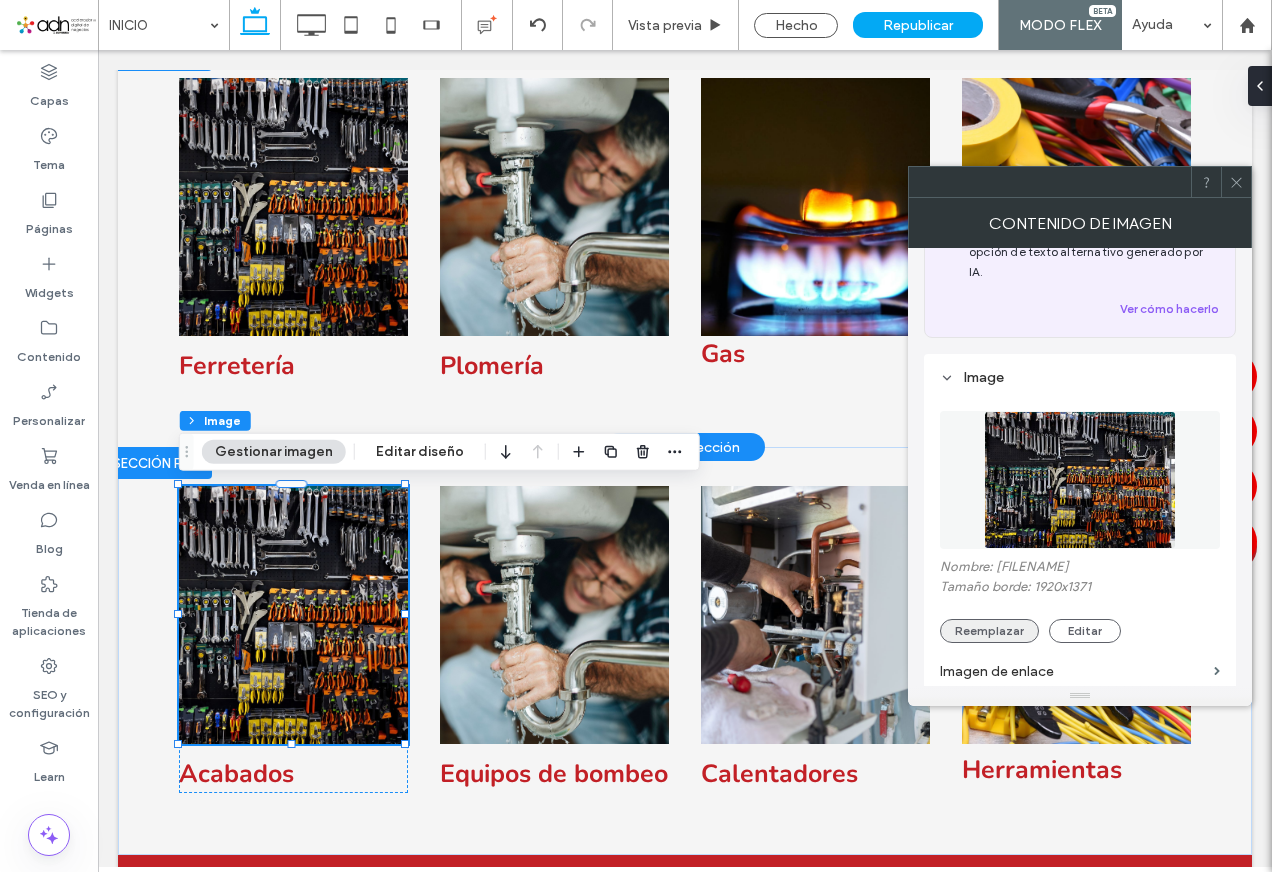 scroll, scrollTop: 200, scrollLeft: 0, axis: vertical 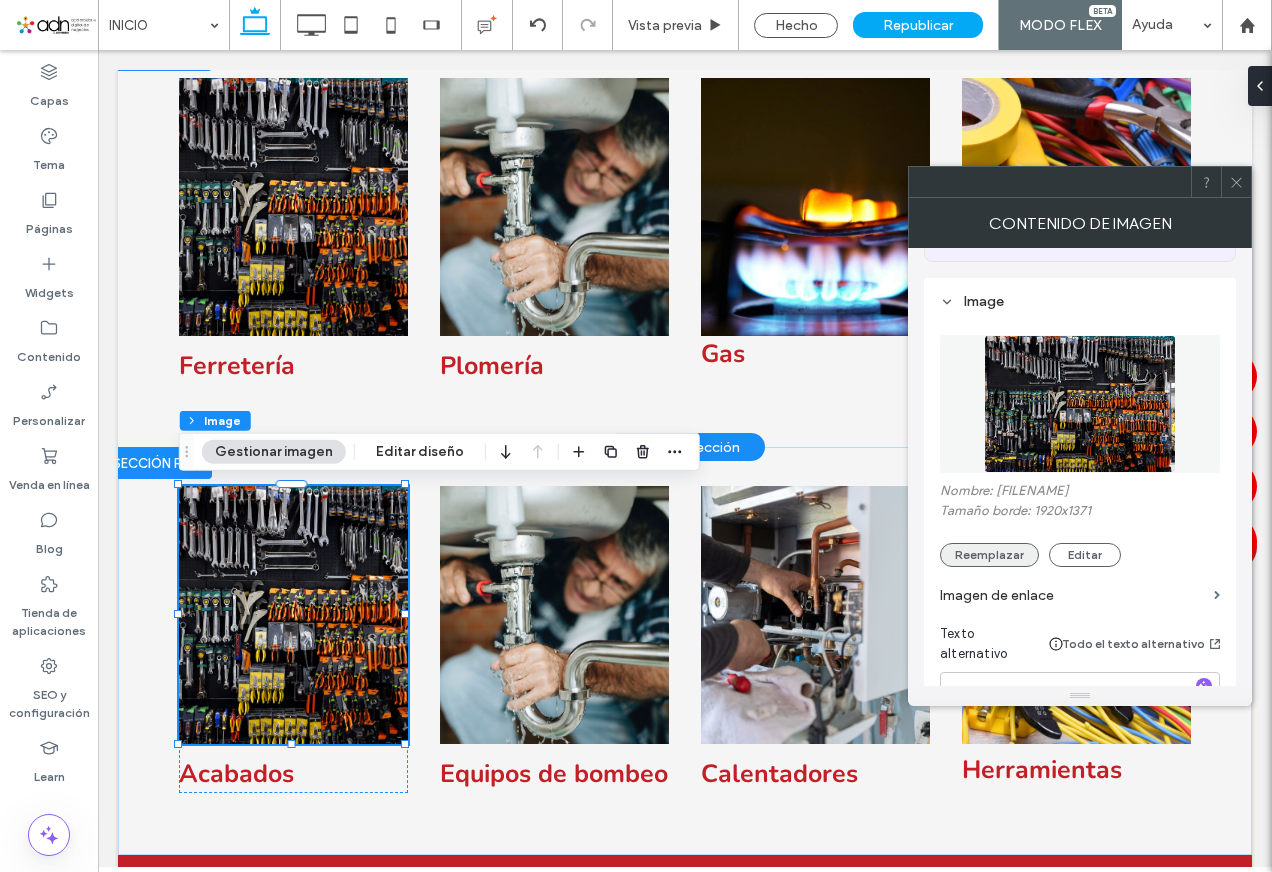 click on "Reemplazar" at bounding box center (989, 555) 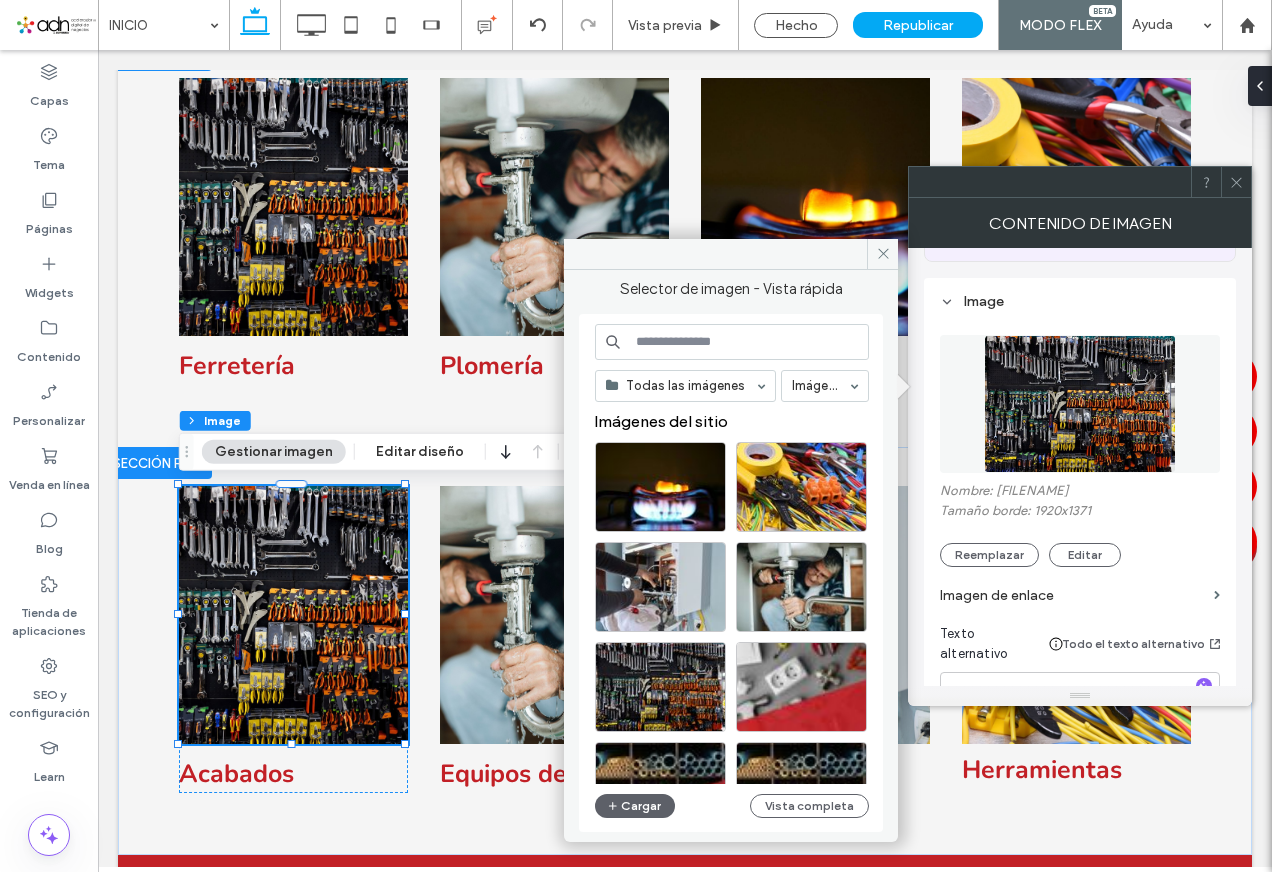 click at bounding box center (732, 342) 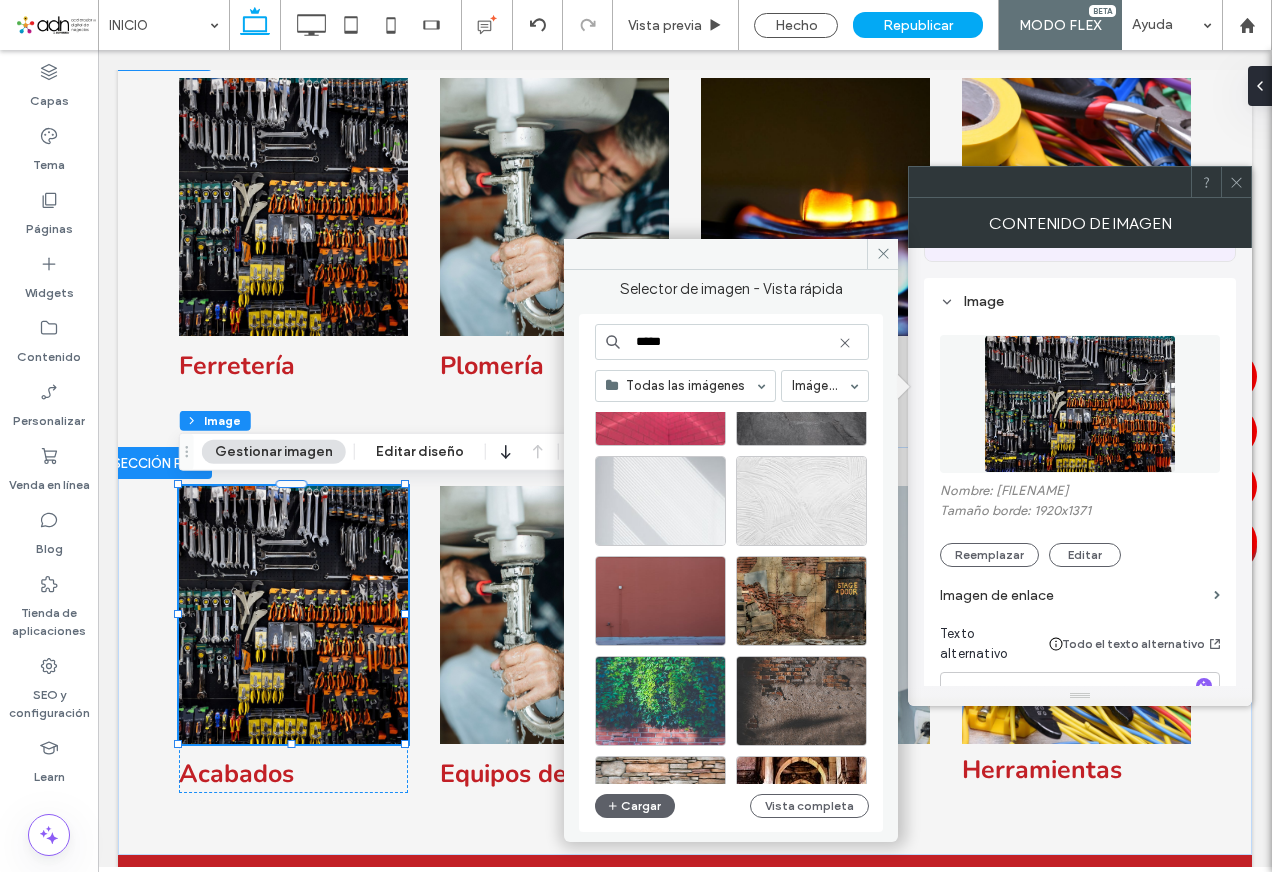 scroll, scrollTop: 700, scrollLeft: 0, axis: vertical 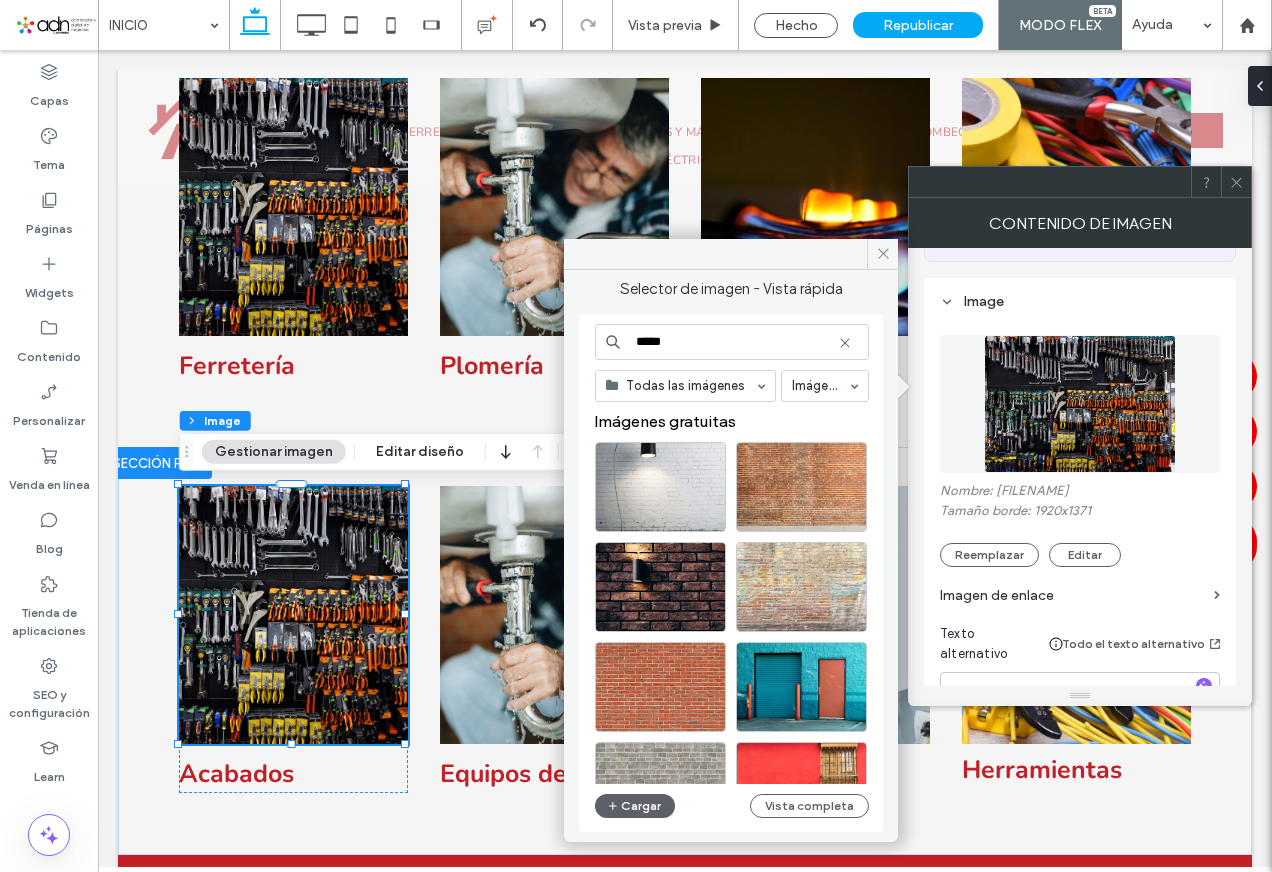 drag, startPoint x: 678, startPoint y: 341, endPoint x: 644, endPoint y: 339, distance: 34.058773 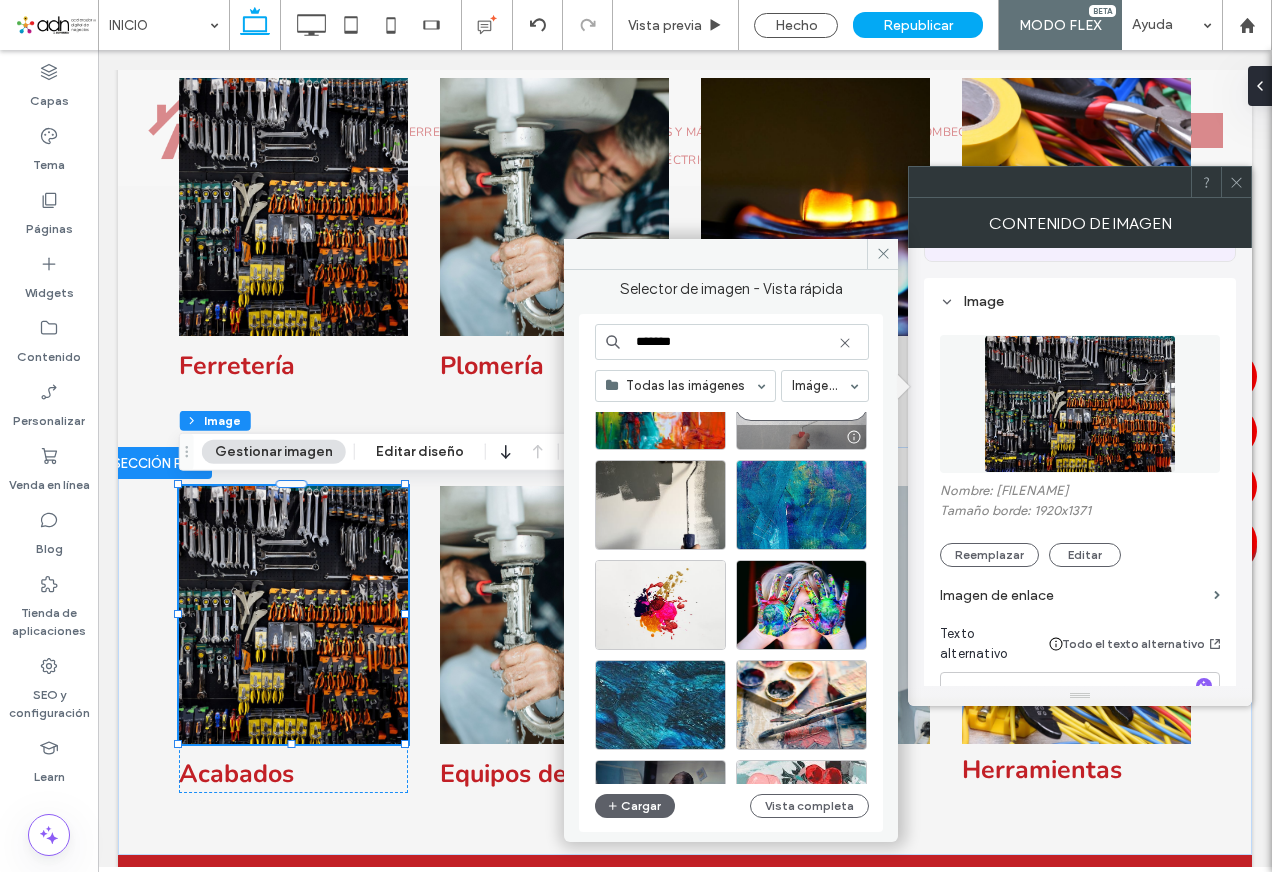 scroll, scrollTop: 200, scrollLeft: 0, axis: vertical 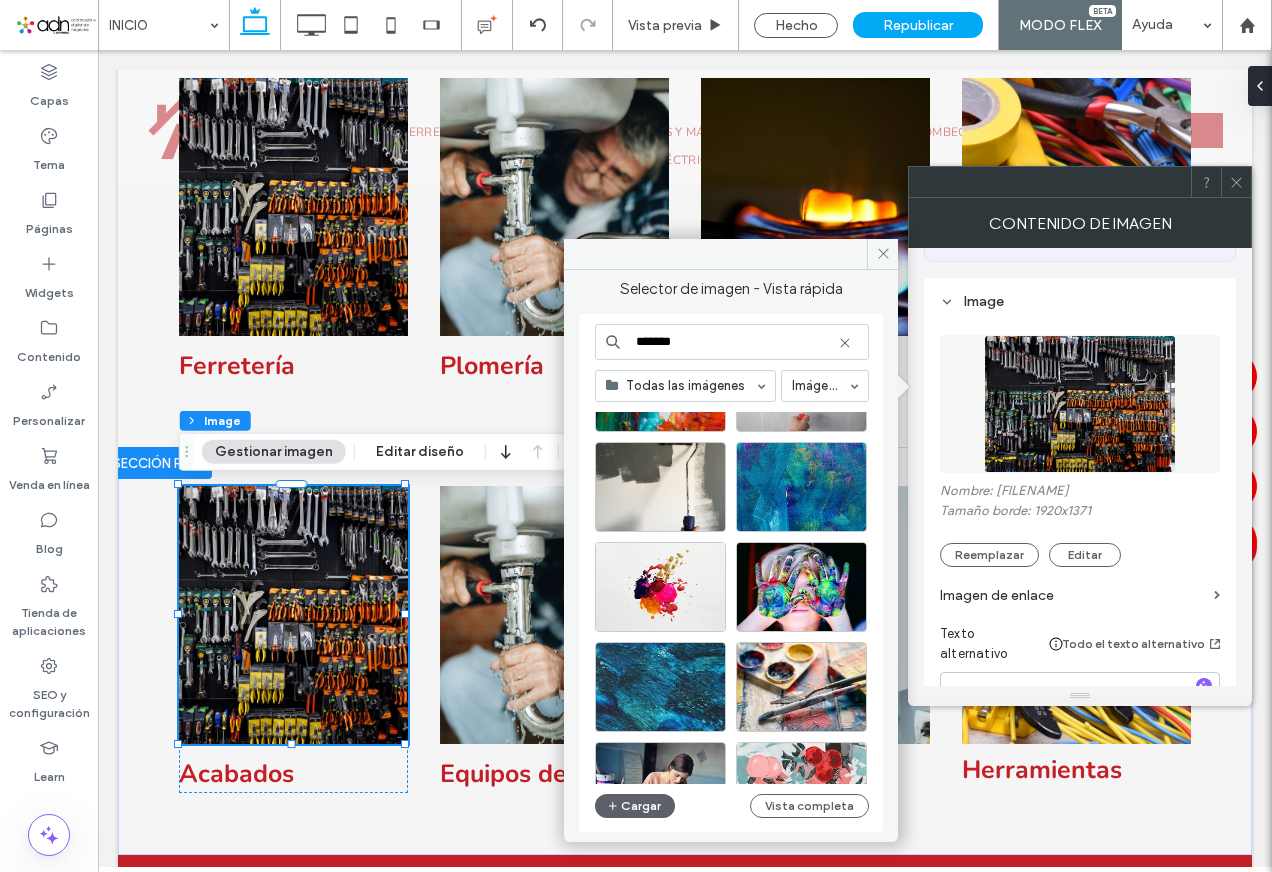 drag, startPoint x: 705, startPoint y: 344, endPoint x: 611, endPoint y: 344, distance: 94 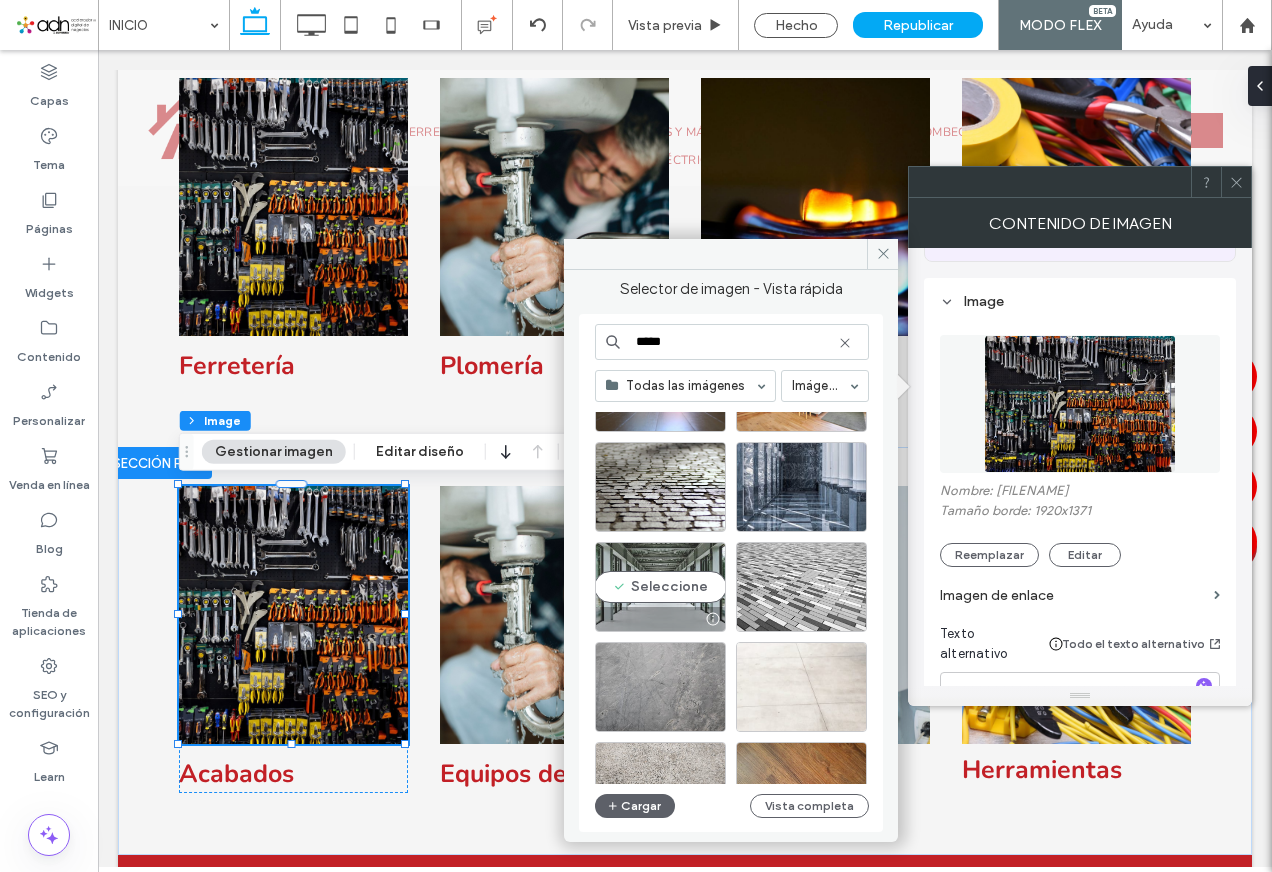 scroll, scrollTop: 500, scrollLeft: 0, axis: vertical 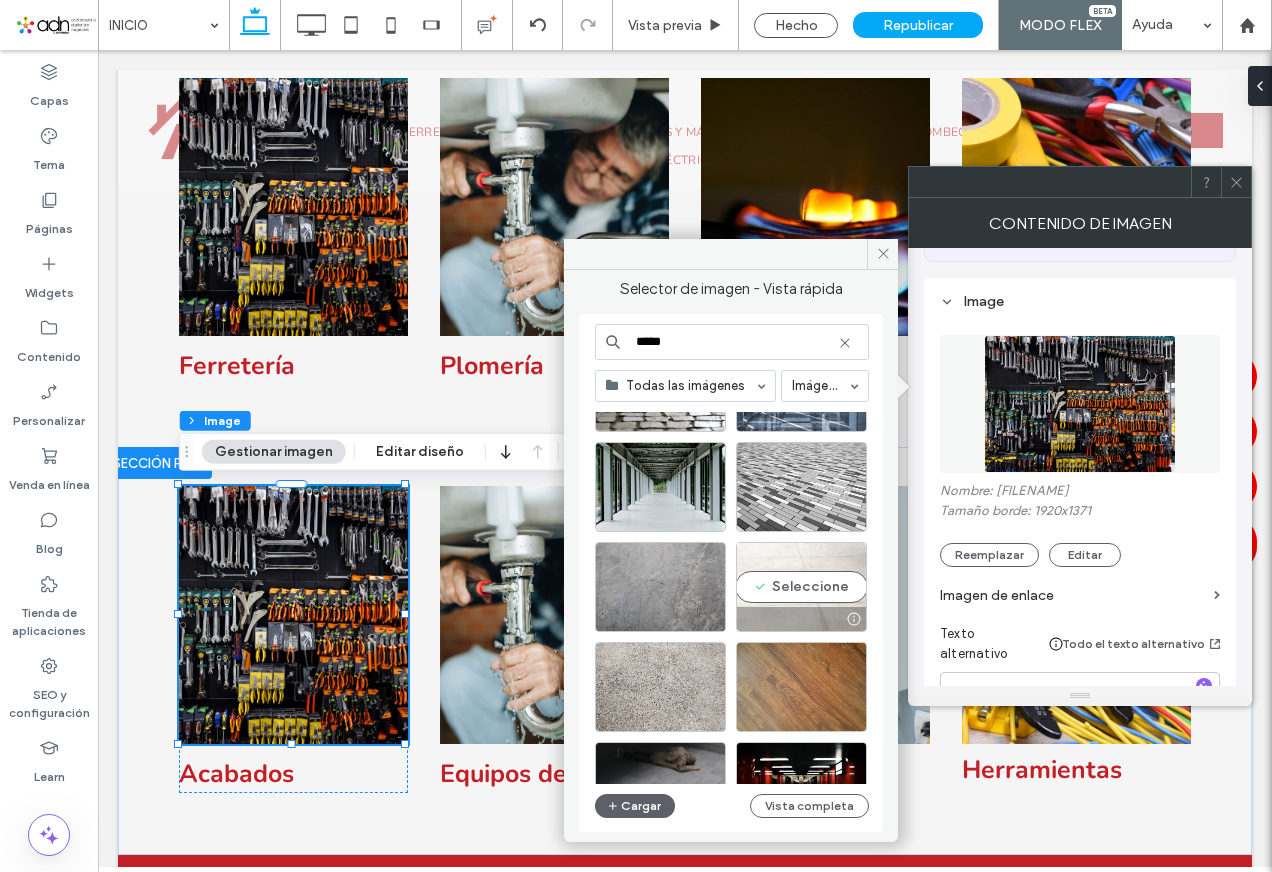 type on "*****" 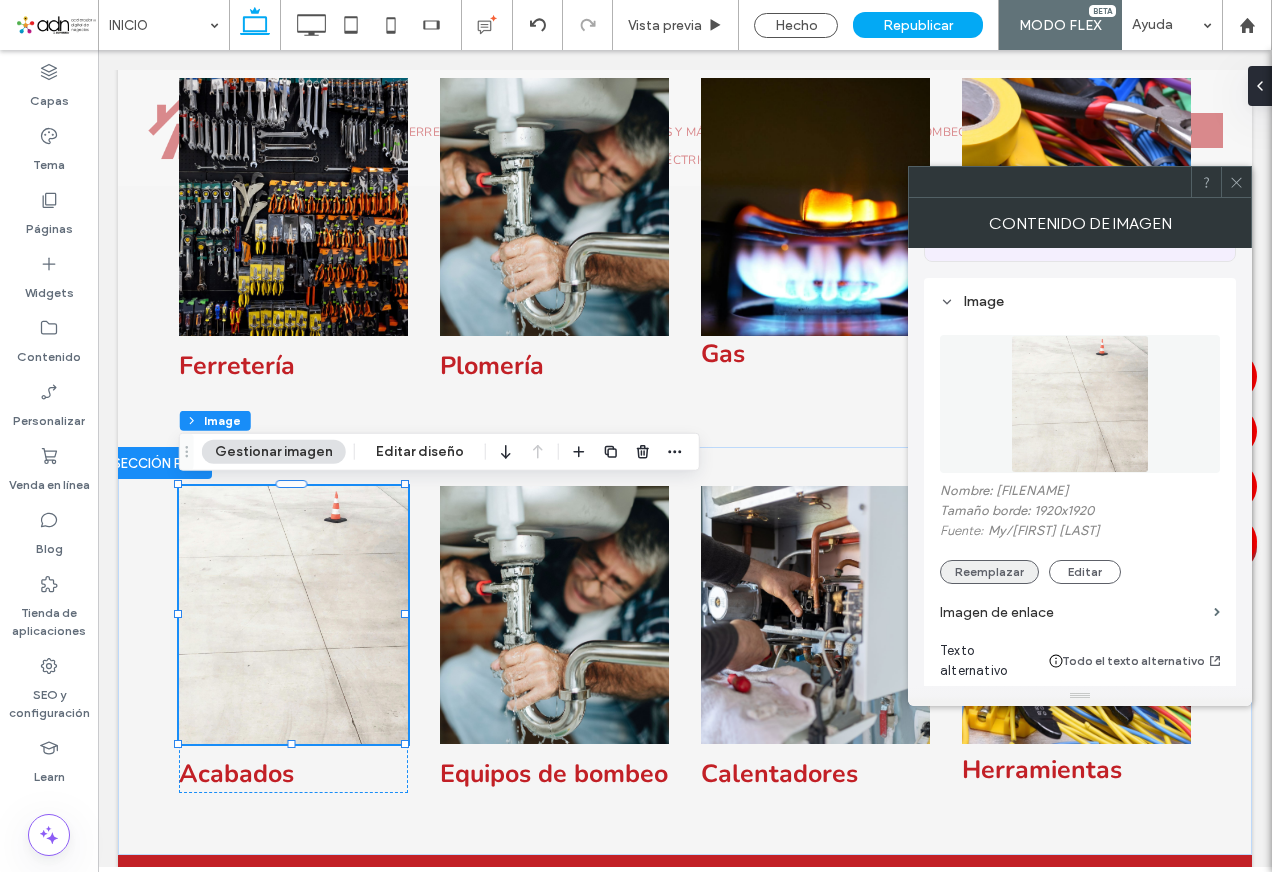 click on "Reemplazar" at bounding box center (989, 572) 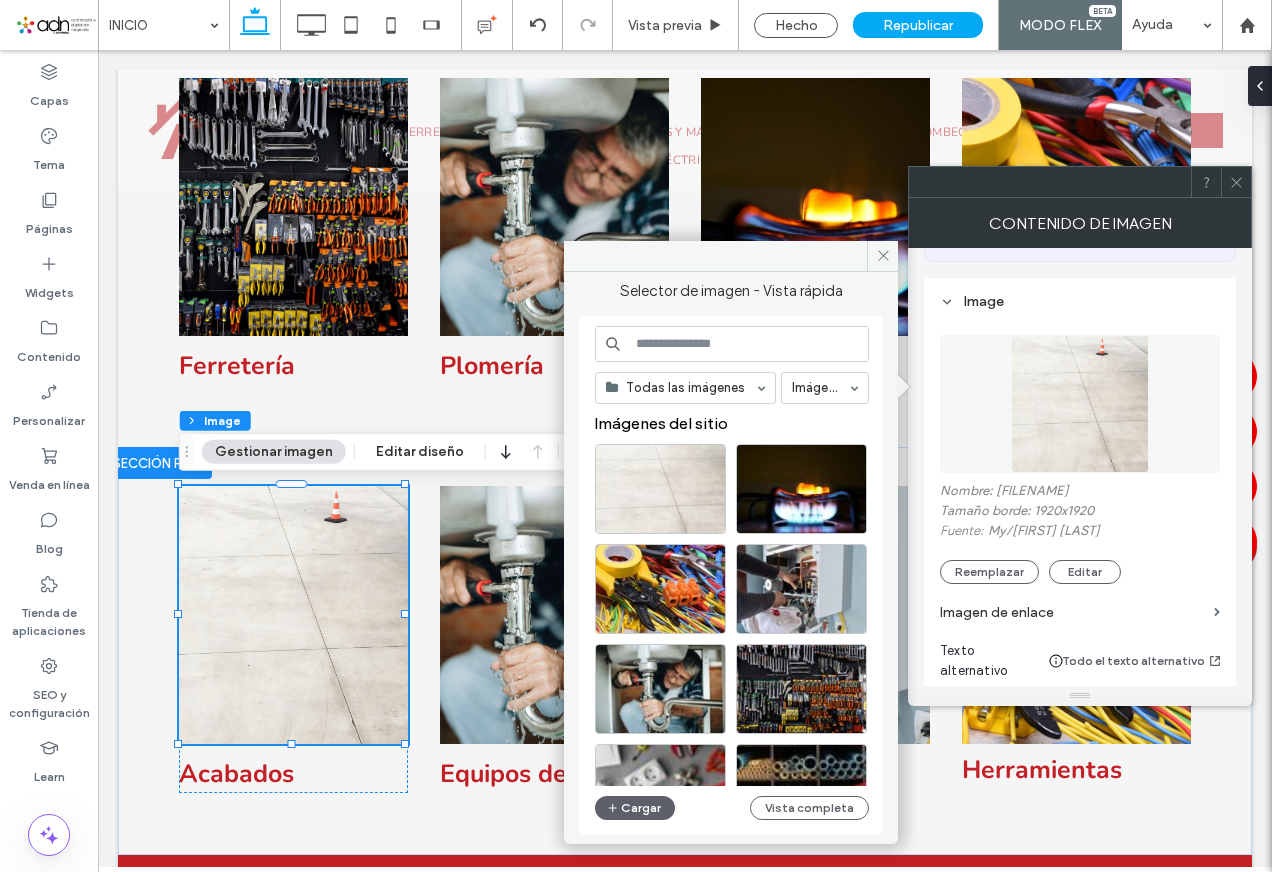 scroll, scrollTop: 400, scrollLeft: 0, axis: vertical 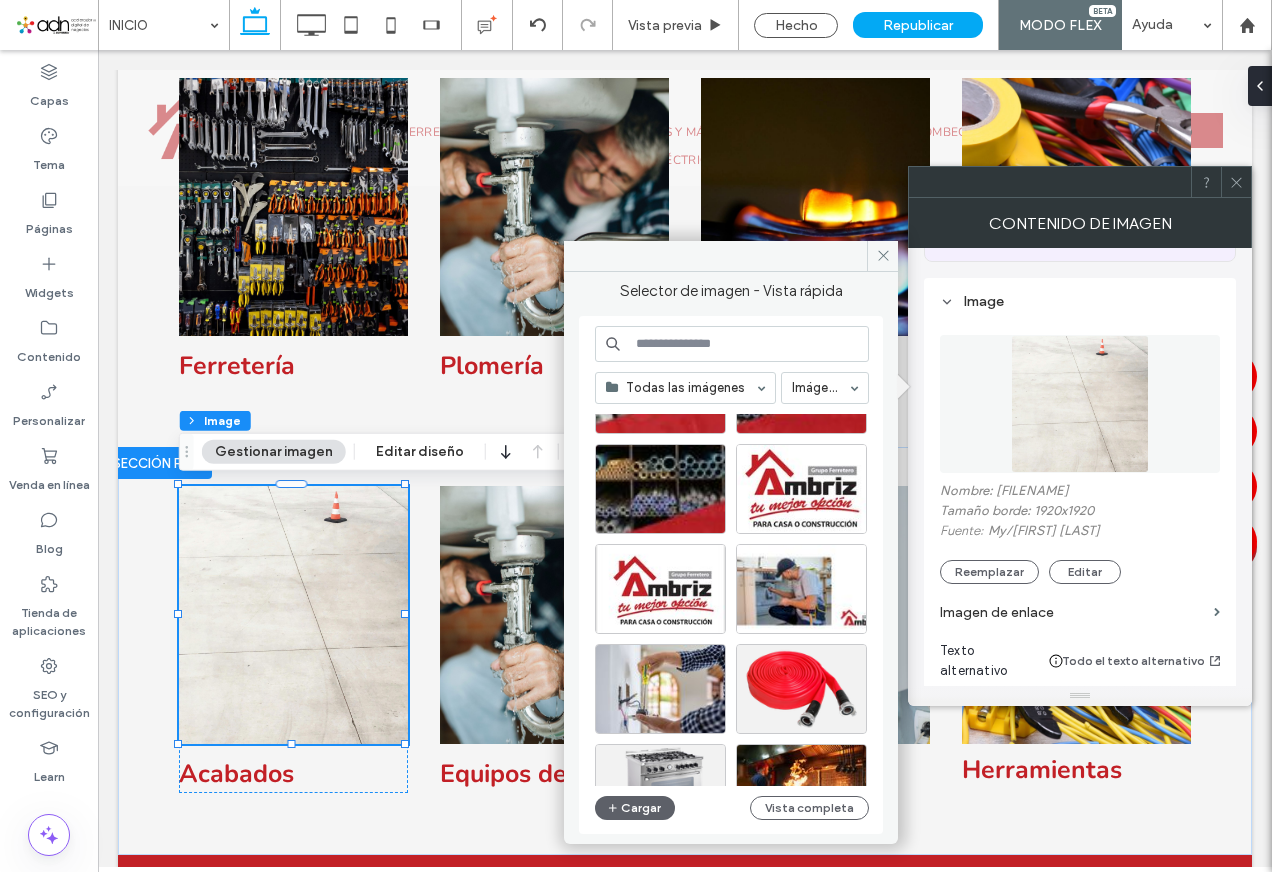 click at bounding box center (732, 344) 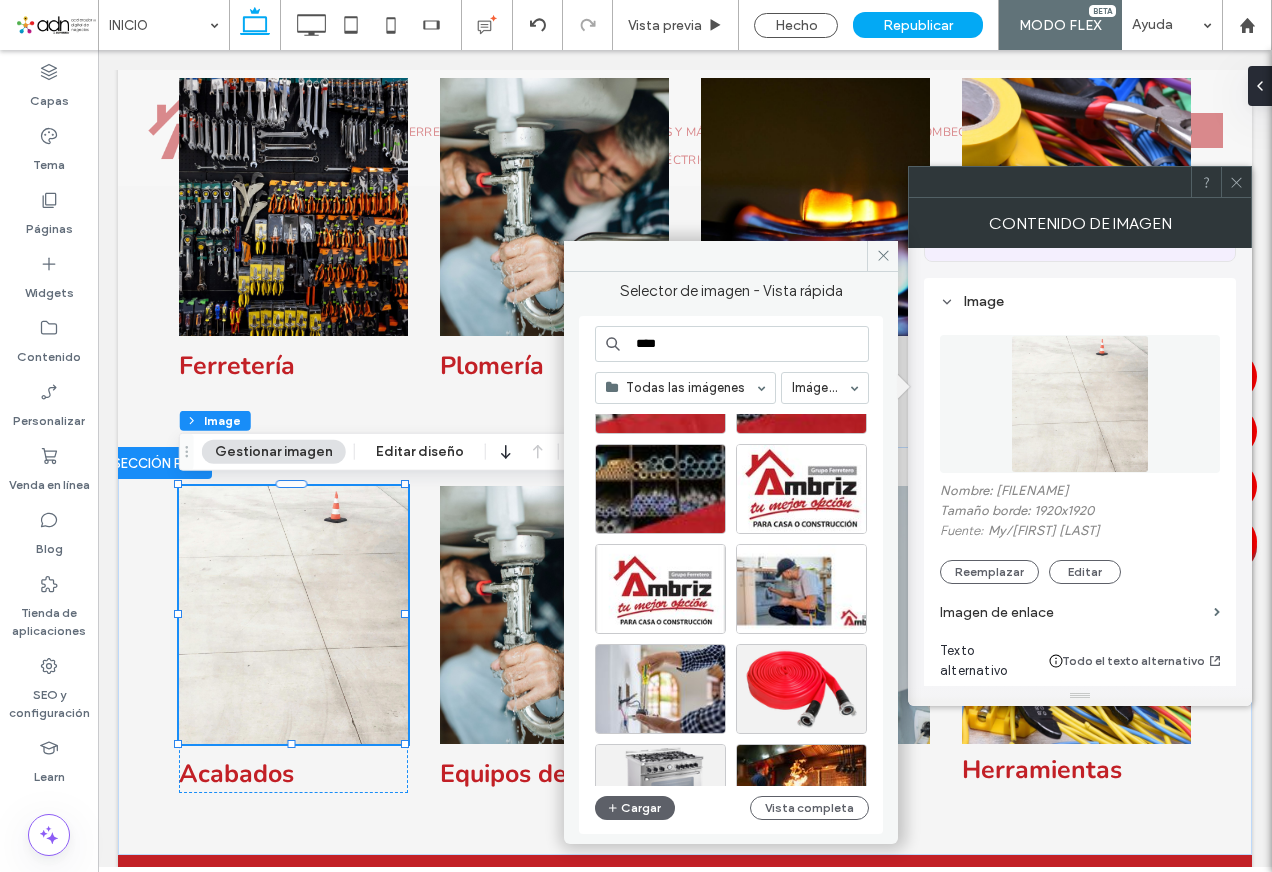 type on "*****" 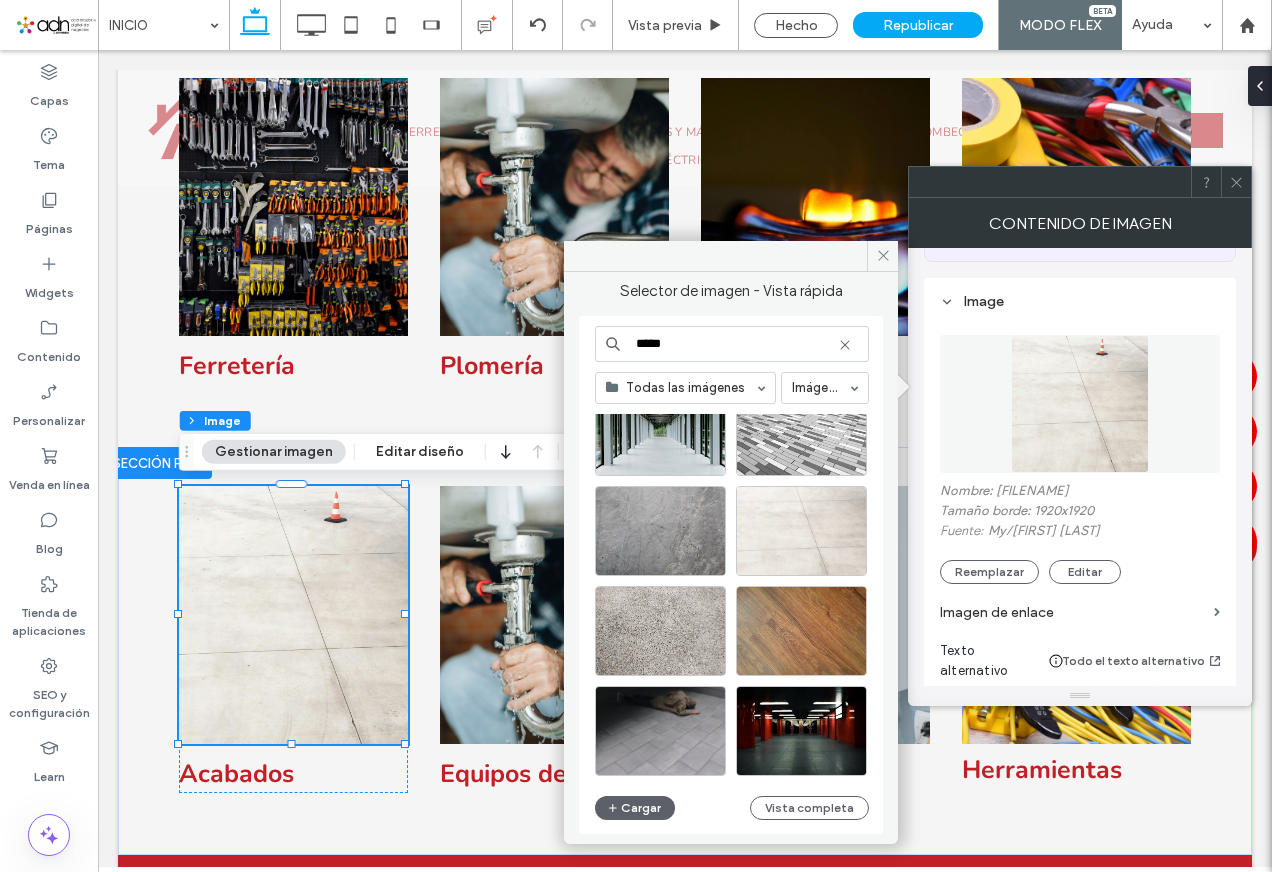 scroll, scrollTop: 800, scrollLeft: 0, axis: vertical 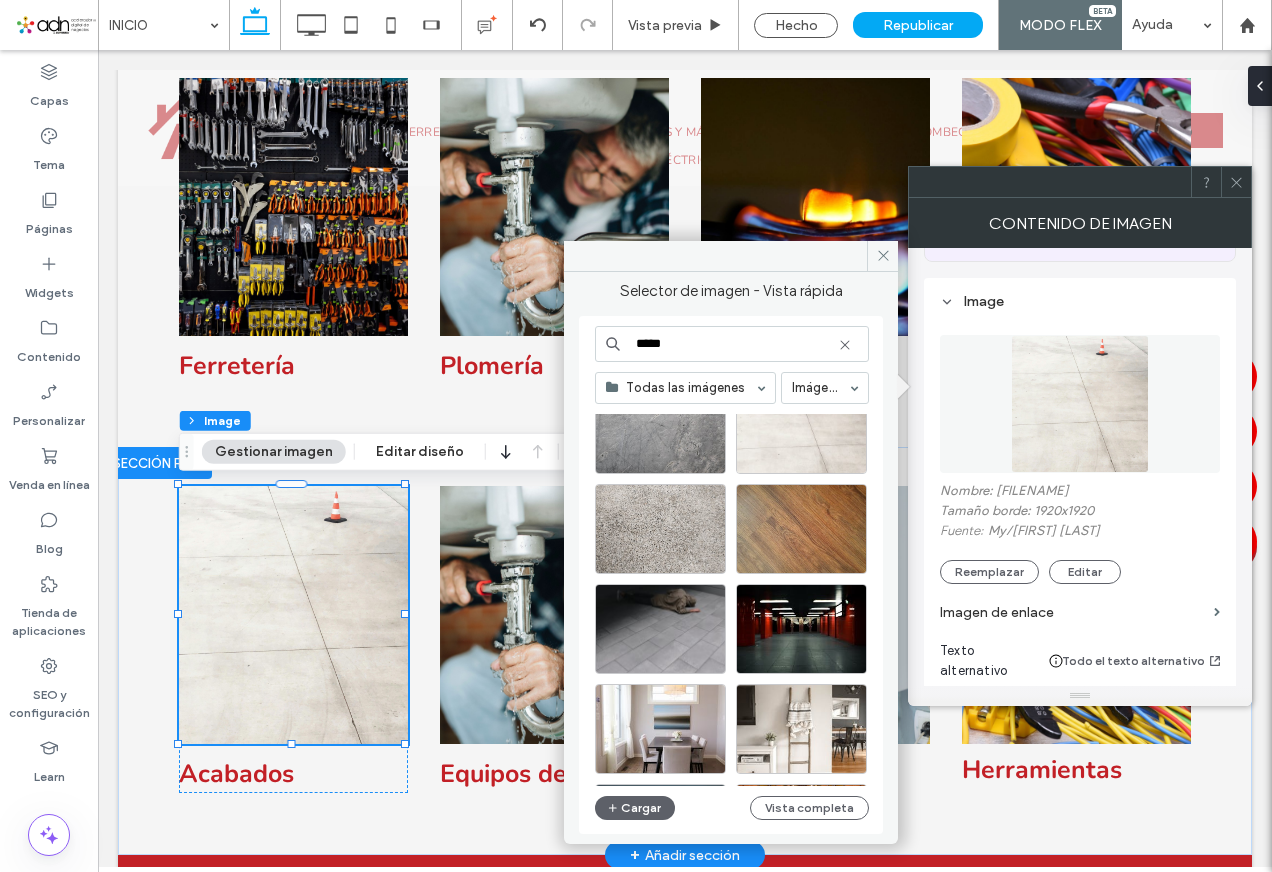 click at bounding box center [293, 615] 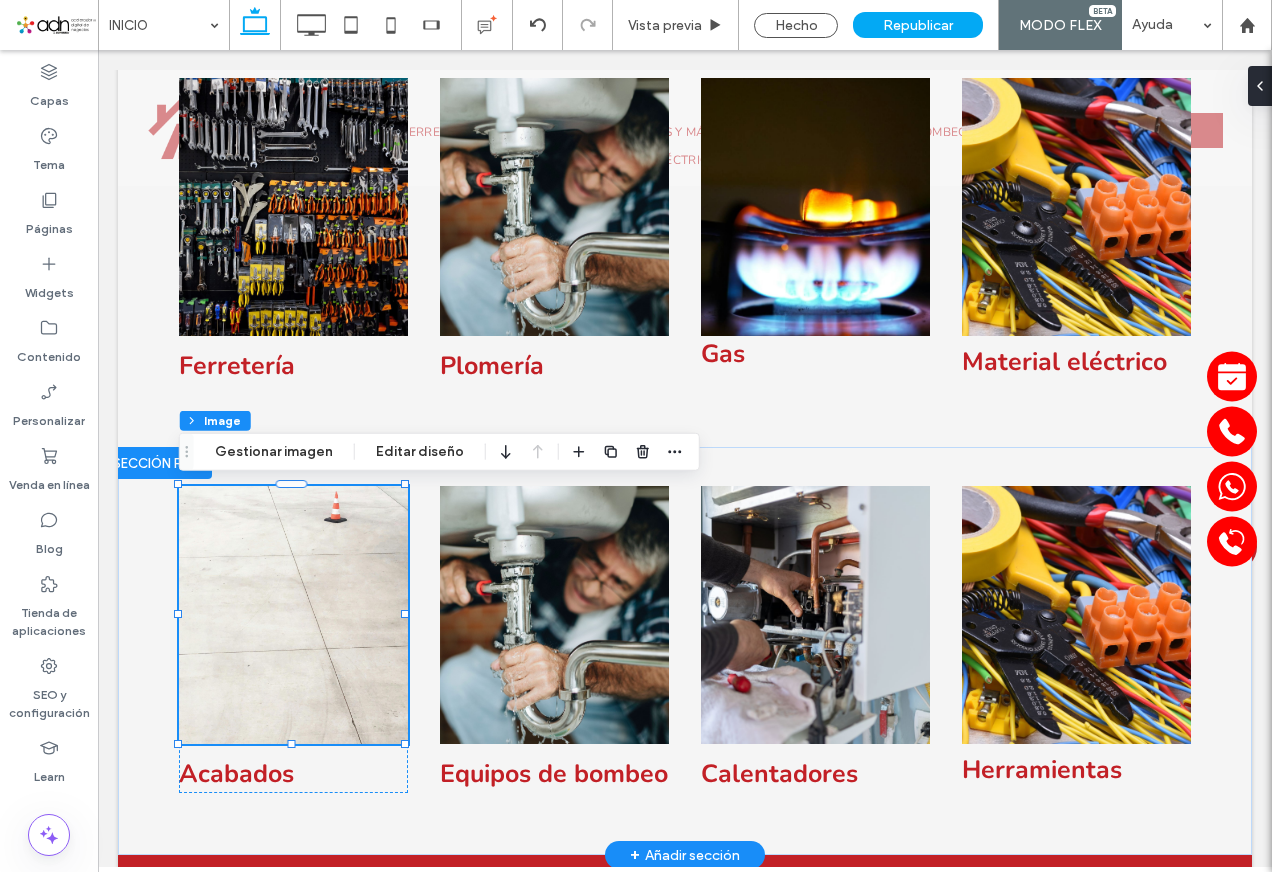 click at bounding box center (293, 615) 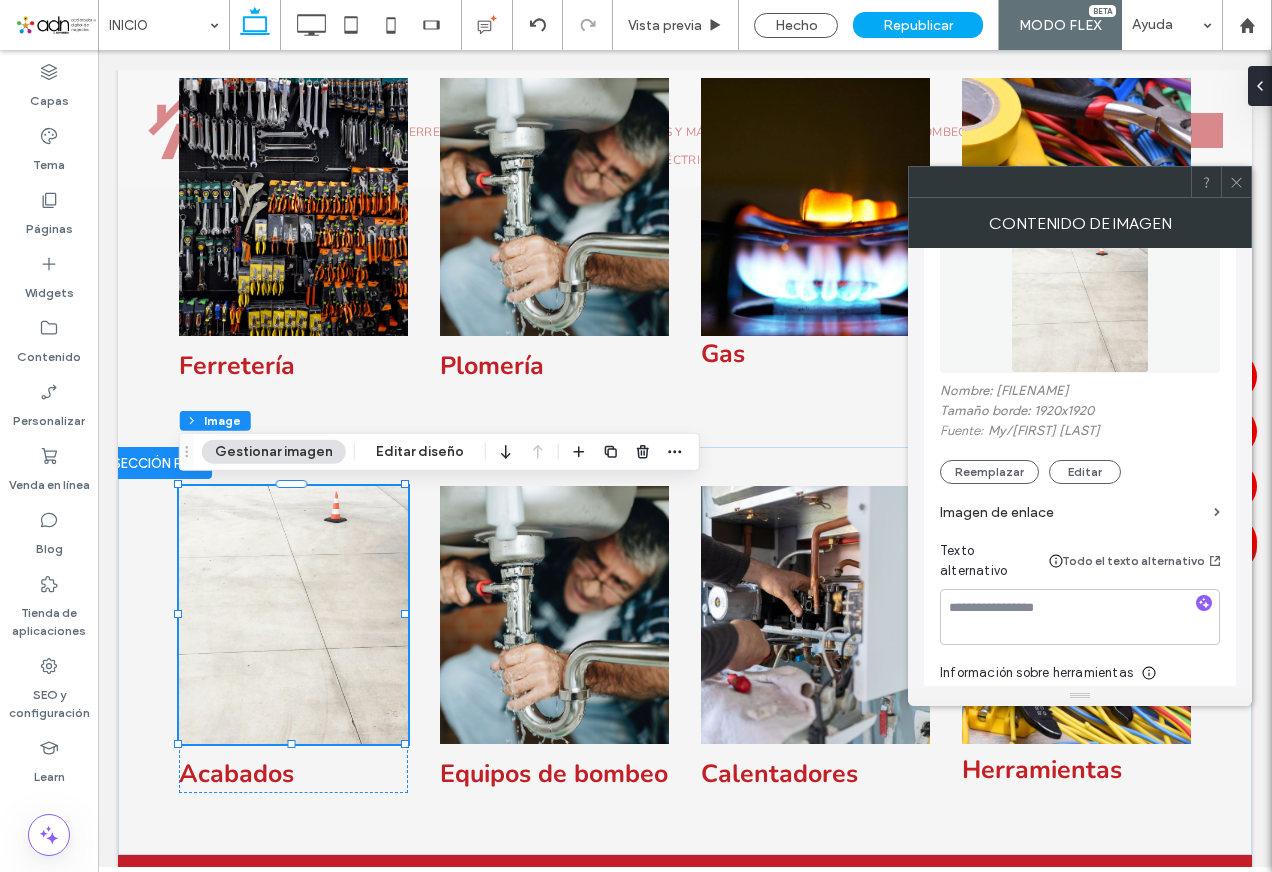 scroll, scrollTop: 588, scrollLeft: 0, axis: vertical 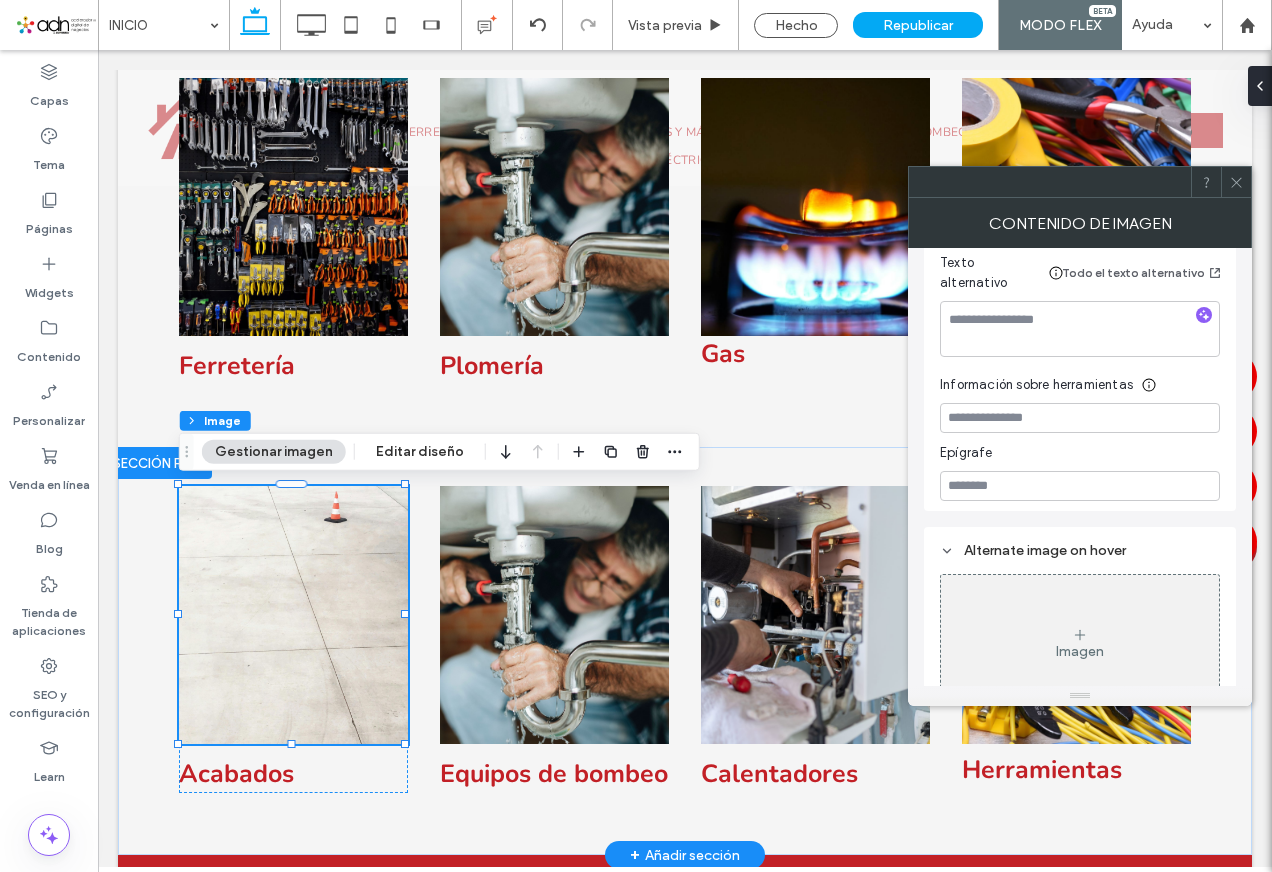 click at bounding box center [293, 615] 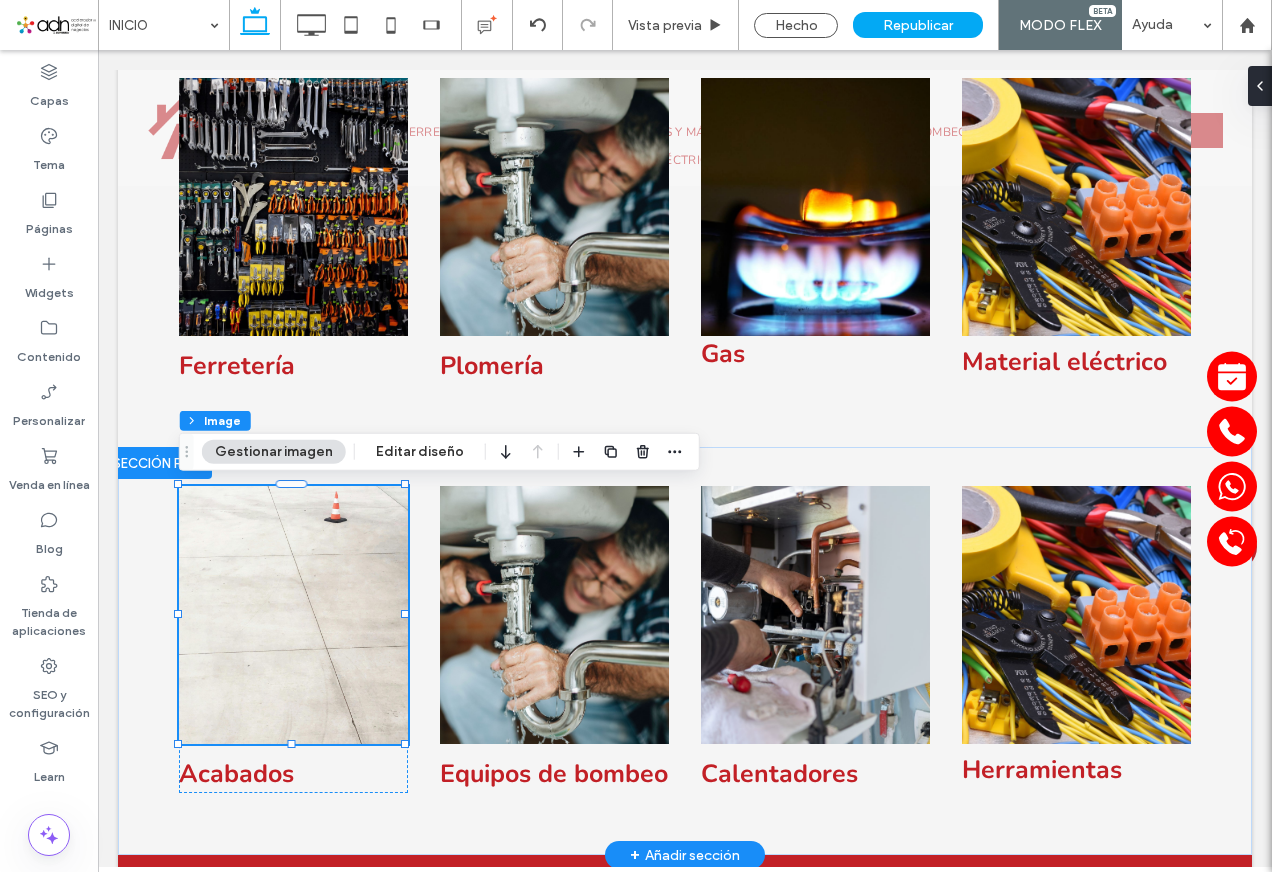 click at bounding box center (293, 615) 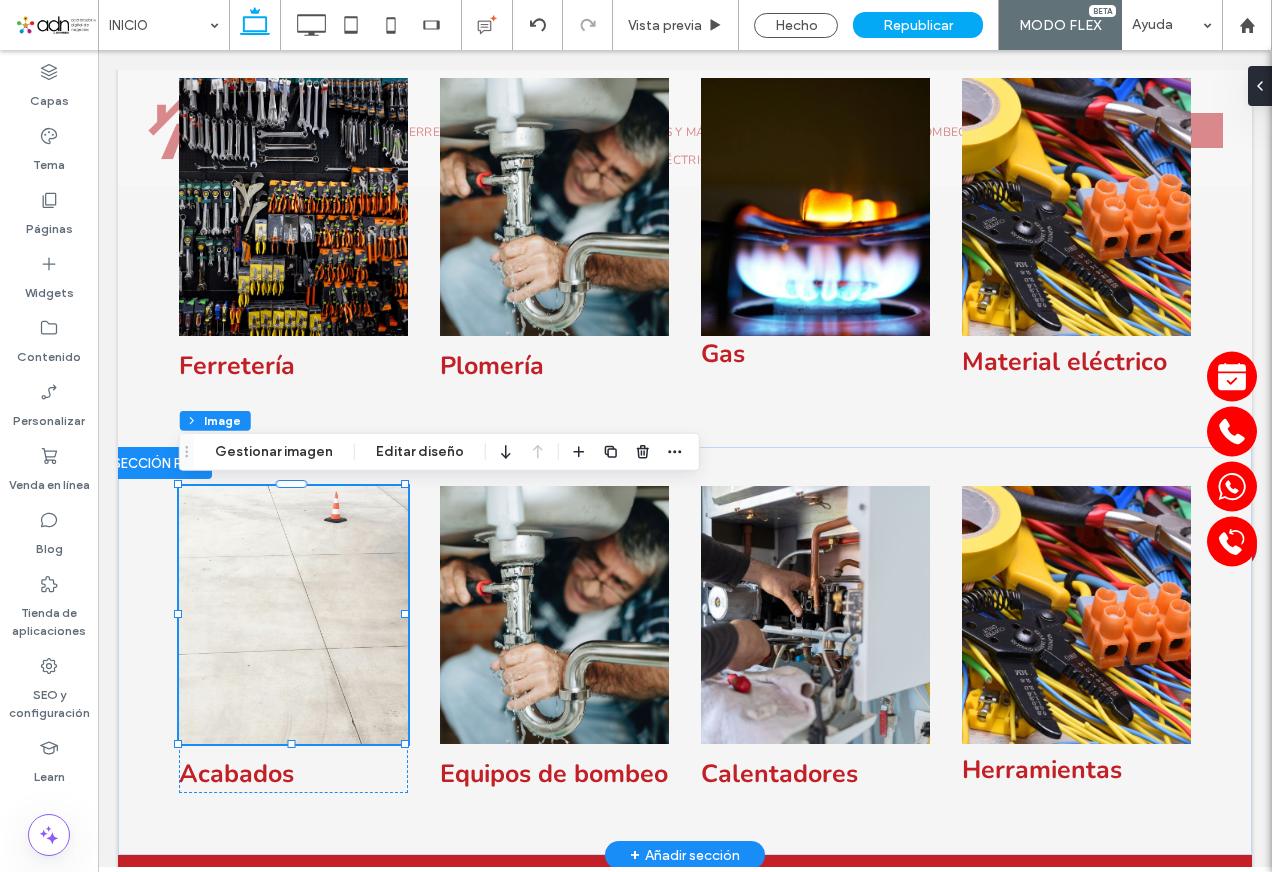 click at bounding box center [293, 615] 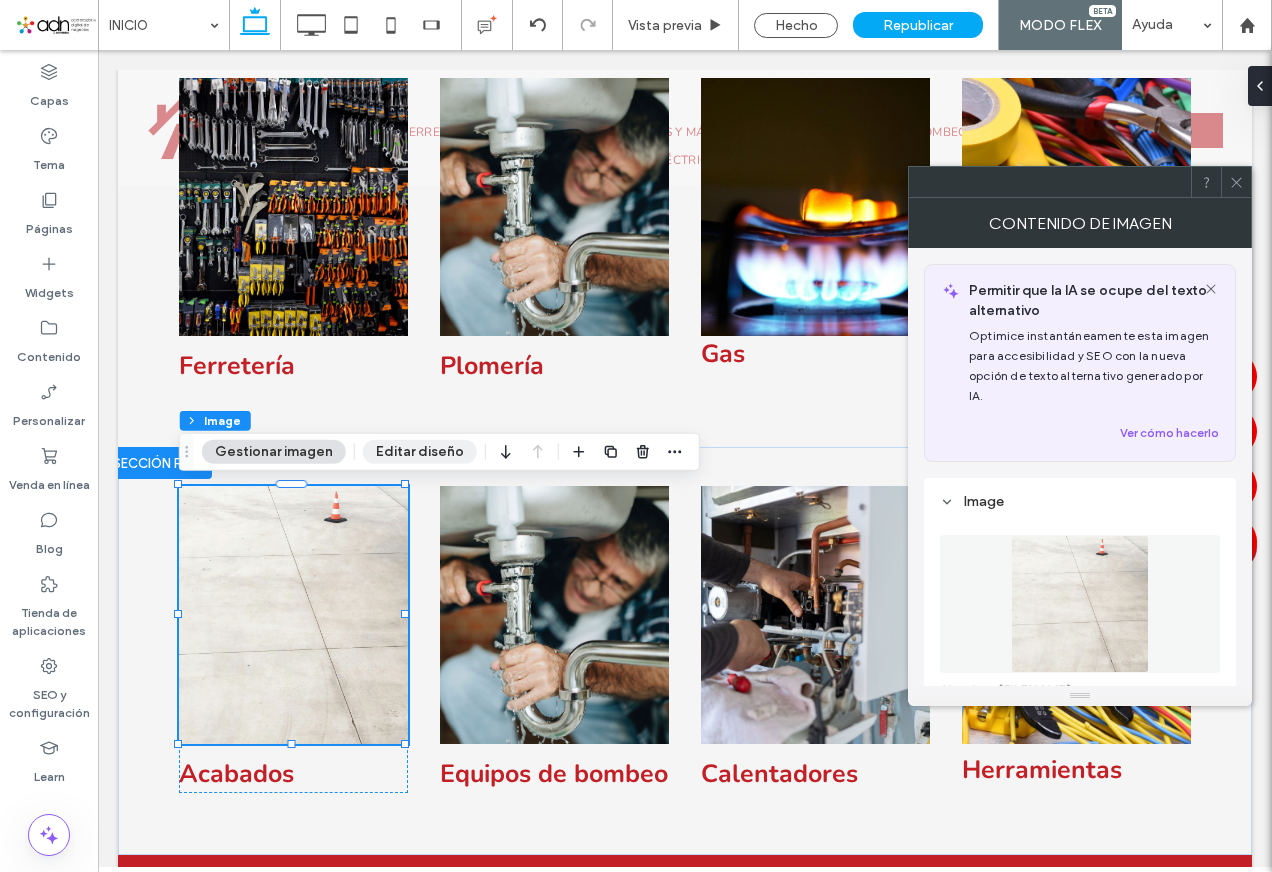 click on "Editar diseño" at bounding box center [420, 452] 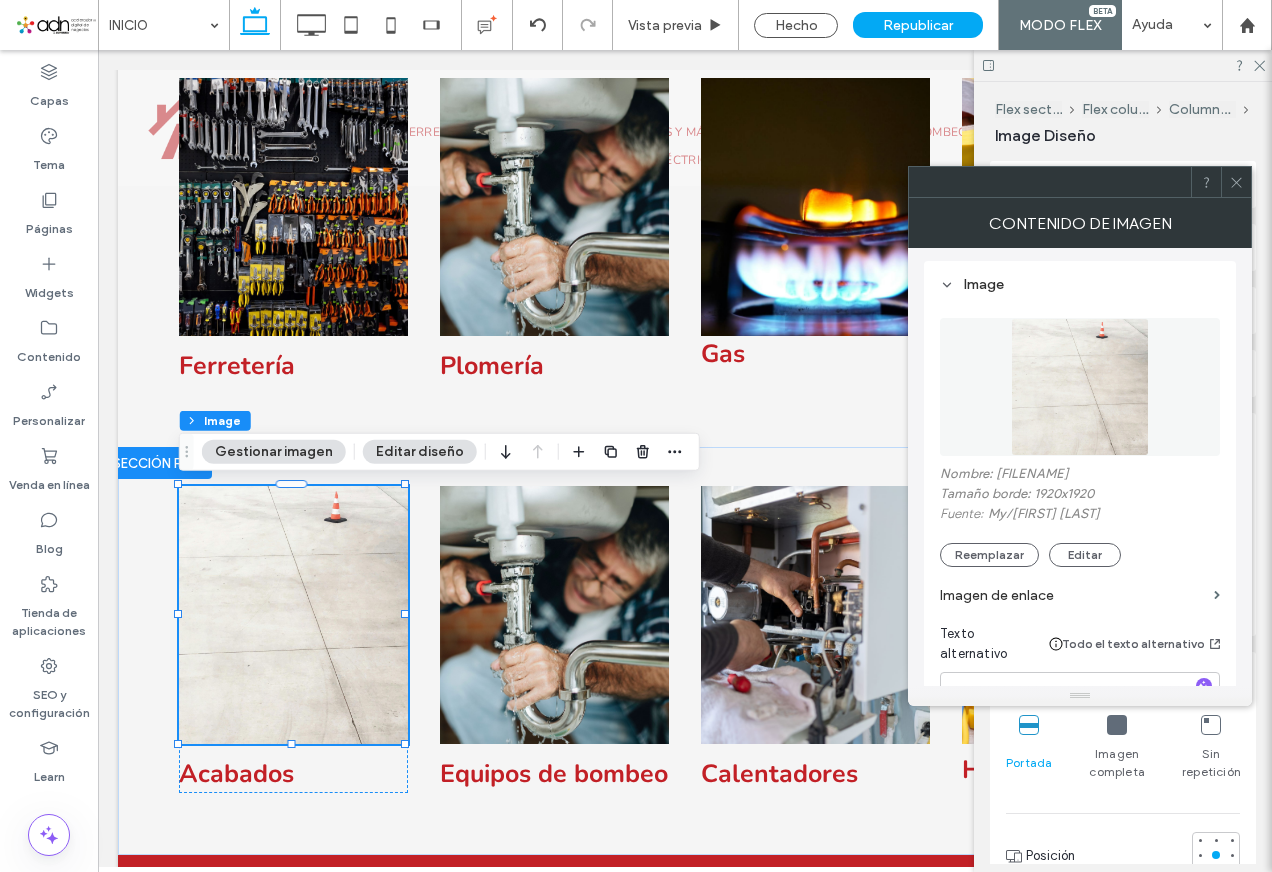 scroll, scrollTop: 300, scrollLeft: 0, axis: vertical 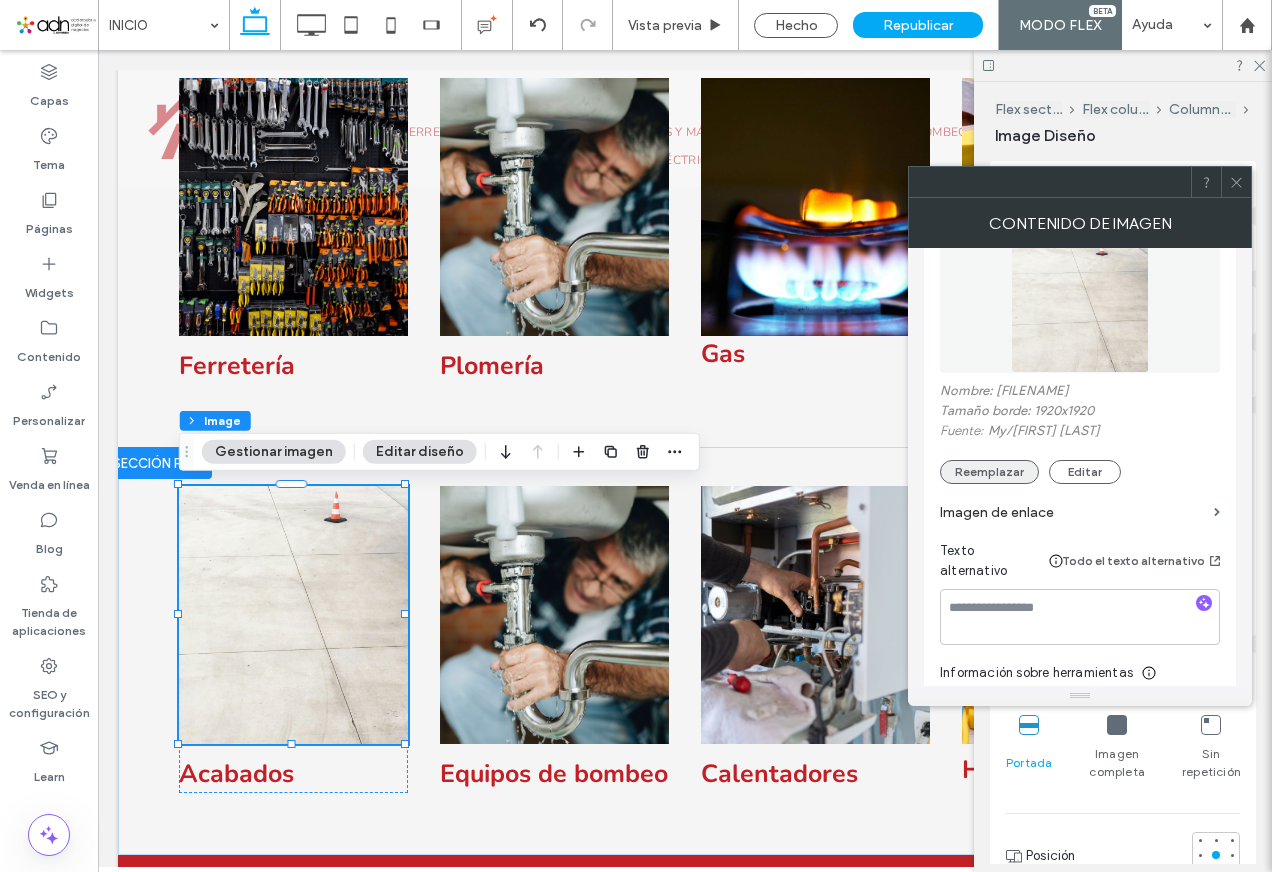 click on "Reemplazar" at bounding box center [989, 472] 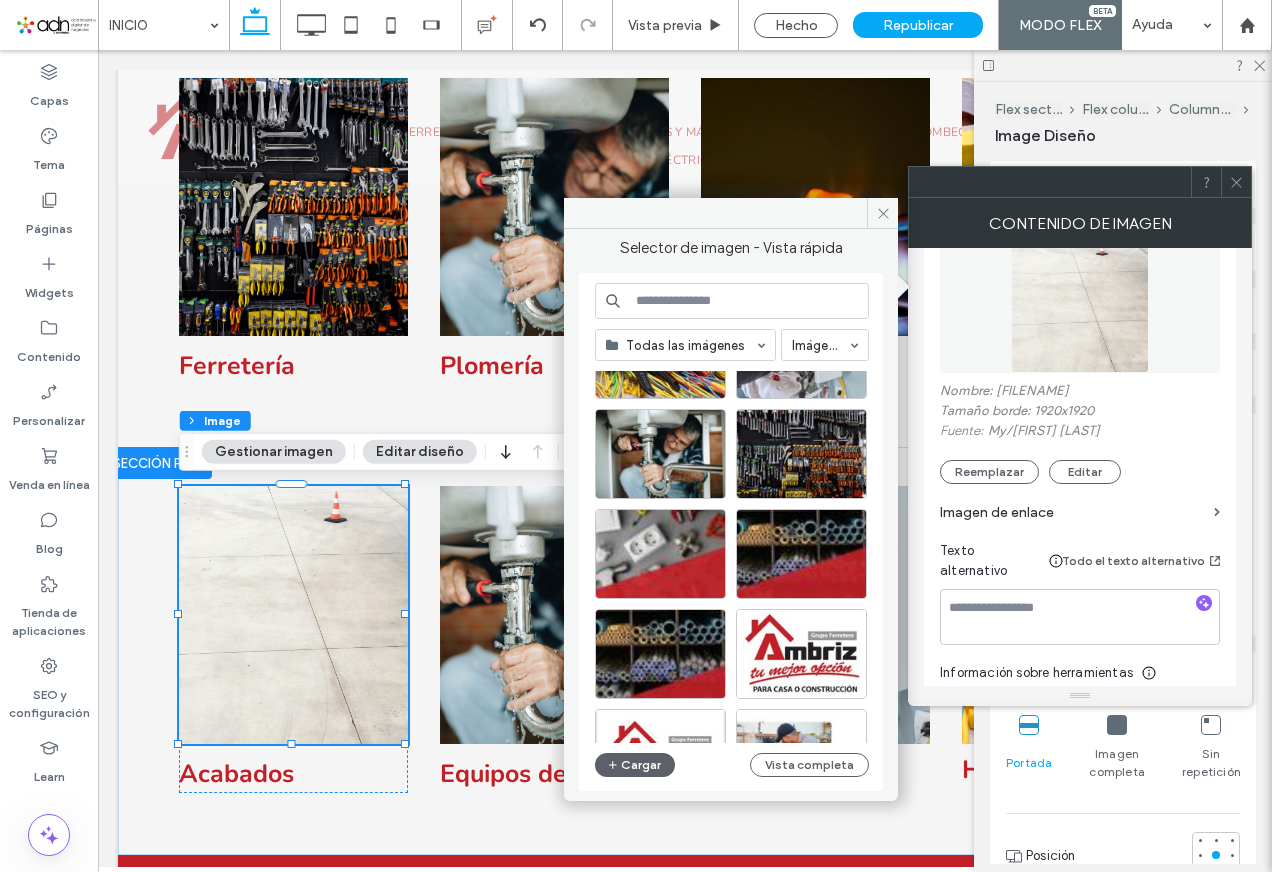 scroll, scrollTop: 200, scrollLeft: 0, axis: vertical 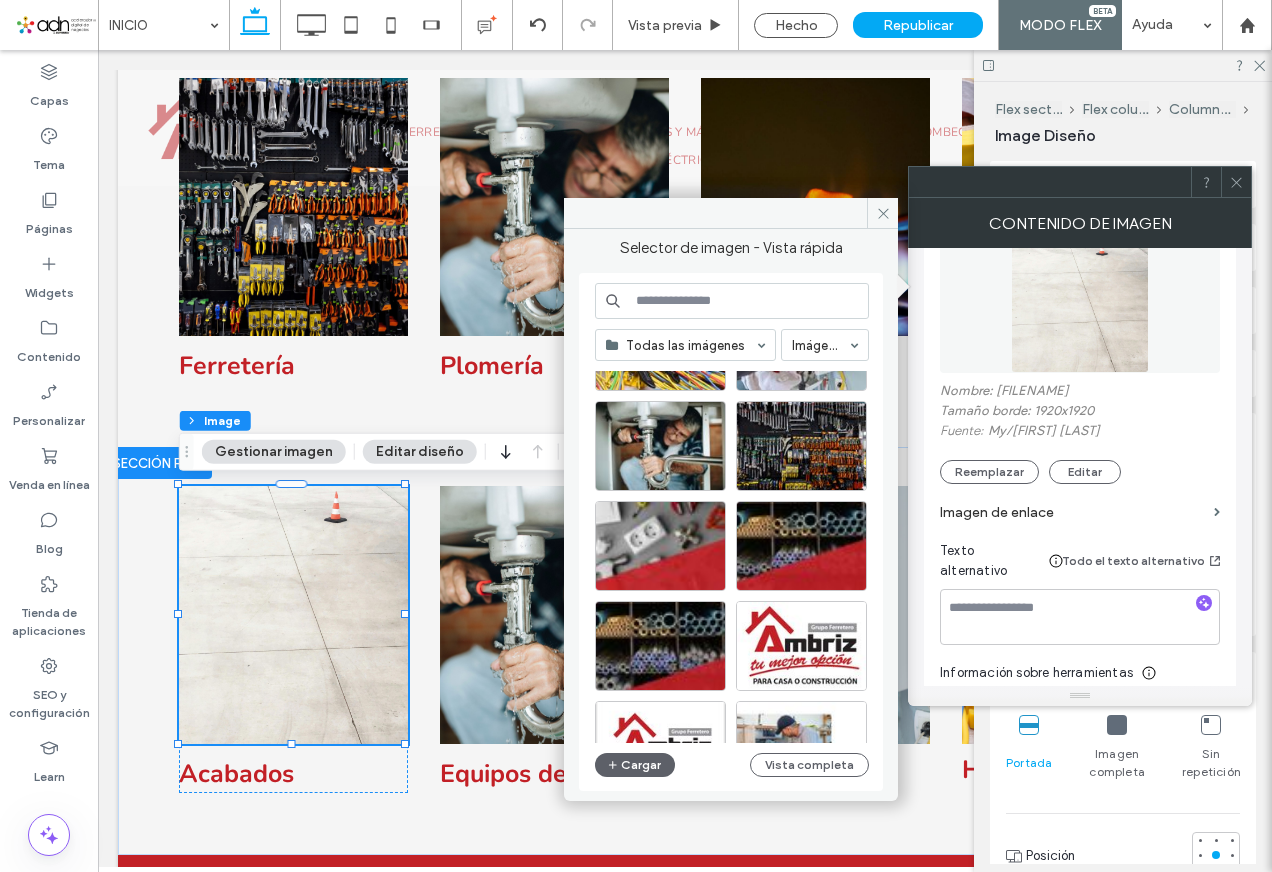 click at bounding box center (732, 301) 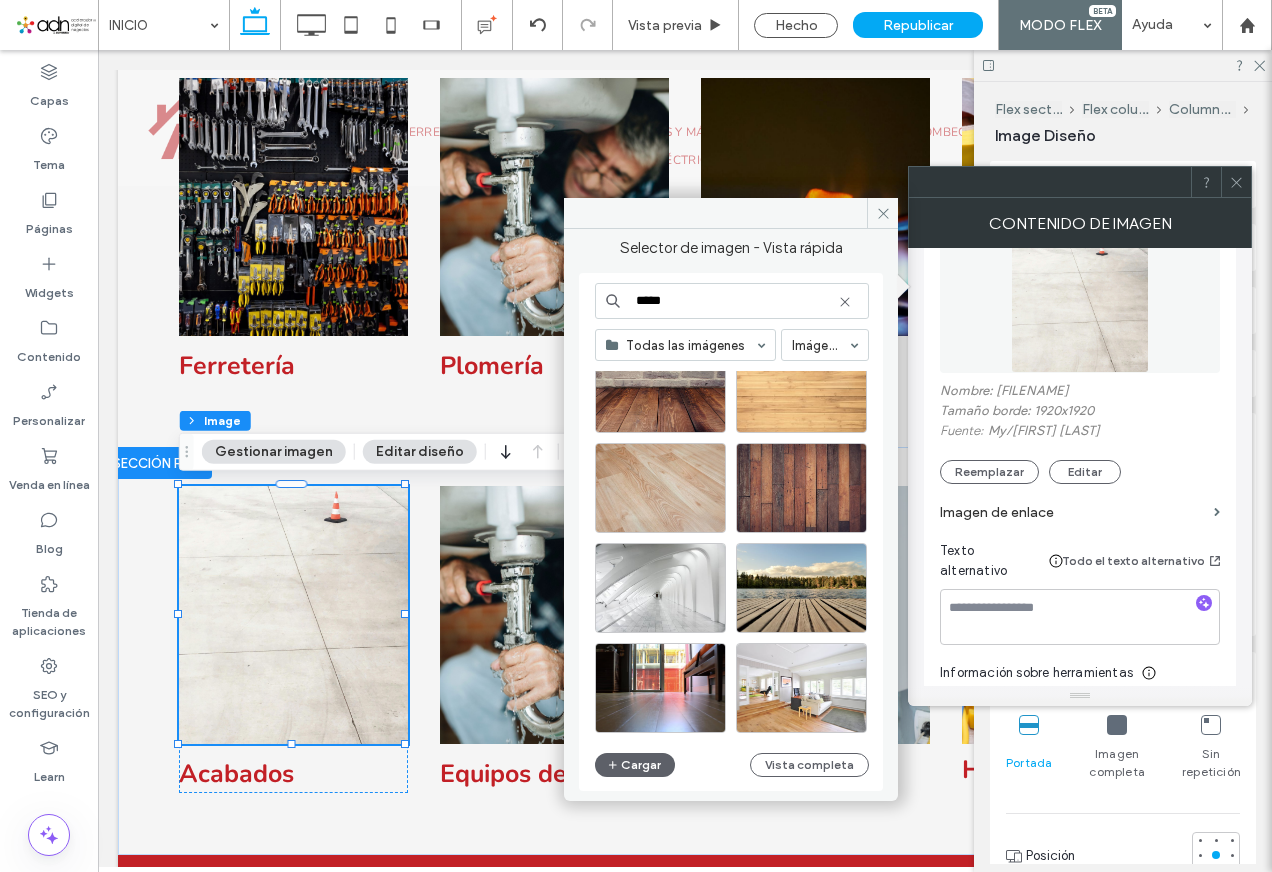 scroll, scrollTop: 98, scrollLeft: 0, axis: vertical 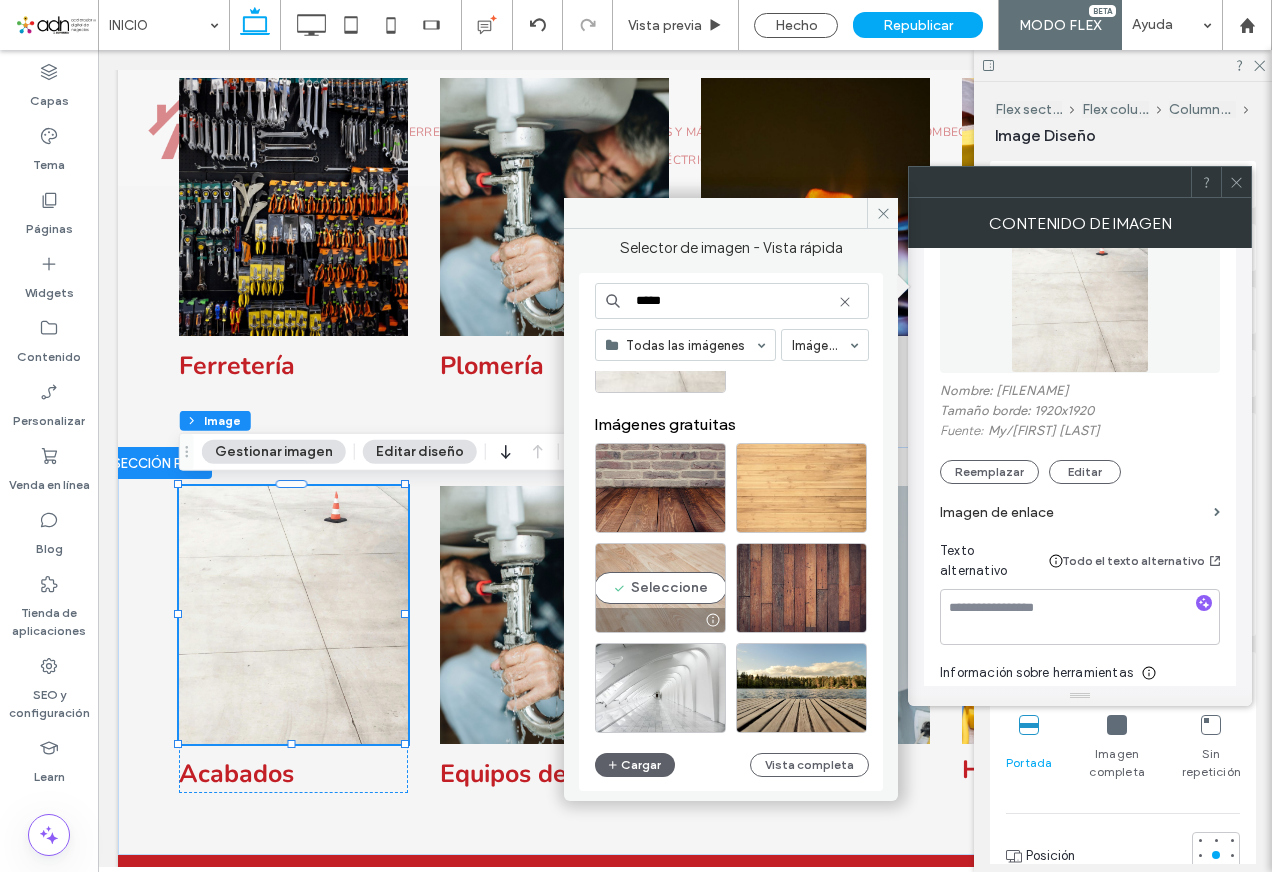 type on "*****" 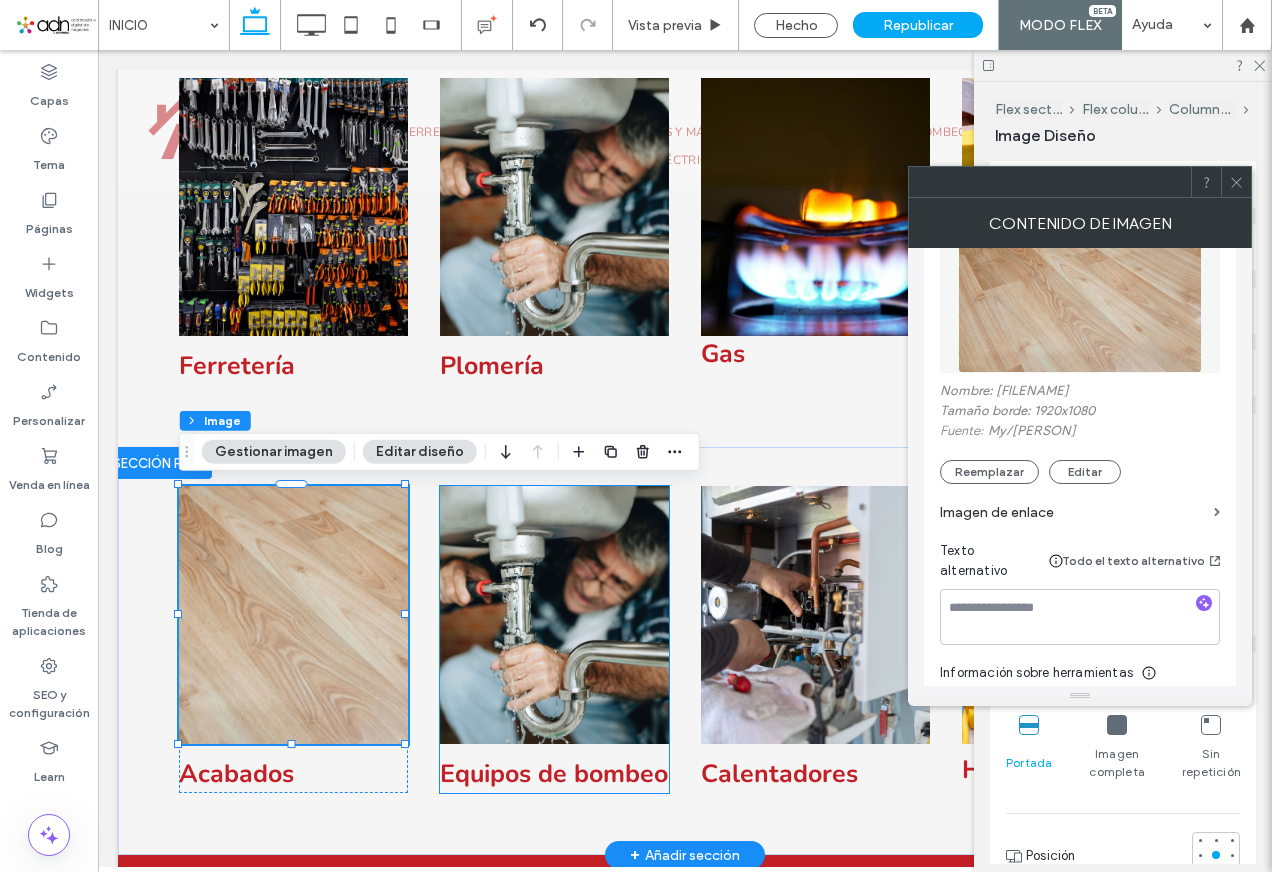 click at bounding box center [554, 615] 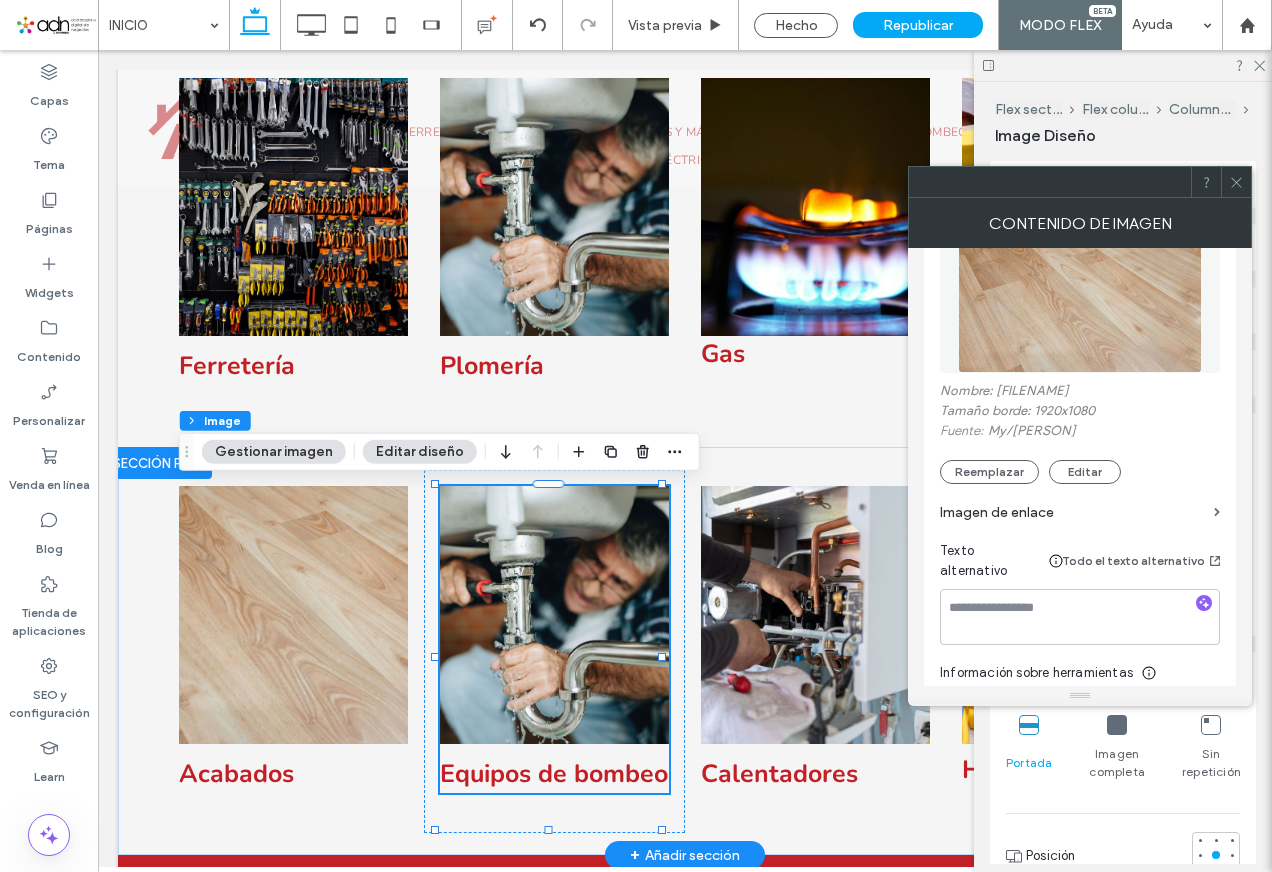 click at bounding box center (554, 615) 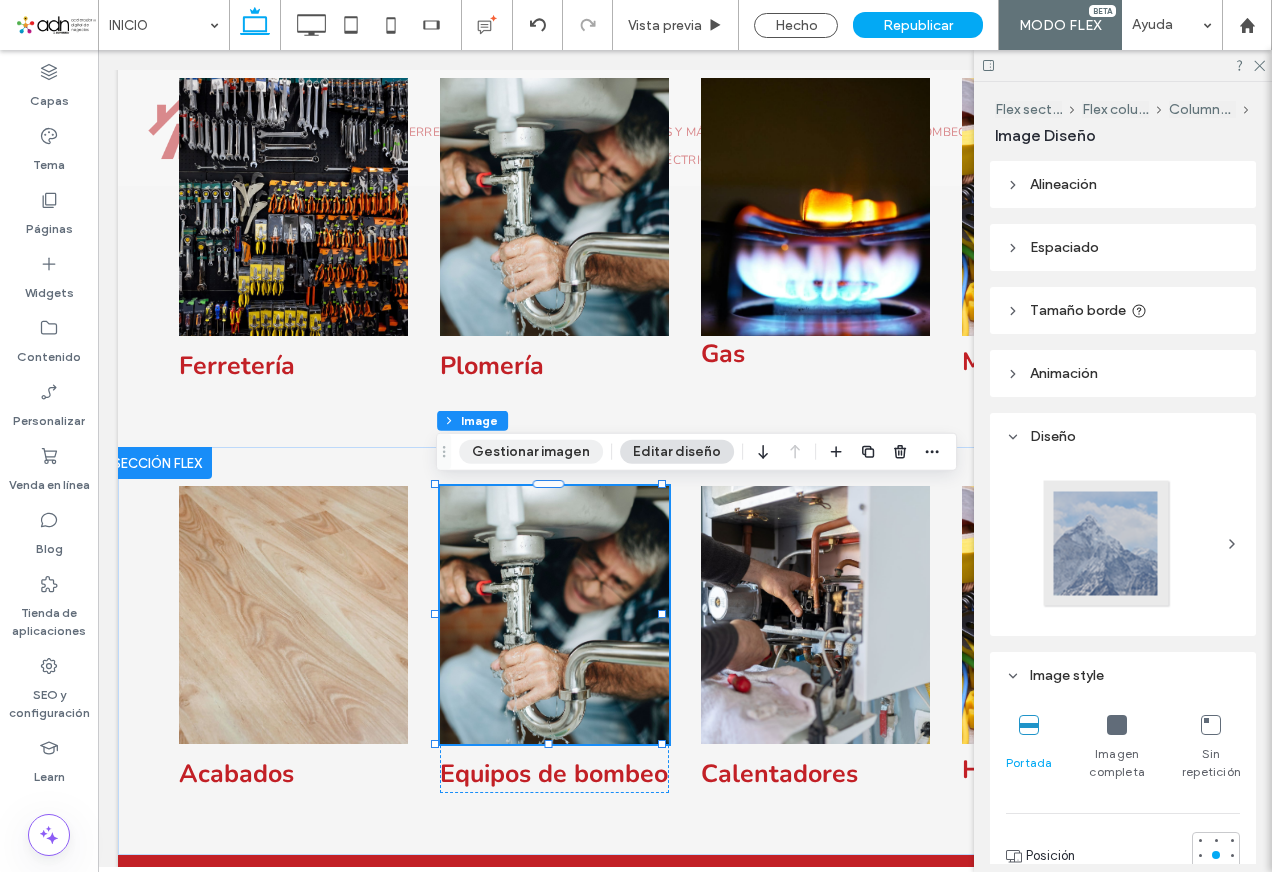 click on "Gestionar imagen" at bounding box center (531, 452) 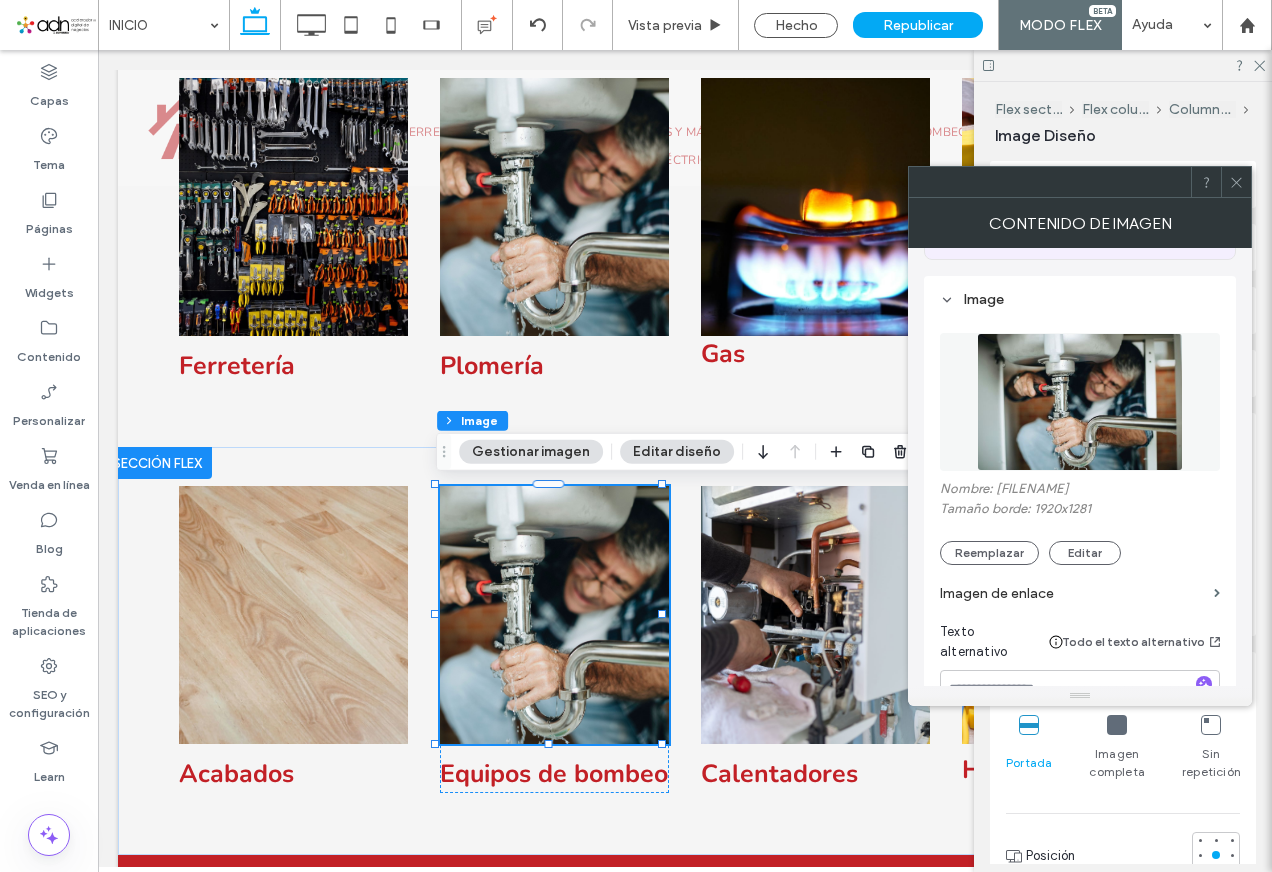 scroll, scrollTop: 300, scrollLeft: 0, axis: vertical 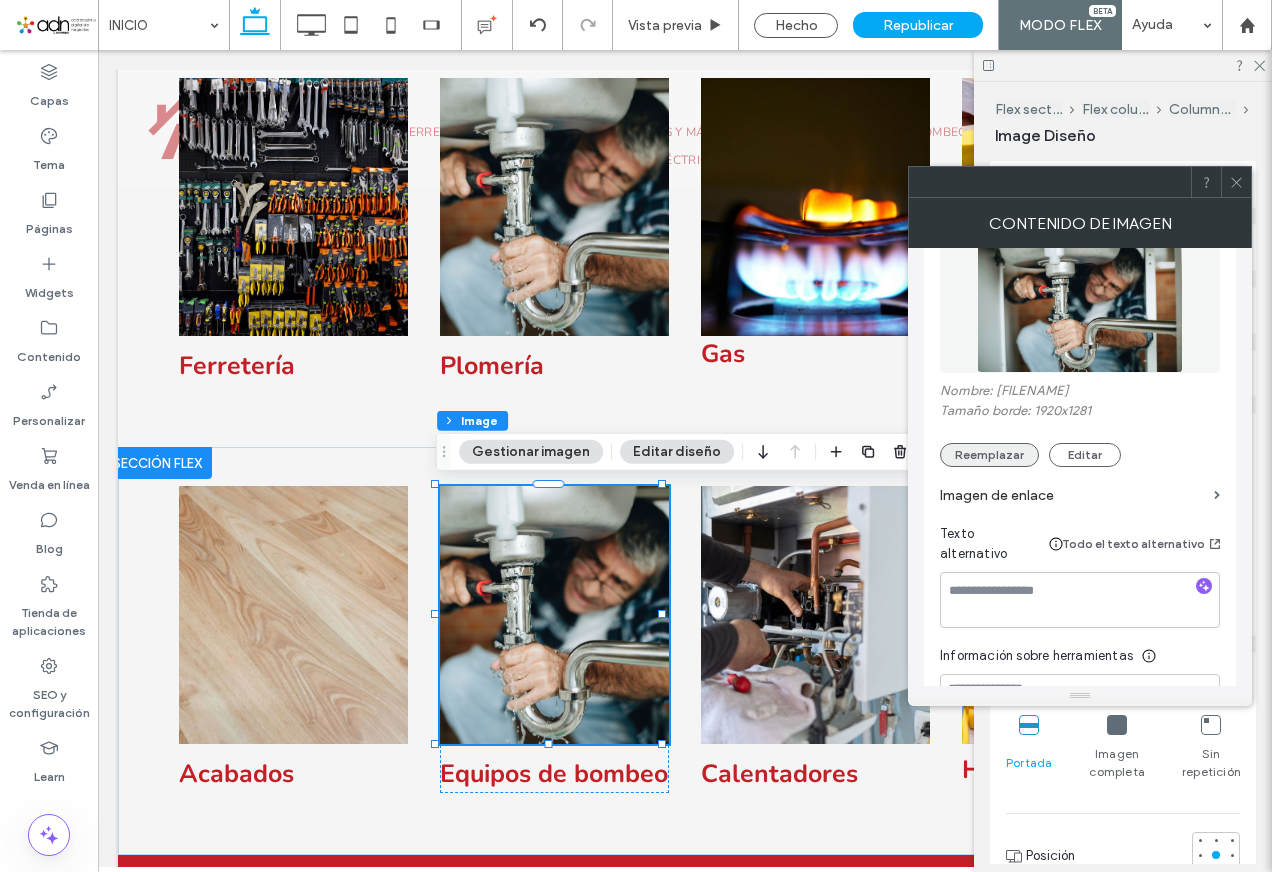 click on "Reemplazar" at bounding box center [989, 455] 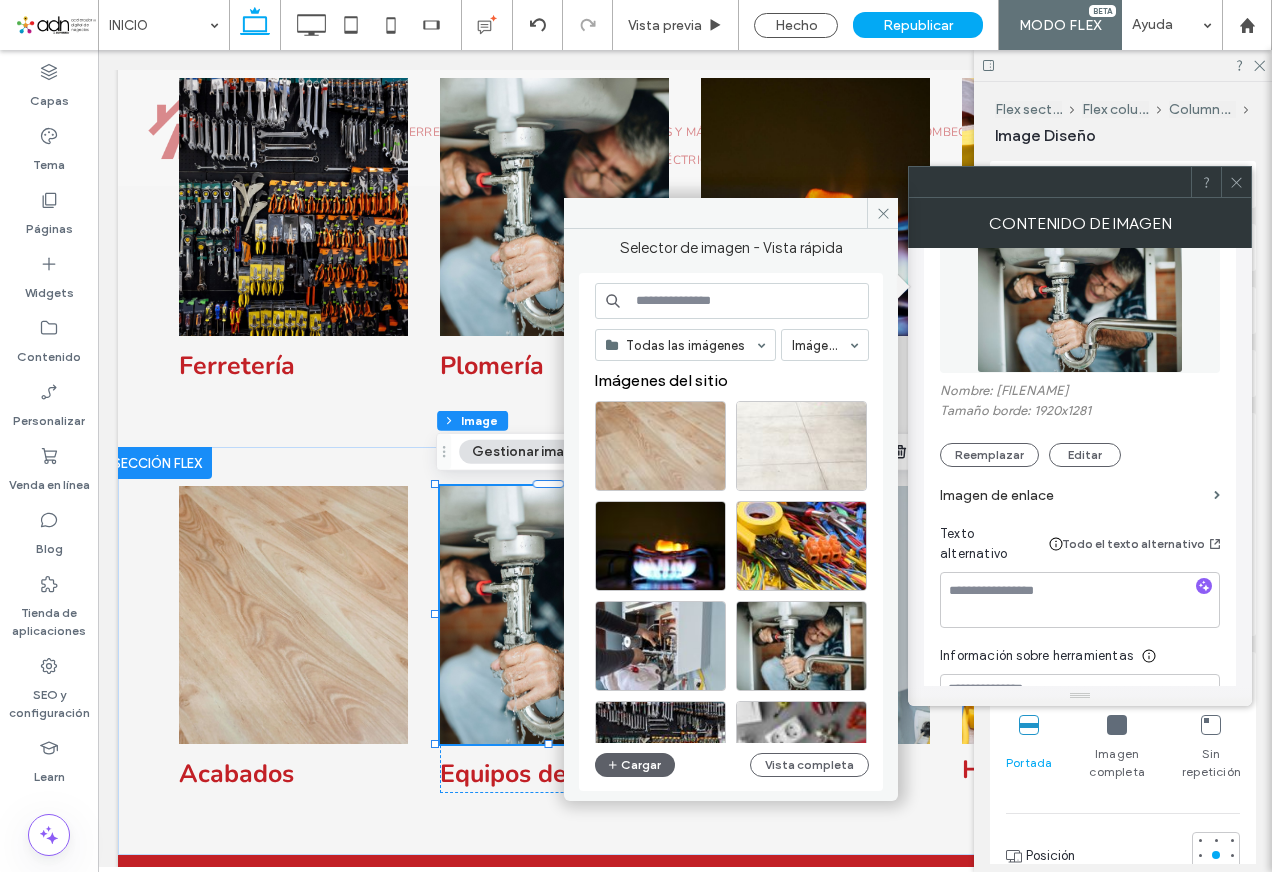 click at bounding box center [732, 301] 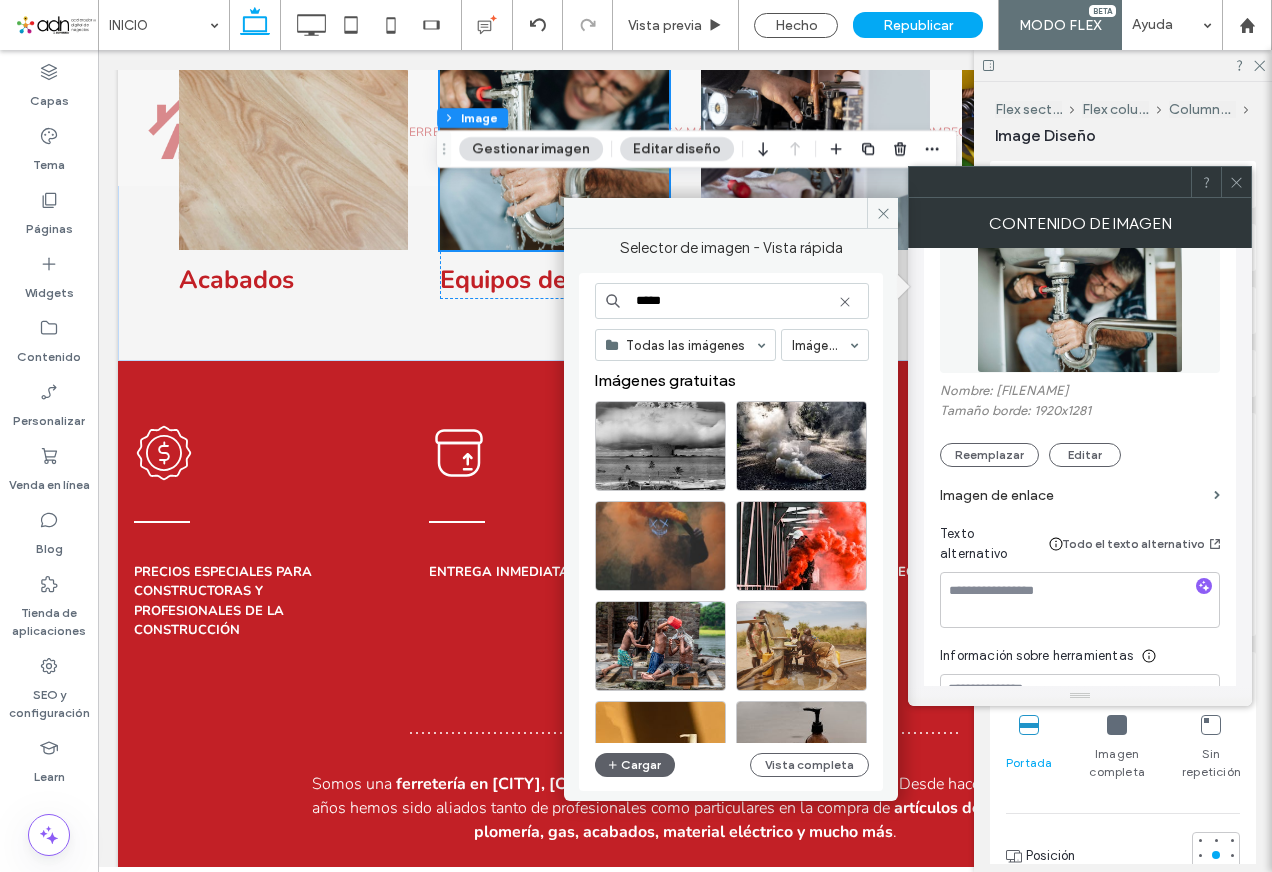 scroll, scrollTop: 1437, scrollLeft: 0, axis: vertical 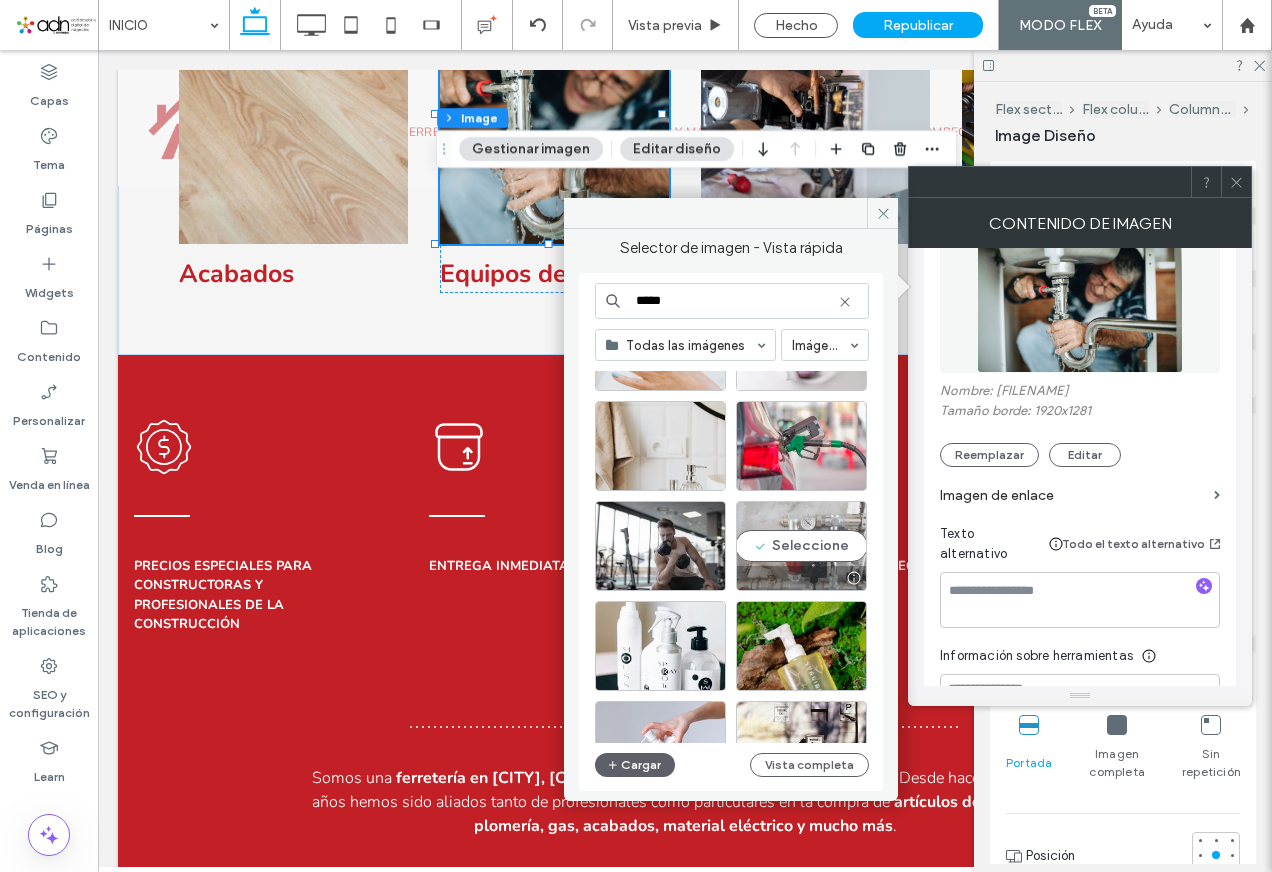 type on "*****" 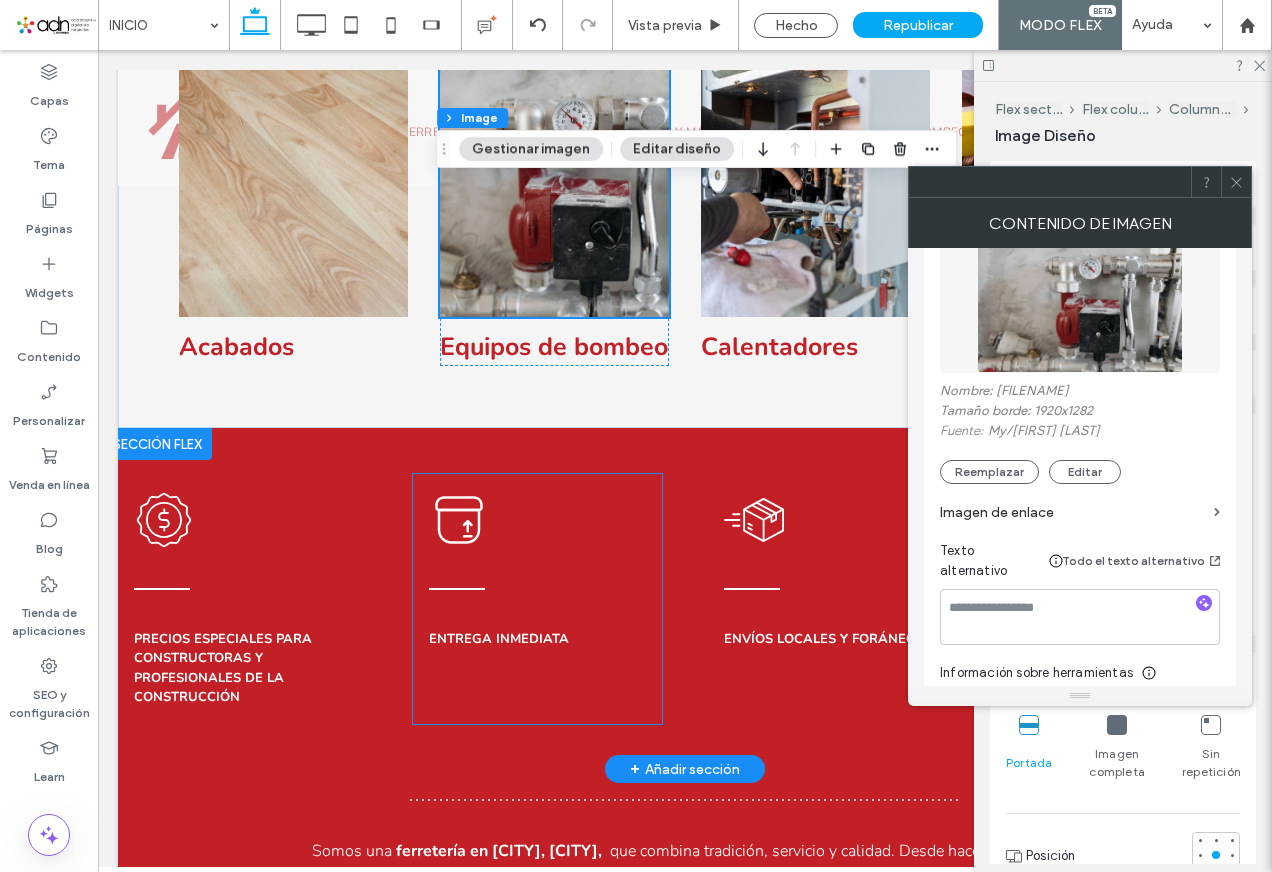scroll, scrollTop: 1237, scrollLeft: 0, axis: vertical 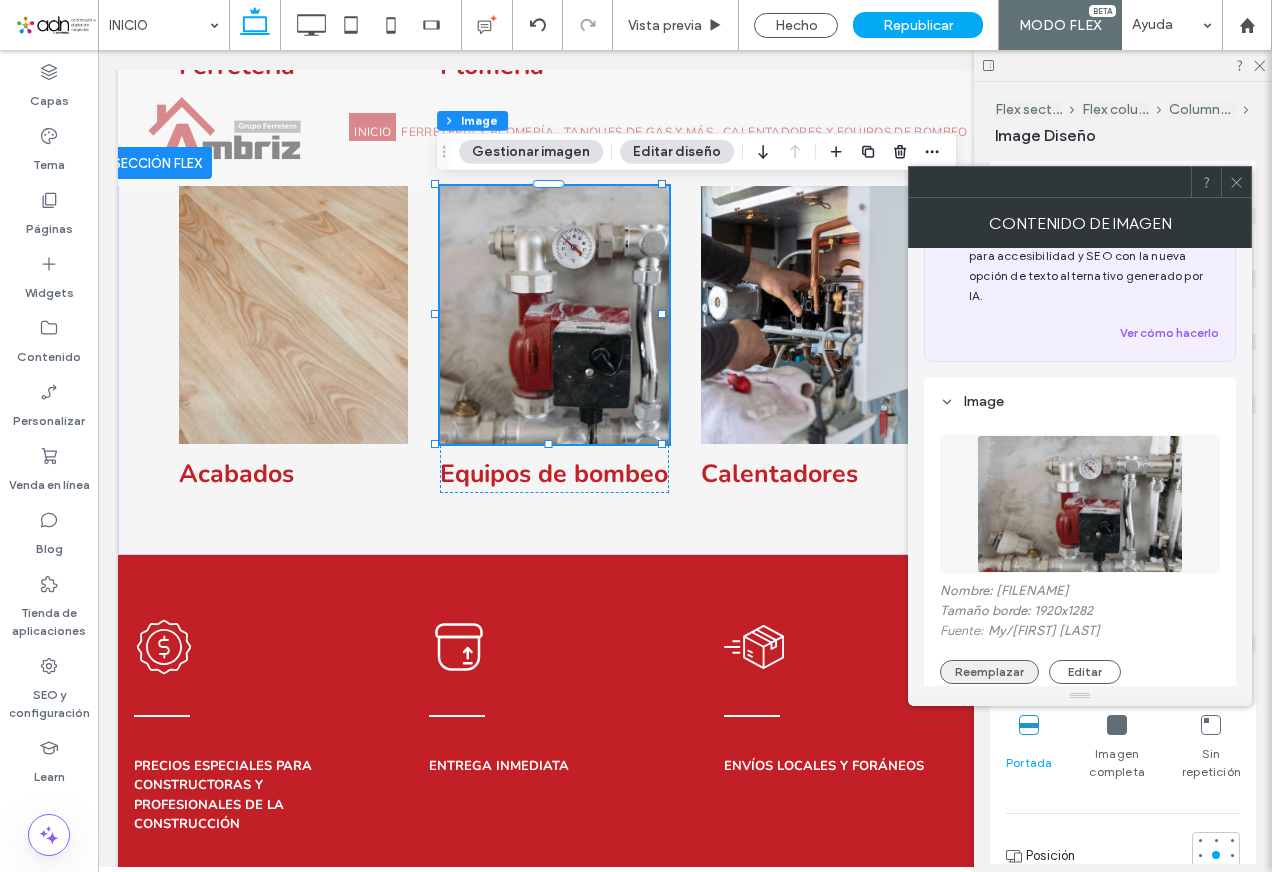 click on "Reemplazar" at bounding box center (989, 672) 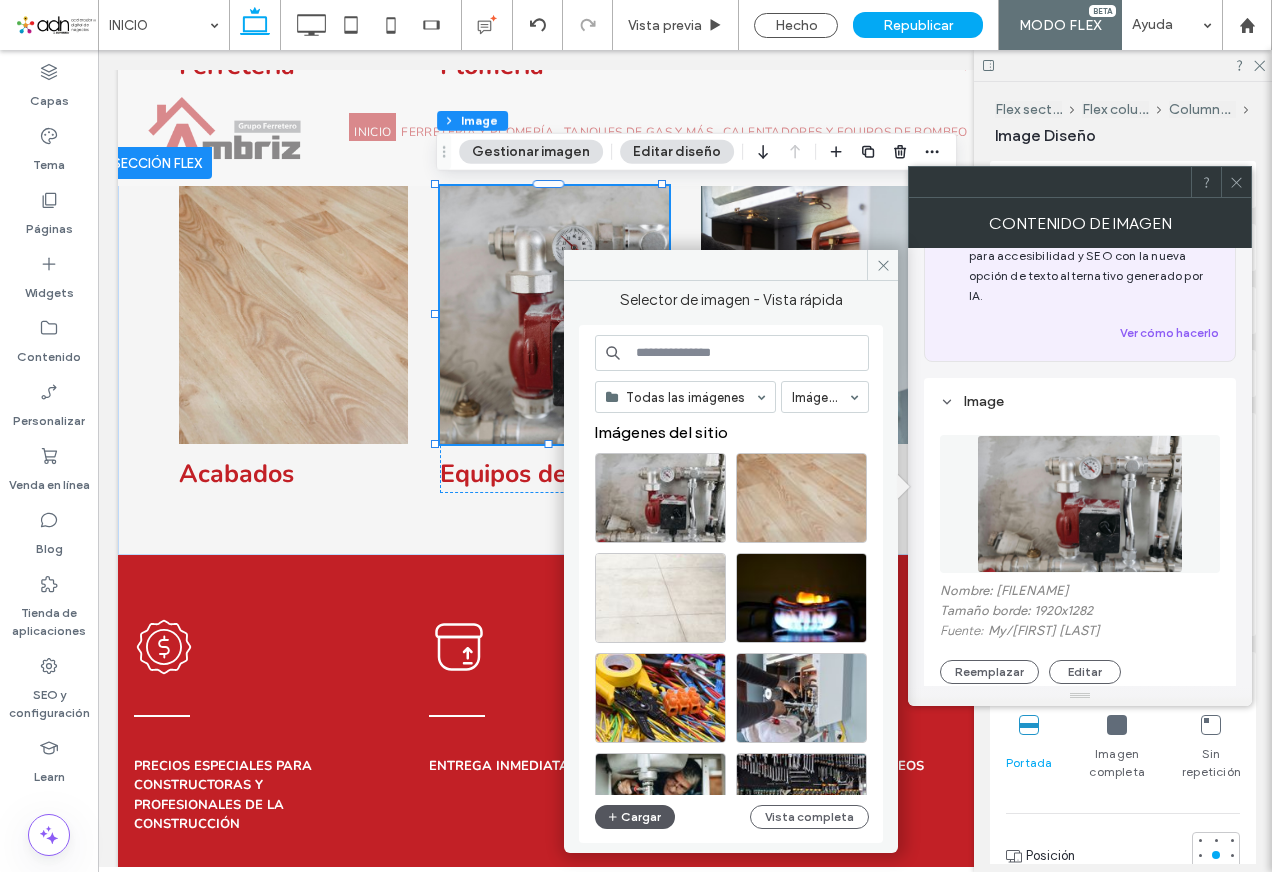 click 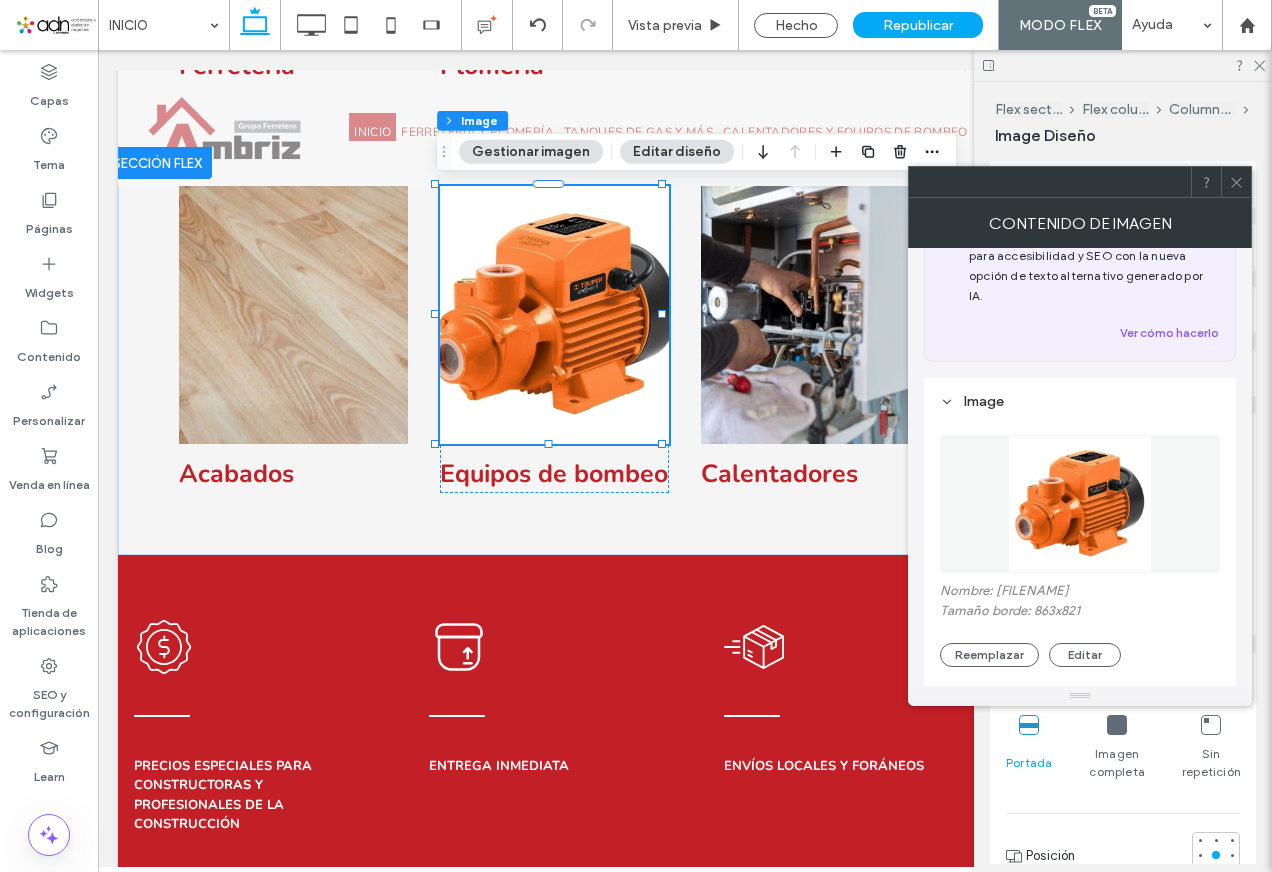 click at bounding box center (1236, 182) 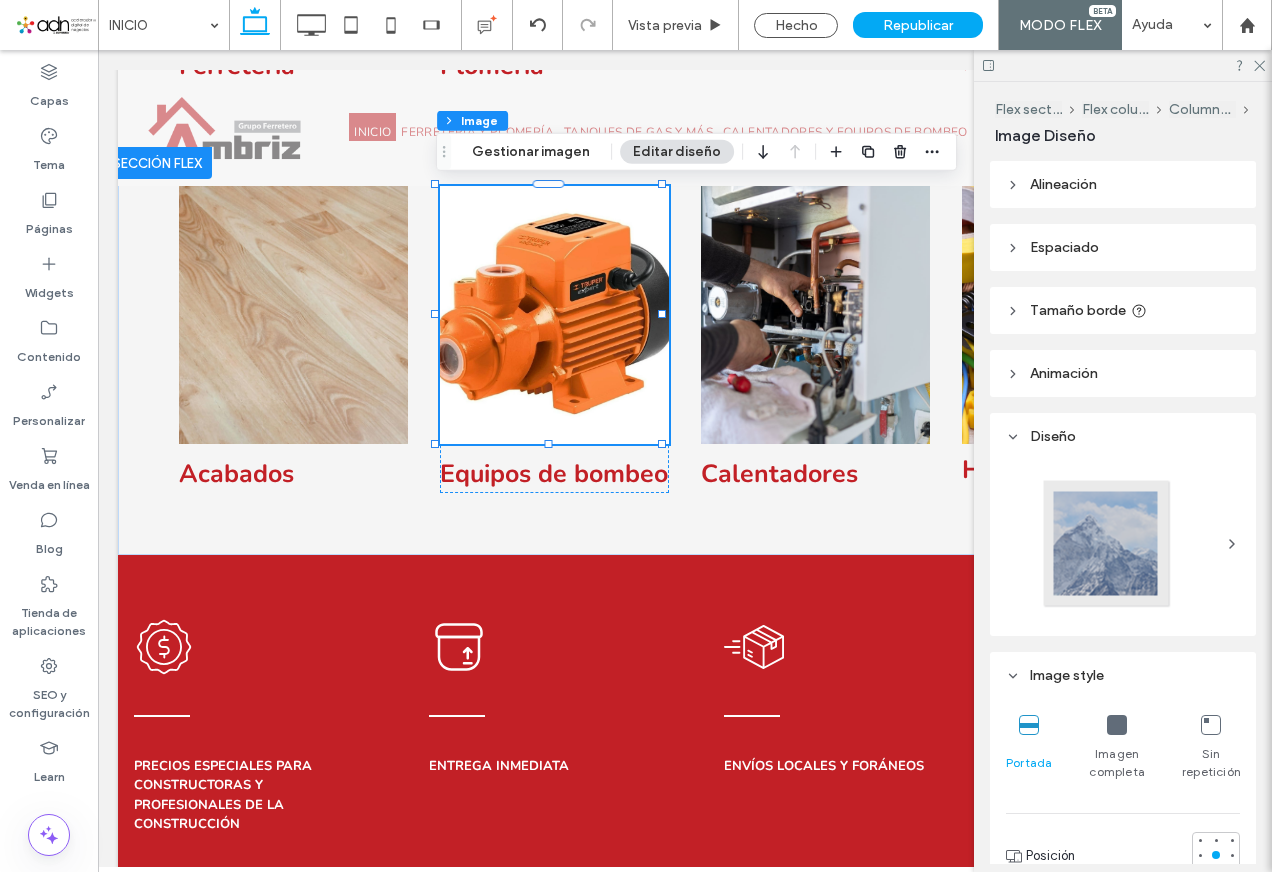 click at bounding box center (1117, 725) 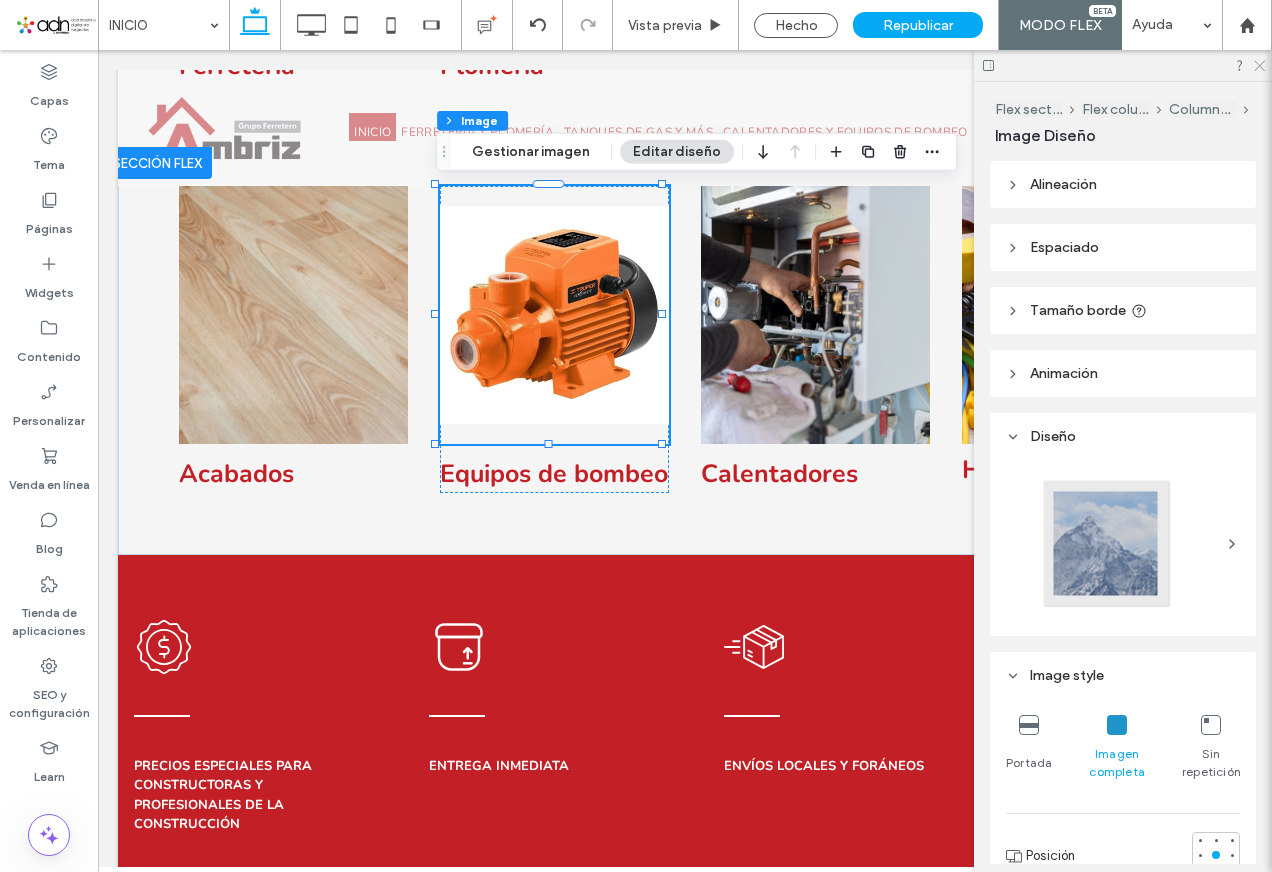 click 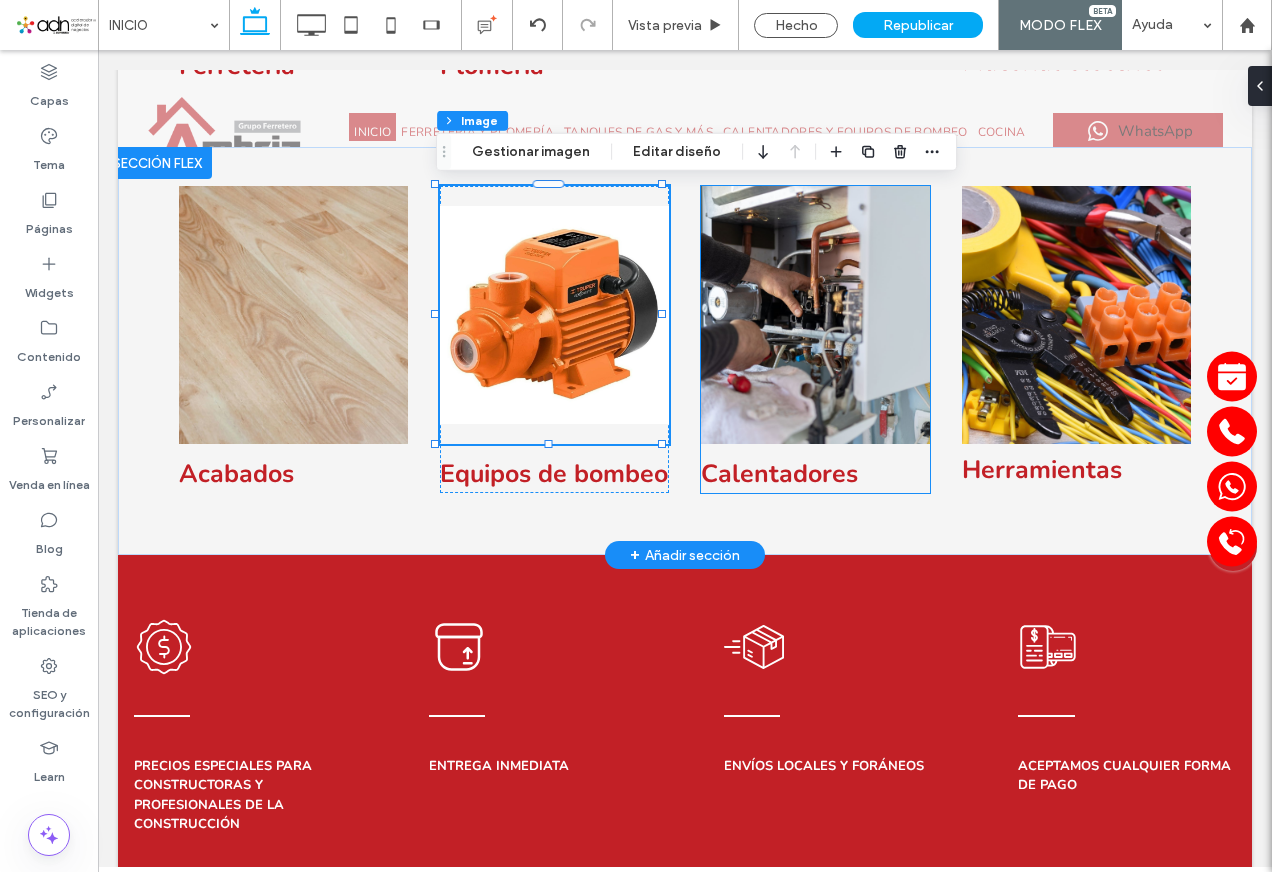 click at bounding box center (815, 315) 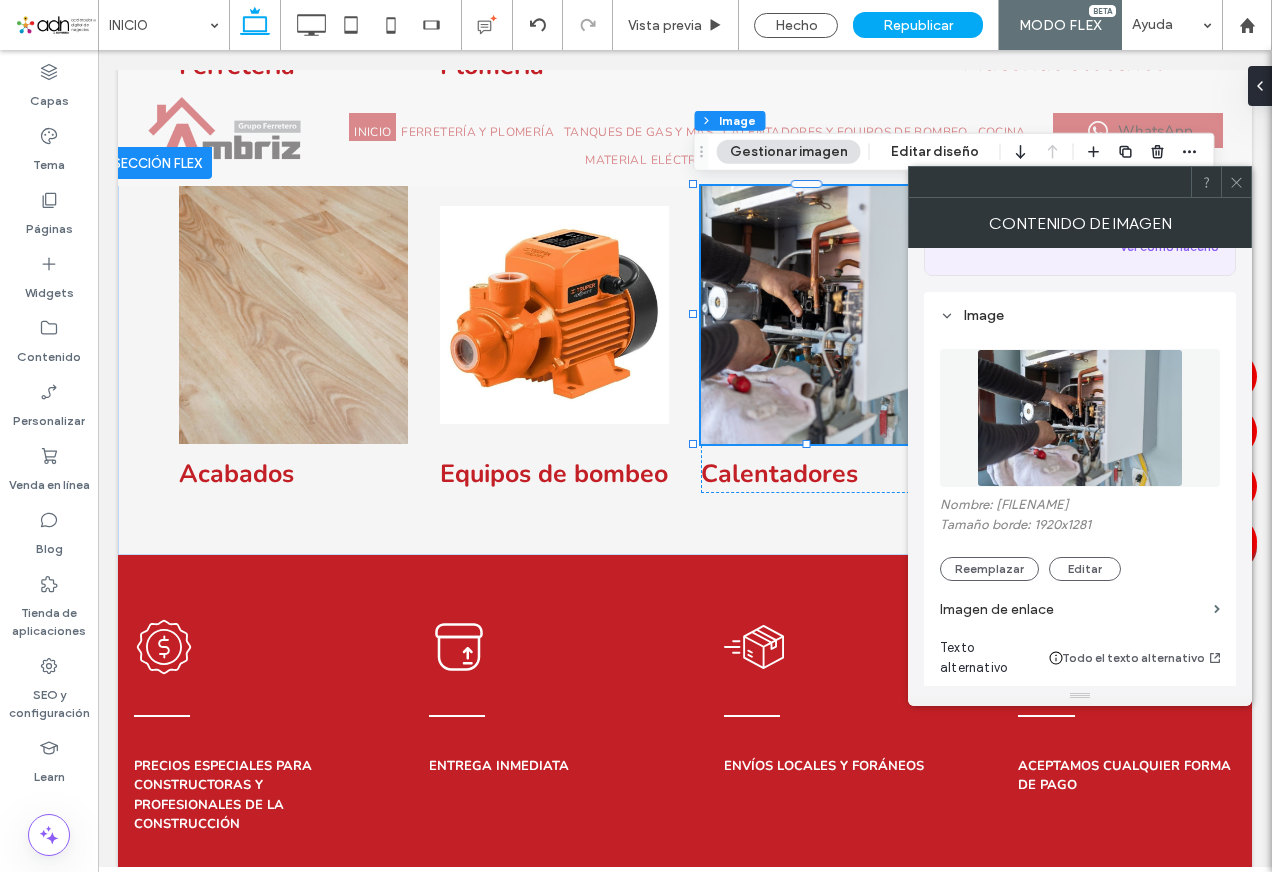 scroll, scrollTop: 200, scrollLeft: 0, axis: vertical 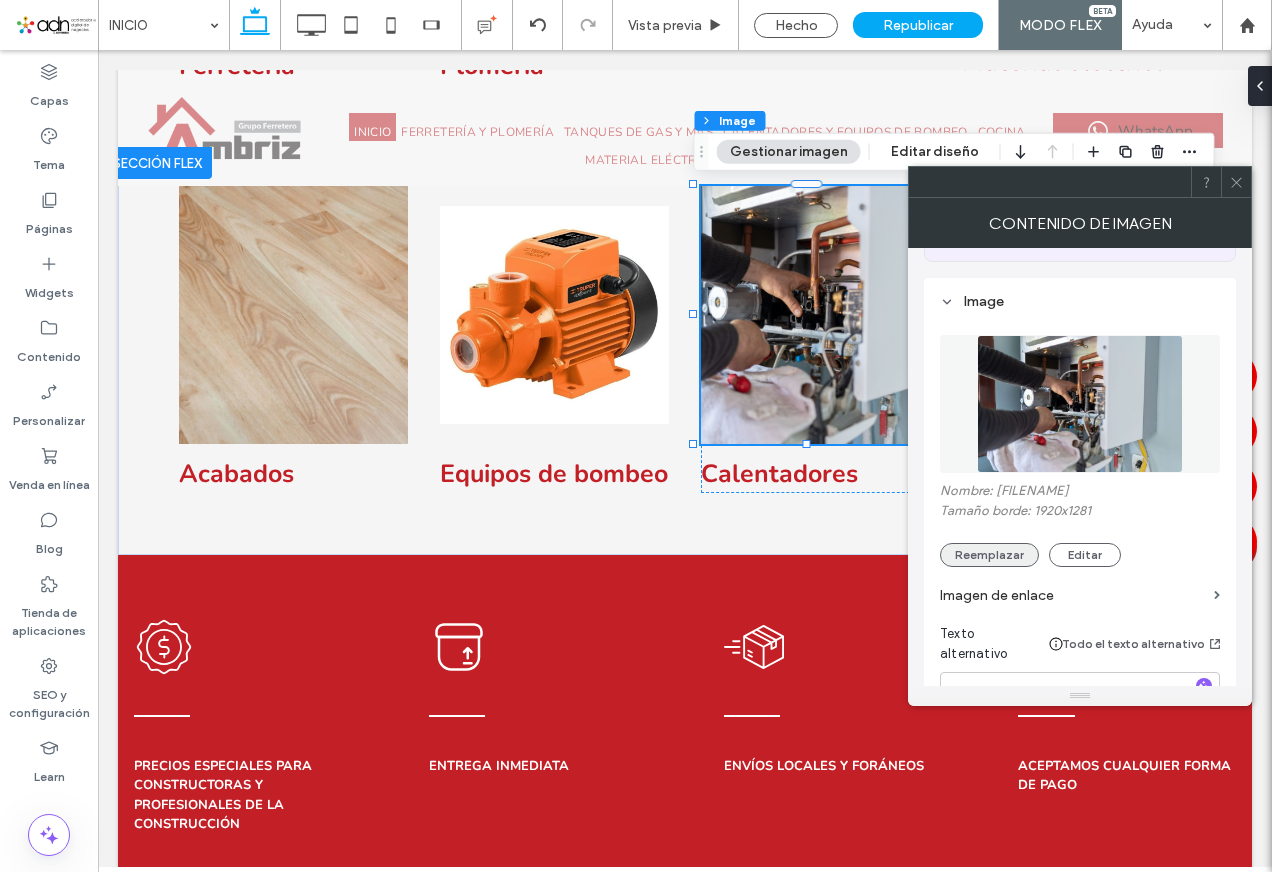 click on "Reemplazar" at bounding box center [989, 555] 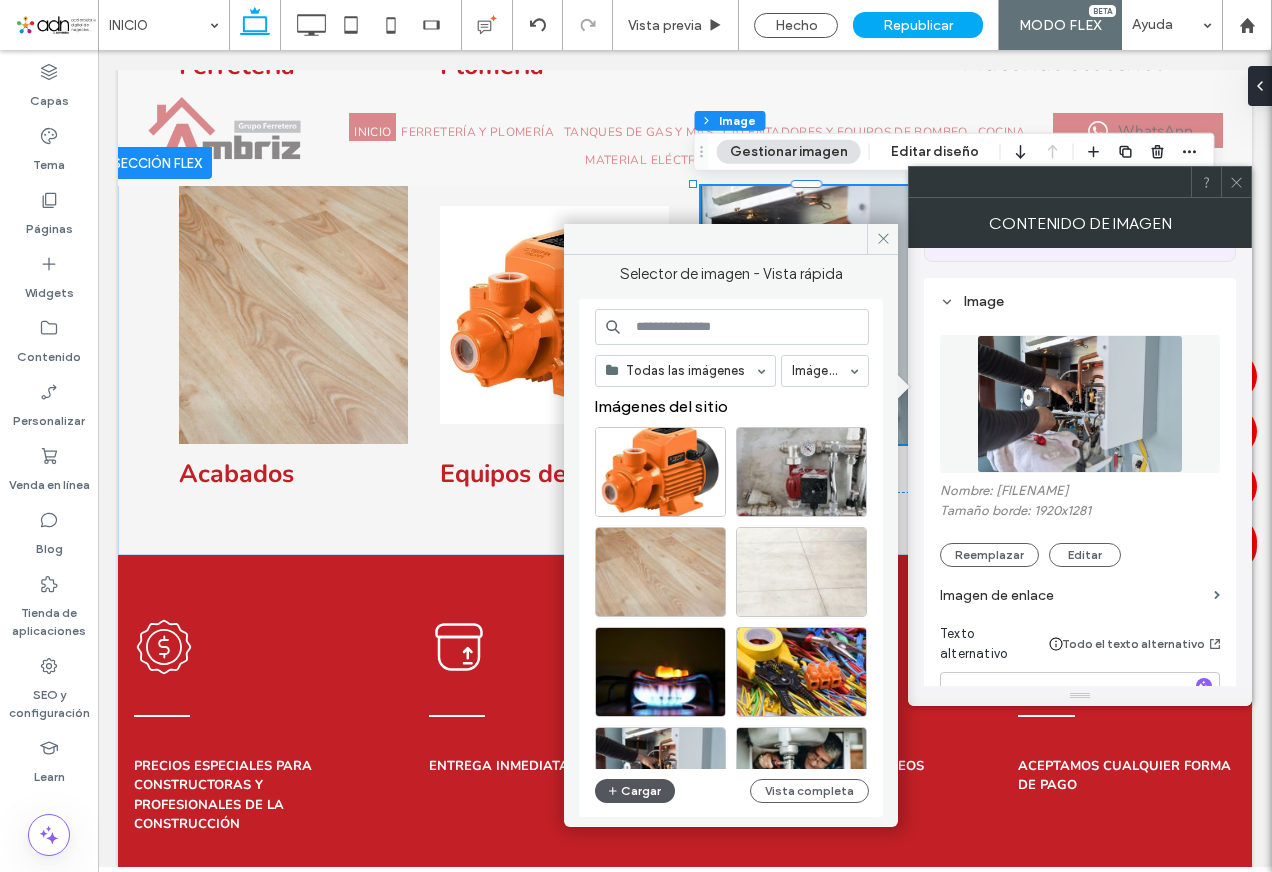 click on "Cargar" at bounding box center [635, 791] 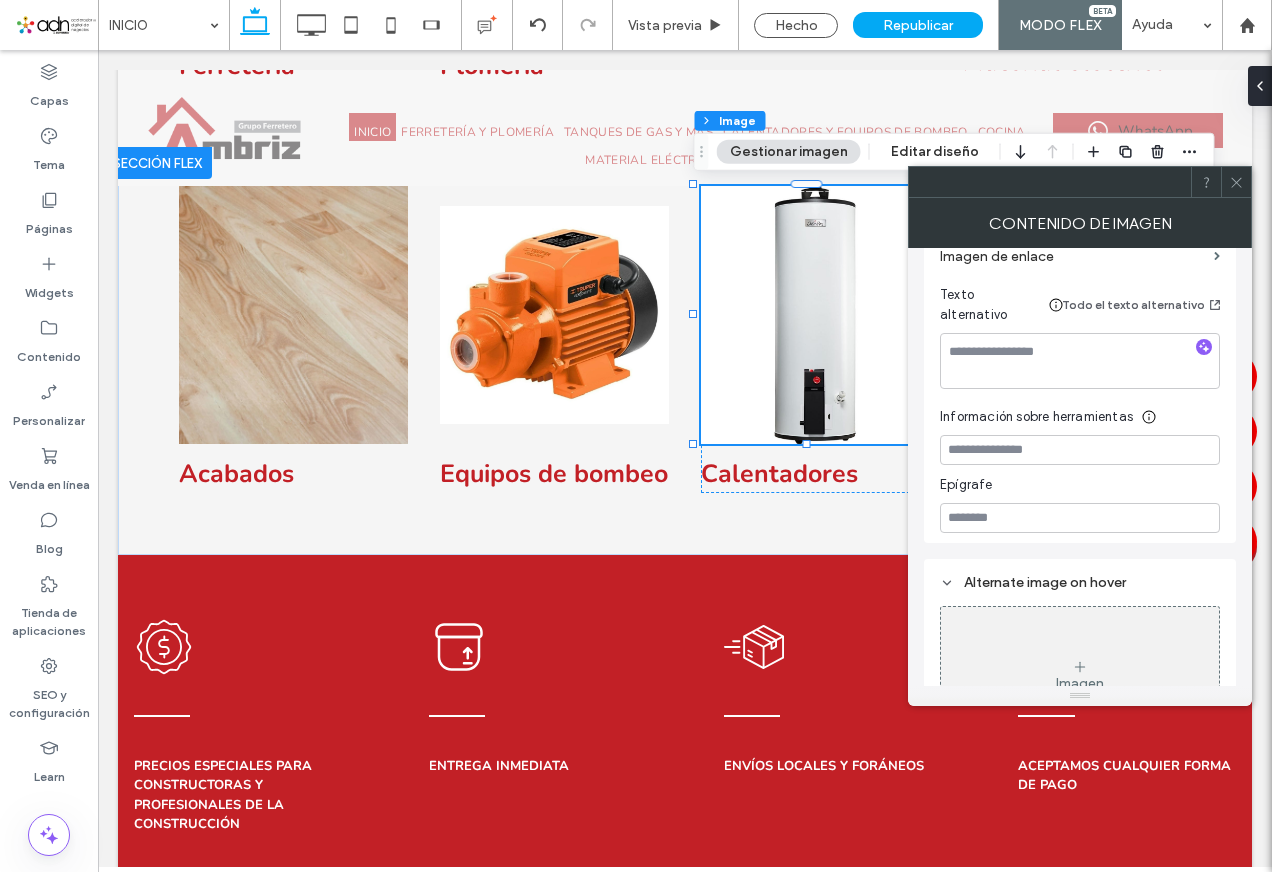 scroll, scrollTop: 571, scrollLeft: 0, axis: vertical 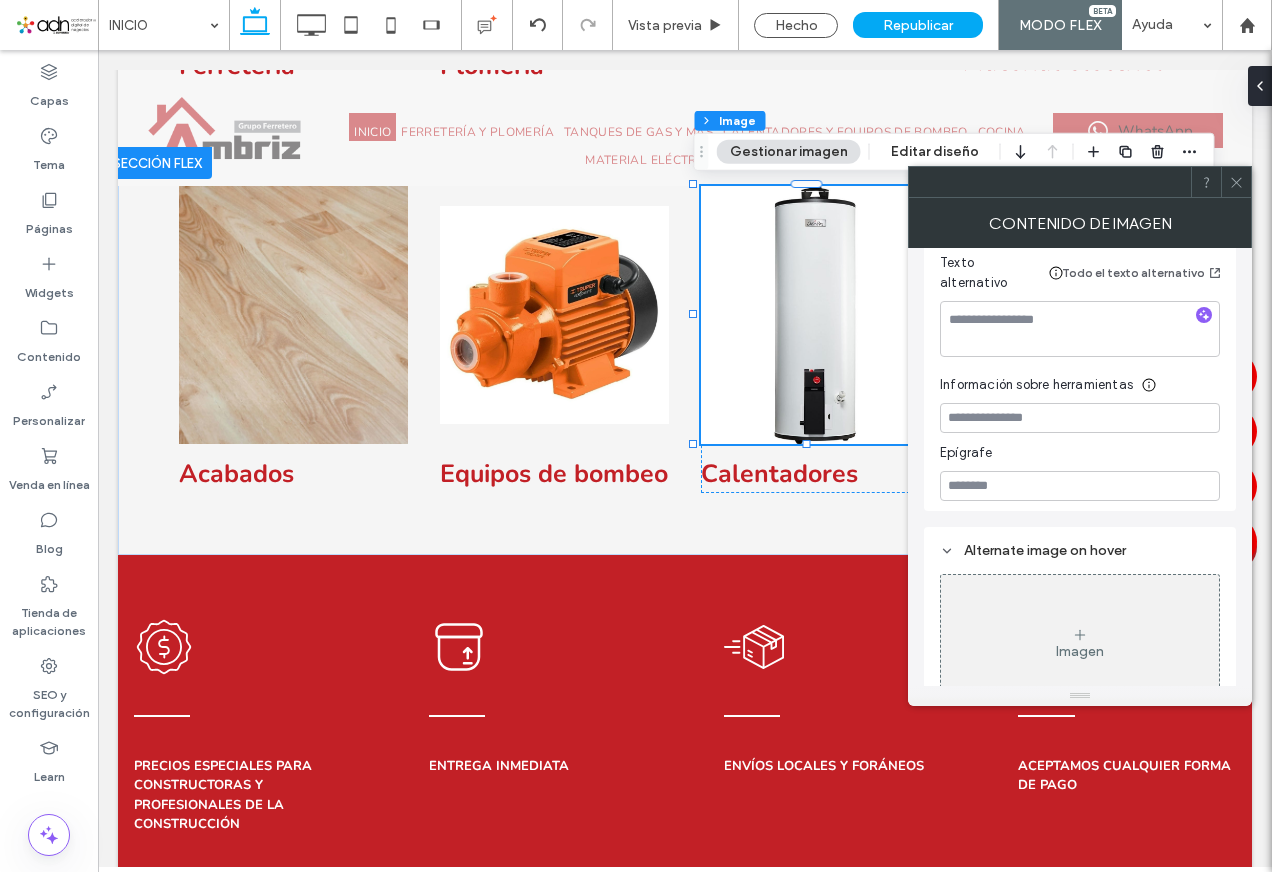 click 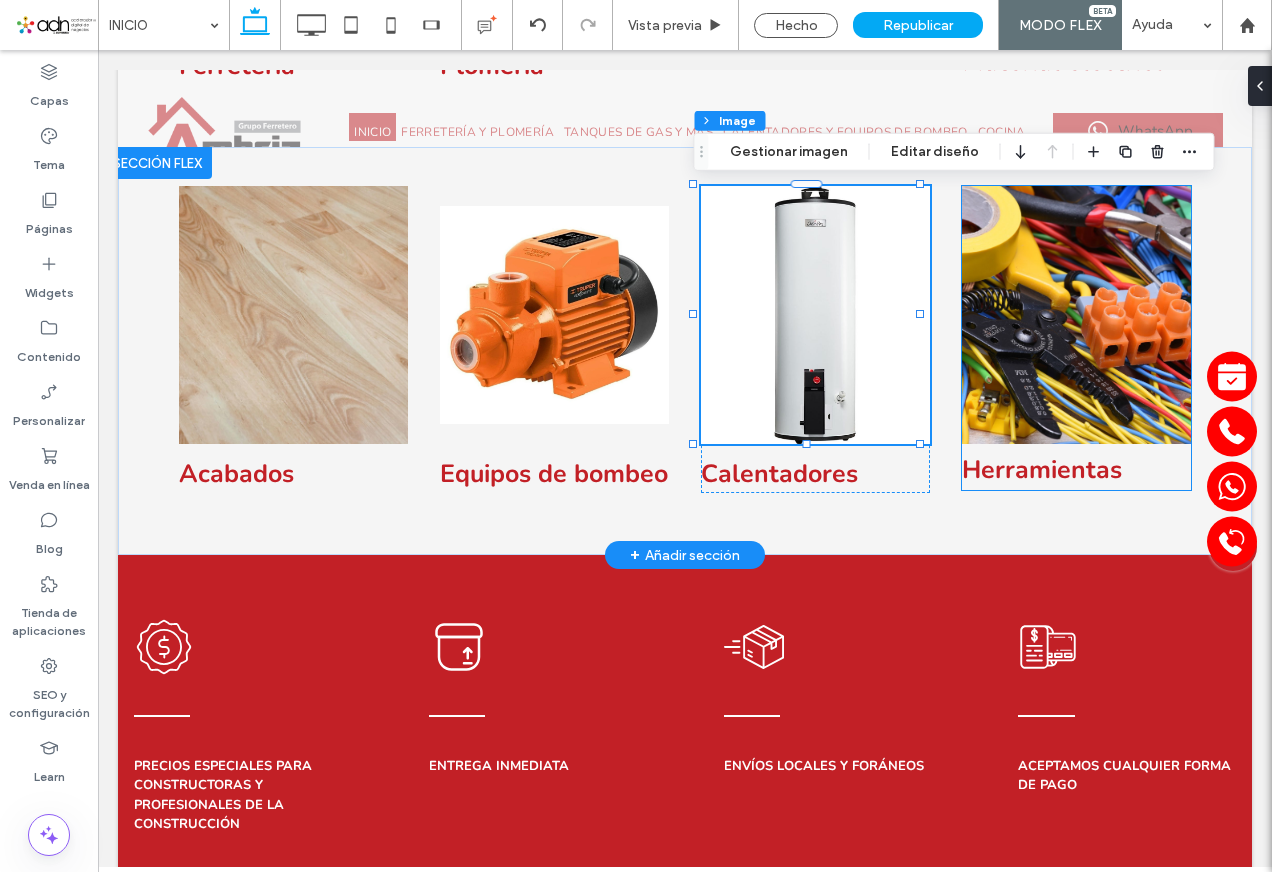 click at bounding box center (1076, 315) 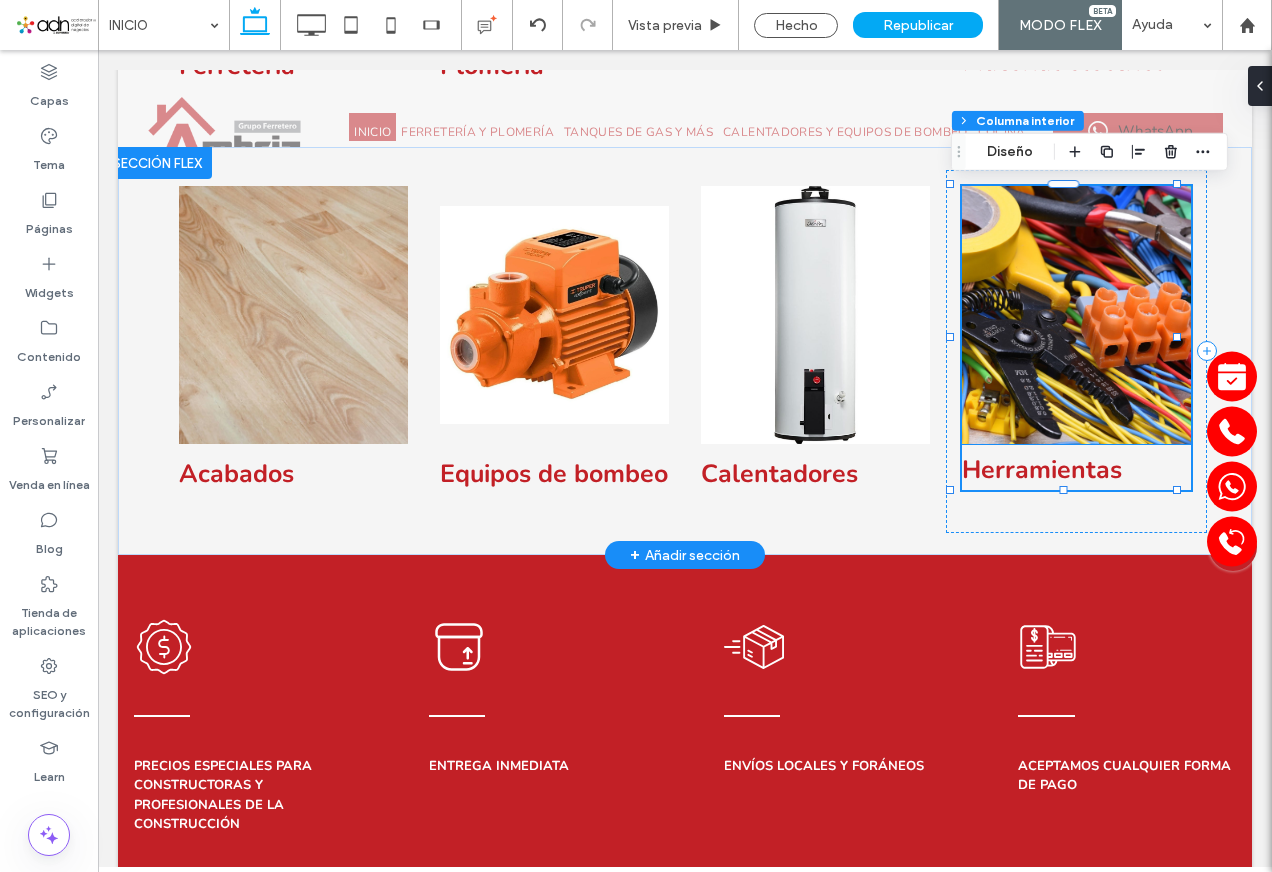 click at bounding box center [1076, 315] 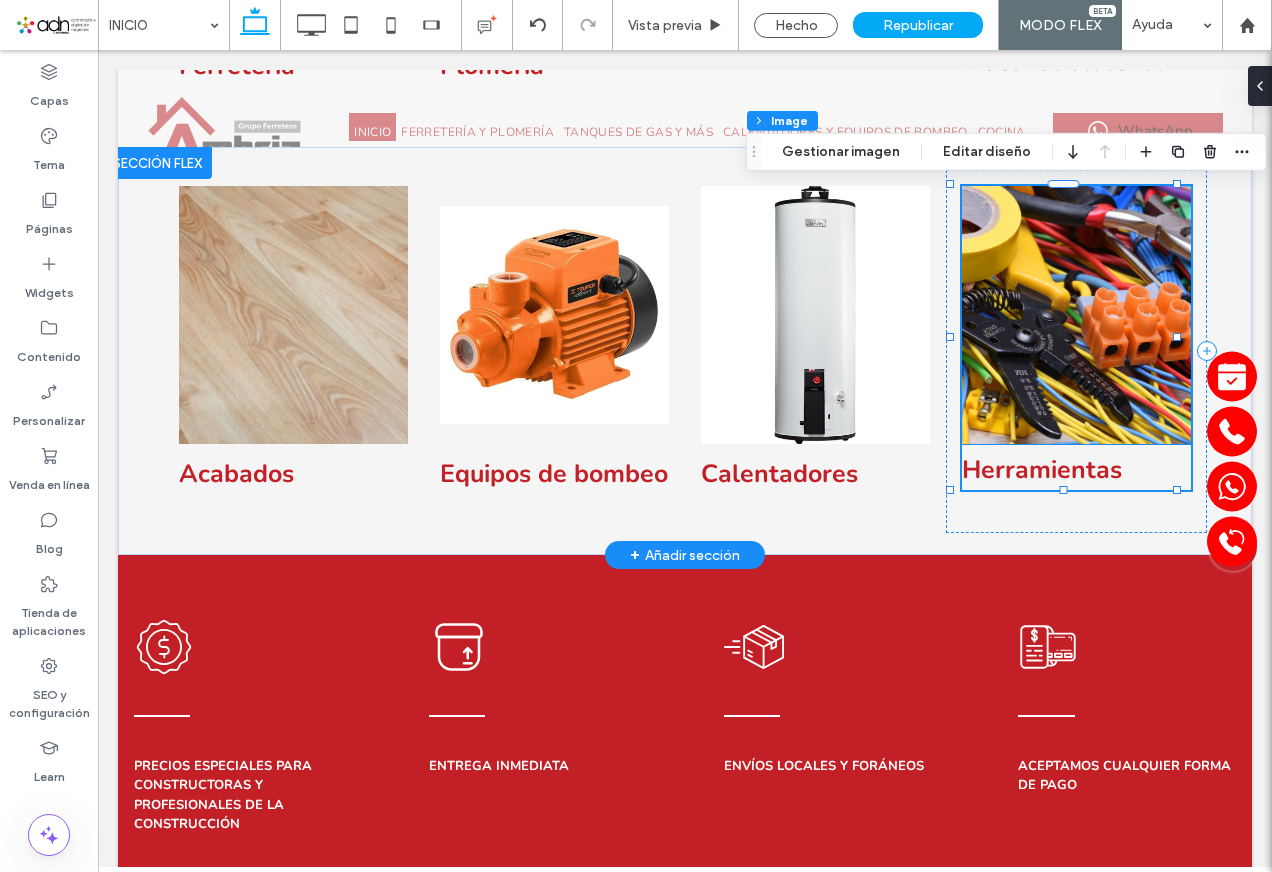 click at bounding box center (1076, 315) 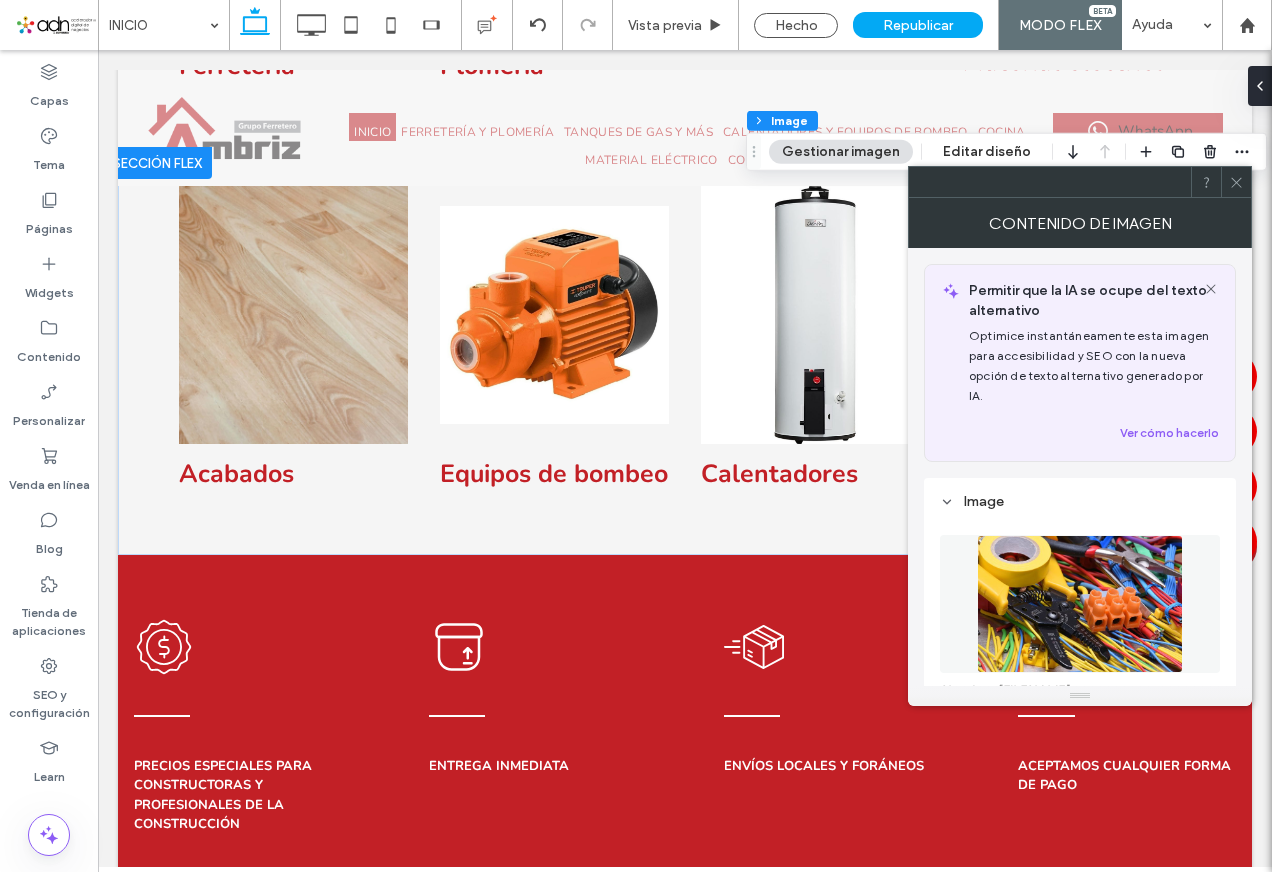 click at bounding box center [1080, 604] 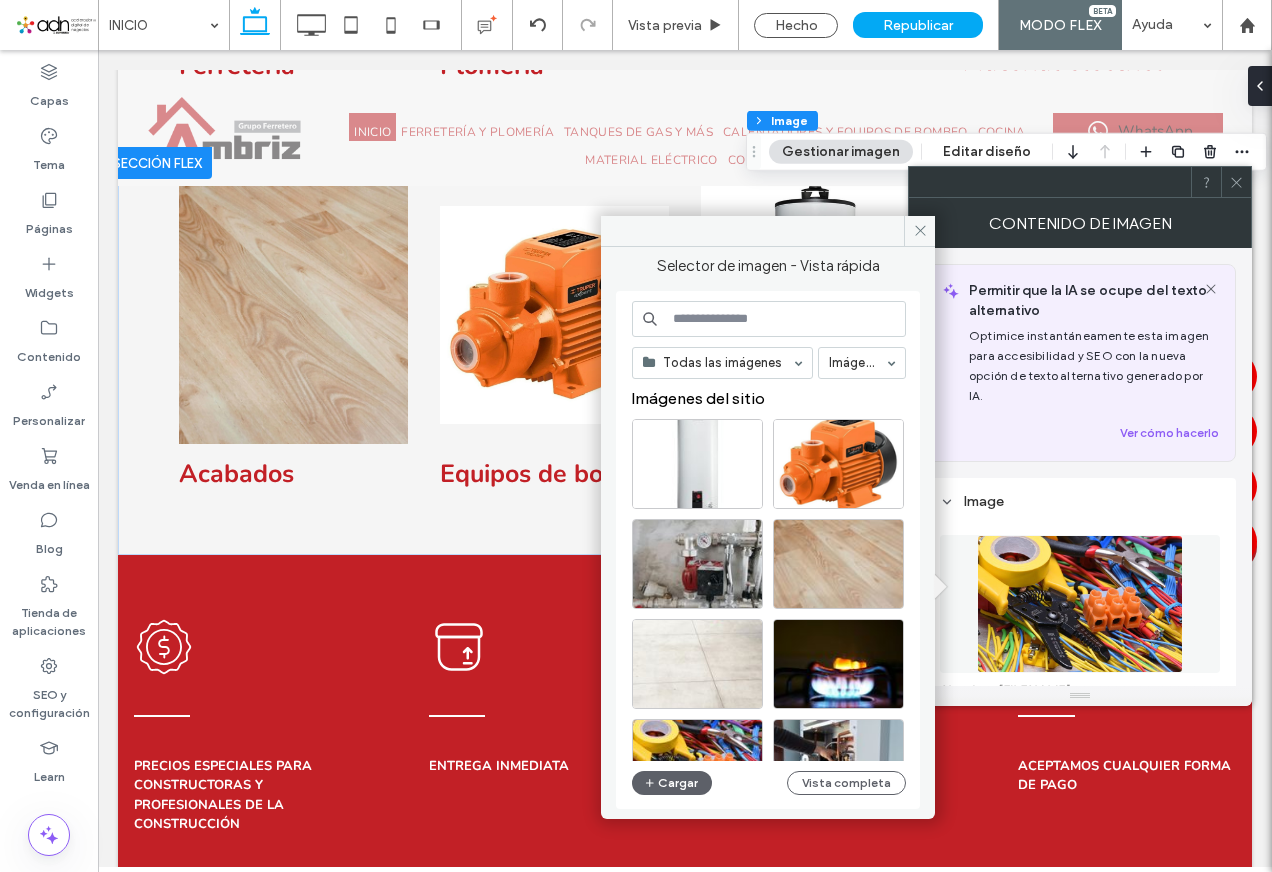click at bounding box center (769, 319) 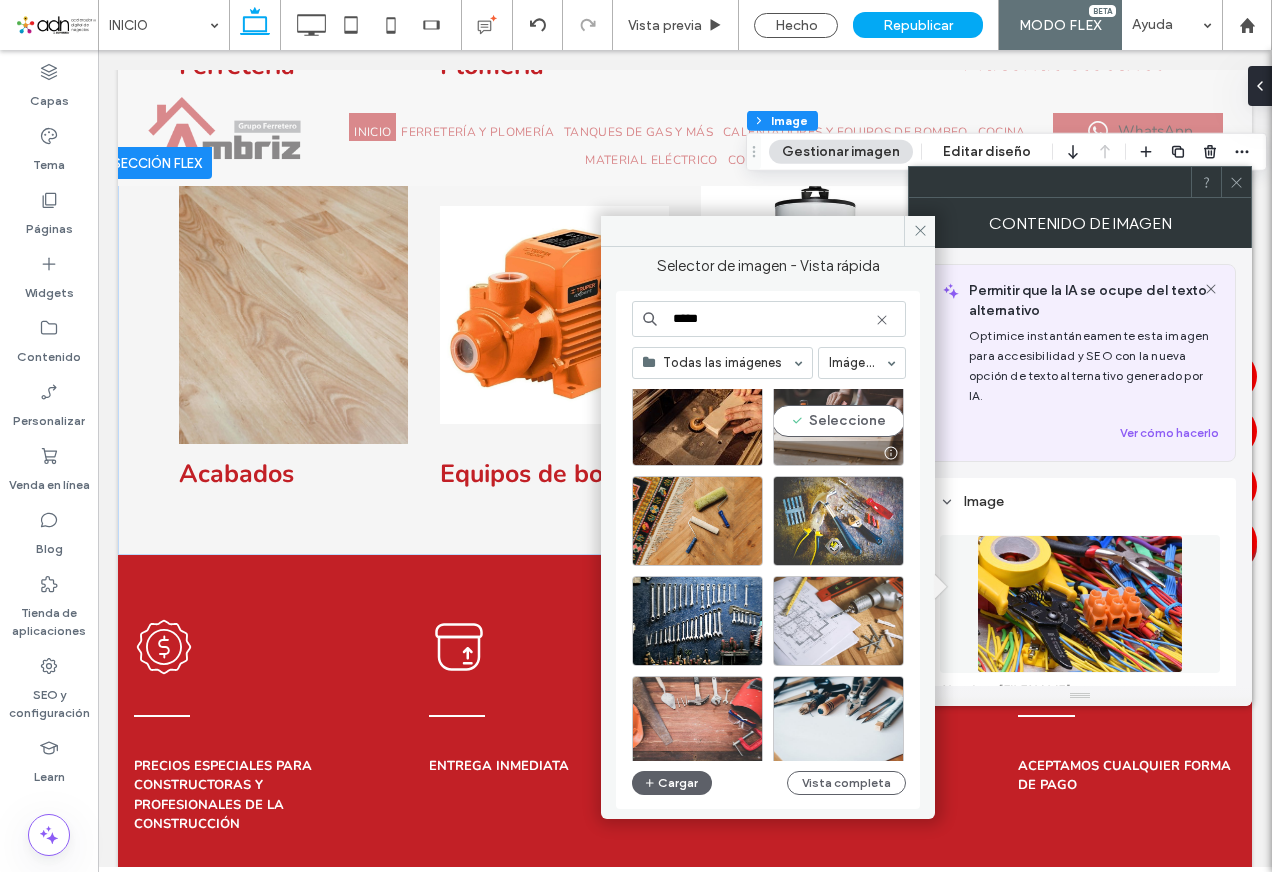 scroll, scrollTop: 300, scrollLeft: 0, axis: vertical 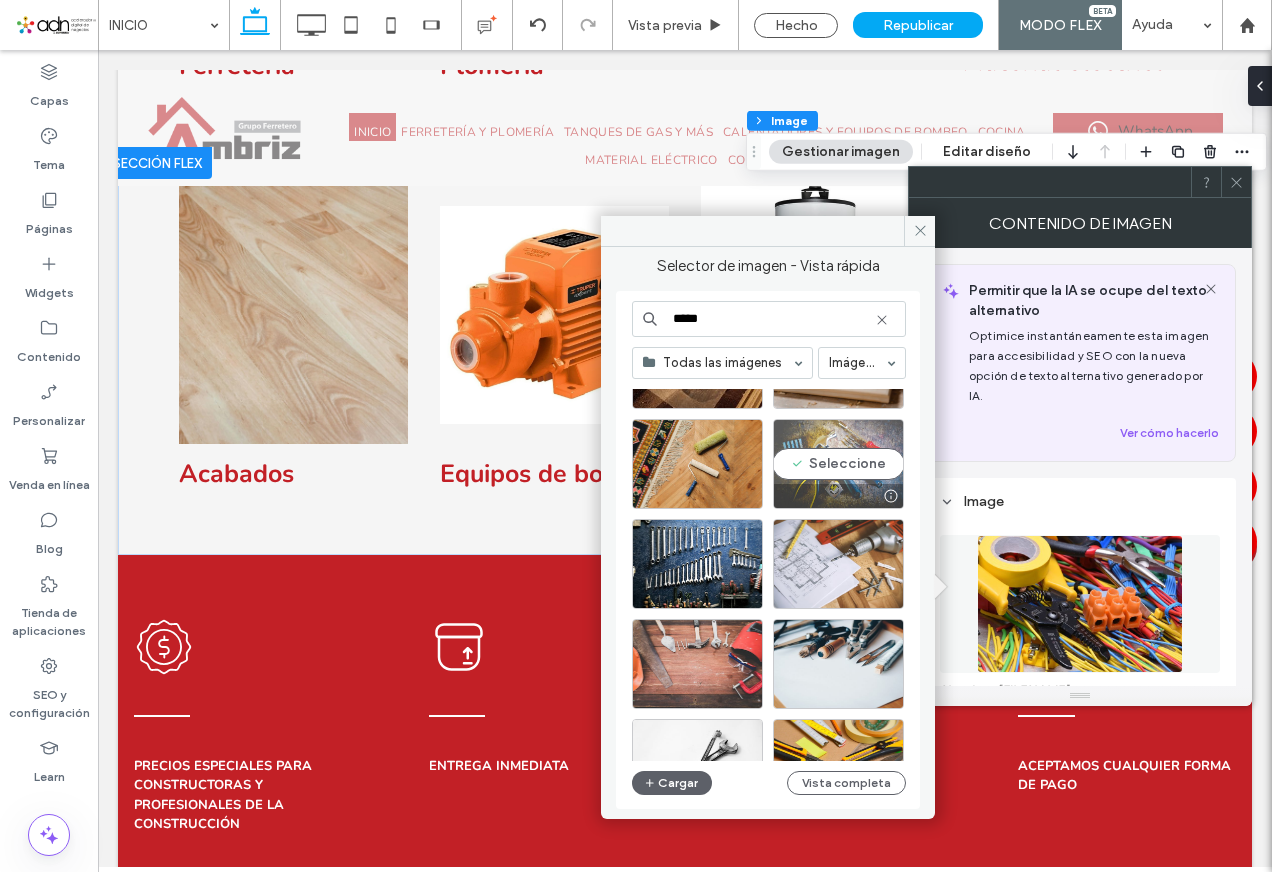 type on "*****" 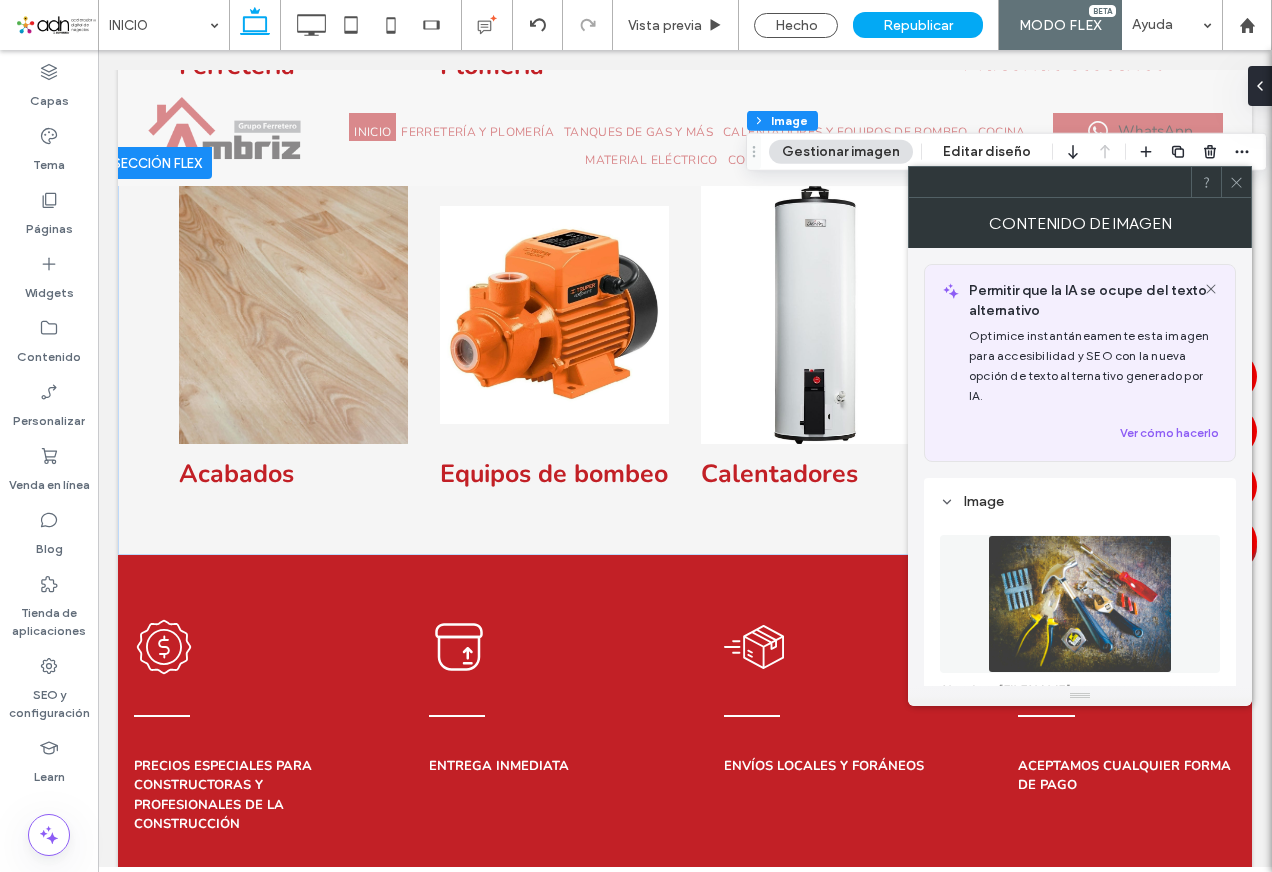 click at bounding box center (1236, 182) 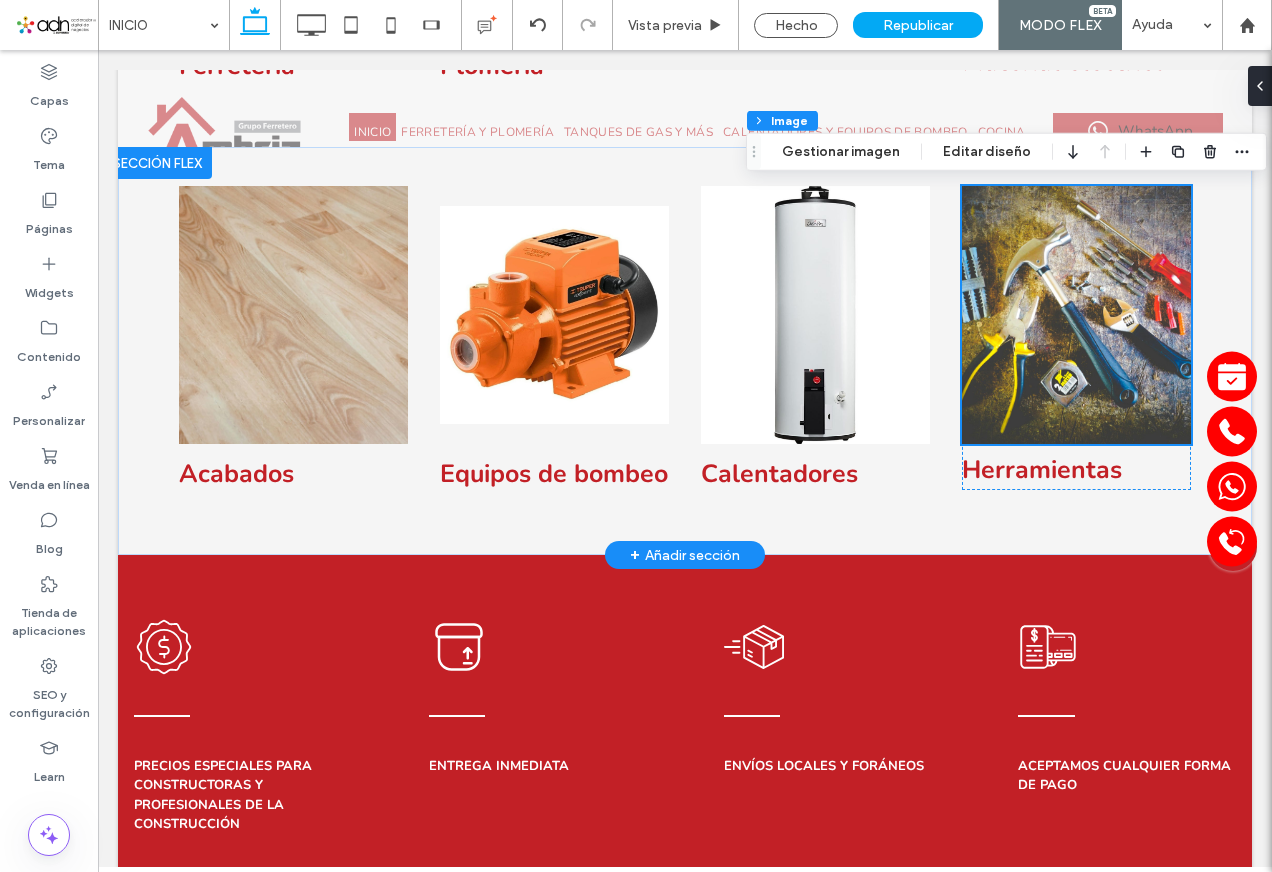 scroll, scrollTop: 1235, scrollLeft: 0, axis: vertical 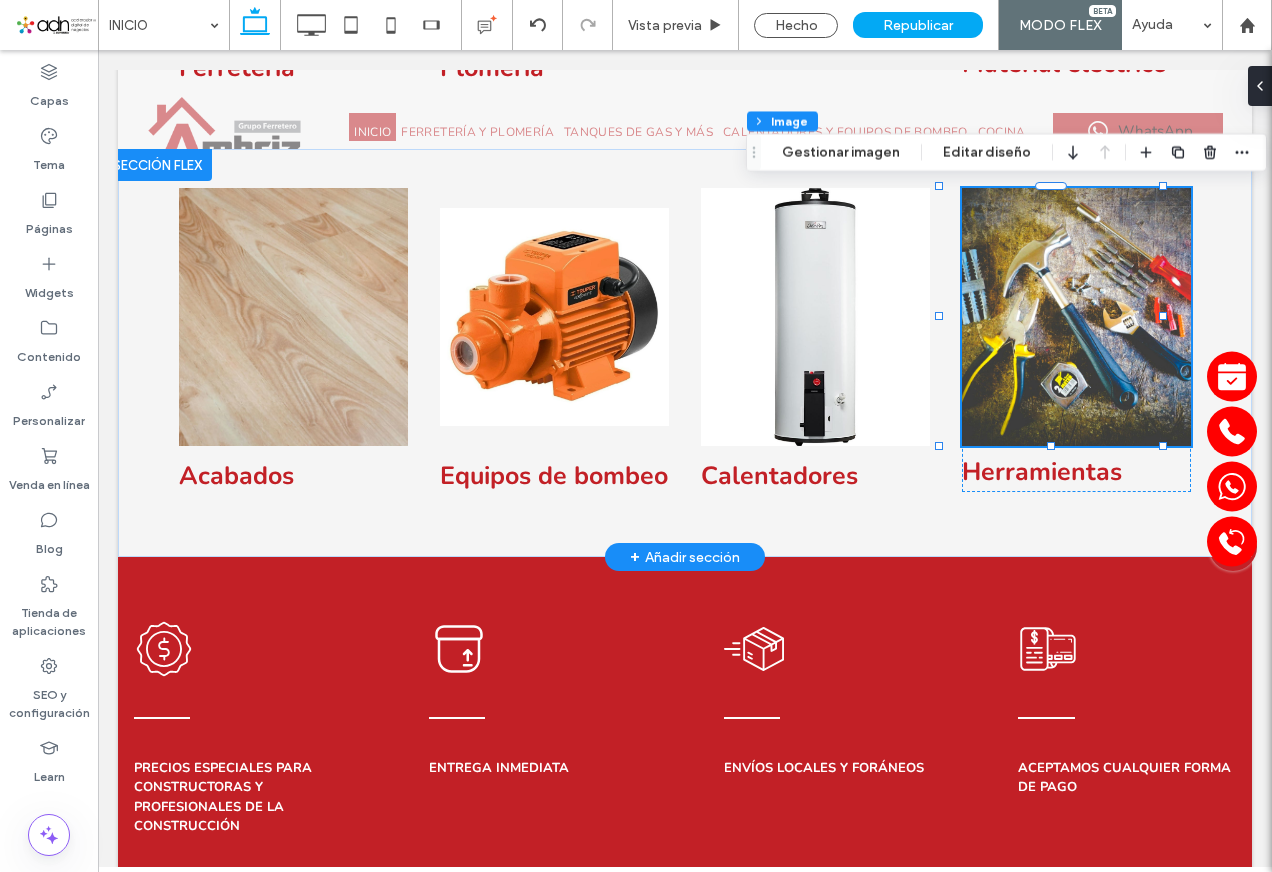 click at bounding box center (1076, 317) 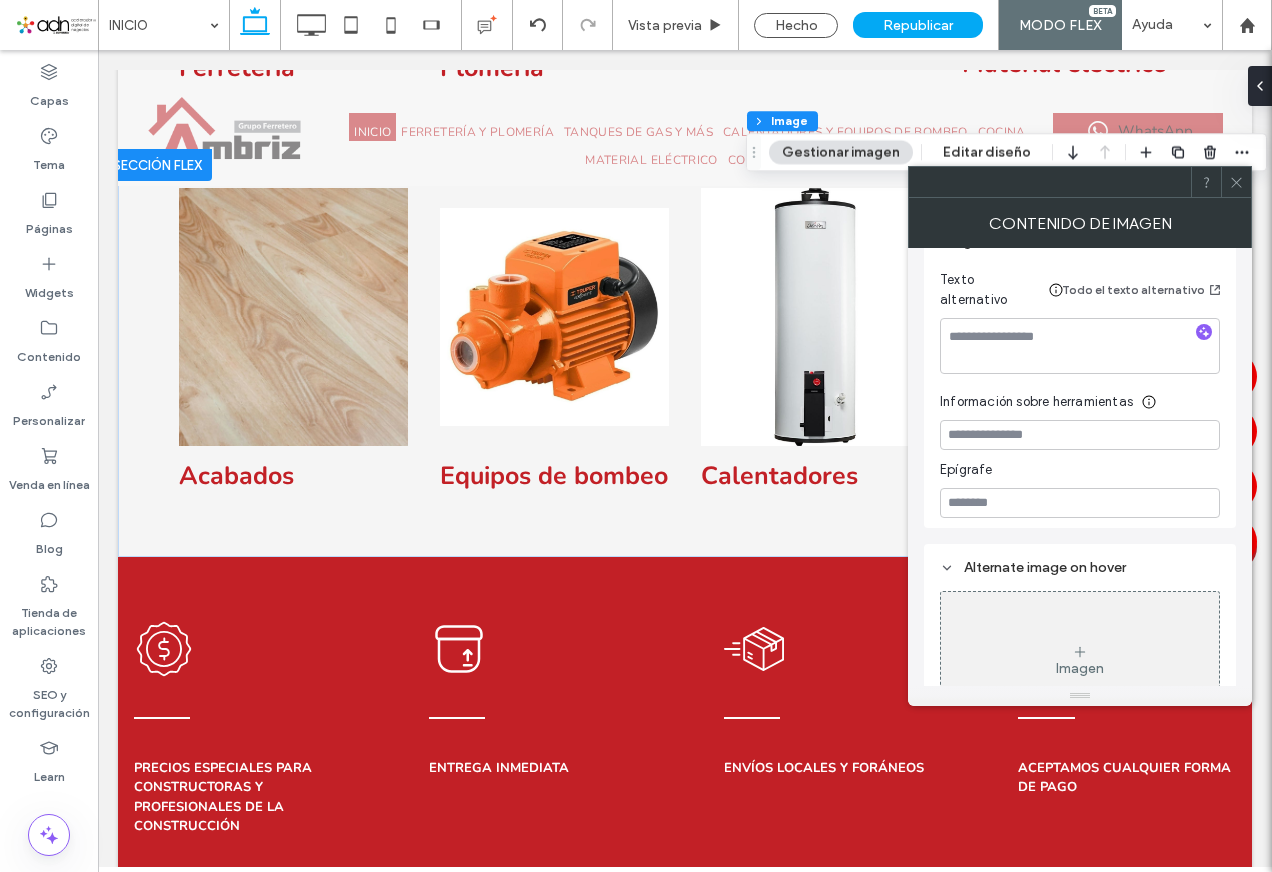 scroll, scrollTop: 588, scrollLeft: 0, axis: vertical 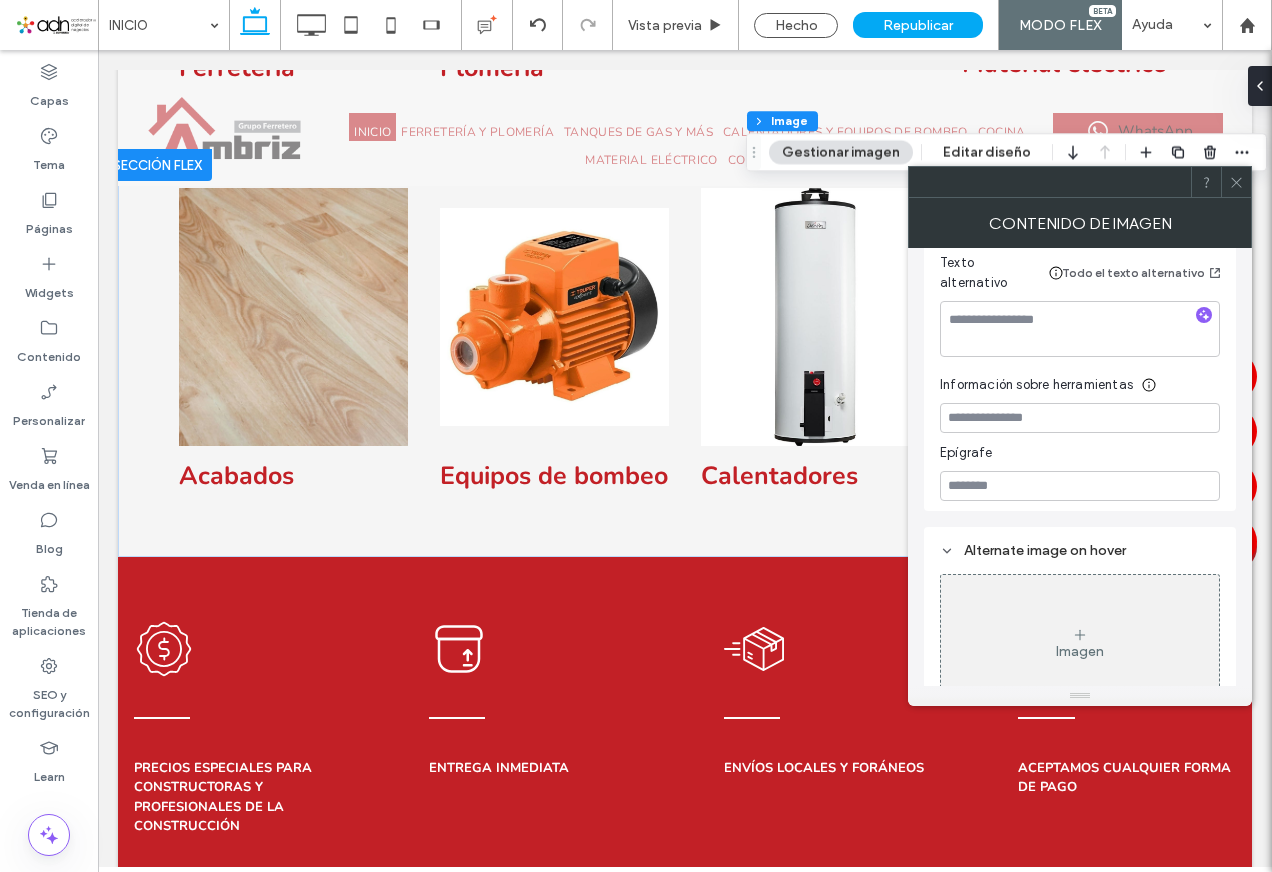 click at bounding box center [1236, 182] 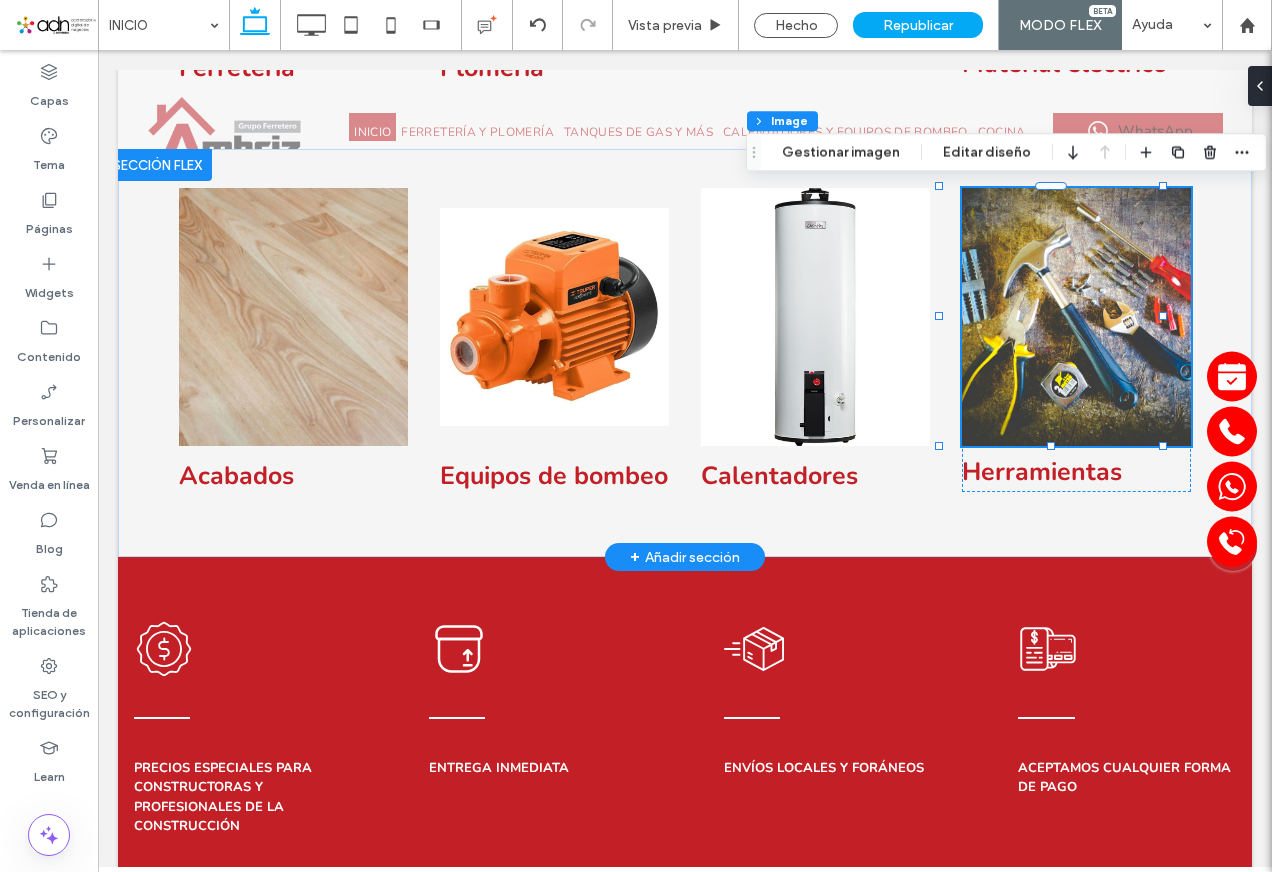 click at bounding box center (1076, 317) 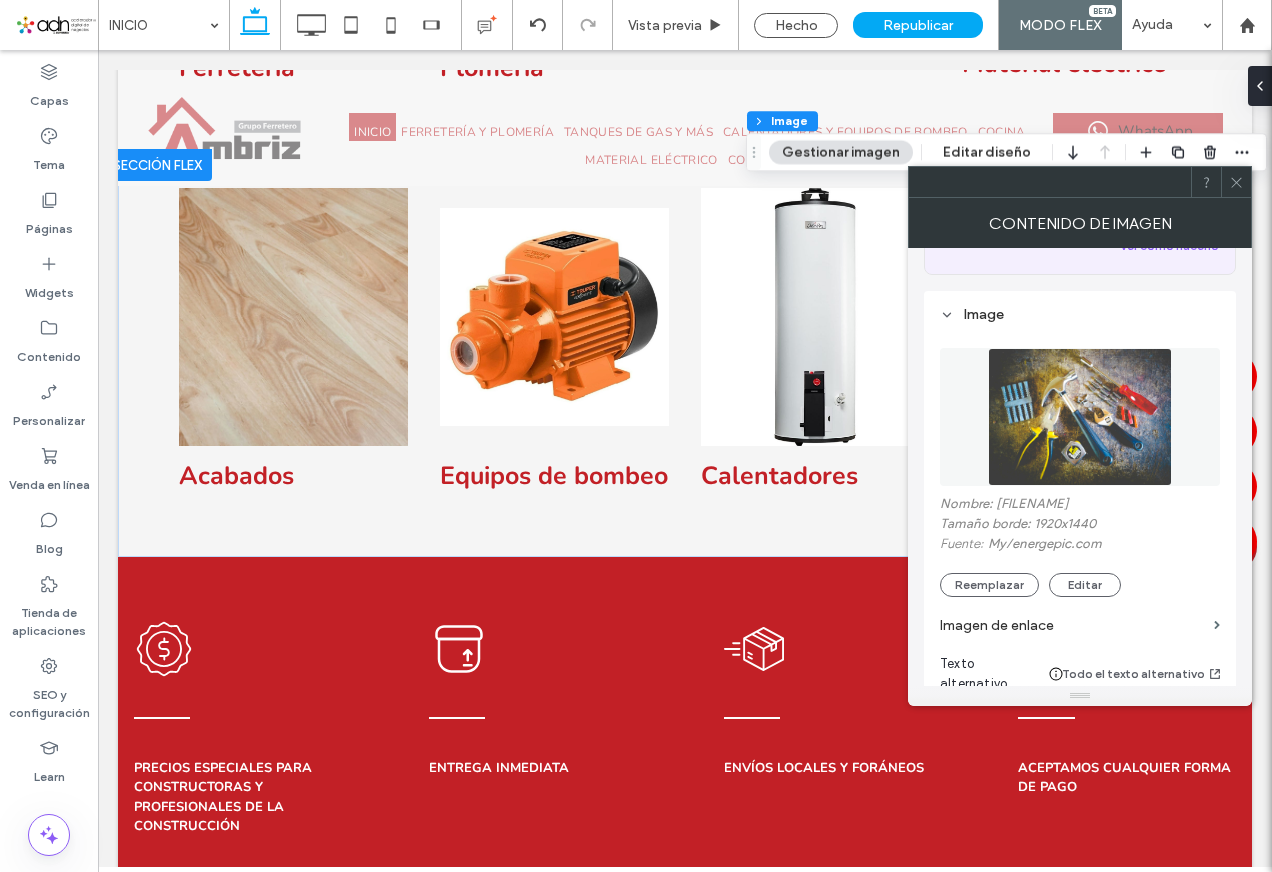scroll, scrollTop: 200, scrollLeft: 0, axis: vertical 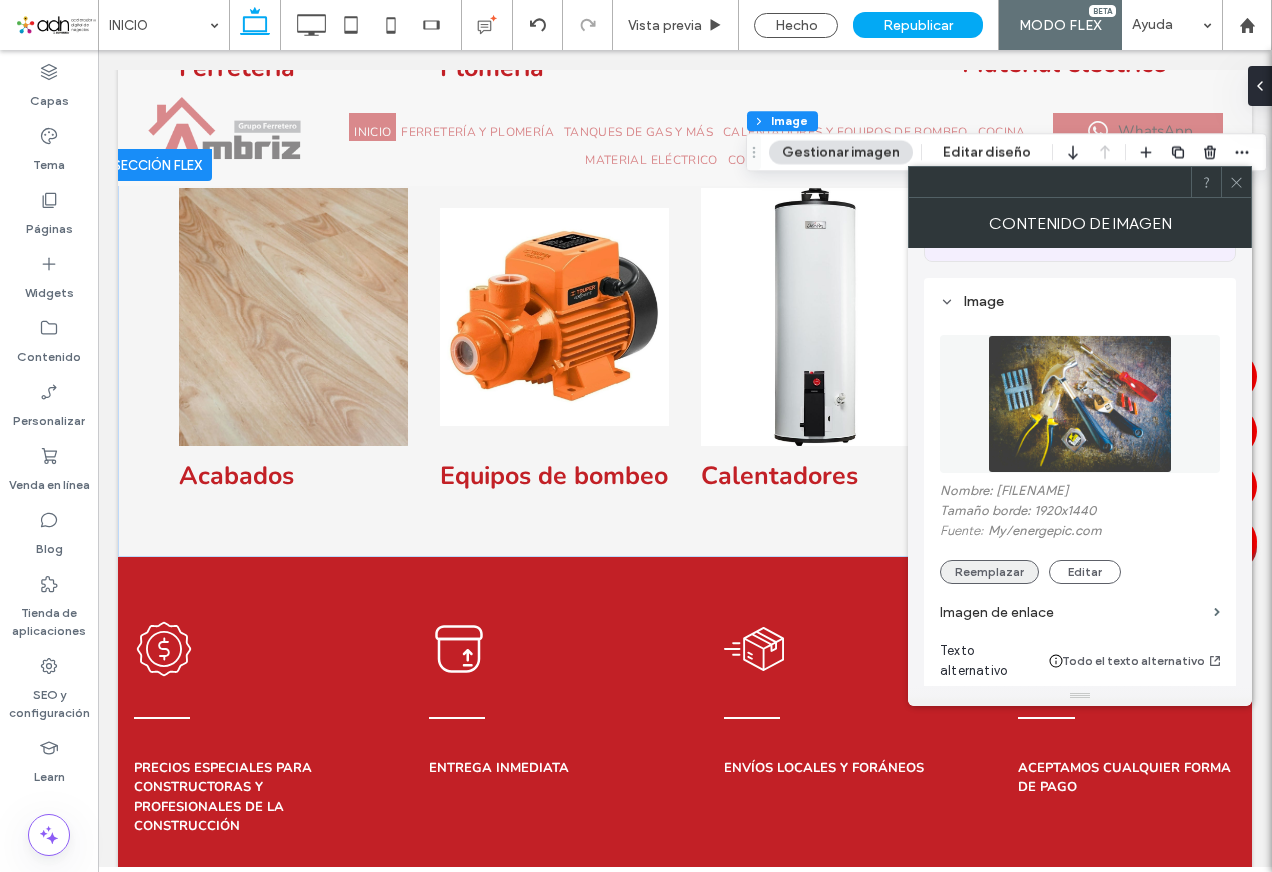 click on "Reemplazar" at bounding box center (989, 572) 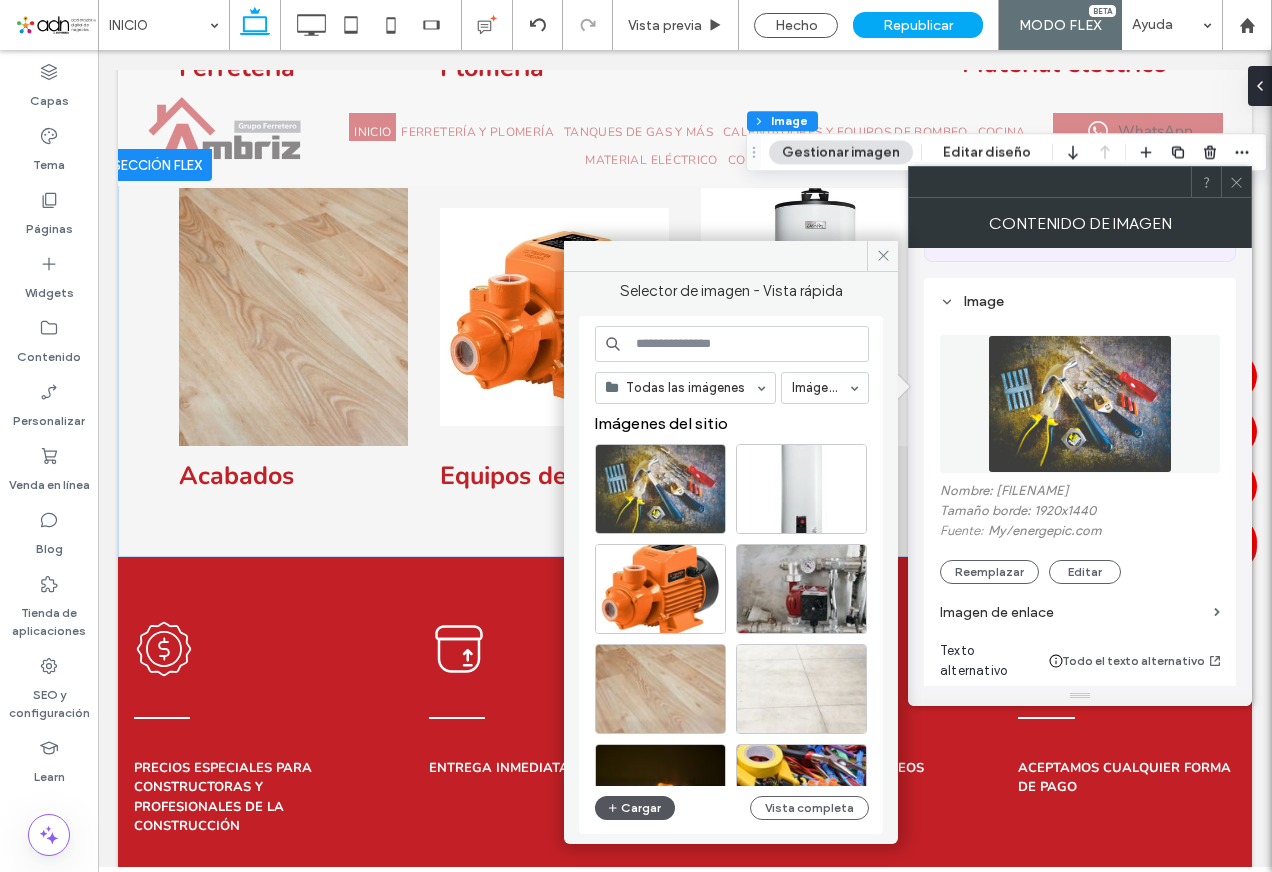 click on "Cargar" at bounding box center (635, 808) 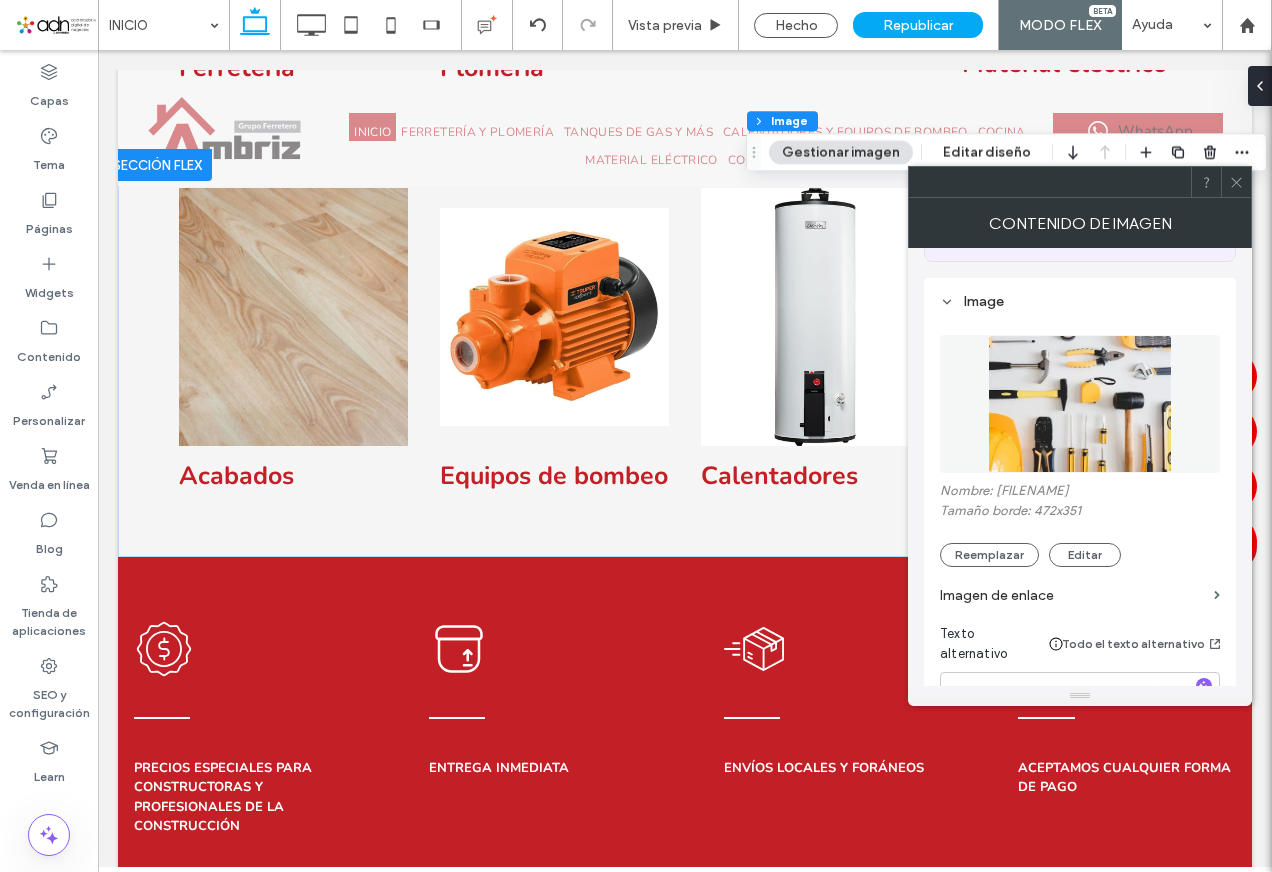 click at bounding box center [1236, 182] 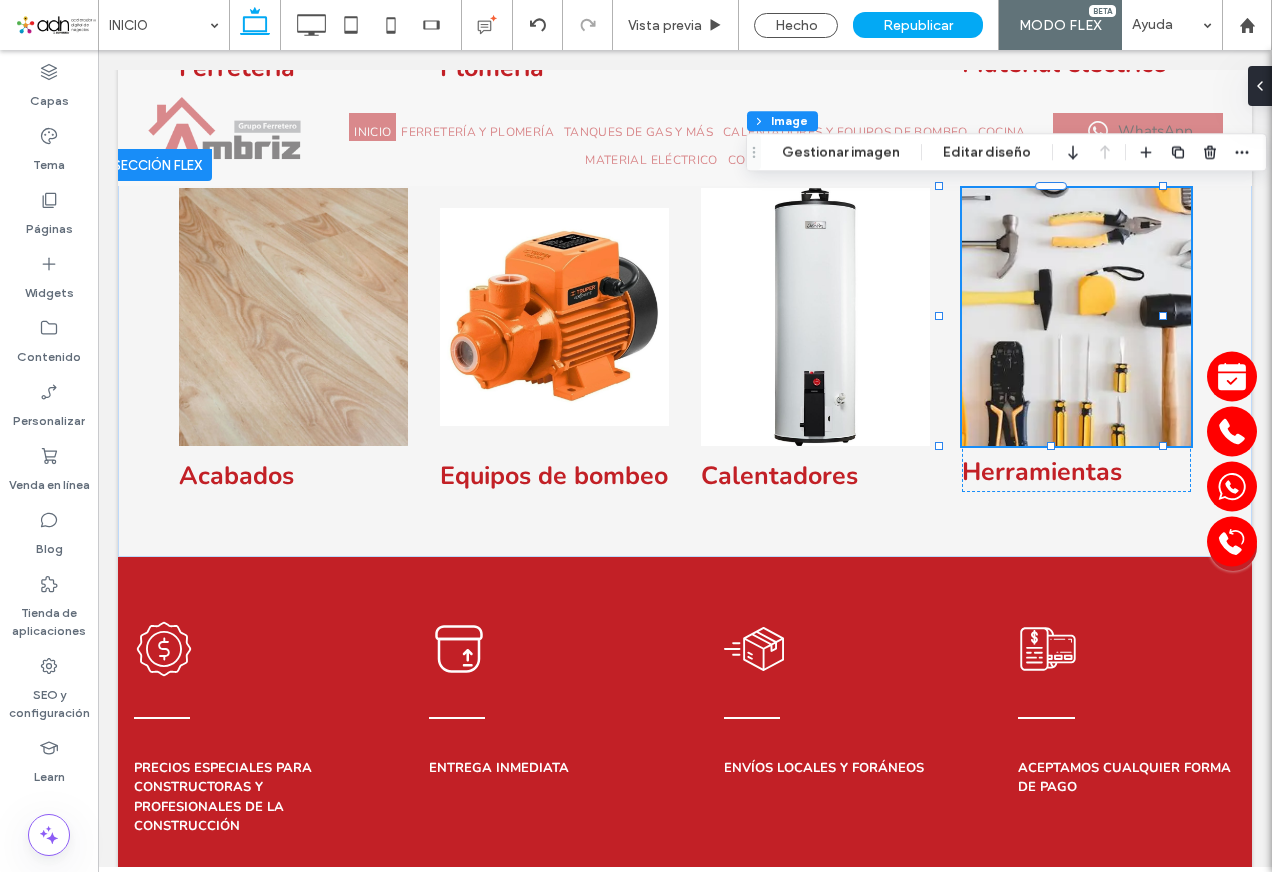 click on "Click To Paste
INICIO
FERRETERÍA Y PLOMERÍA
TANQUES DE GAS Y MÁS
CALENTADORES Y EQUIPOS DE BOMBEO
COCINA
MATERIAL ELÉCTRICO
CONTACTO
Click To Paste
WhatsApp
Click To Paste
Haga doble clic para salir del modo Flex
encabezado
[COMPANY] de [CITY]
con el surtido más extenso
Cotiza tus artículos ferreteros
Sección Hacer clic para editar en modo Flex + Añadir sección
¿Qué ventajas te ofrecemos?
Contacto
Sección Hacer clic para editar en modo Flex + Añadir sección" at bounding box center (685, 1109) 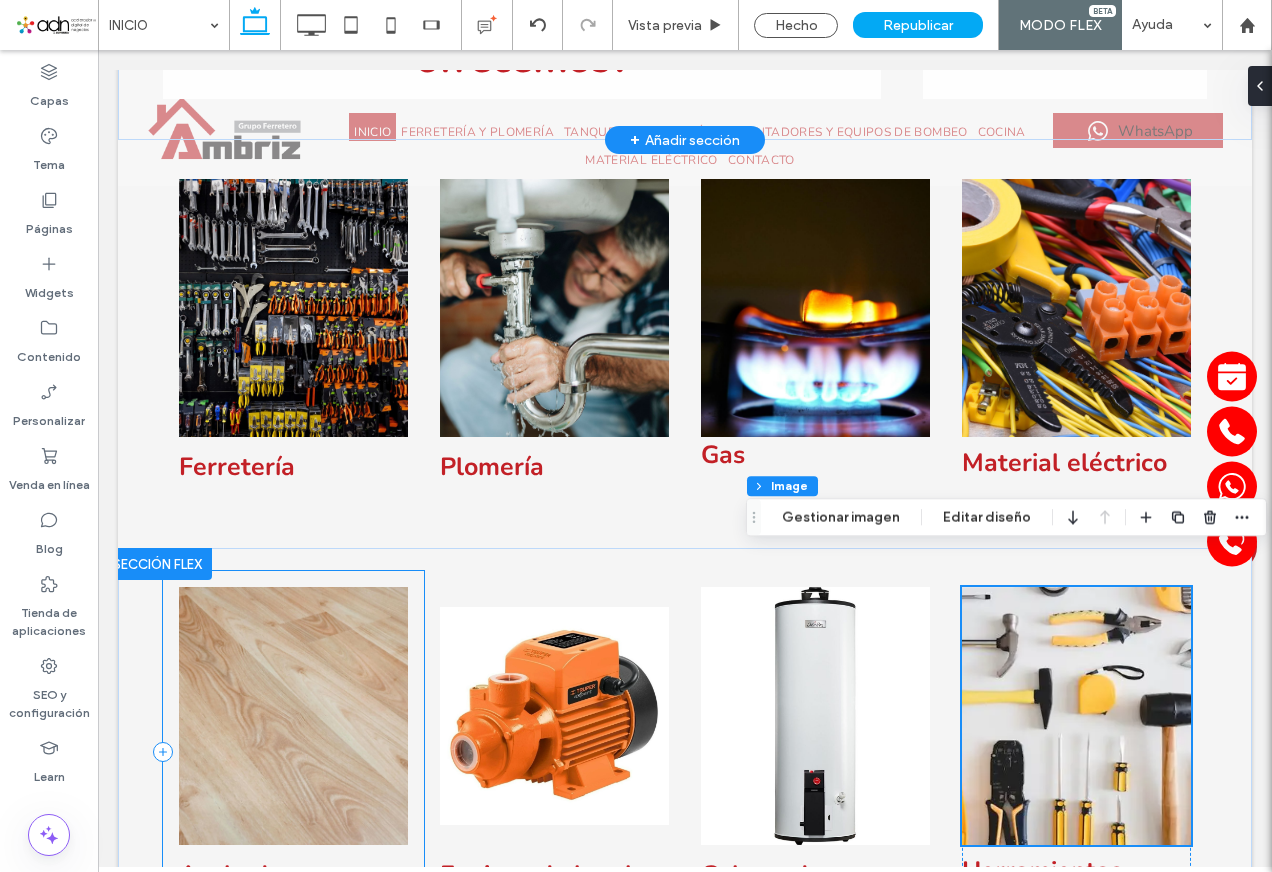 scroll, scrollTop: 835, scrollLeft: 0, axis: vertical 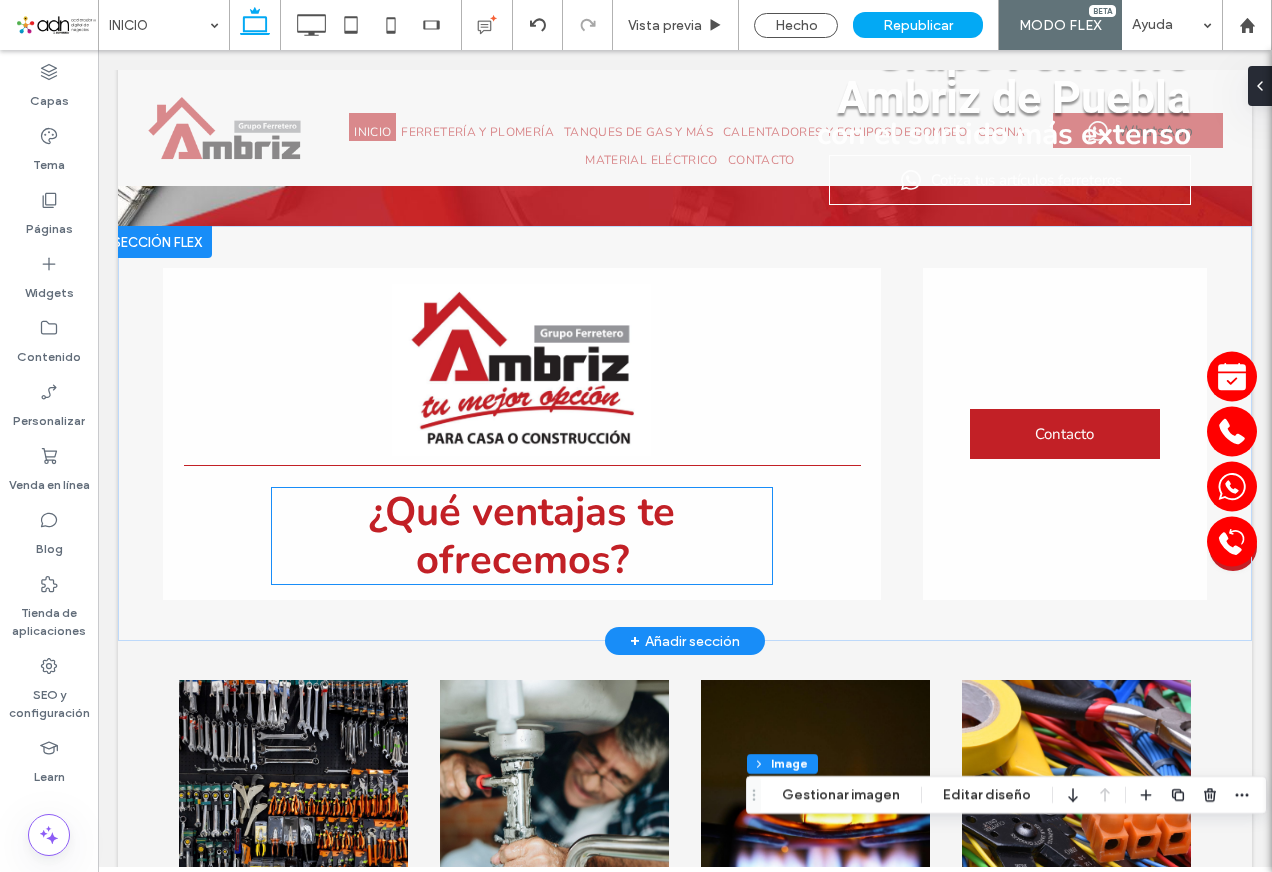 click on "¿Qué ventajas te ofrecemos?" at bounding box center (522, 536) 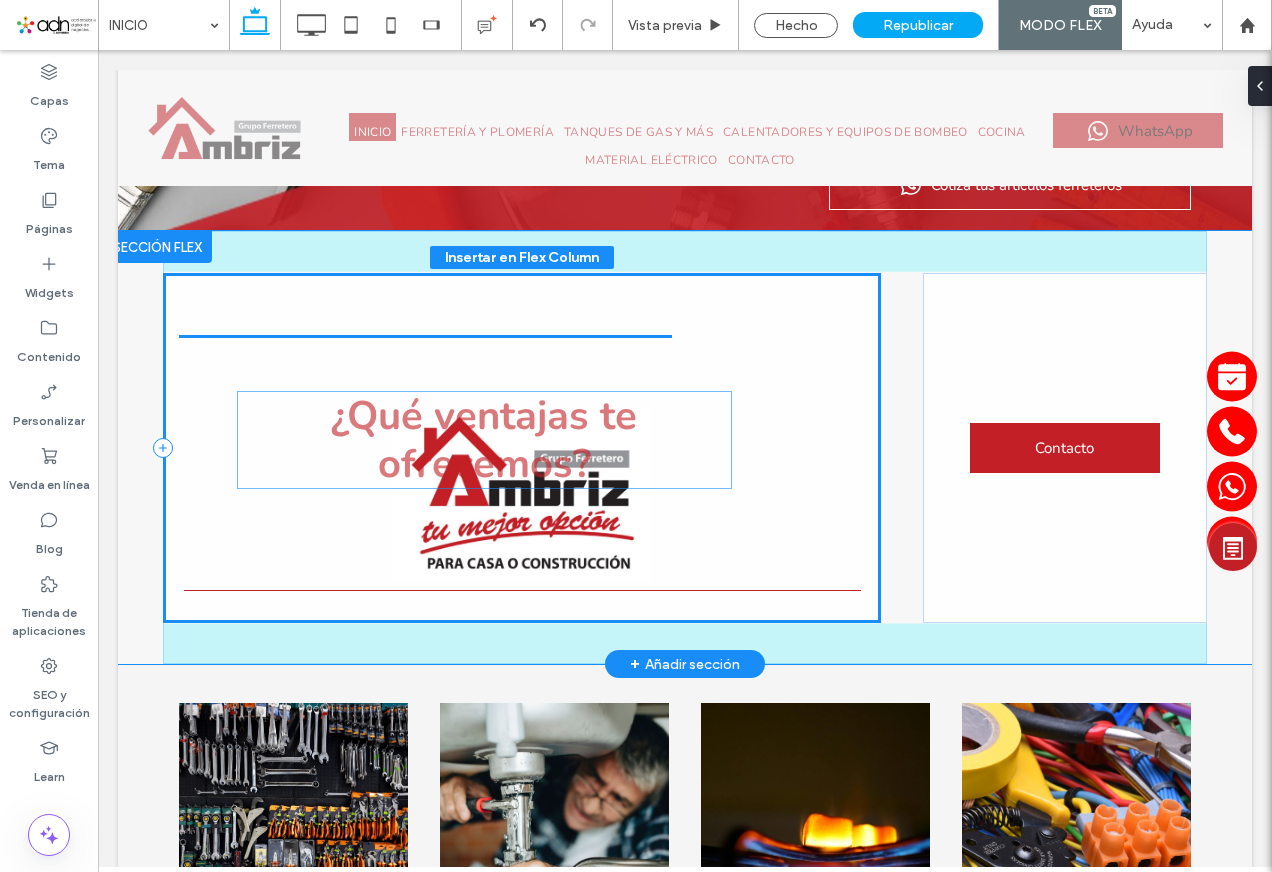 scroll, scrollTop: 295, scrollLeft: 0, axis: vertical 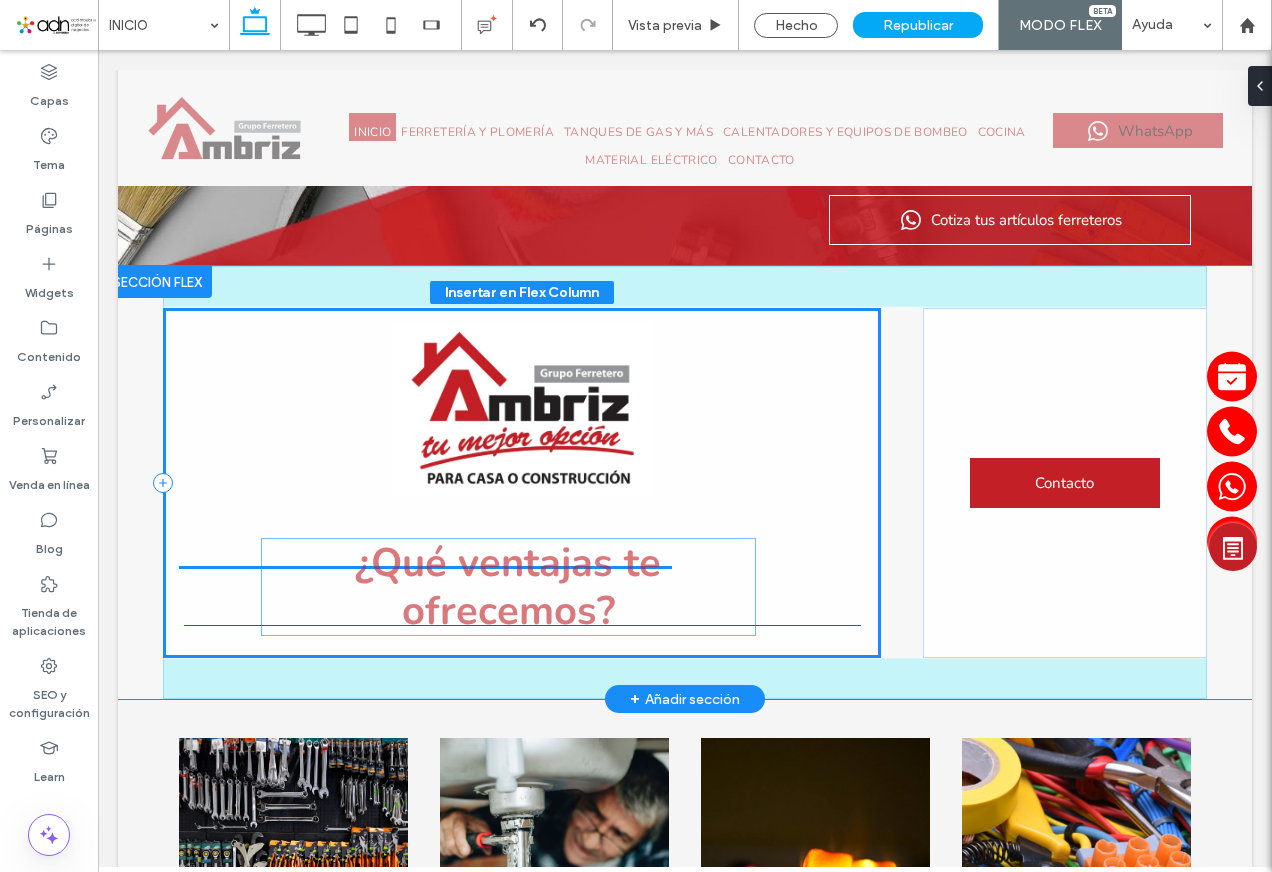 drag, startPoint x: 499, startPoint y: 520, endPoint x: 496, endPoint y: 572, distance: 52.086468 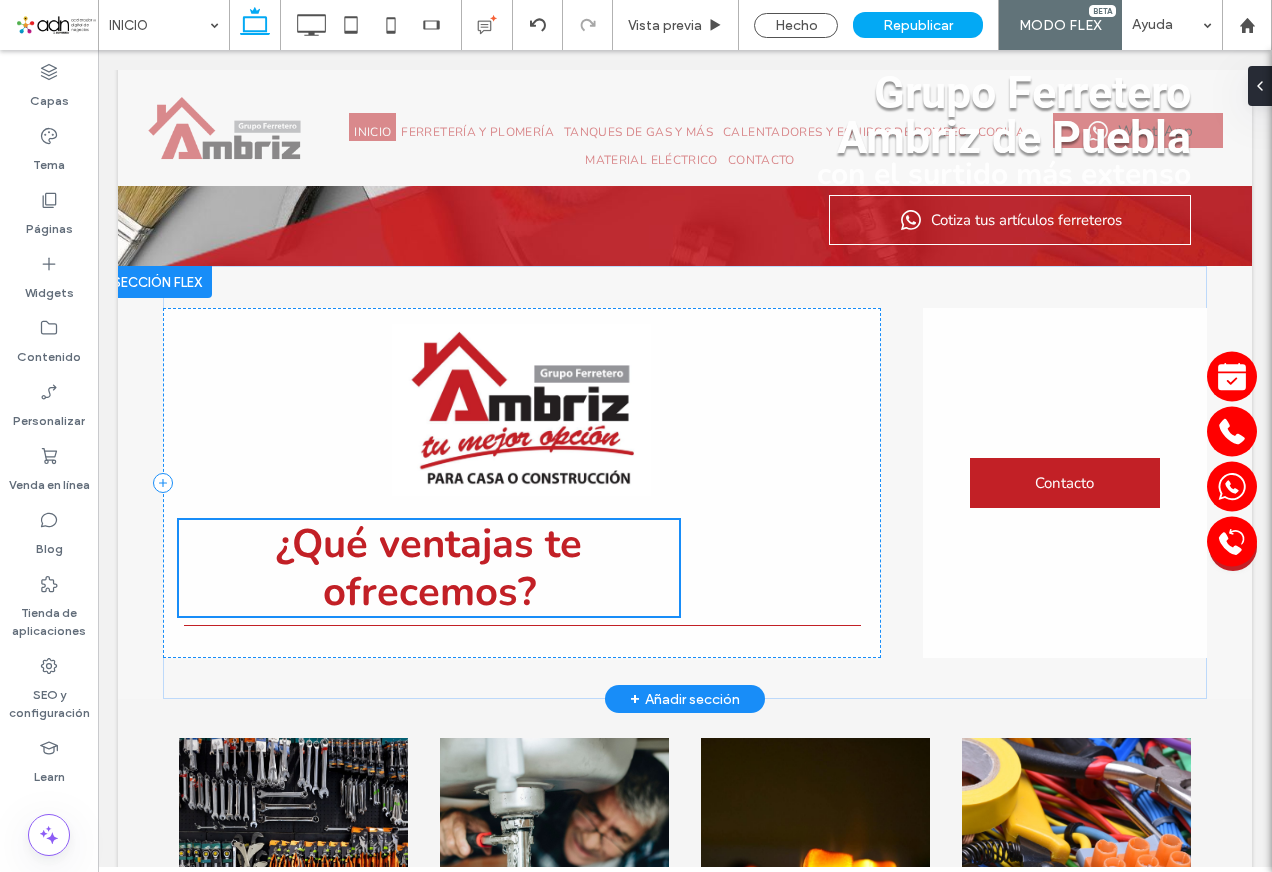 type on "****" 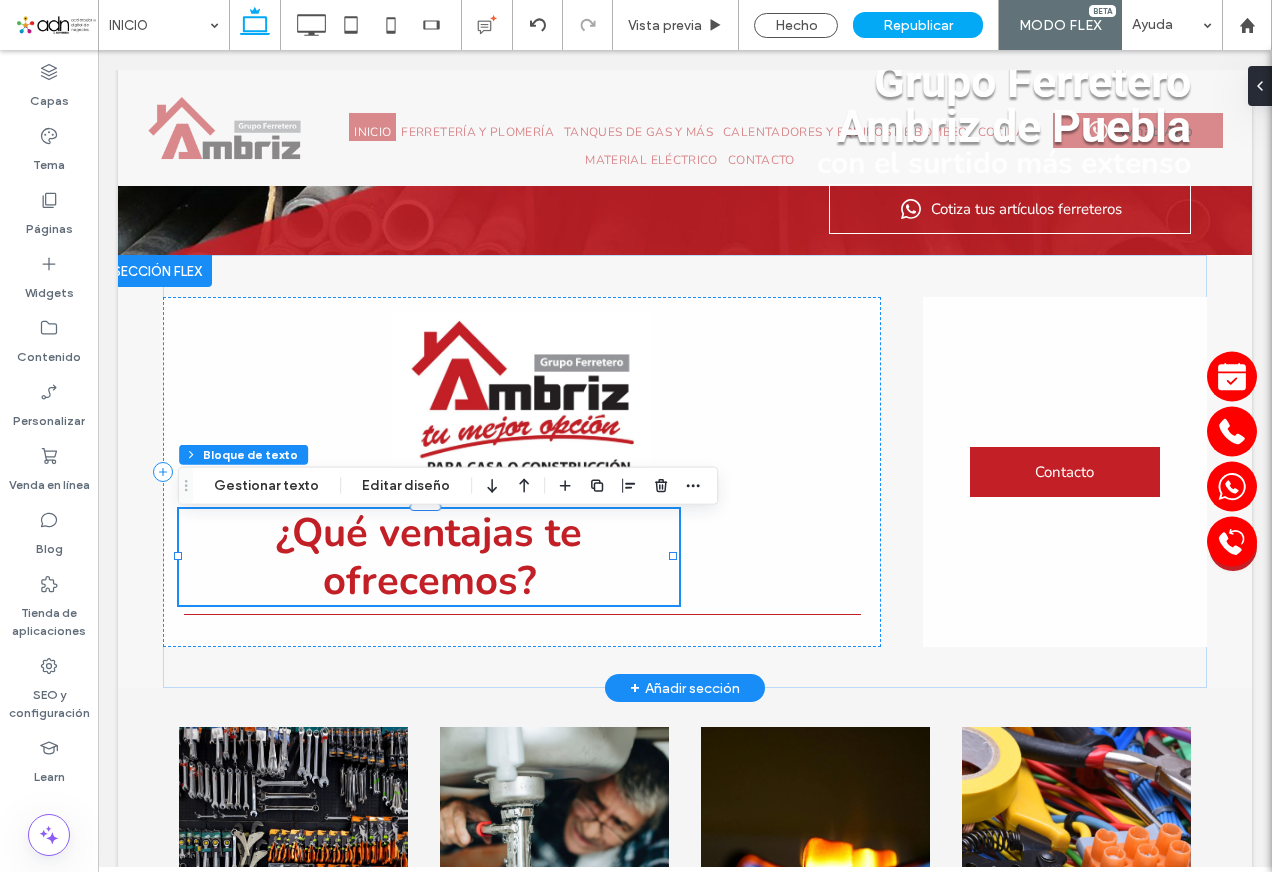 scroll, scrollTop: 14, scrollLeft: 0, axis: vertical 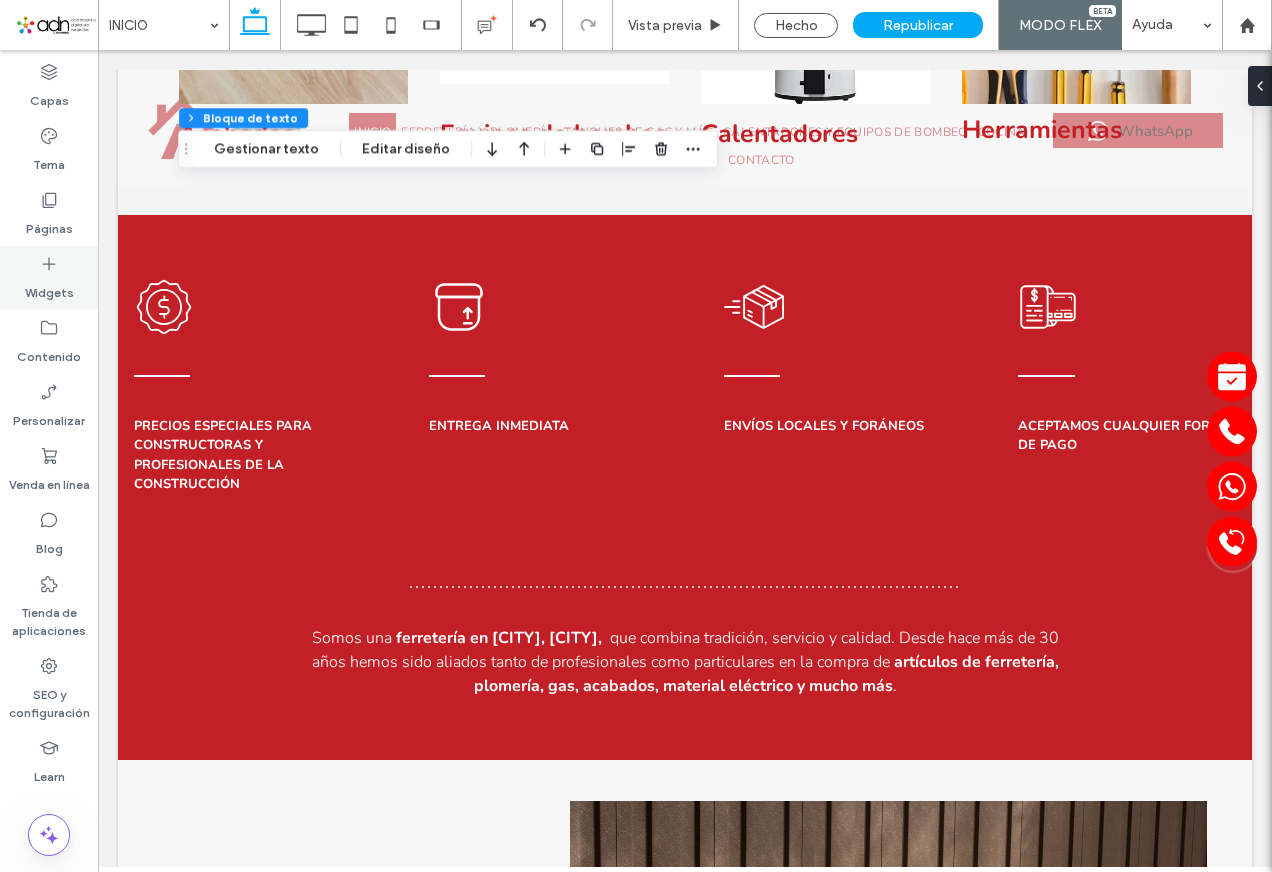 click 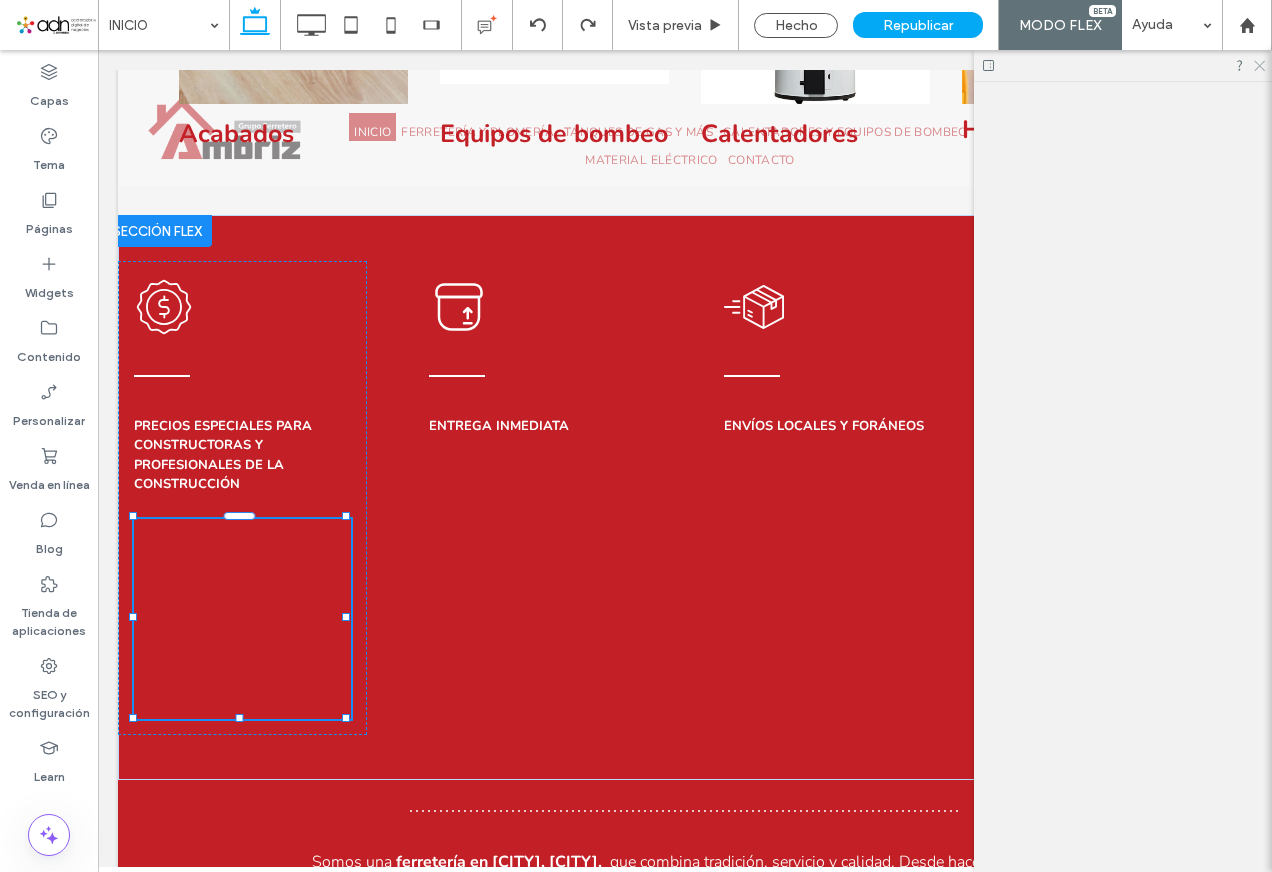click 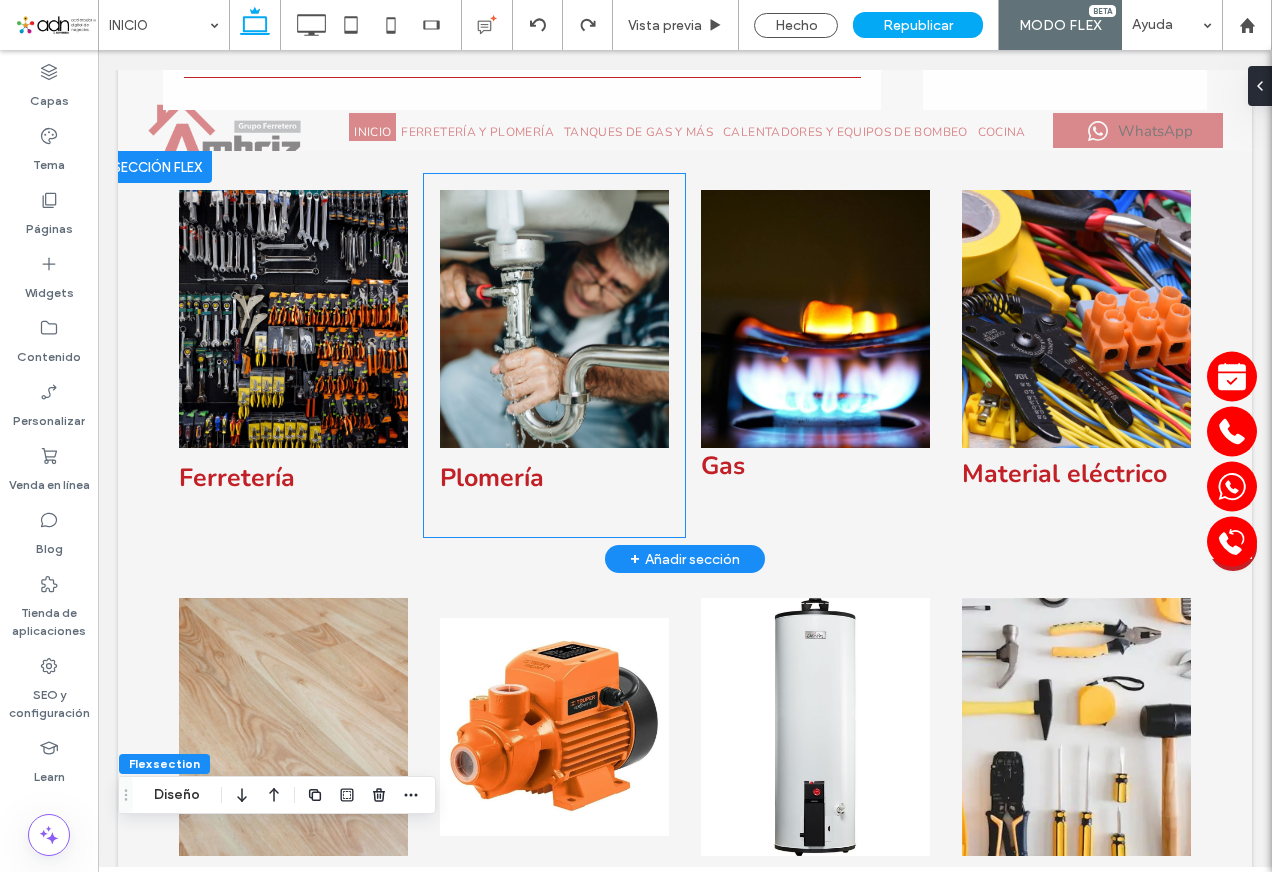 scroll, scrollTop: 1313, scrollLeft: 0, axis: vertical 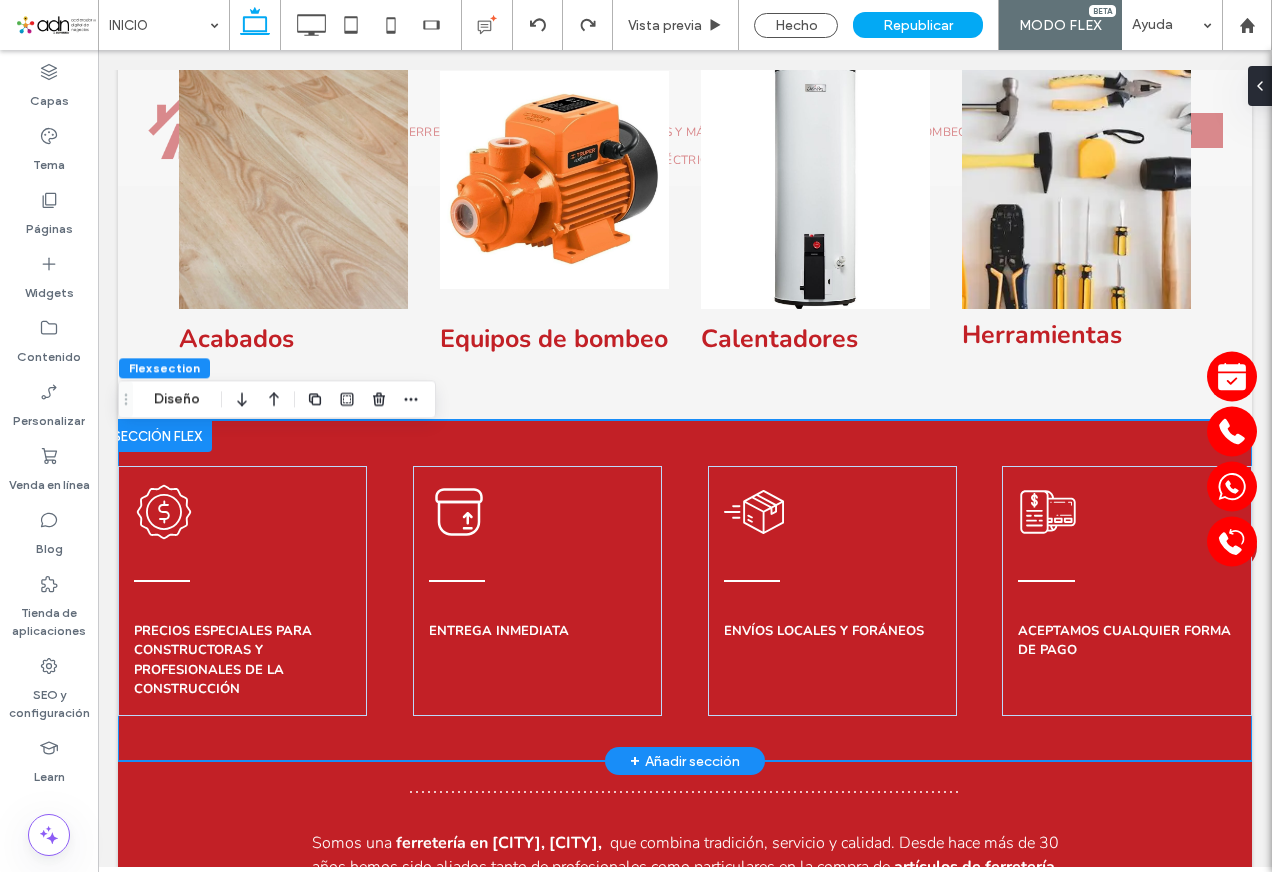 click on "PRECIOS ESPECIALES PARA CONSTRUCTORAS Y PROFESIONALES DE LA CONSTRUCCIÓN
ENTREGA INMEDIATA
ENVÍOS LOCALES Y FORÁNEOS
ACEPTAMOS CUALQUIER FORMA DE PAGO" at bounding box center (685, 590) 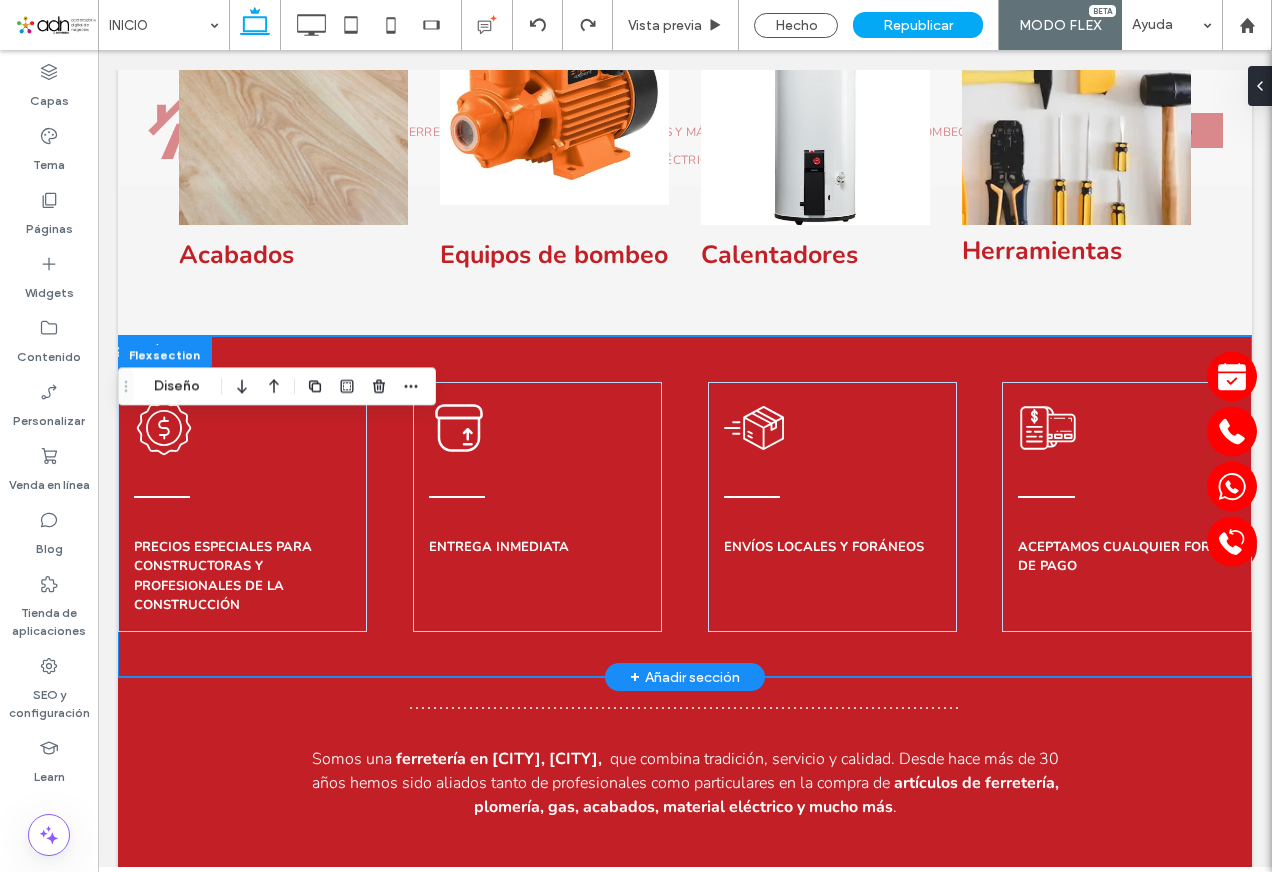 scroll, scrollTop: 1590, scrollLeft: 0, axis: vertical 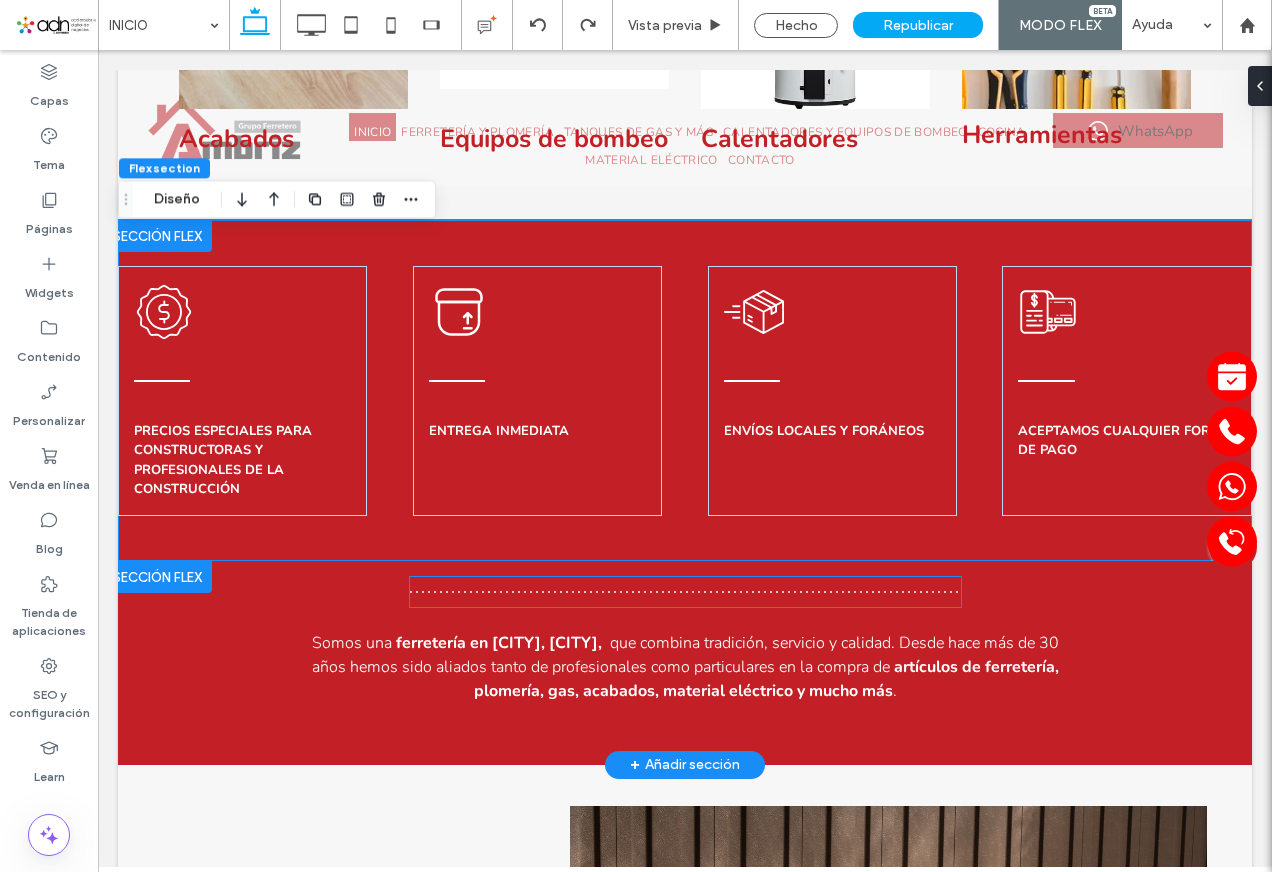 click at bounding box center [685, 592] 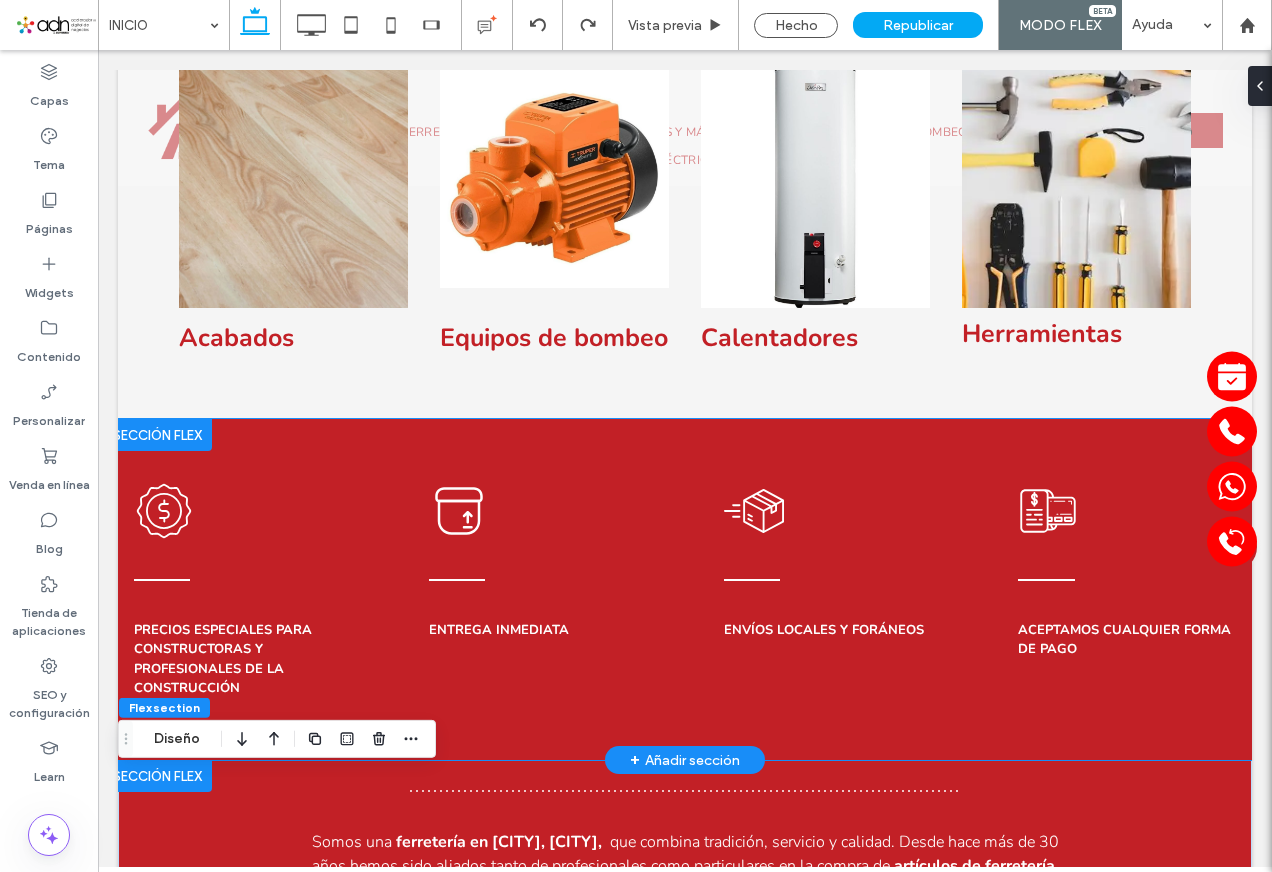 scroll, scrollTop: 1390, scrollLeft: 0, axis: vertical 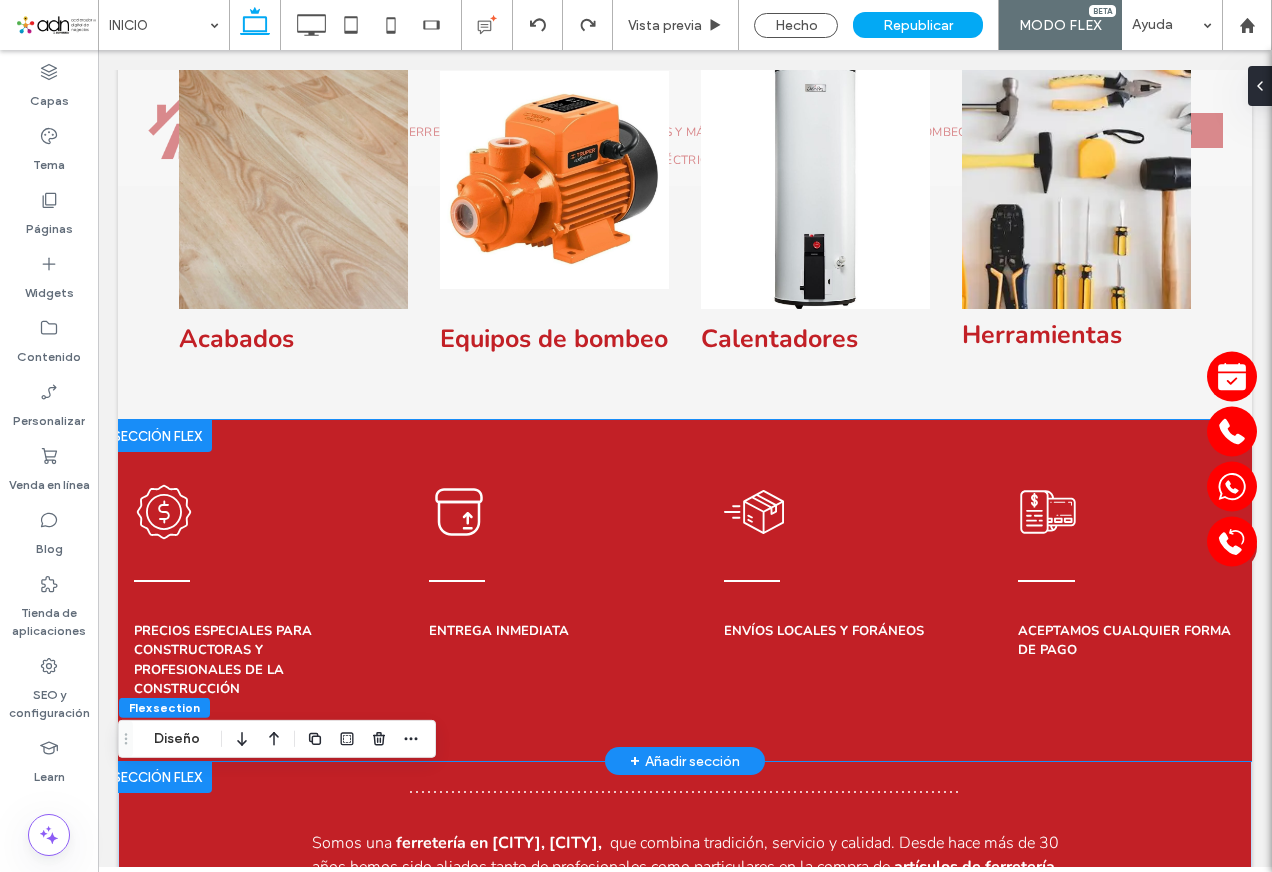 click on "PRECIOS ESPECIALES PARA CONSTRUCTORAS Y PROFESIONALES DE LA CONSTRUCCIÓN
ENTREGA INMEDIATA
ENVÍOS LOCALES Y FORÁNEOS
ACEPTAMOS CUALQUIER FORMA DE PAGO" at bounding box center [685, 590] 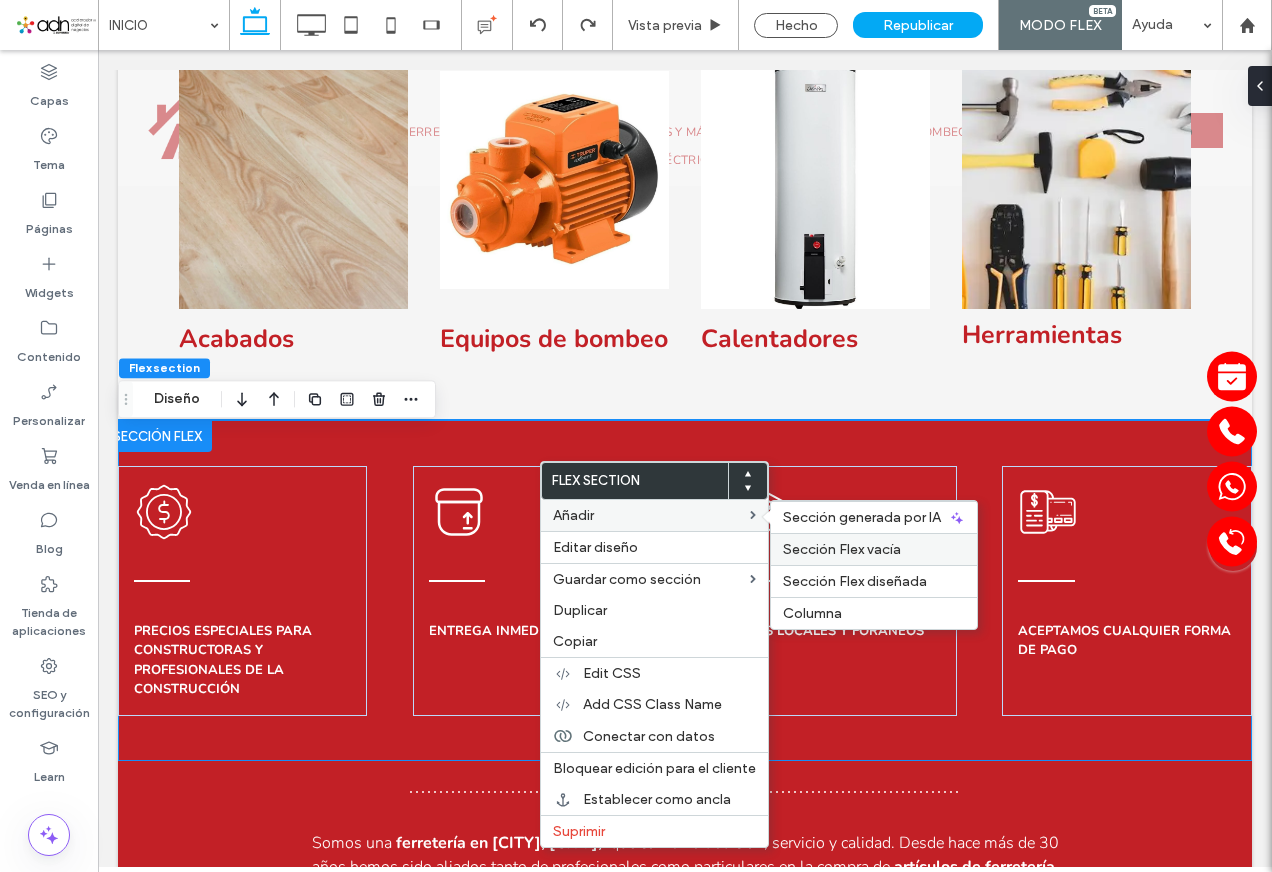 click on "Sección Flex vacía" at bounding box center (842, 549) 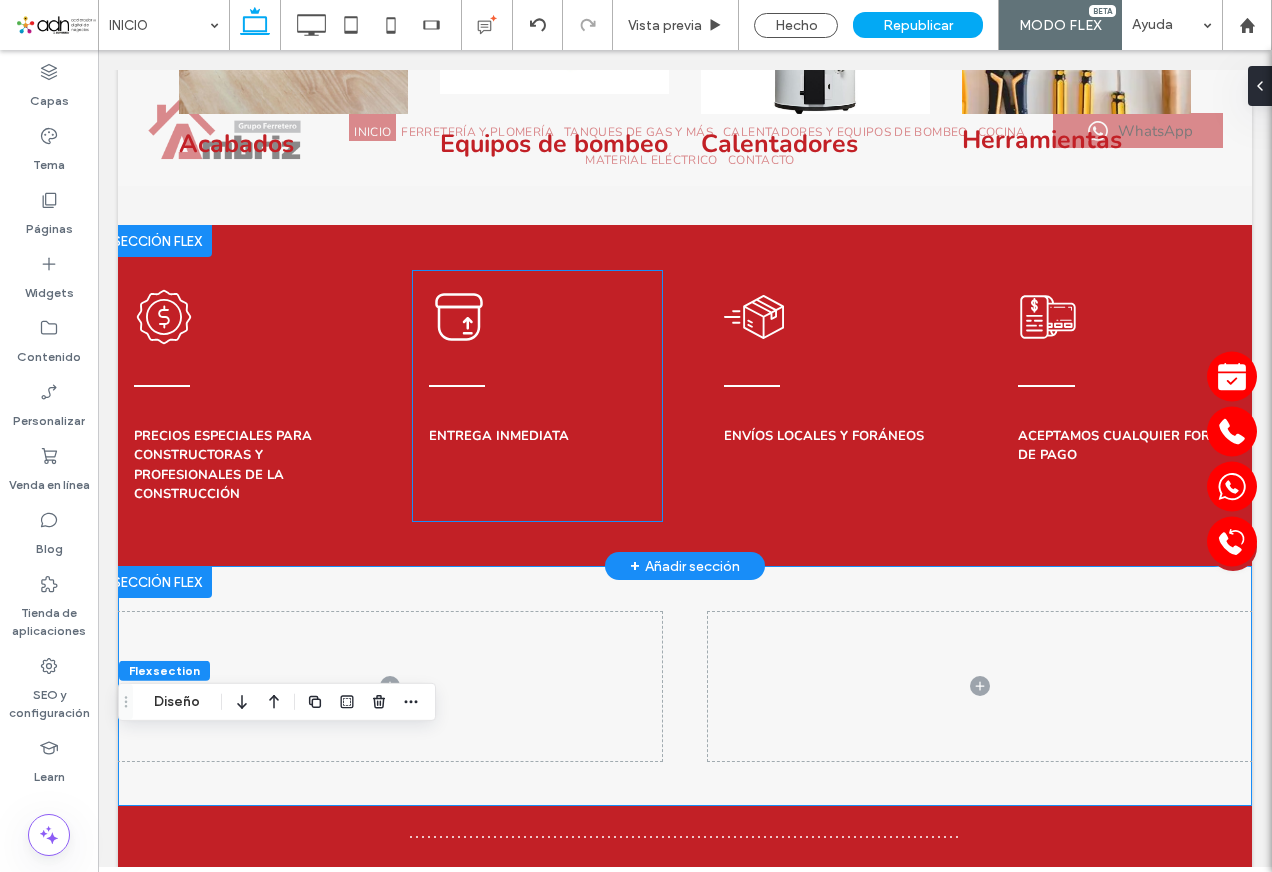 scroll, scrollTop: 1590, scrollLeft: 0, axis: vertical 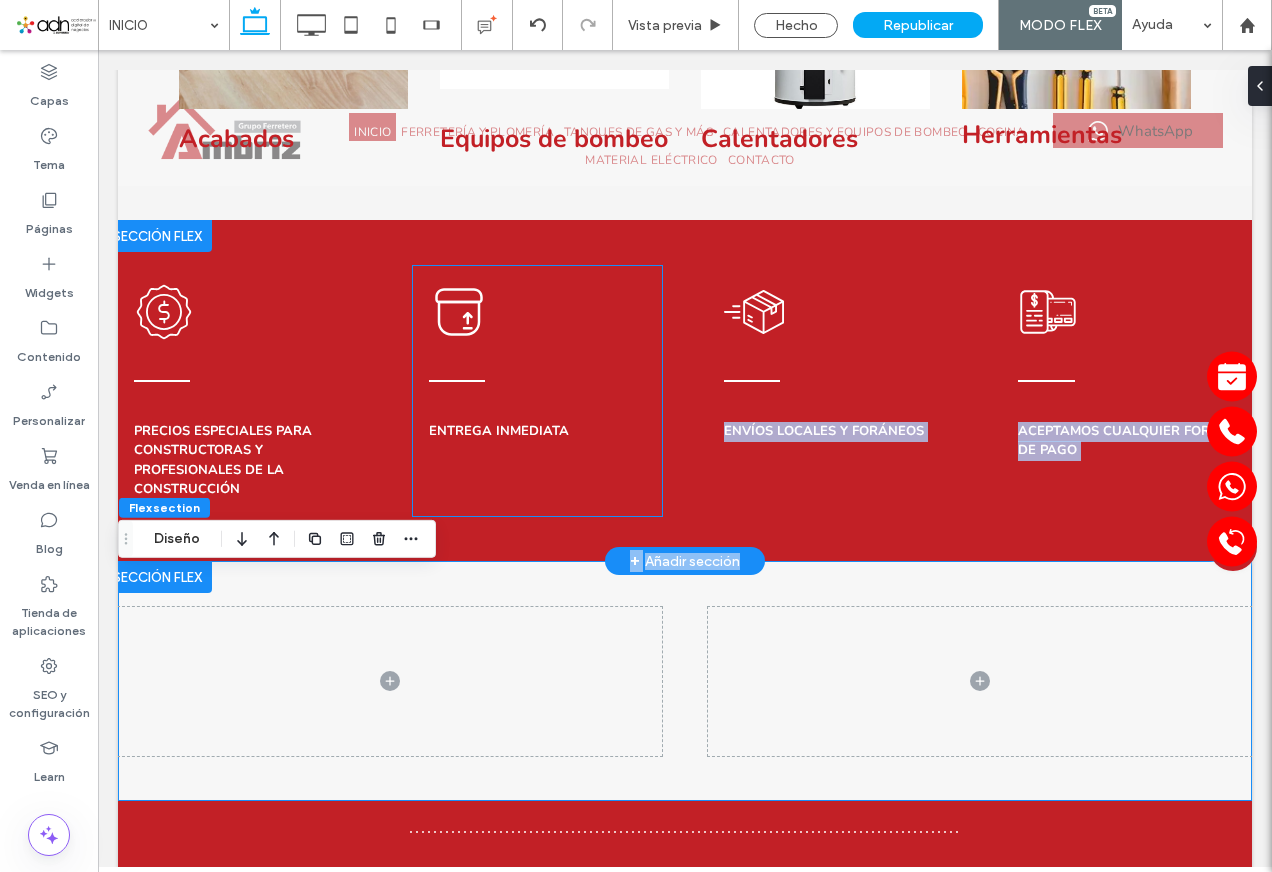 drag, startPoint x: 574, startPoint y: 594, endPoint x: 583, endPoint y: 477, distance: 117.34564 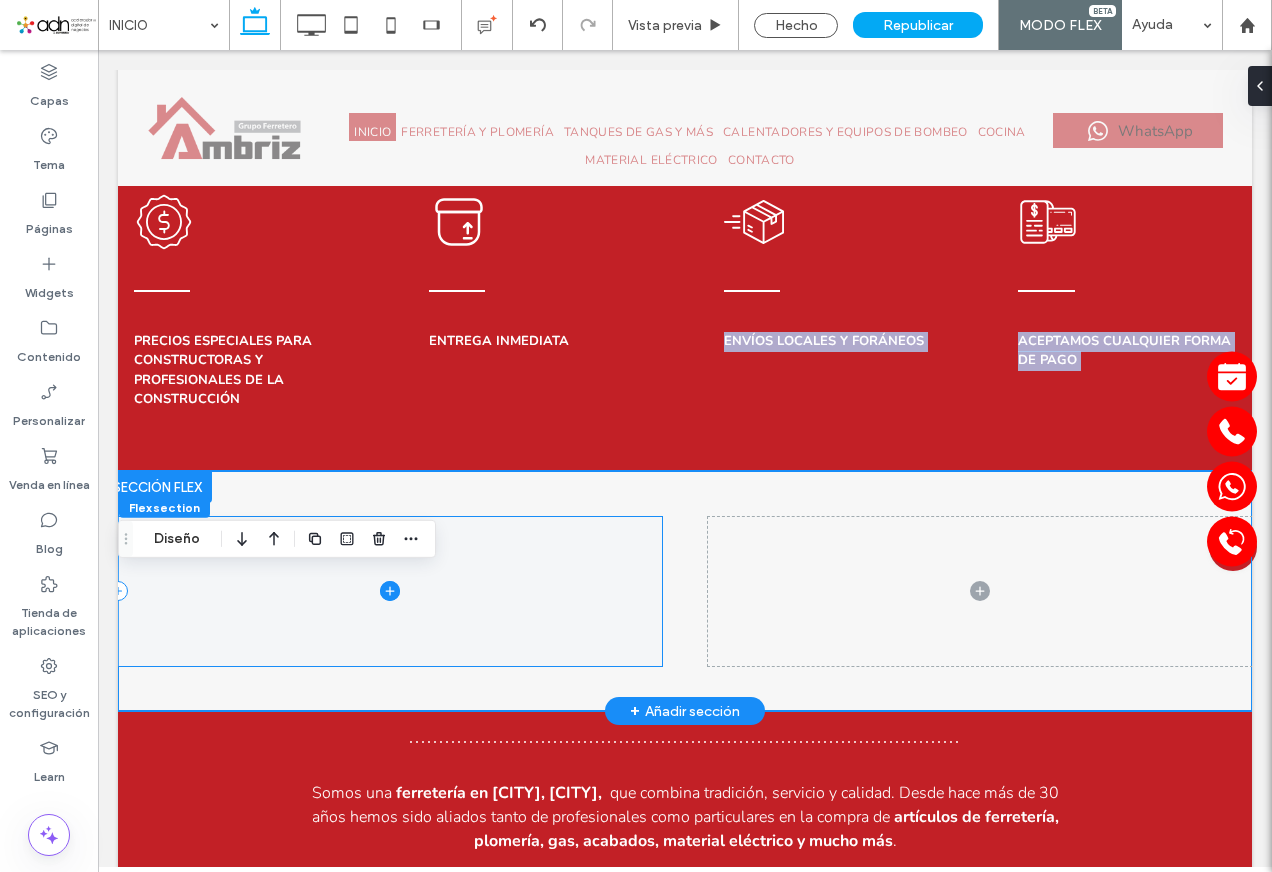 scroll, scrollTop: 1790, scrollLeft: 0, axis: vertical 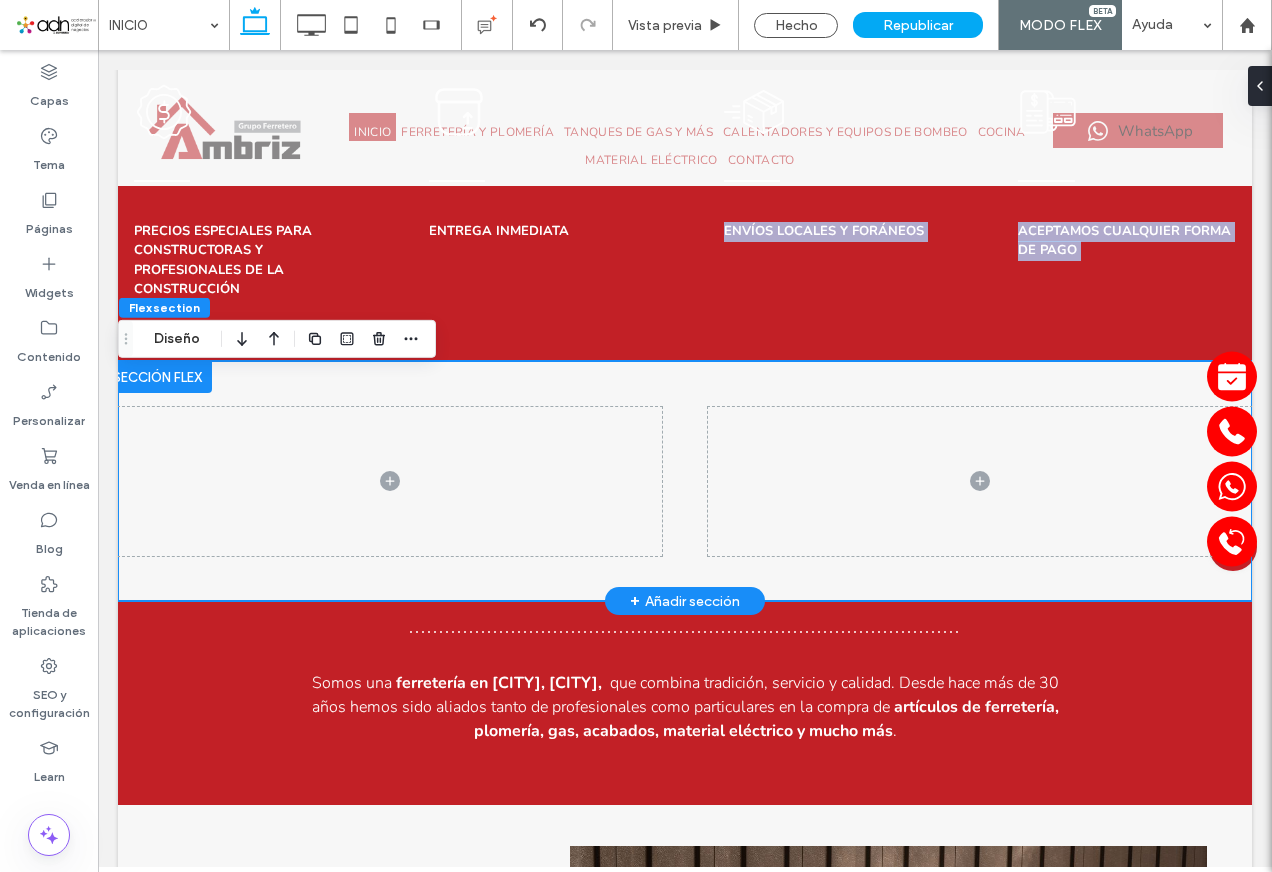 click at bounding box center [685, 481] 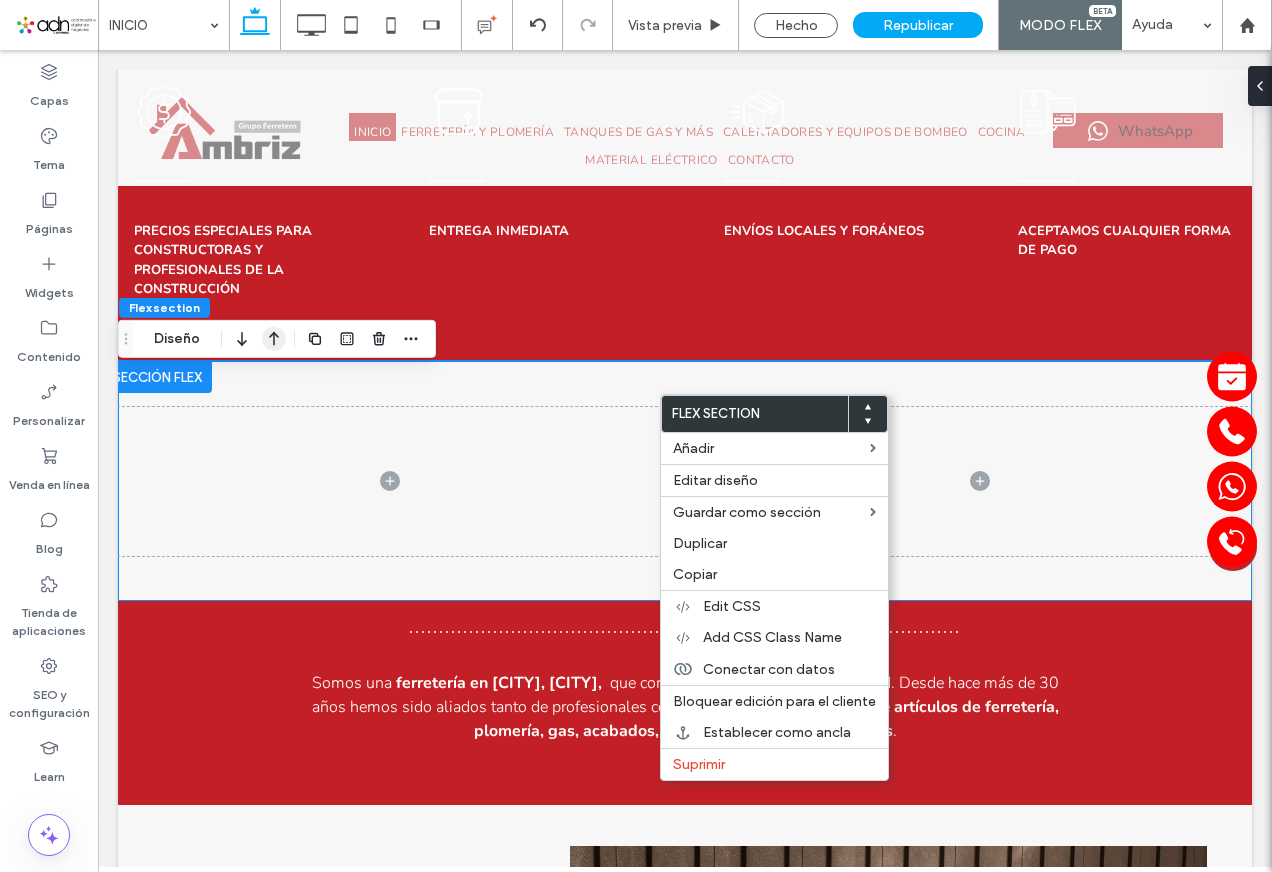 click 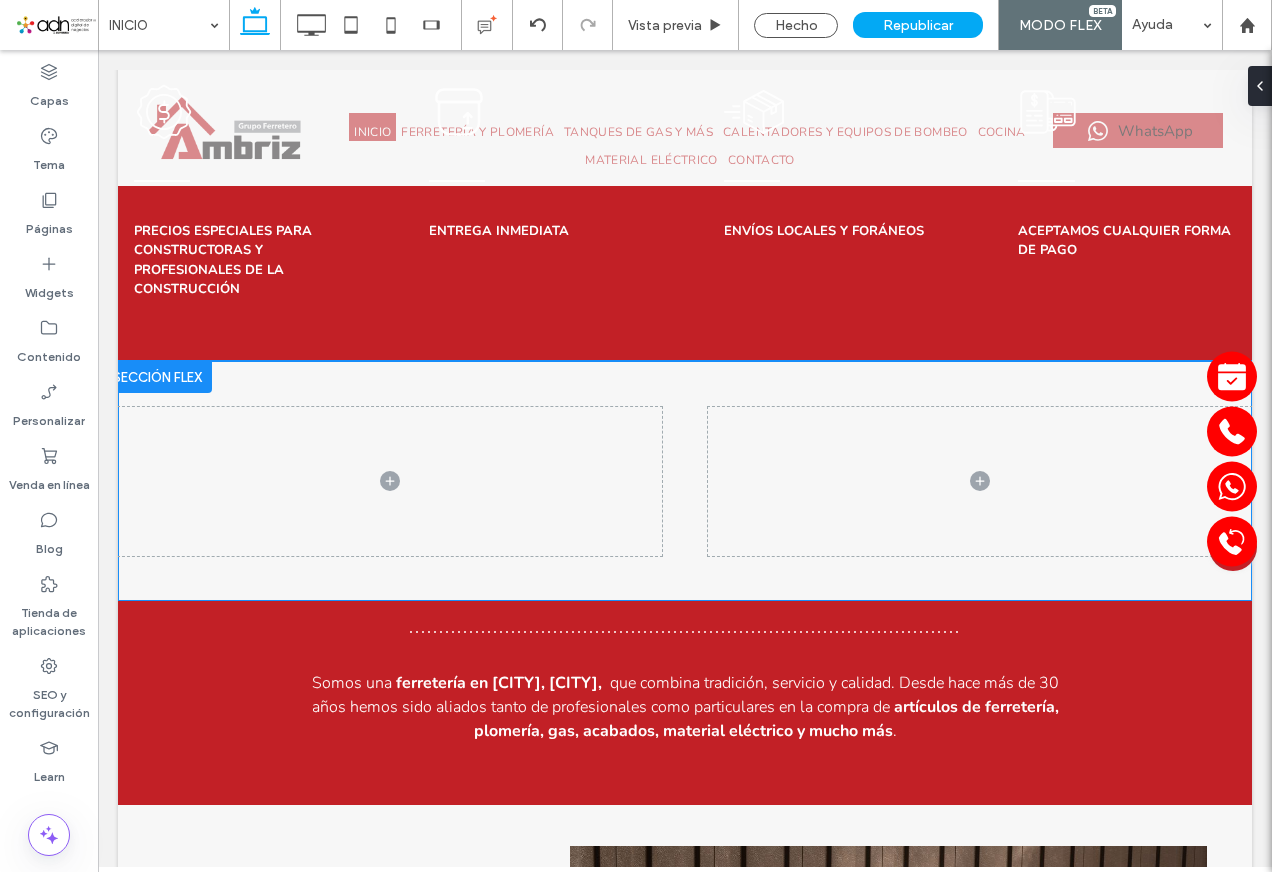 scroll, scrollTop: 2030, scrollLeft: 0, axis: vertical 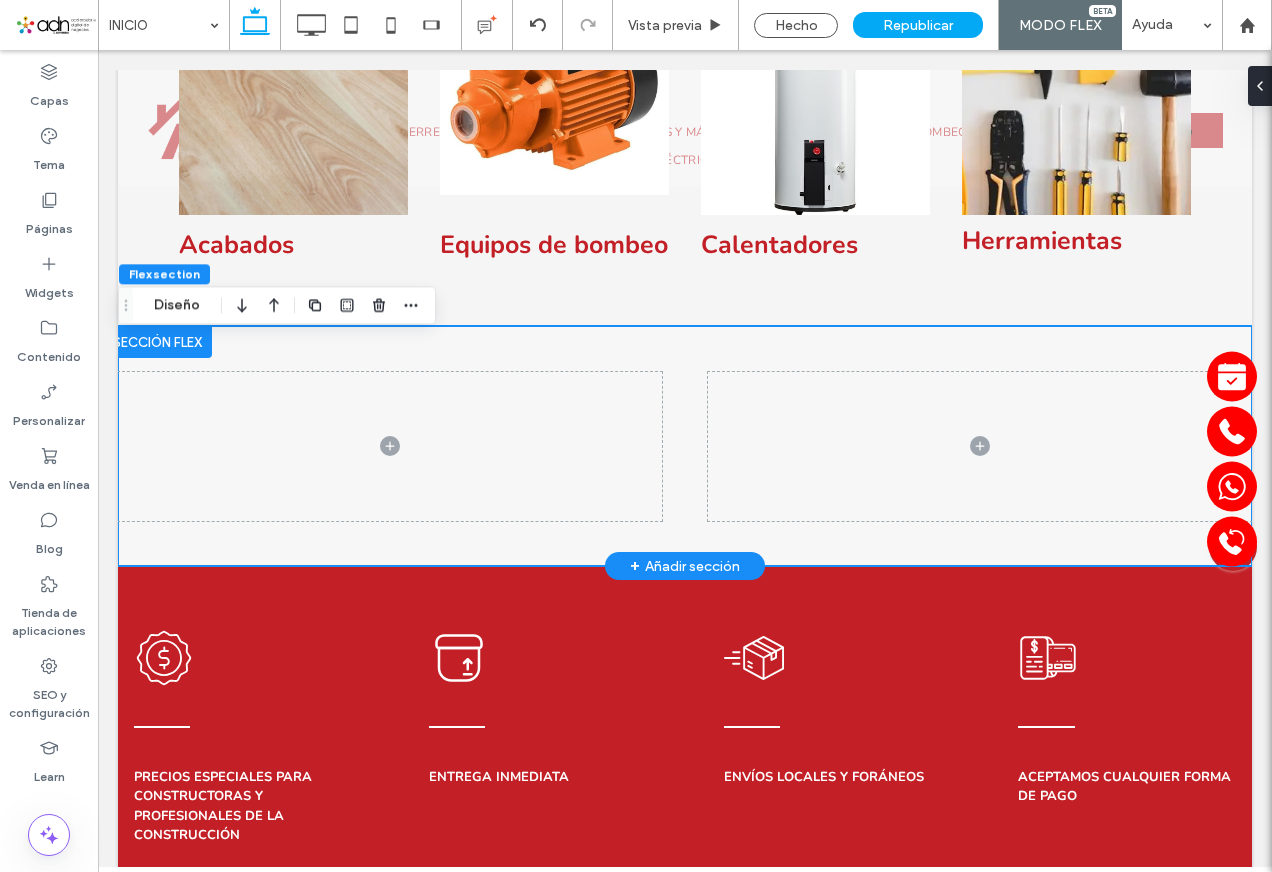click at bounding box center [685, 446] 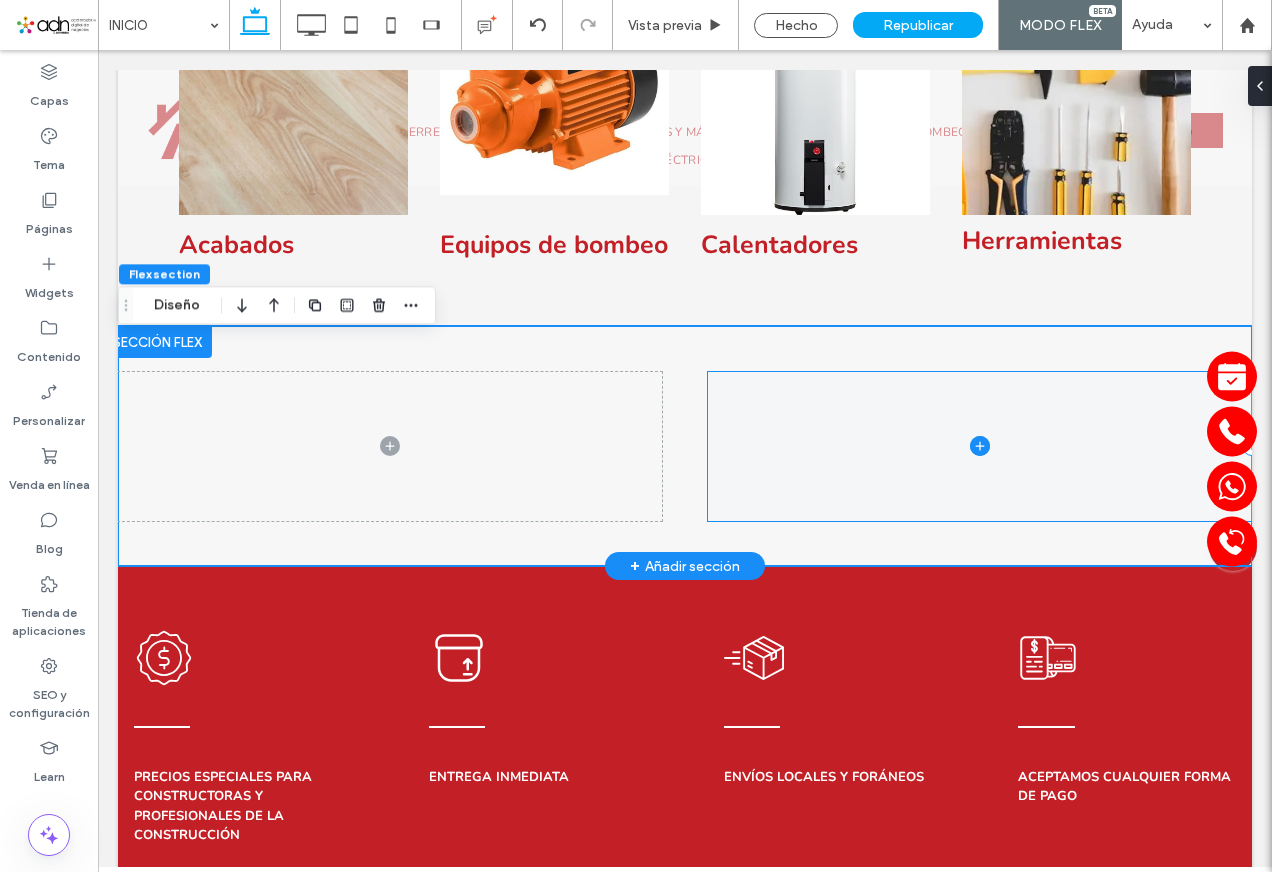 click at bounding box center (980, 446) 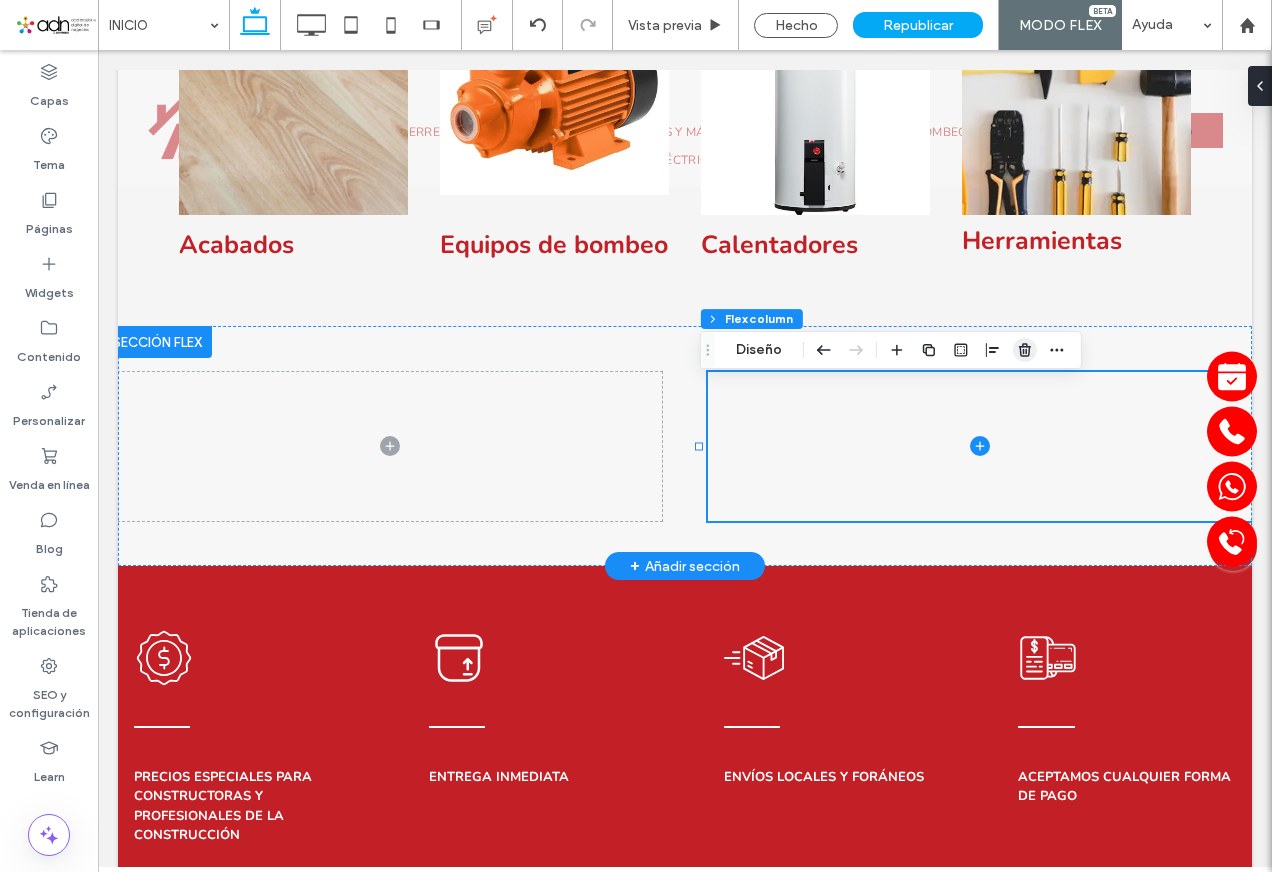 click 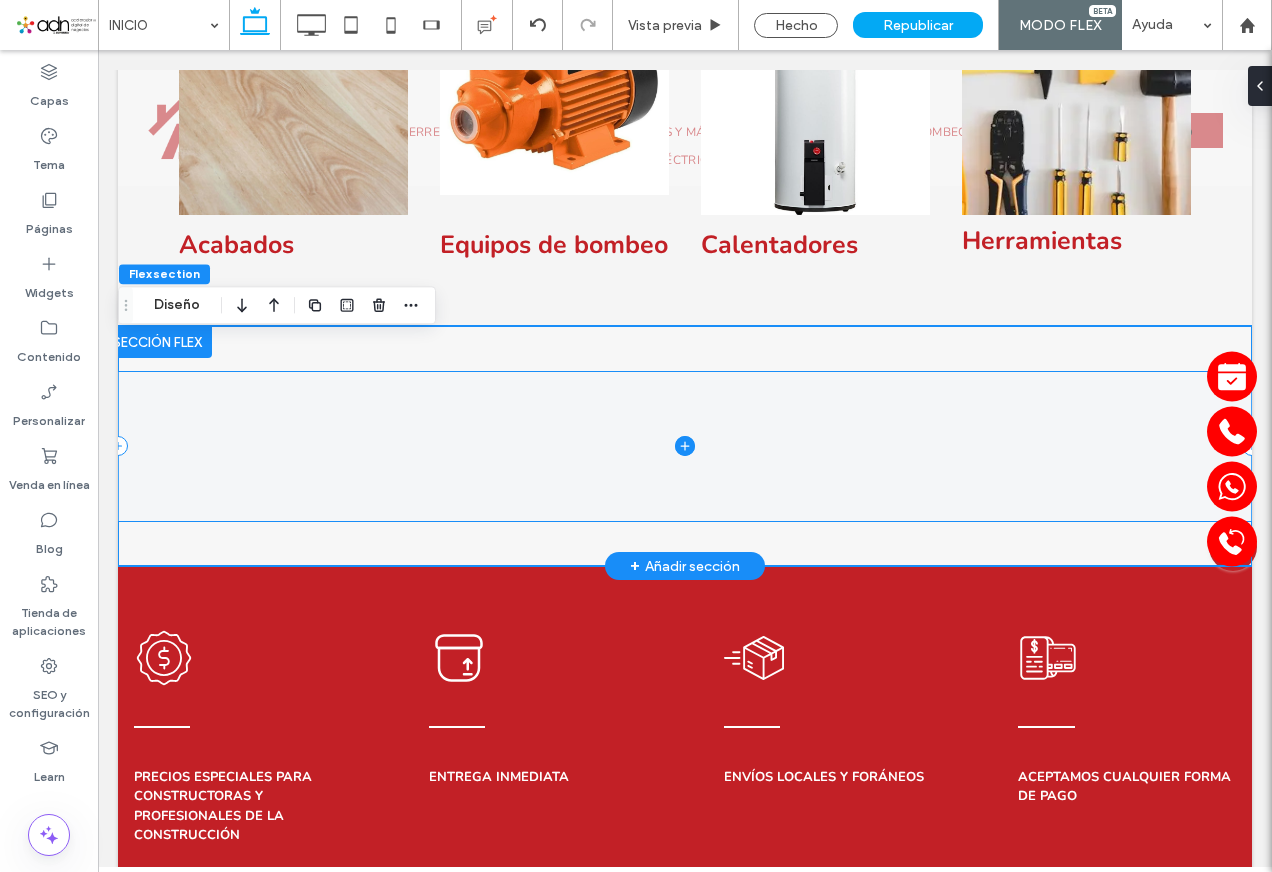 click at bounding box center (685, 446) 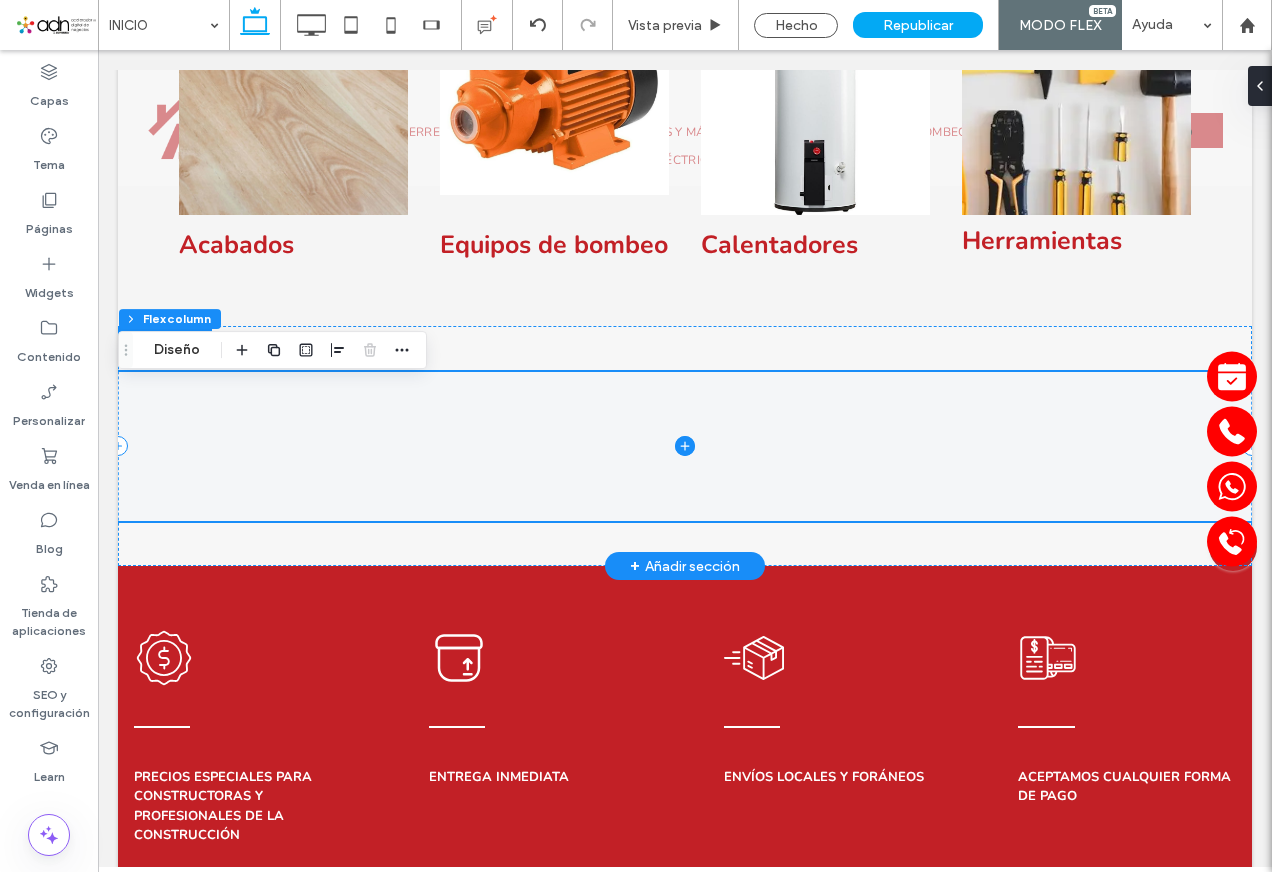 click 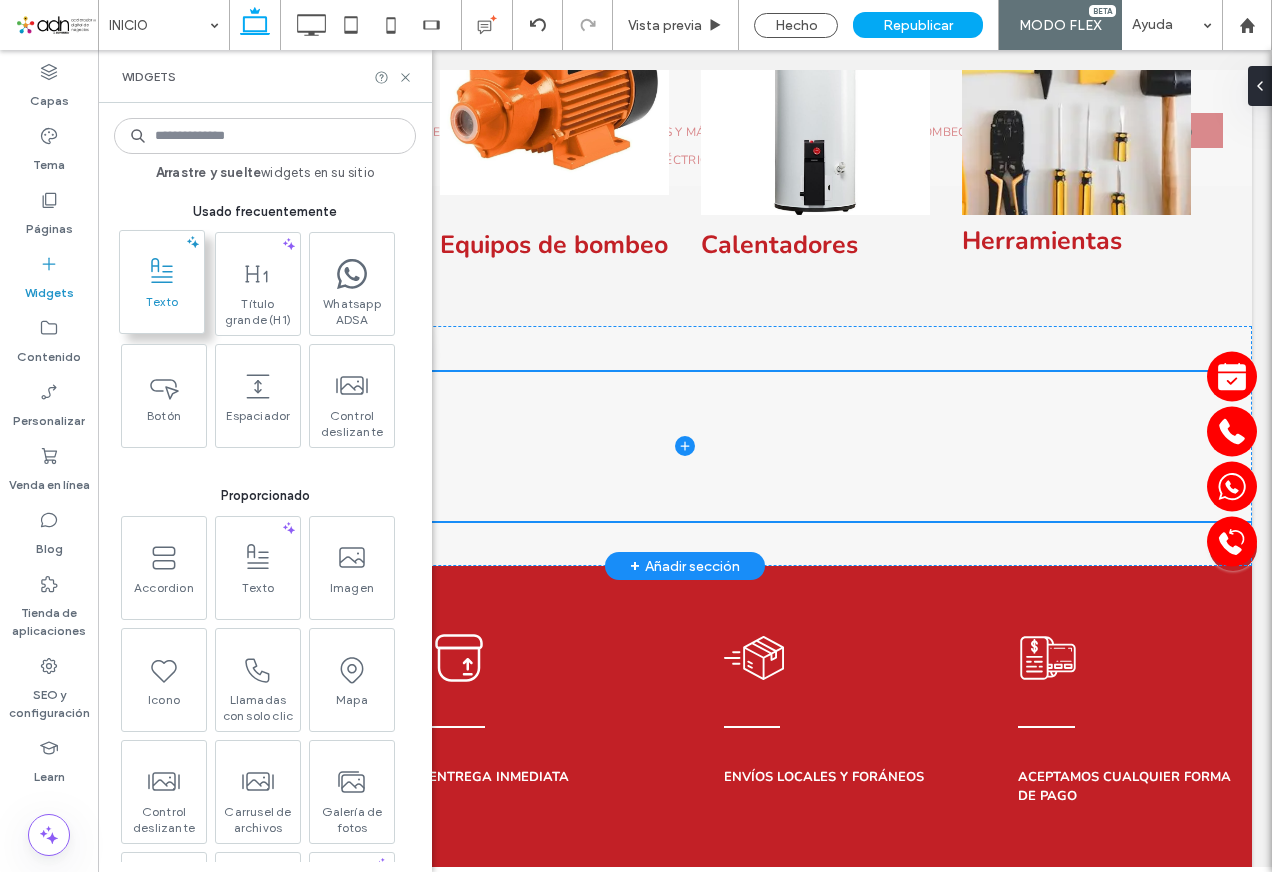 click on "Texto" at bounding box center (162, 308) 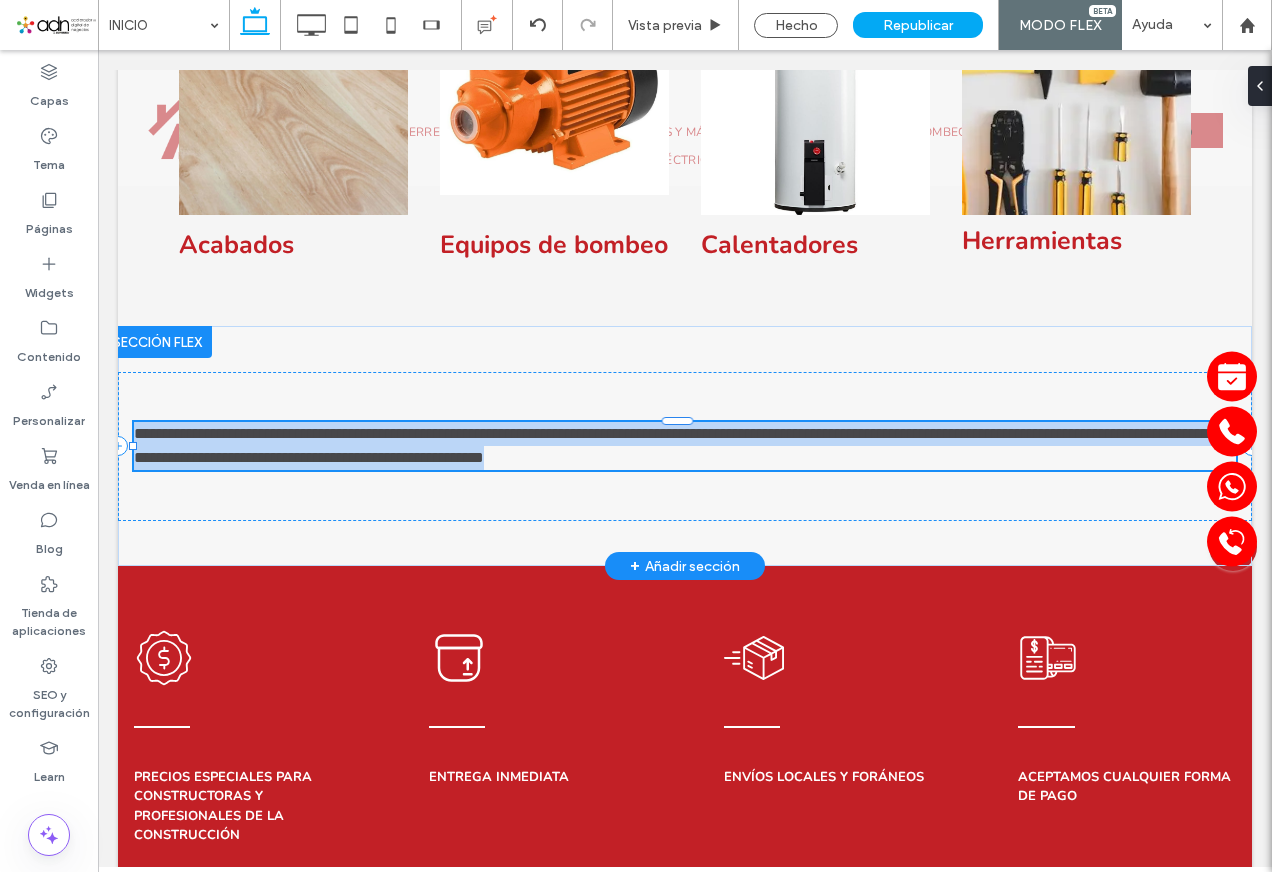 type on "******" 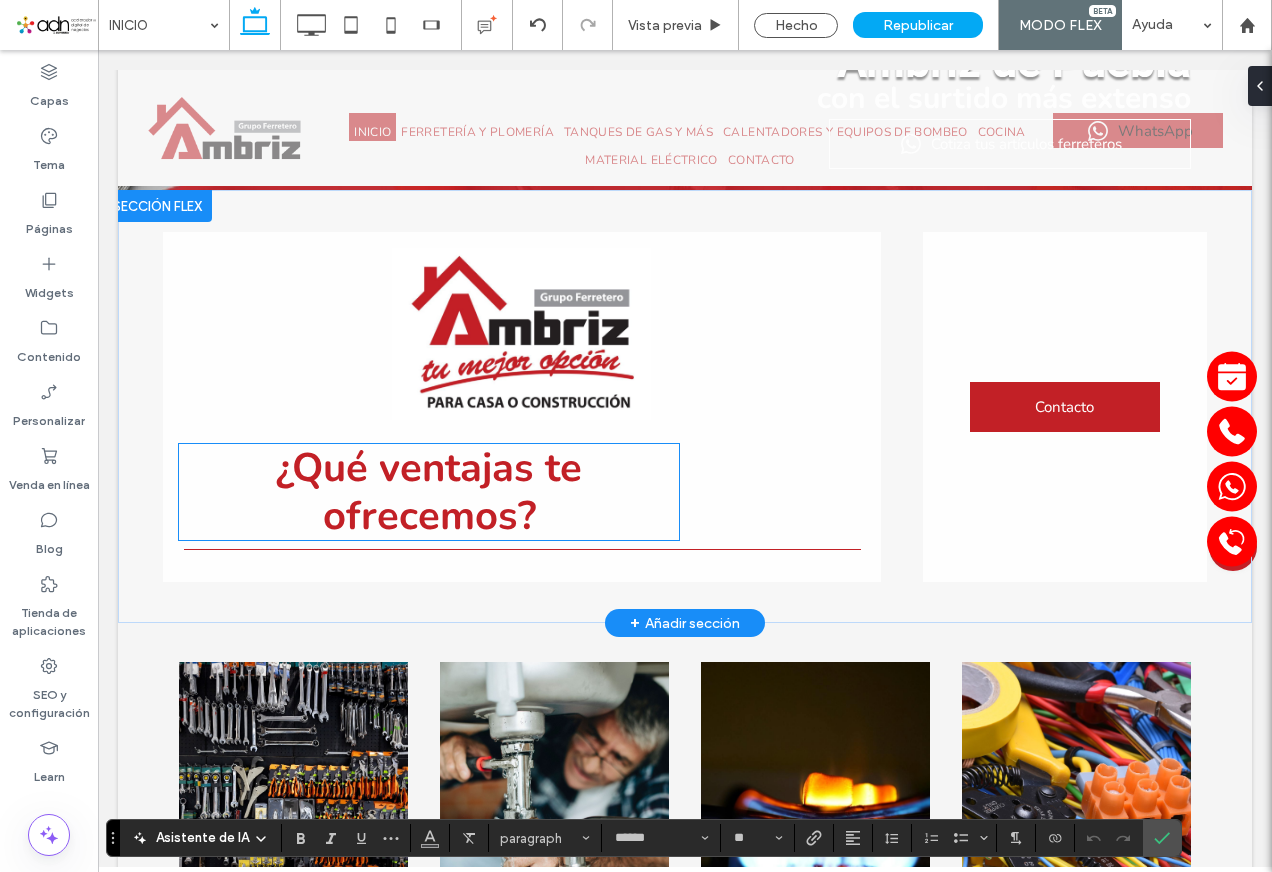 scroll, scrollTop: 384, scrollLeft: 0, axis: vertical 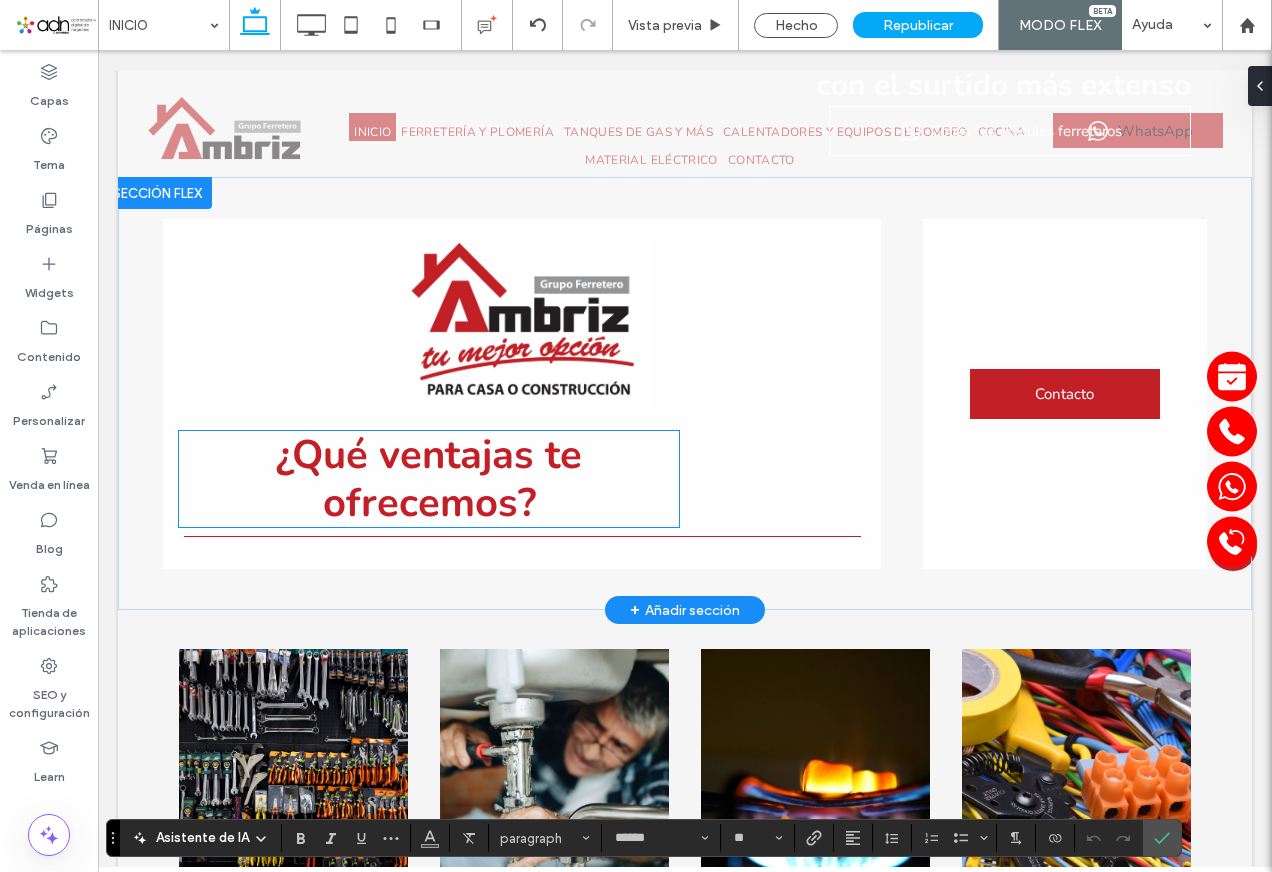 click on "¿Qué ventajas te ofrecemos?" at bounding box center [429, 479] 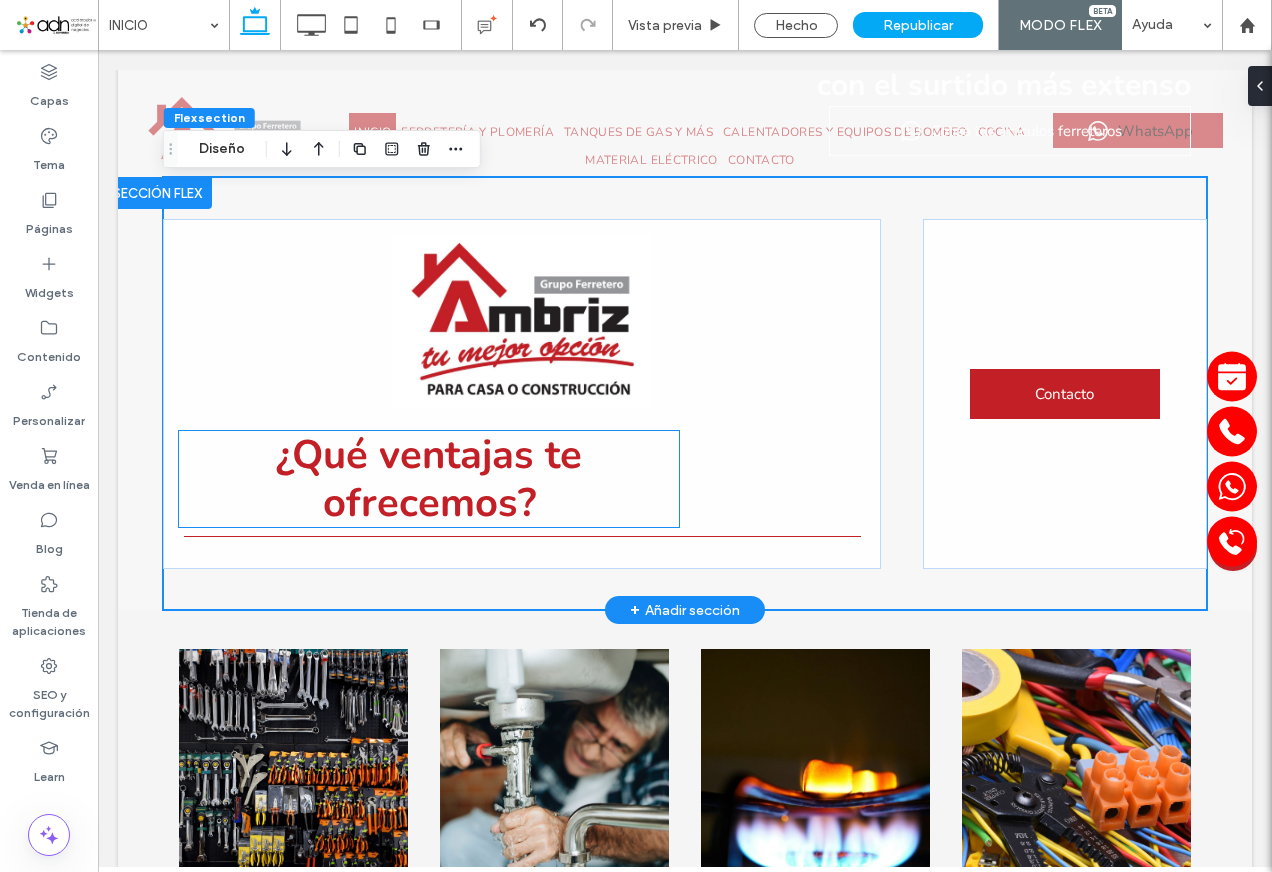 click on "¿Qué ventajas te ofrecemos?" at bounding box center (429, 479) 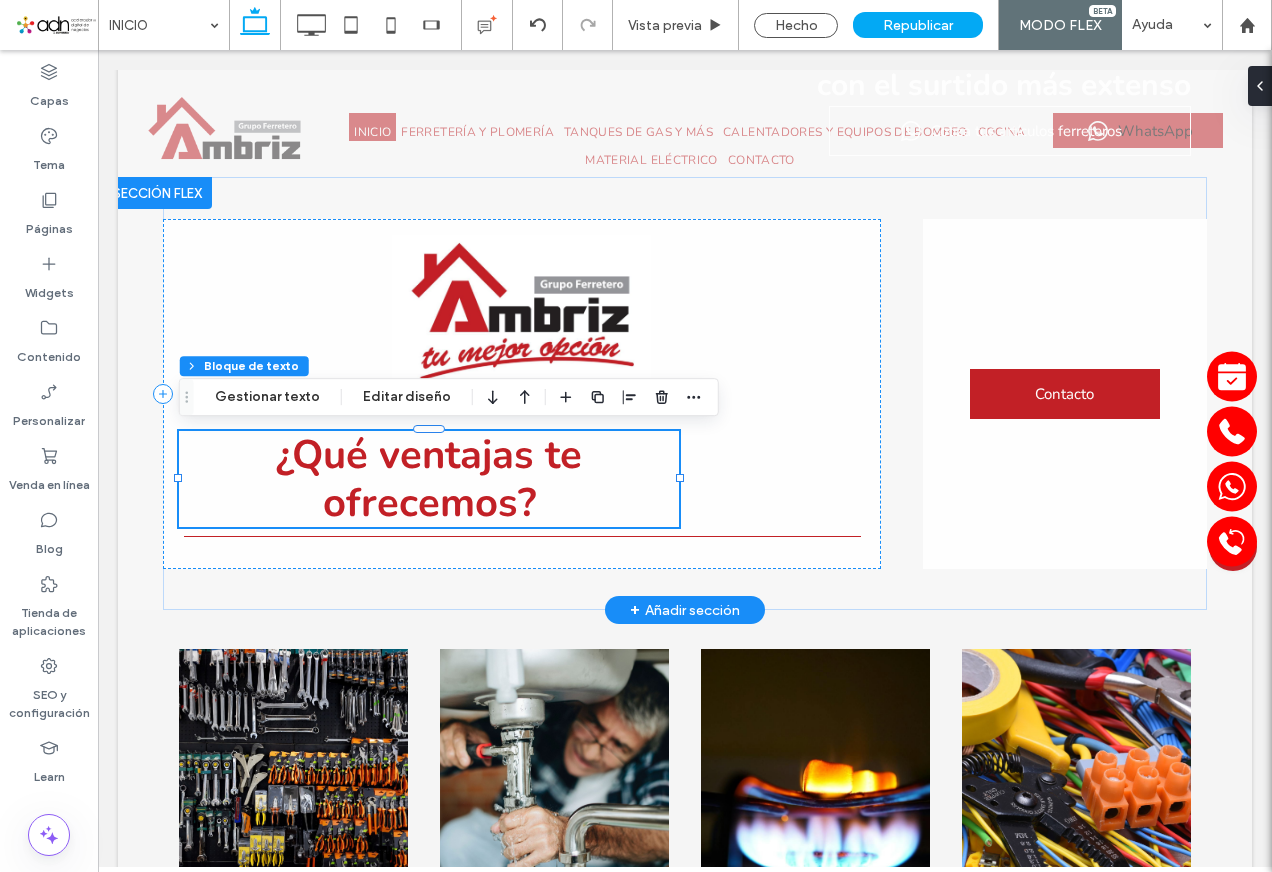 click on "¿Qué ventajas te ofrecemos?" at bounding box center [429, 479] 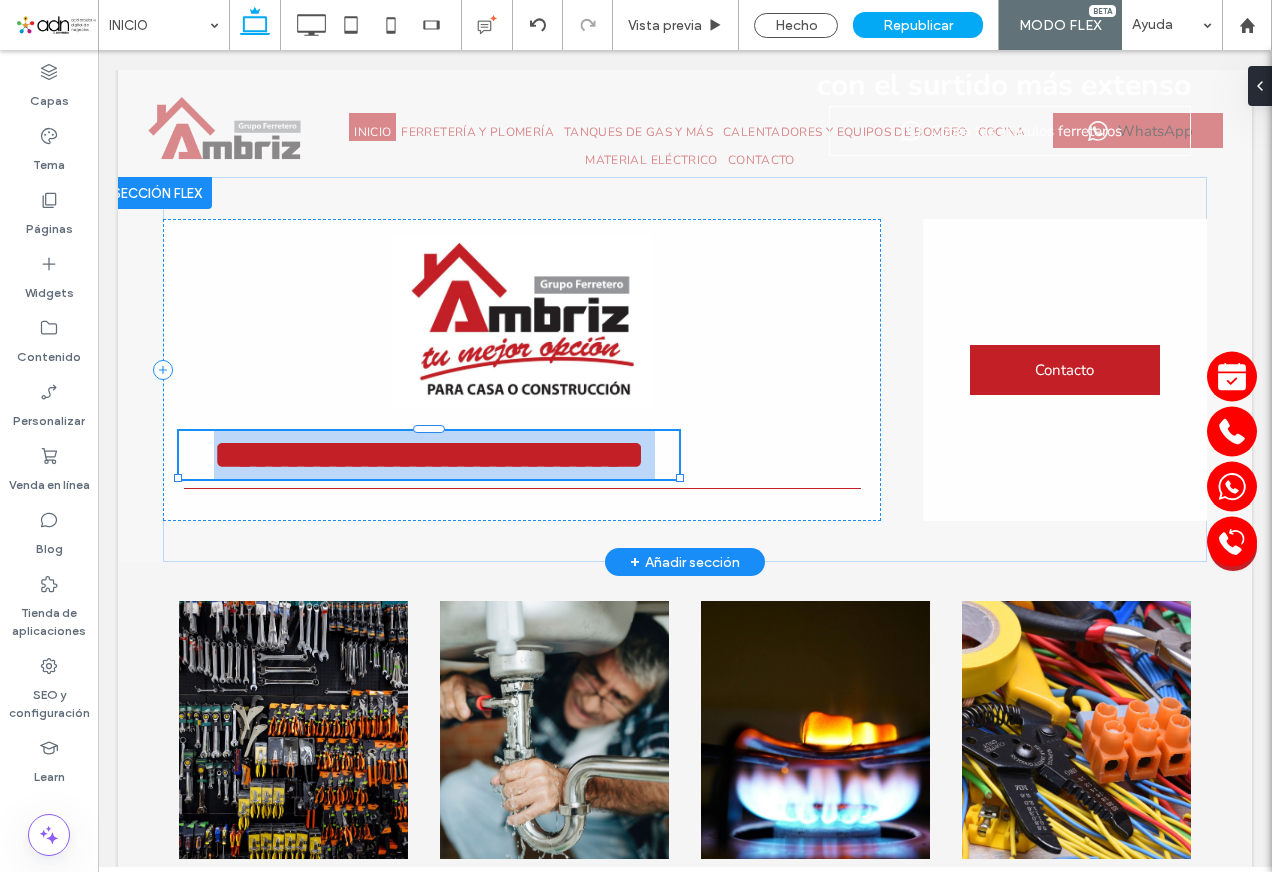 type on "******" 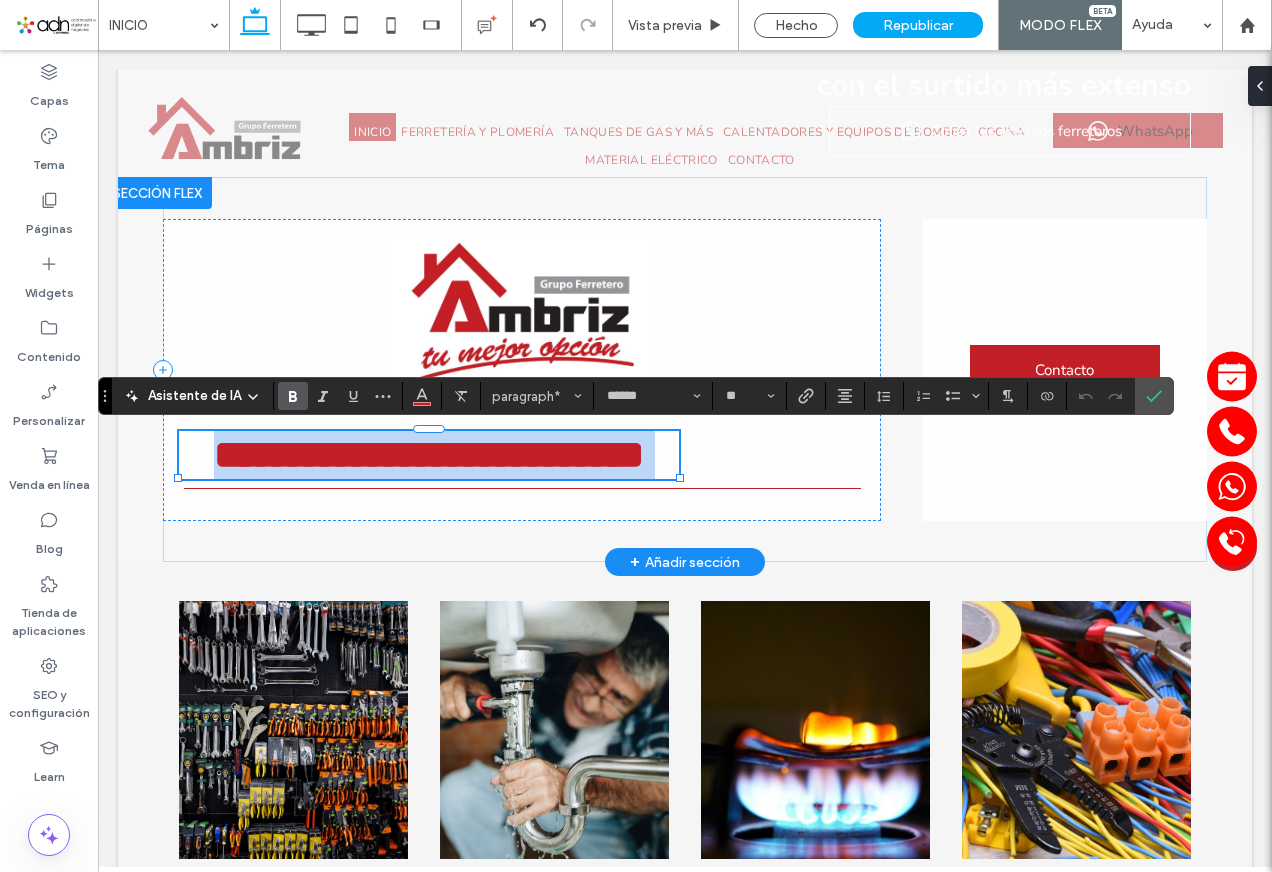 copy on "**********" 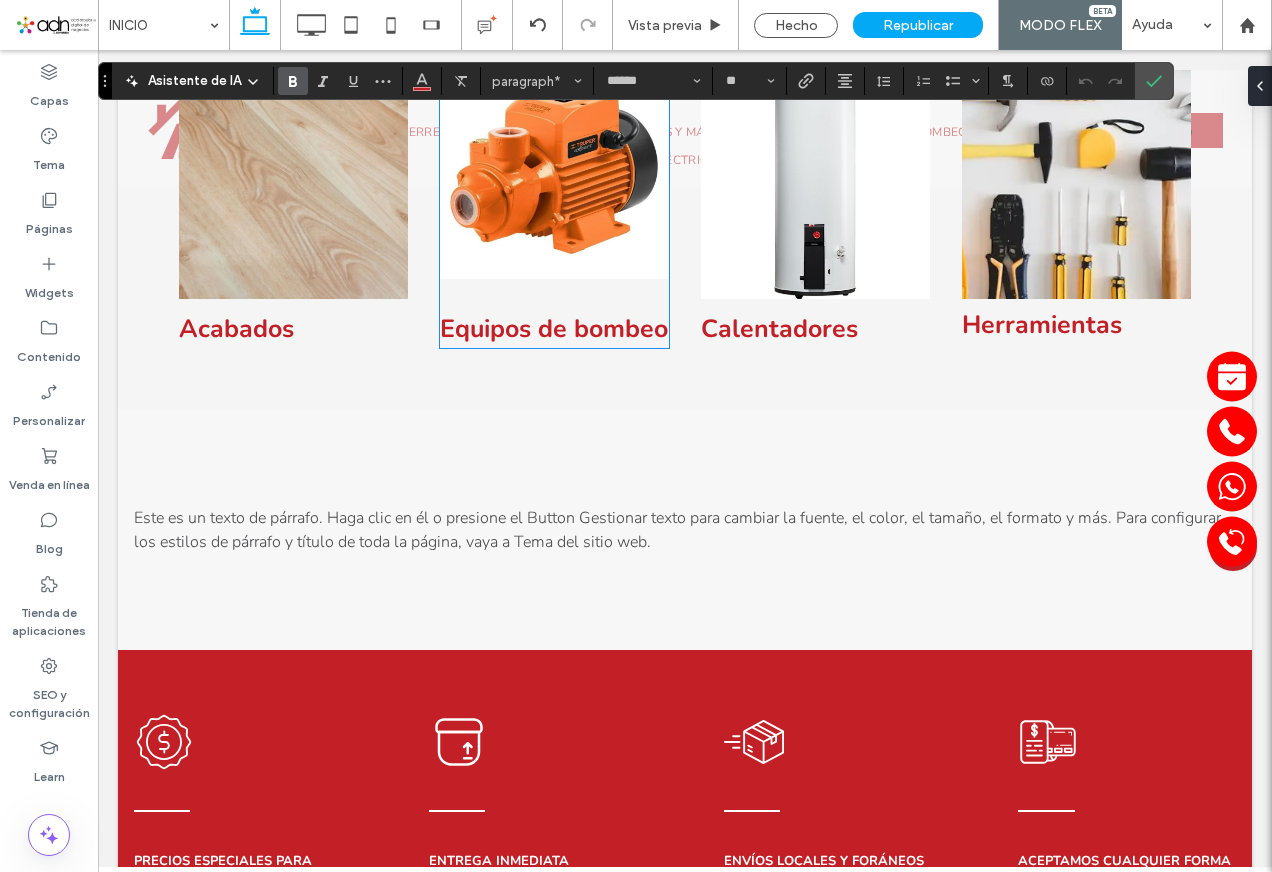 scroll, scrollTop: 1484, scrollLeft: 0, axis: vertical 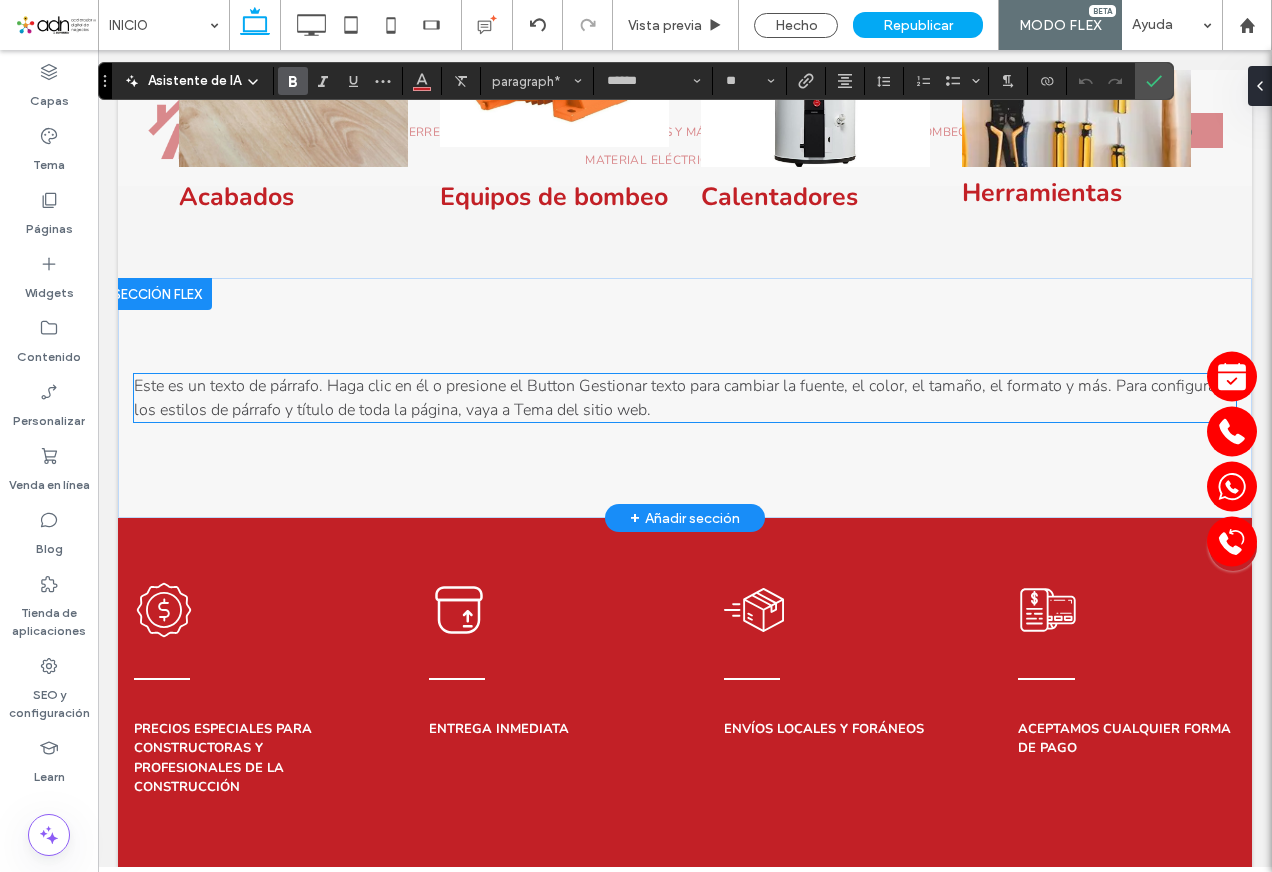click on "Este es un texto de párrafo. Haga clic en él o presione el Button Gestionar texto para cambiar la fuente, el color, el tamaño, el formato y más. Para configurar los estilos de párrafo y título de toda la página, vaya a Tema del sitio web." at bounding box center (677, 398) 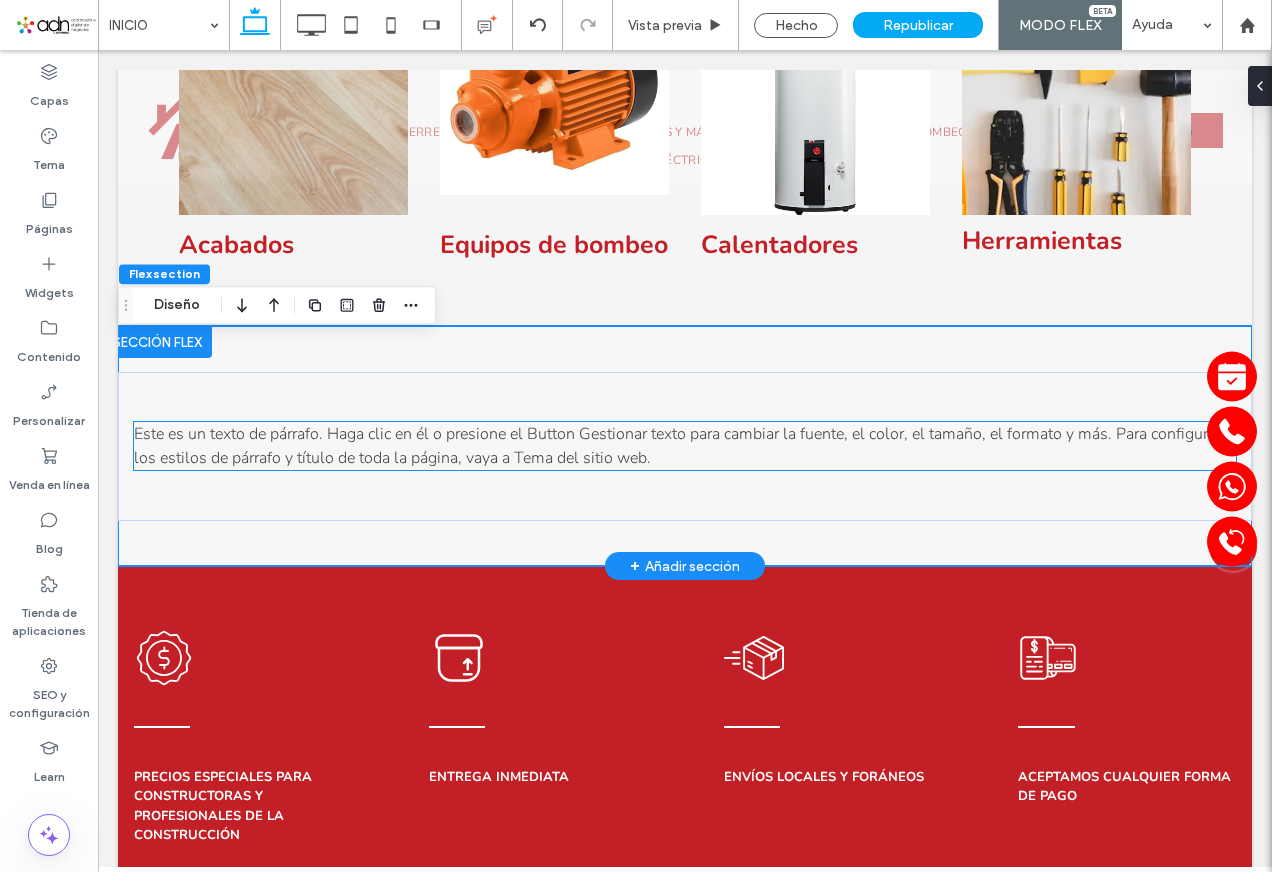 click on "Este es un texto de párrafo. Haga clic en él o presione el Button Gestionar texto para cambiar la fuente, el color, el tamaño, el formato y más. Para configurar los estilos de párrafo y título de toda la página, vaya a Tema del sitio web." at bounding box center [677, 446] 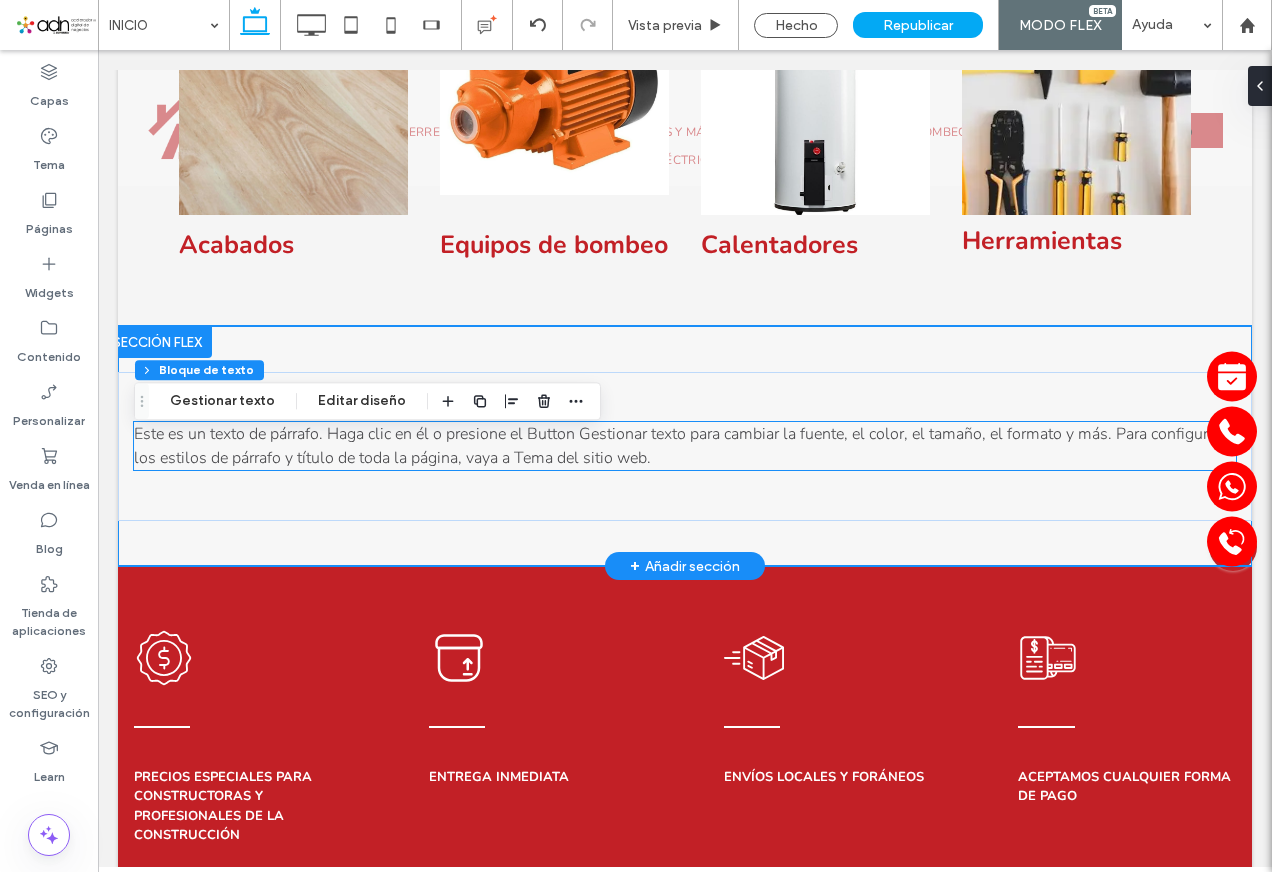 click on "Este es un texto de párrafo. Haga clic en él o presione el Button Gestionar texto para cambiar la fuente, el color, el tamaño, el formato y más. Para configurar los estilos de párrafo y título de toda la página, vaya a Tema del sitio web." at bounding box center (685, 446) 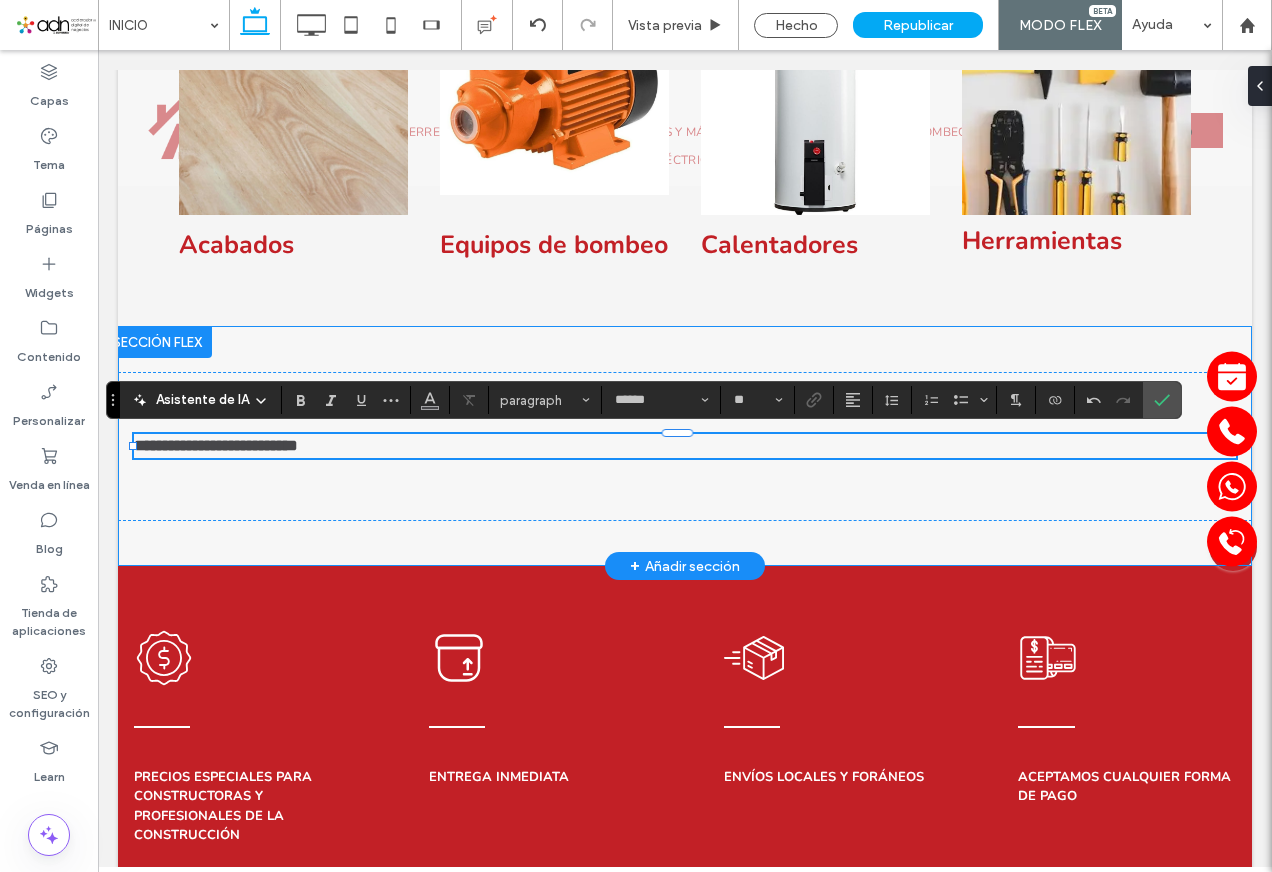 click on "**********" at bounding box center [685, 446] 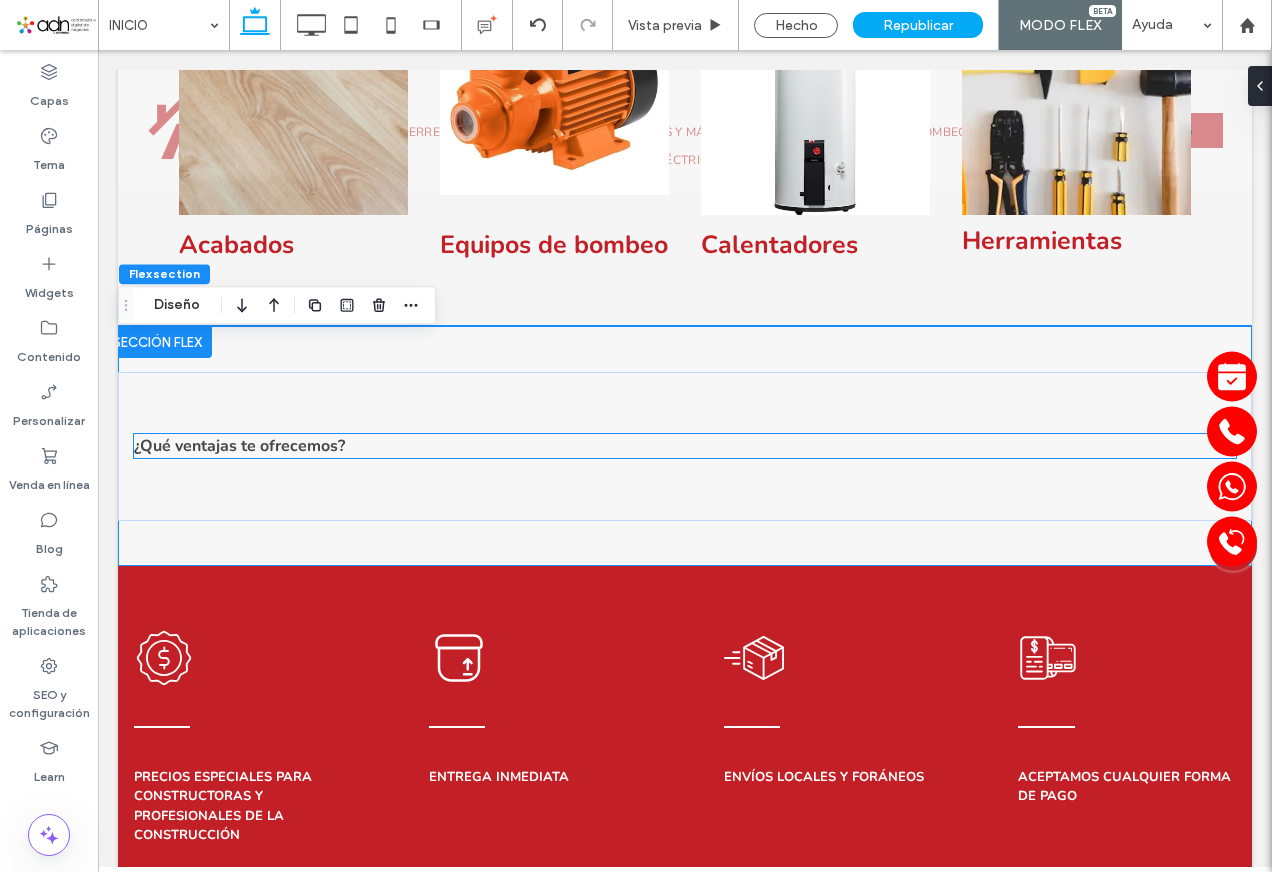 click on "¿Qué ventajas te ofrecemos?" at bounding box center [239, 446] 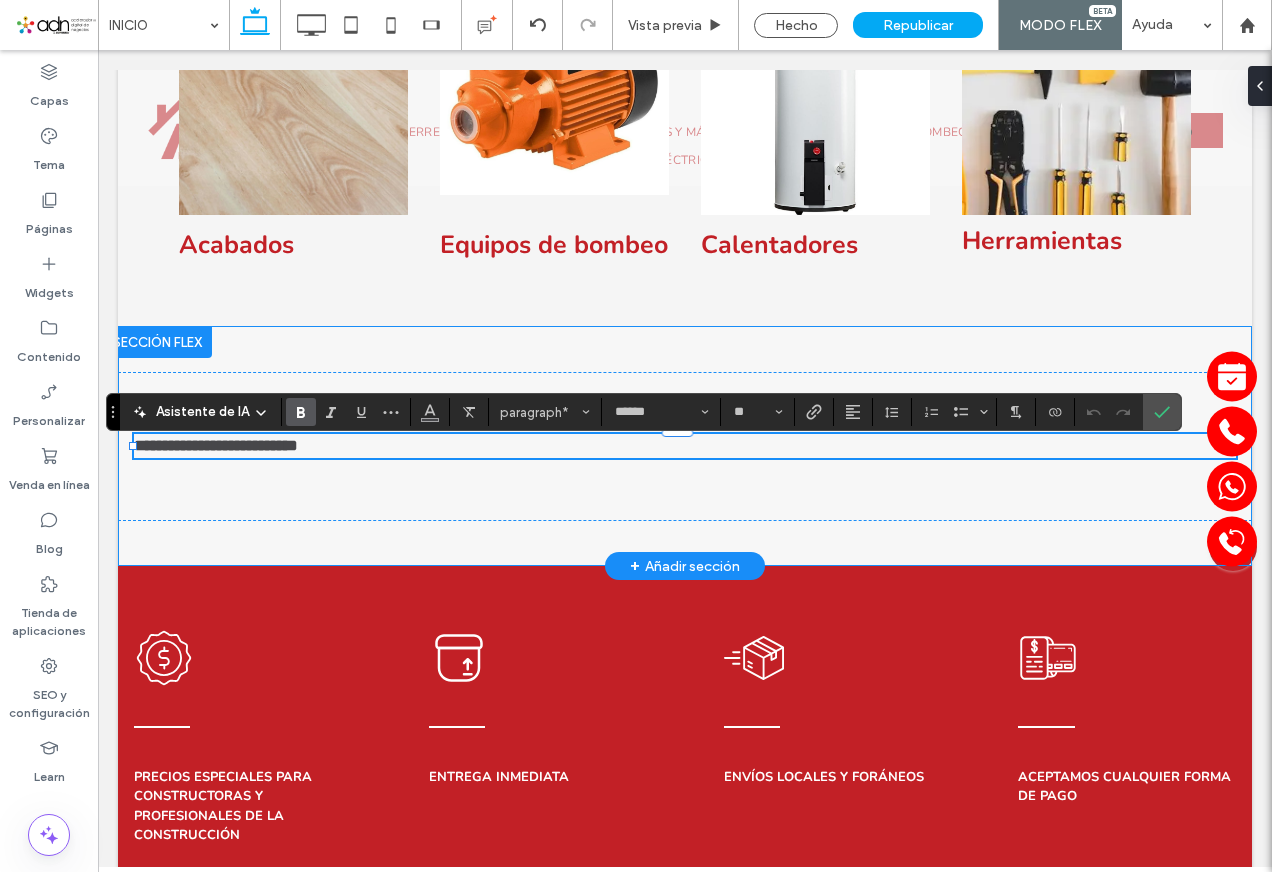 click on "**********" at bounding box center (685, 446) 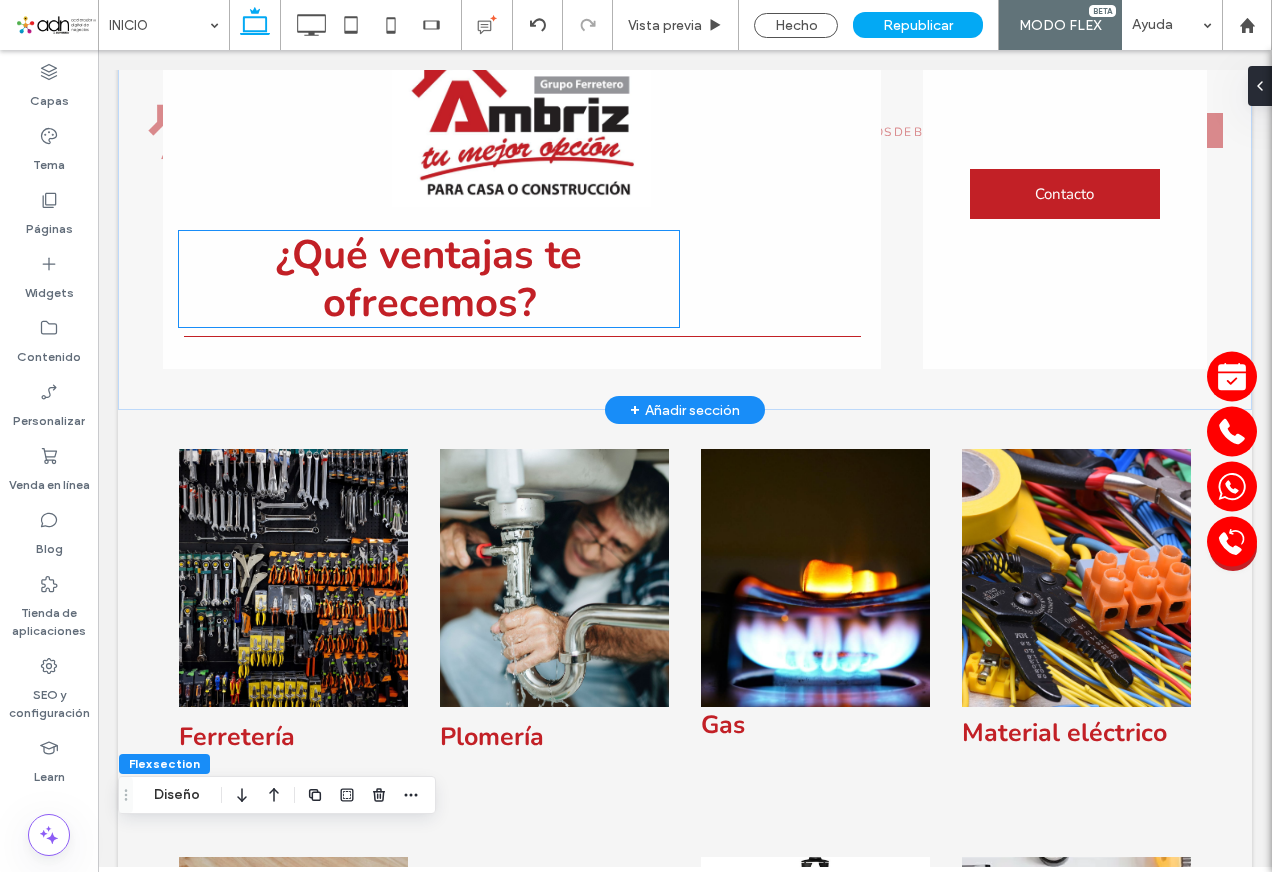 click on "¿Qué ventajas te ofrecemos?" at bounding box center [429, 279] 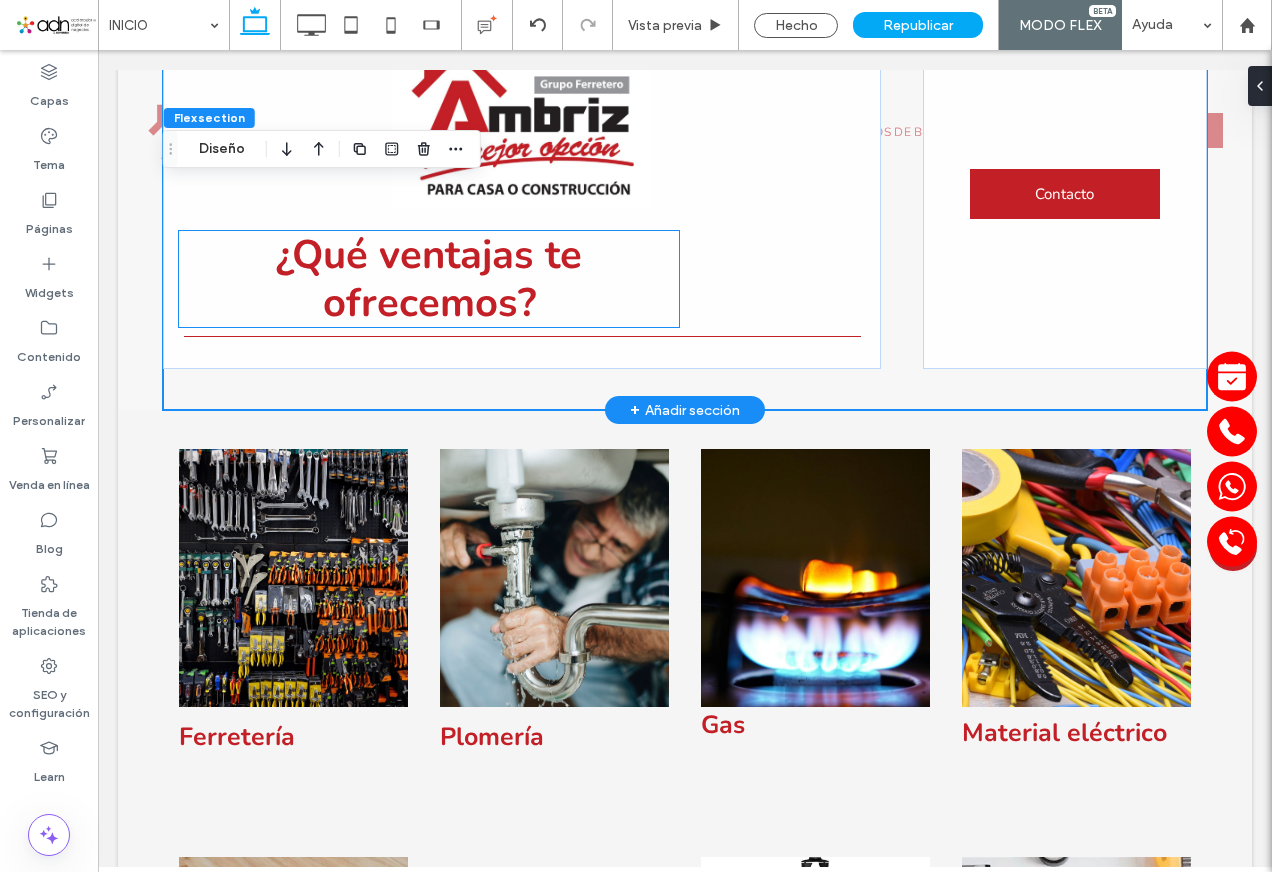scroll, scrollTop: 511, scrollLeft: 0, axis: vertical 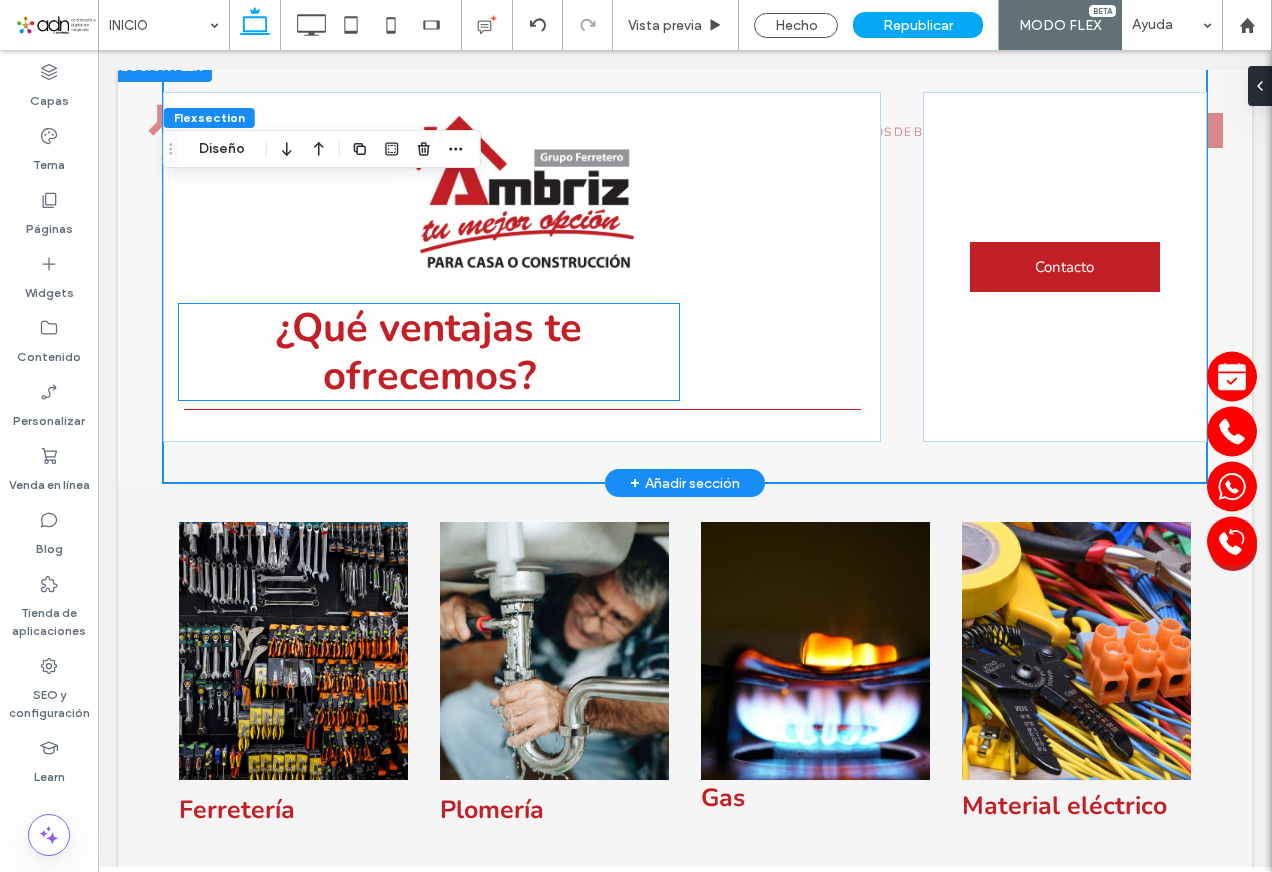 click on "¿Qué ventajas te ofrecemos?" at bounding box center (429, 352) 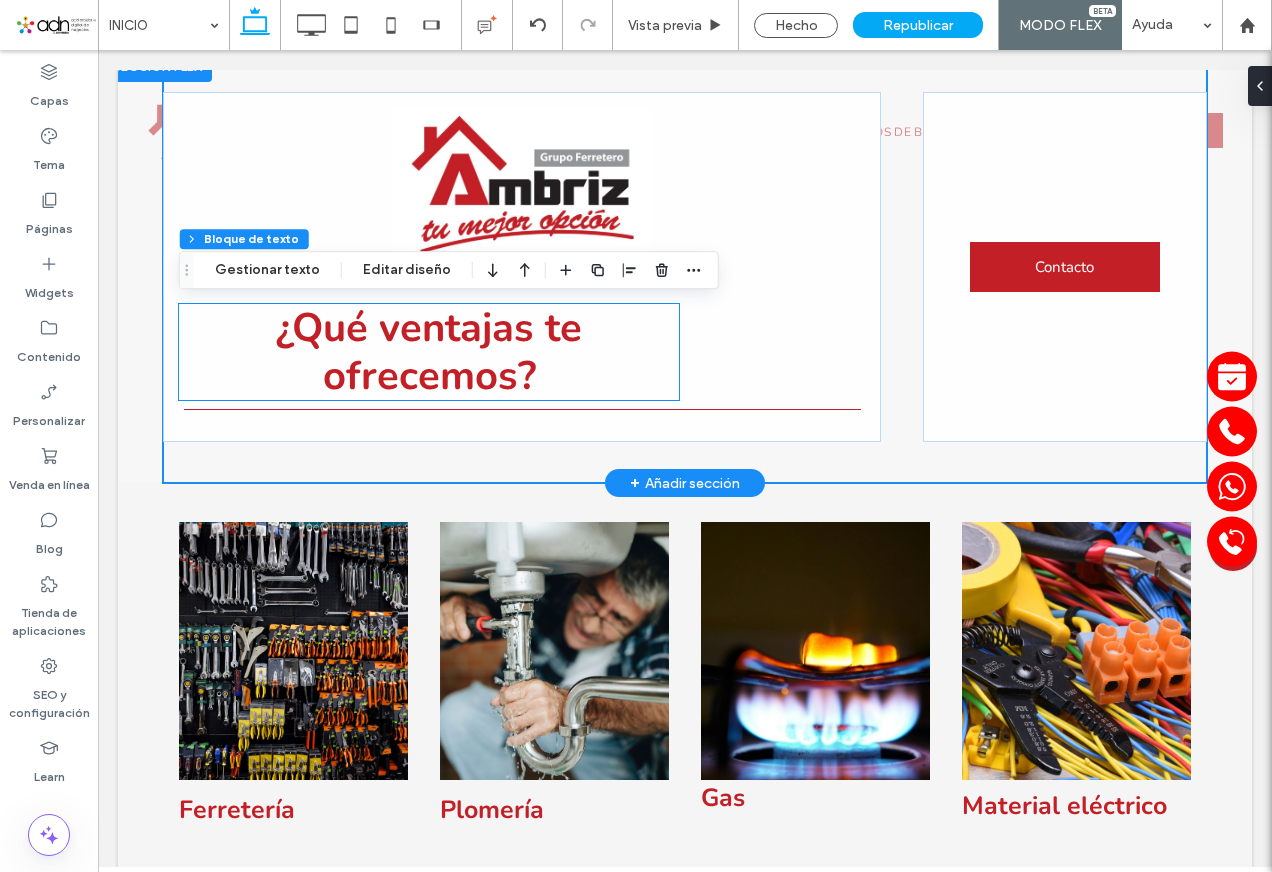 click on "¿Qué ventajas te ofrecemos?" at bounding box center (429, 352) 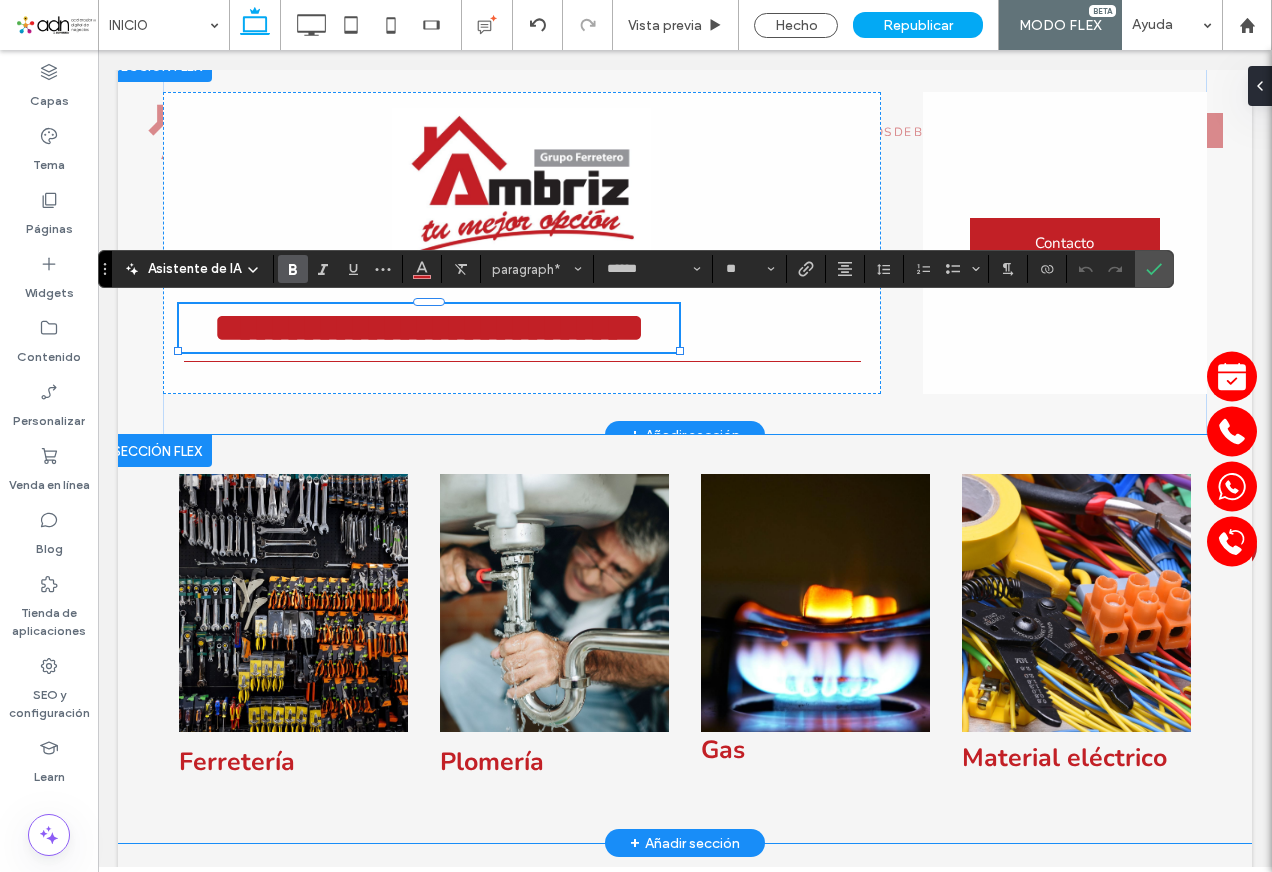click on "Ferretería
Plomería
Gas
Material eléctrico" at bounding box center [685, 639] 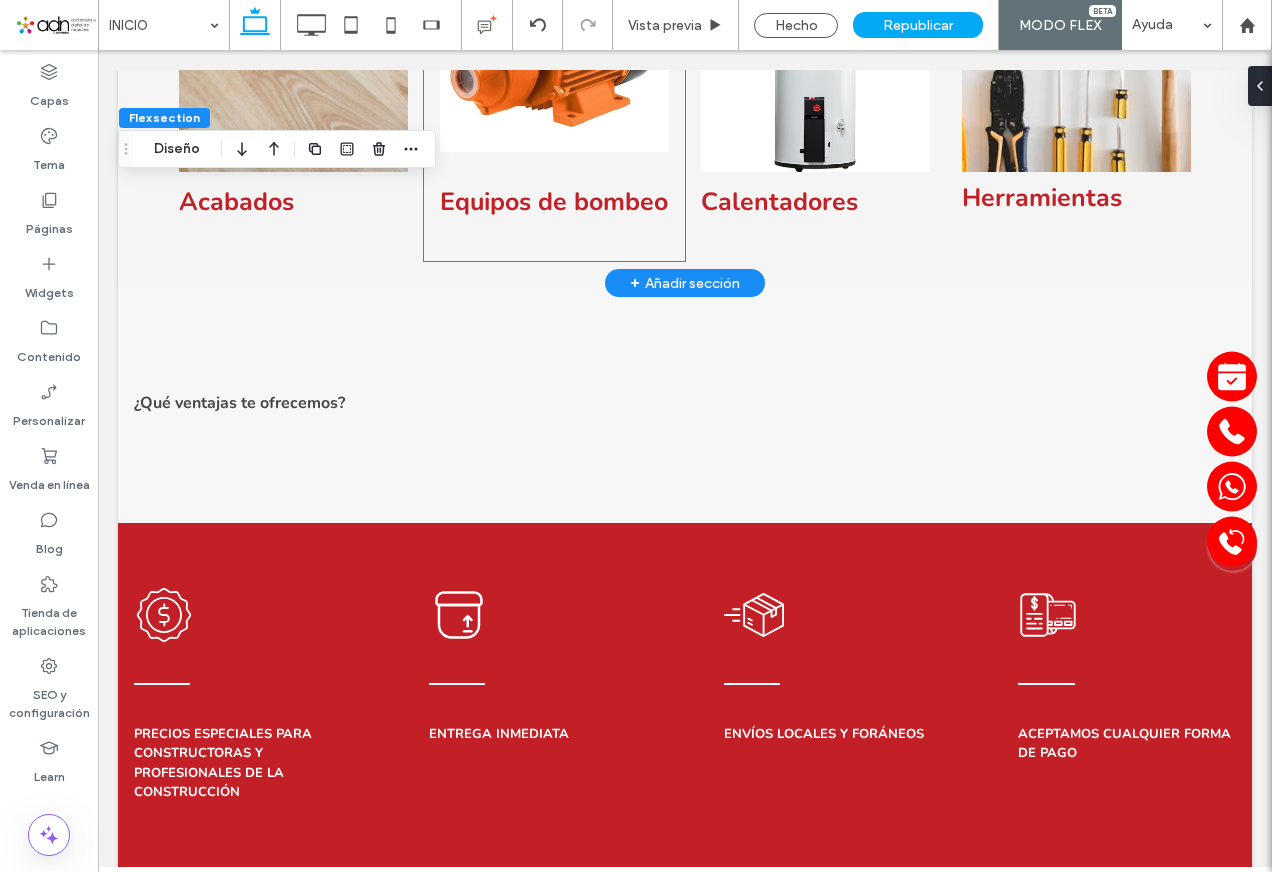 scroll, scrollTop: 1534, scrollLeft: 0, axis: vertical 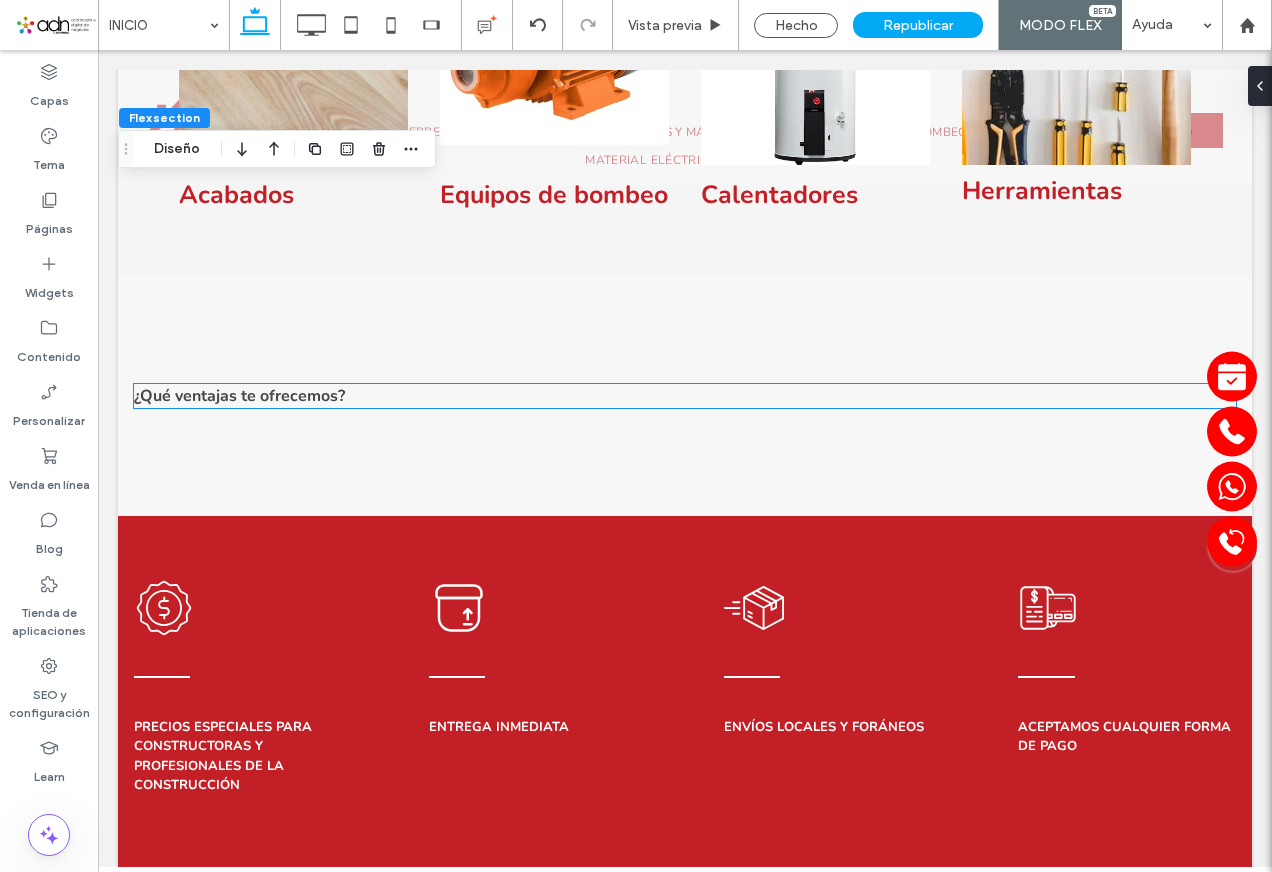 click on "¿Qué ventajas te ofrecemos?" at bounding box center (239, 396) 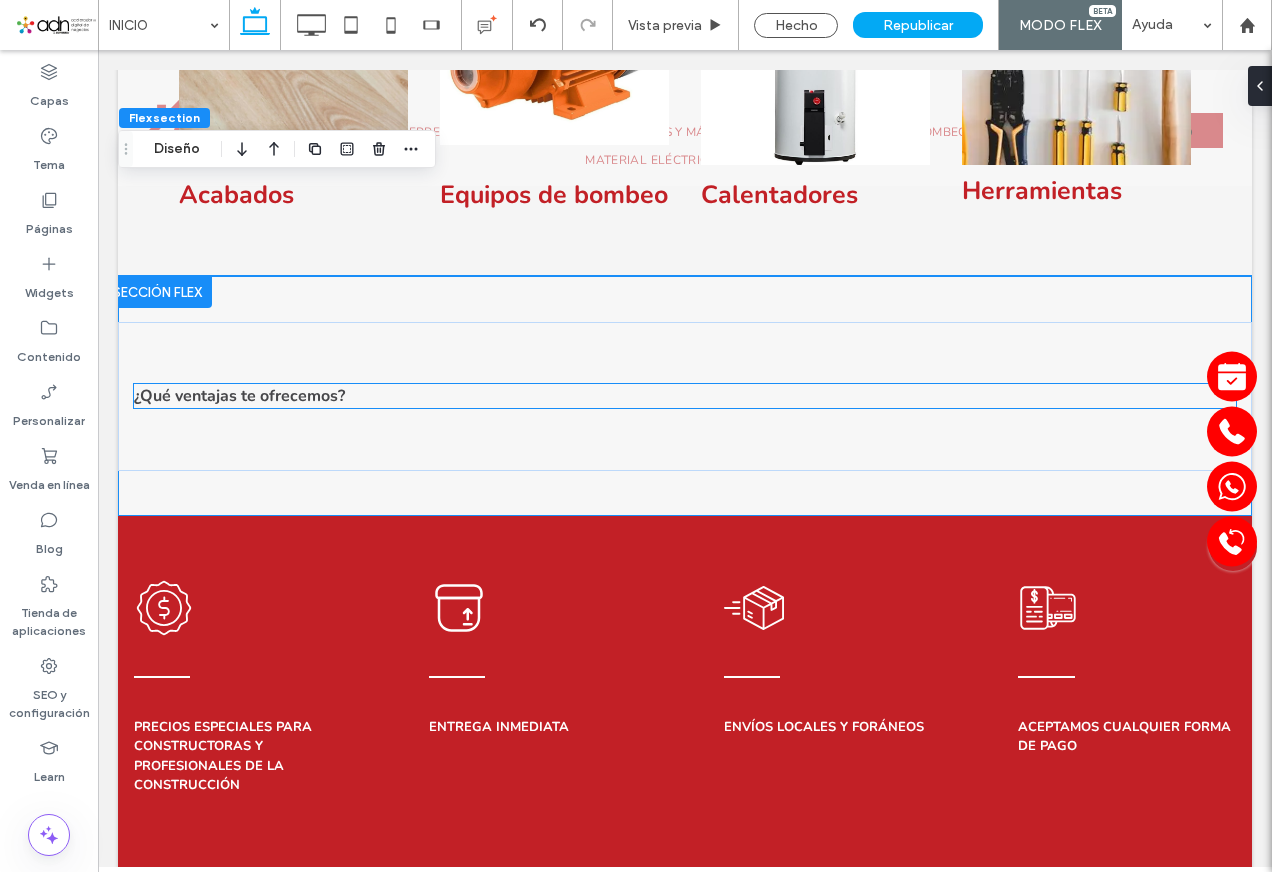 click on "¿Qué ventajas te ofrecemos?" at bounding box center [239, 396] 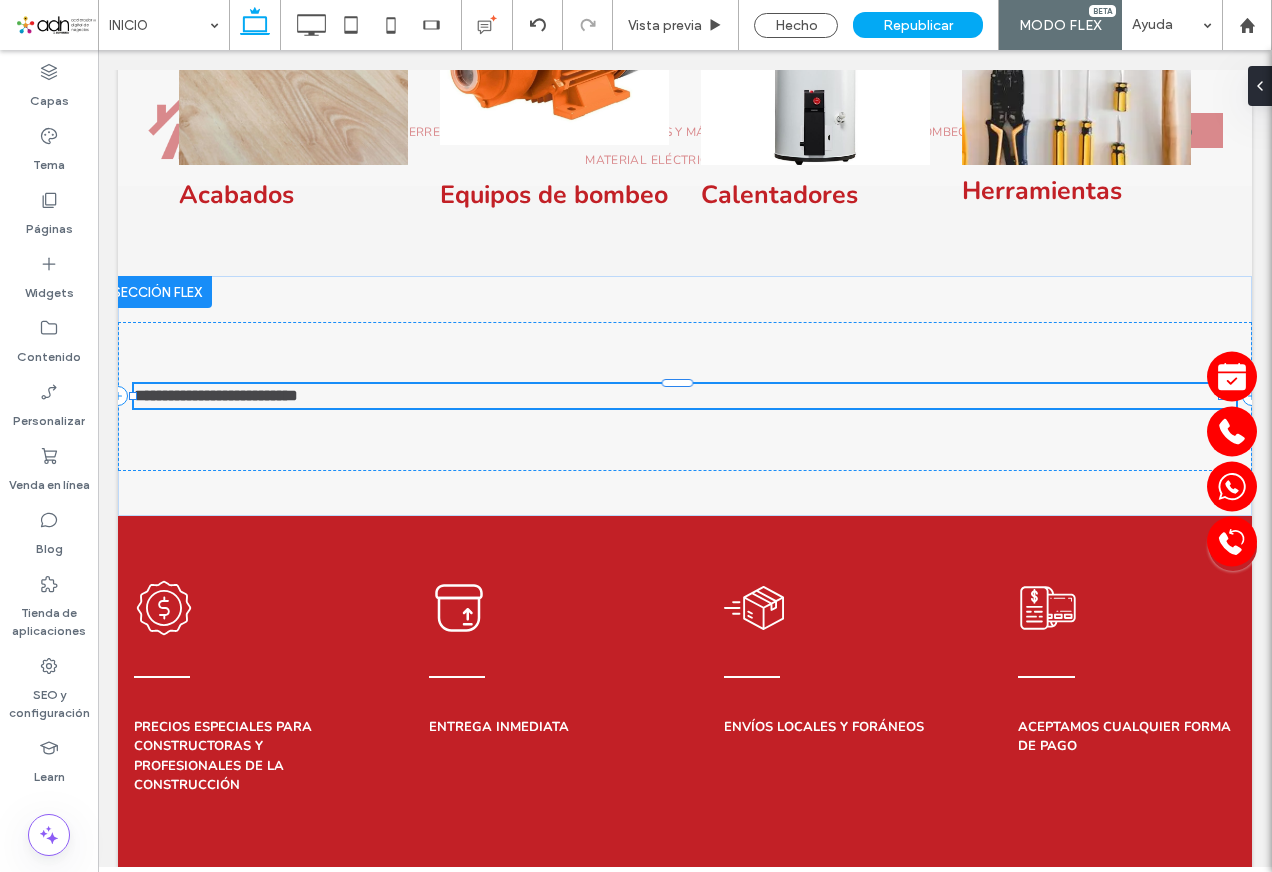 type on "******" 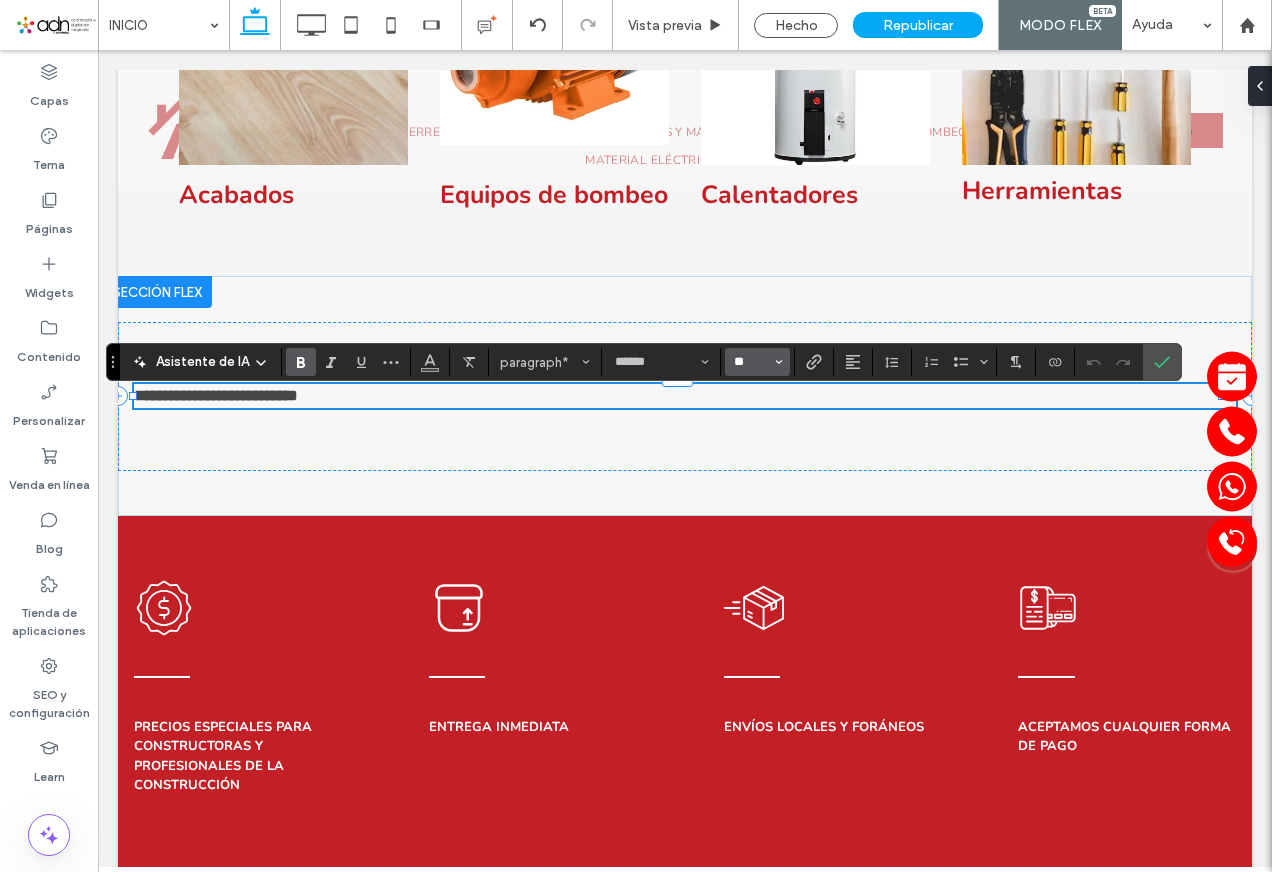drag, startPoint x: 738, startPoint y: 363, endPoint x: 752, endPoint y: 363, distance: 14 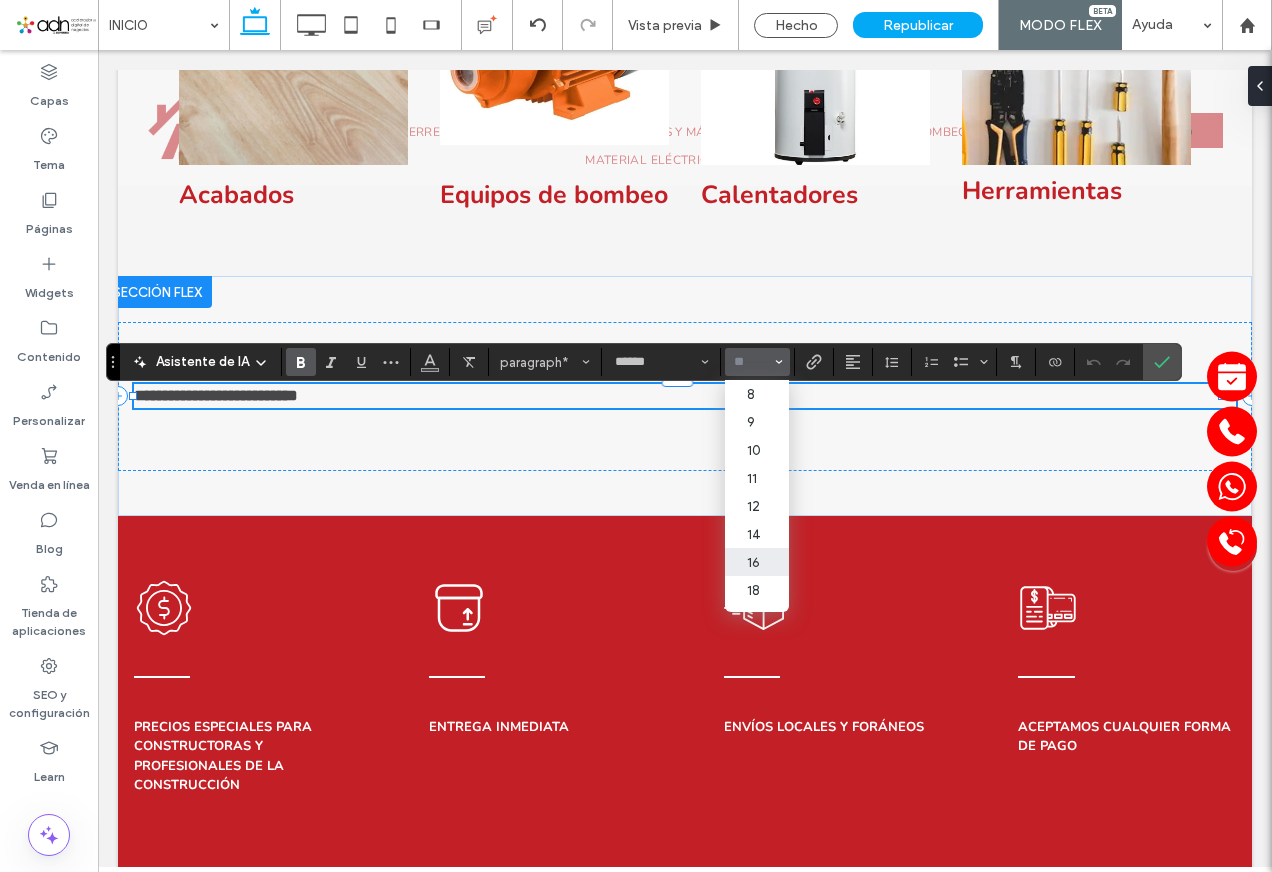 drag, startPoint x: 751, startPoint y: 363, endPoint x: 721, endPoint y: 367, distance: 30.265491 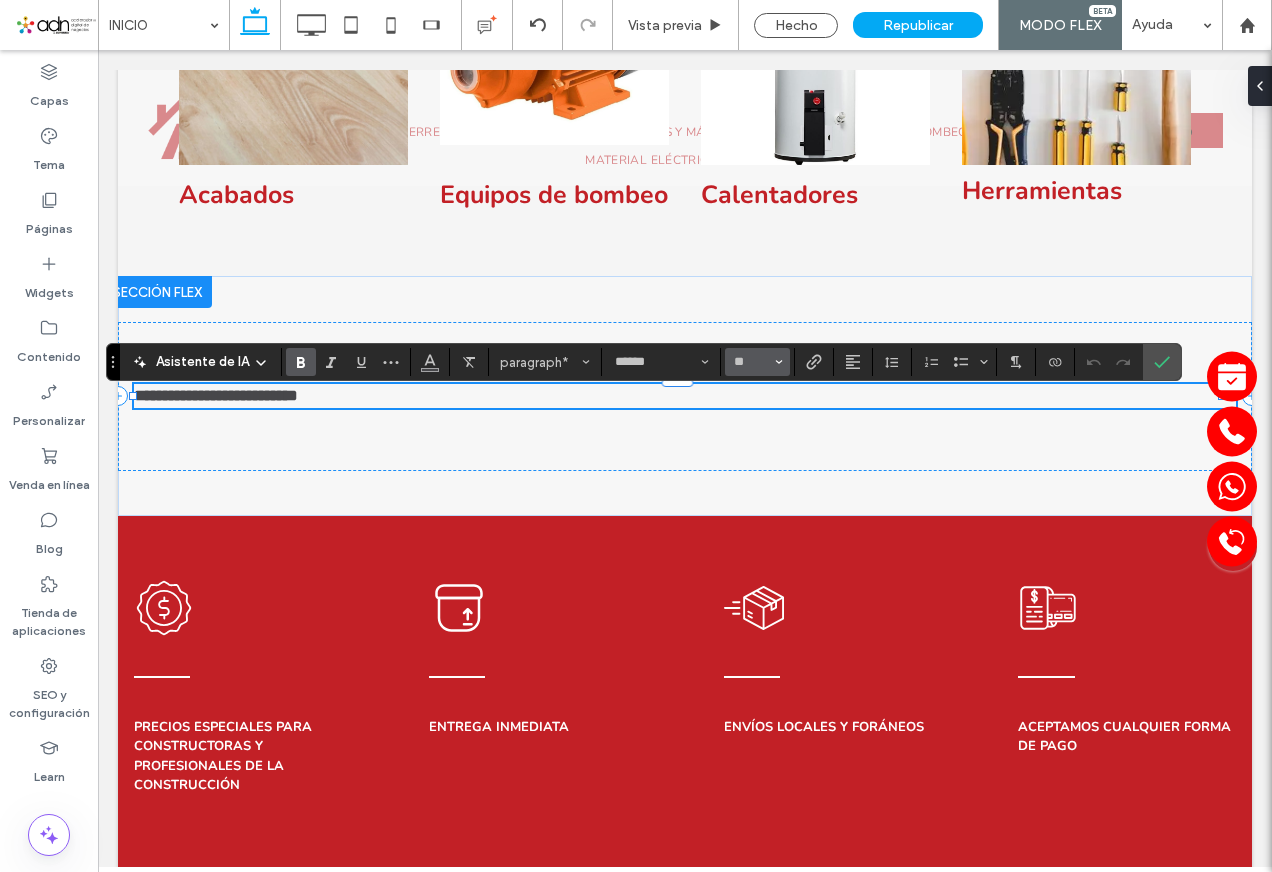 type on "**" 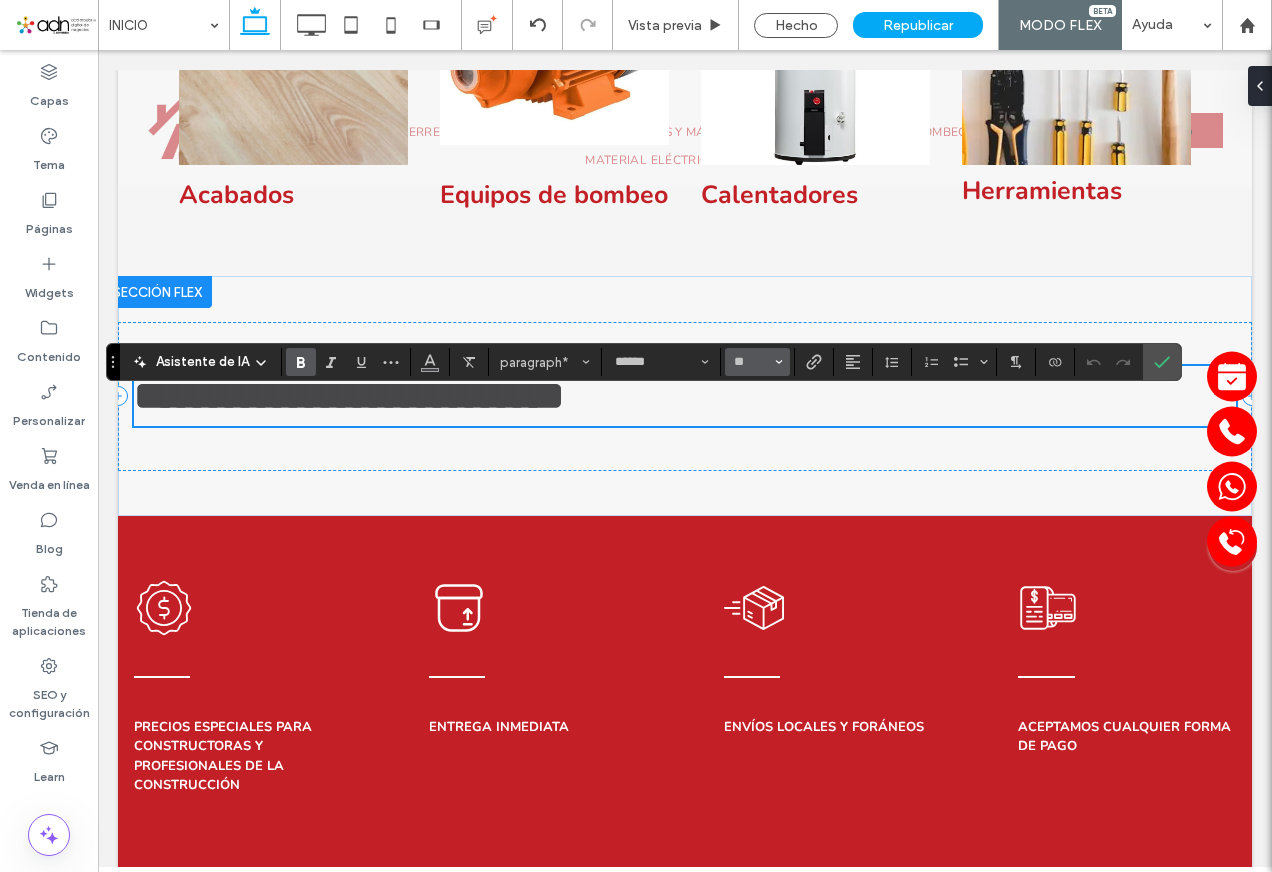 scroll, scrollTop: 1516, scrollLeft: 0, axis: vertical 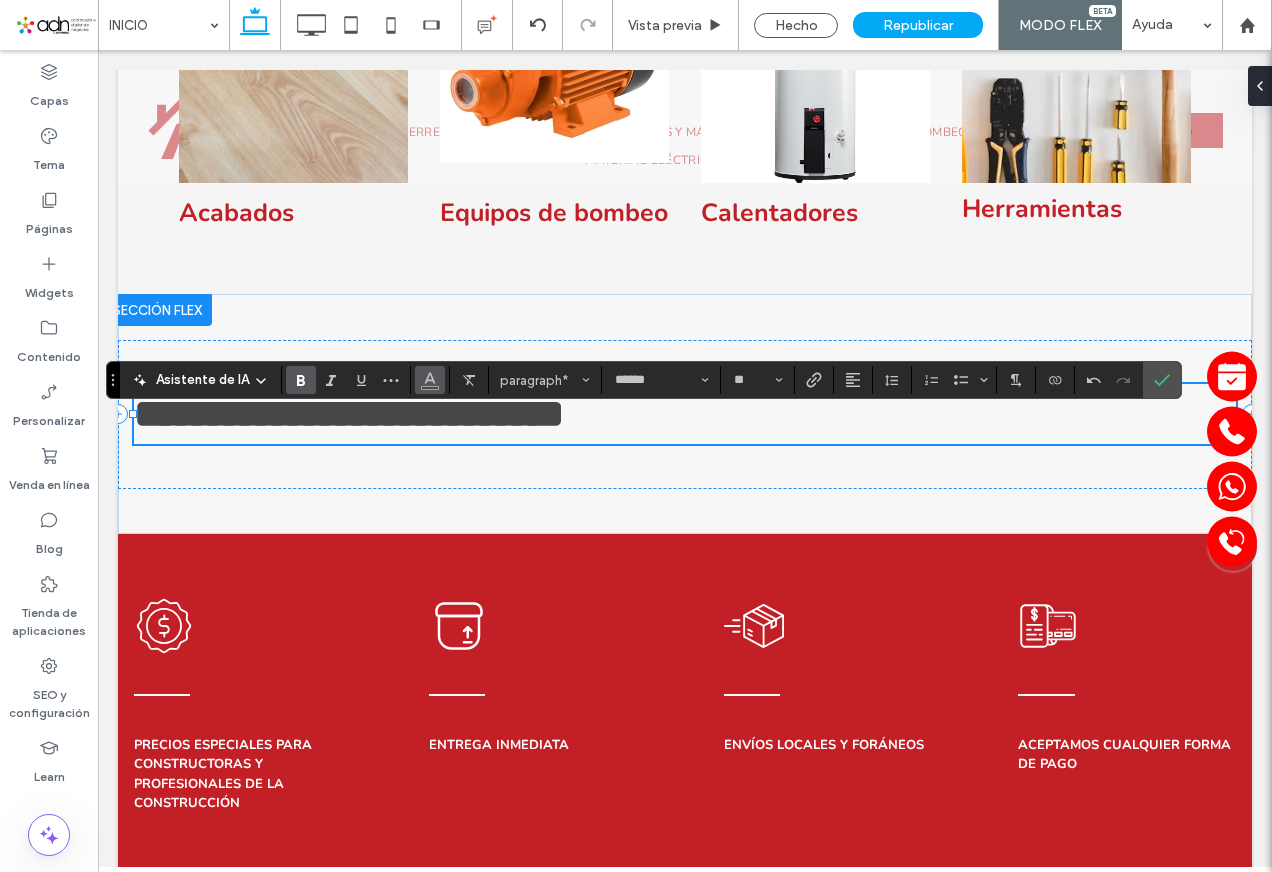 click at bounding box center [430, 380] 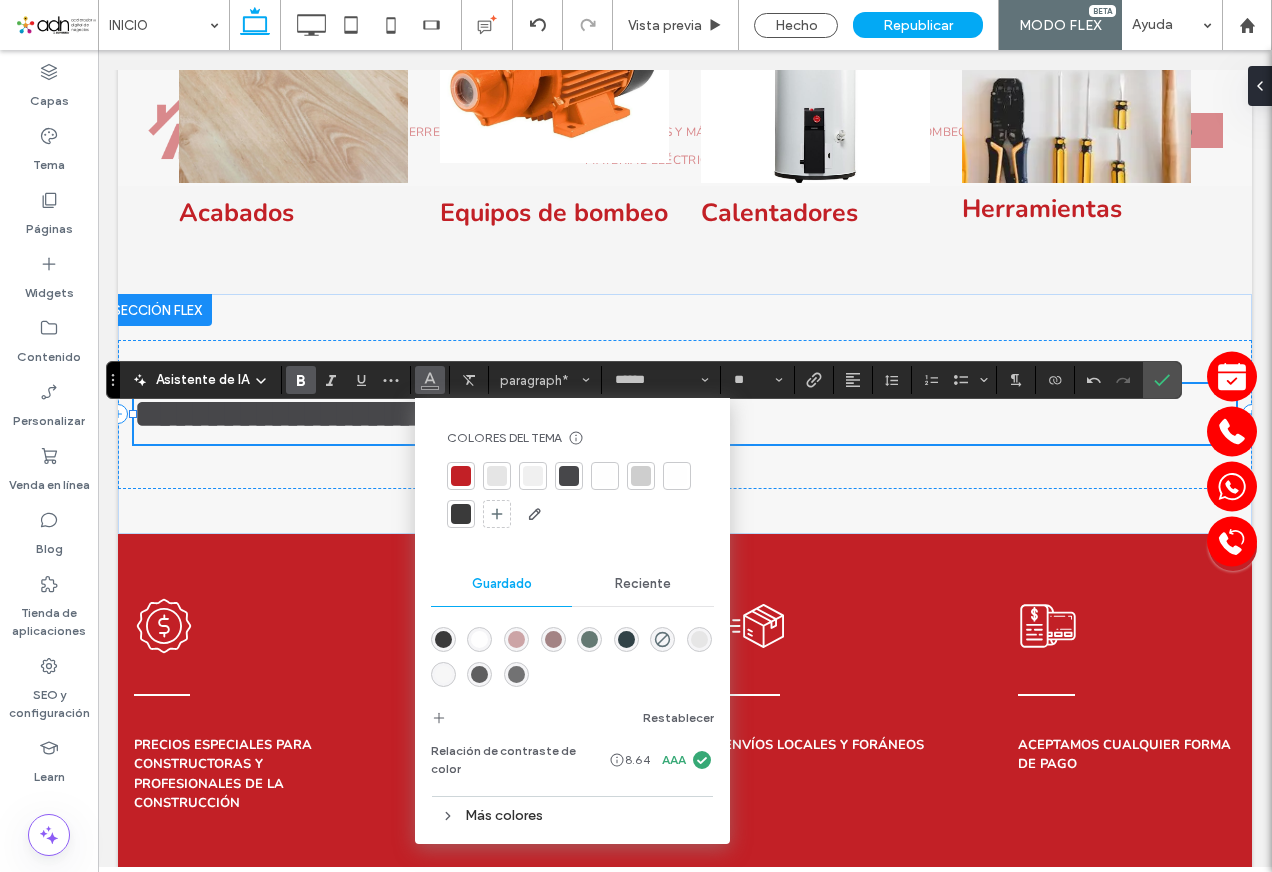 click at bounding box center (461, 476) 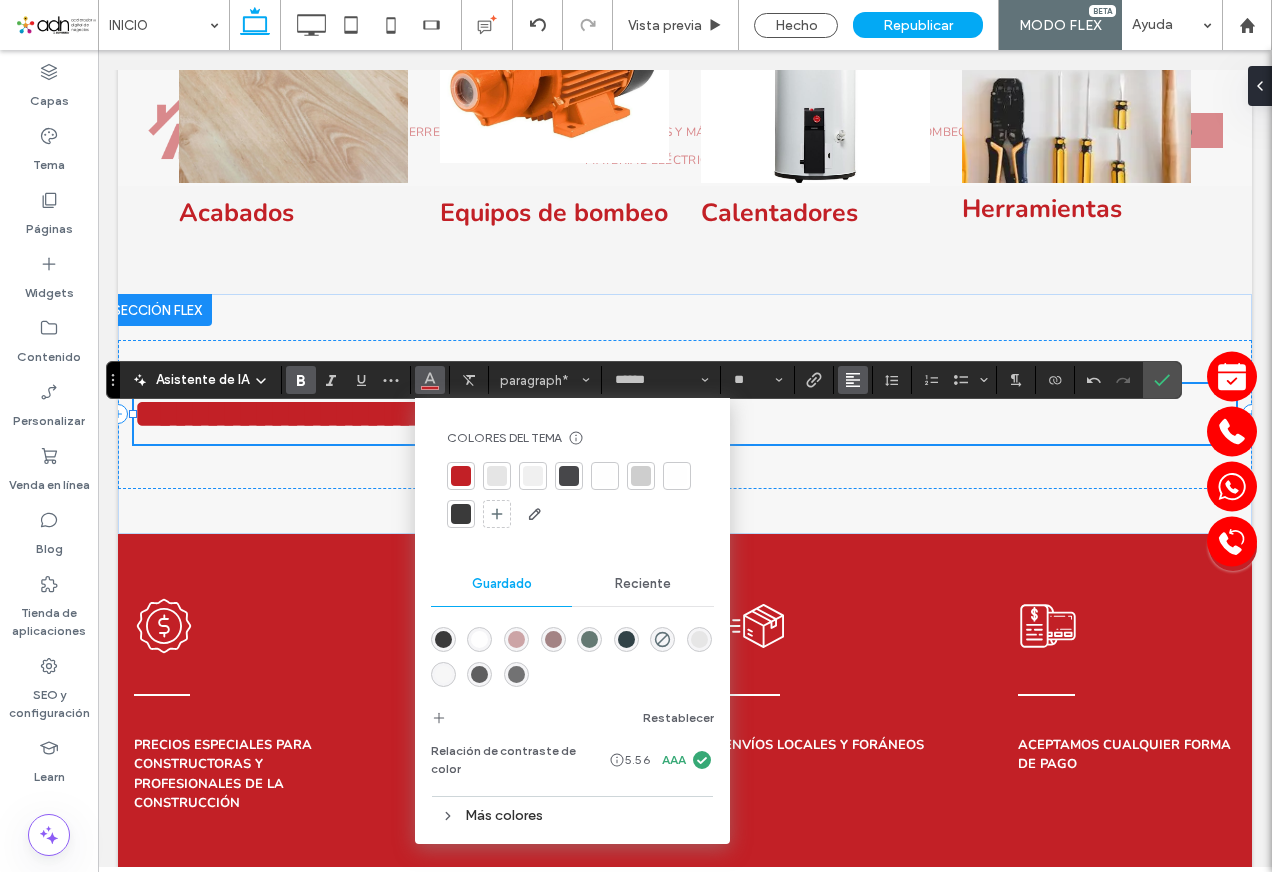 click 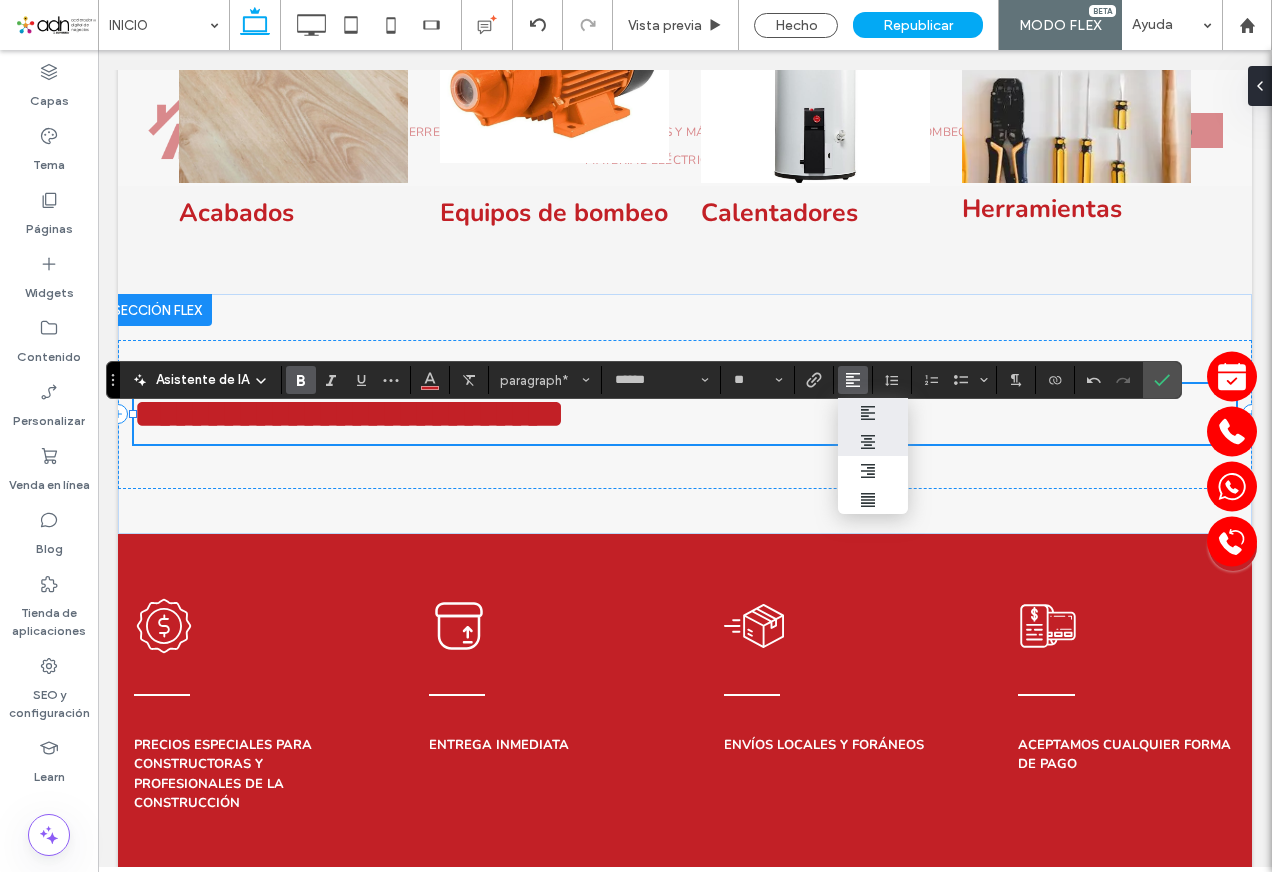 drag, startPoint x: 856, startPoint y: 438, endPoint x: 760, endPoint y: 388, distance: 108.24047 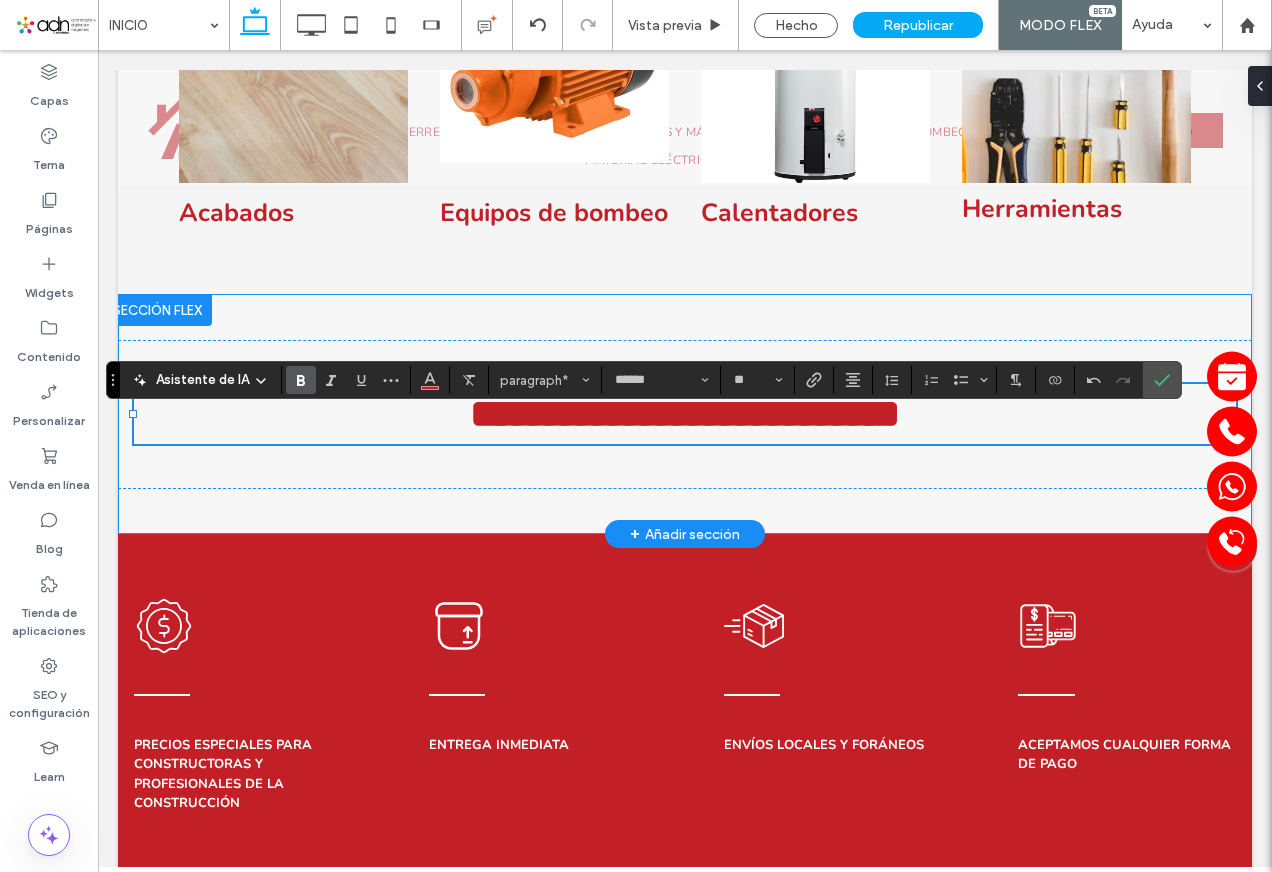 click on "**********" at bounding box center [685, 414] 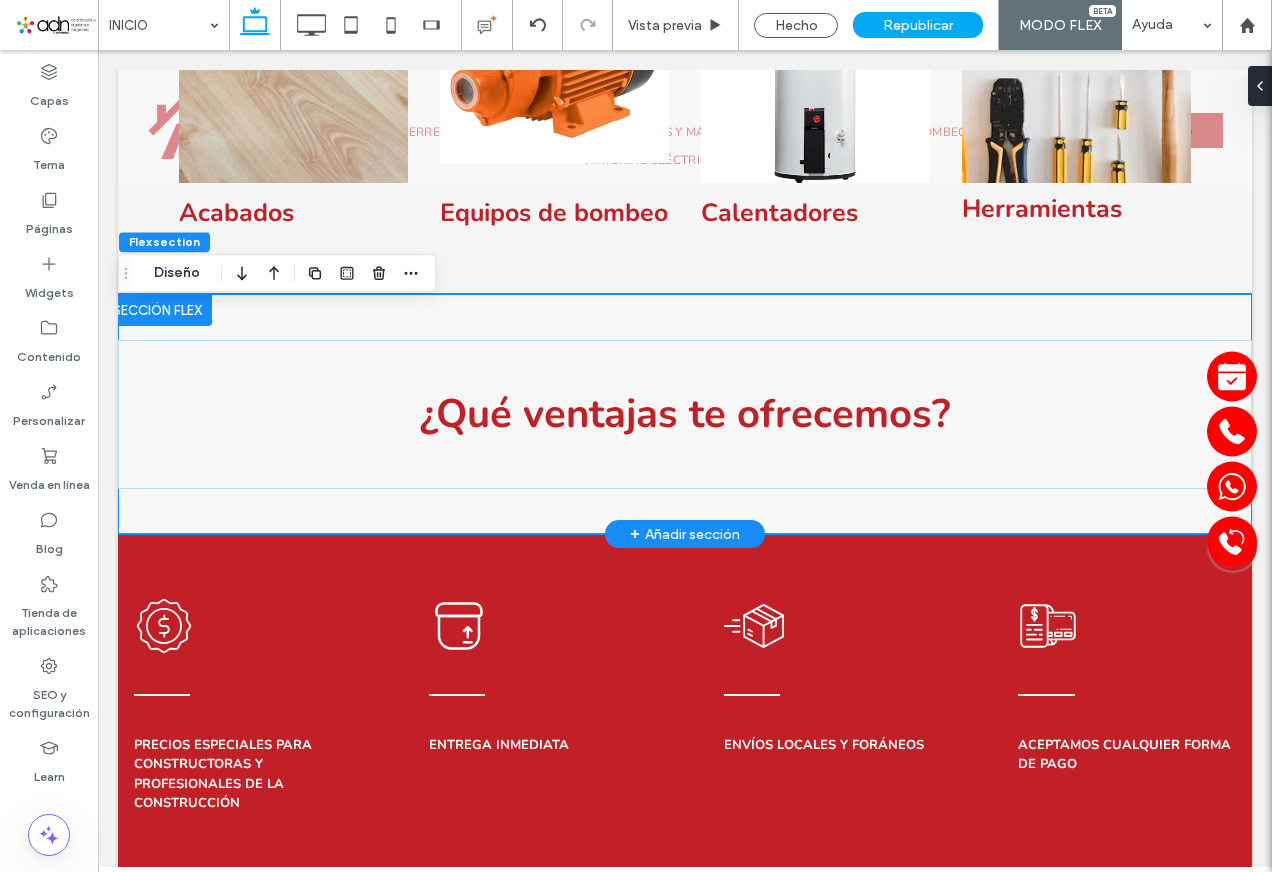 click on "¿Qué ventajas te ofrecemos?" at bounding box center [685, 414] 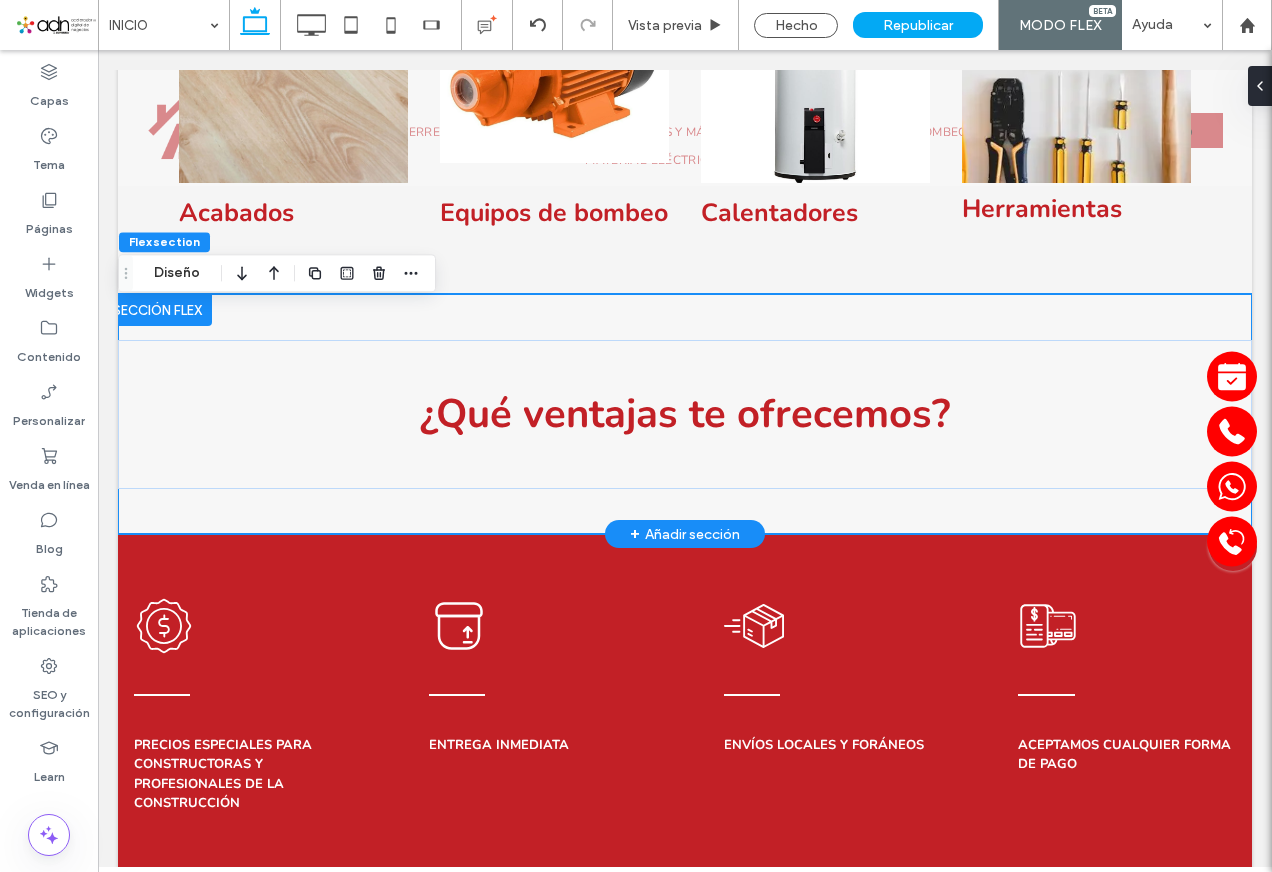 click on "¿Qué ventajas te ofrecemos?" at bounding box center [685, 414] 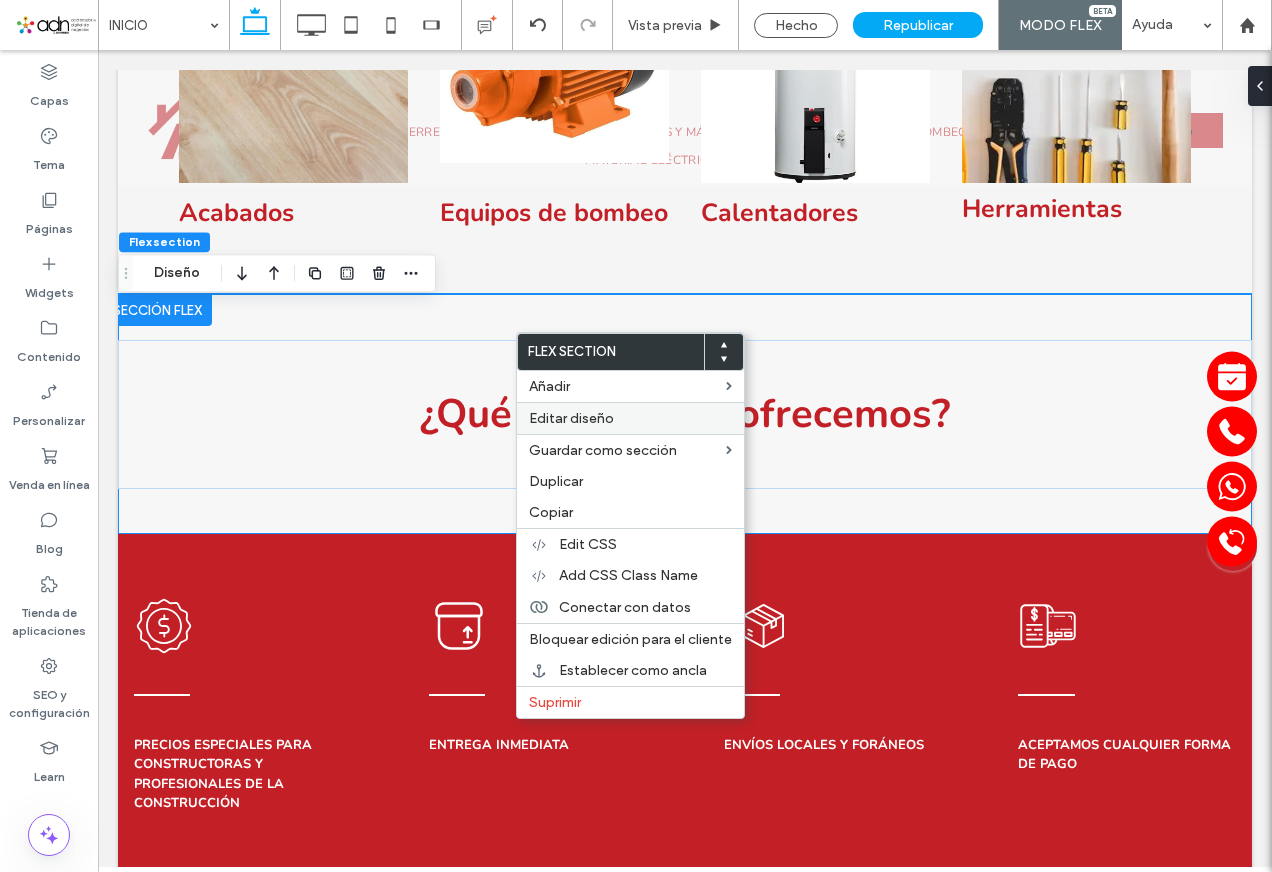 click on "Editar diseño" at bounding box center [571, 418] 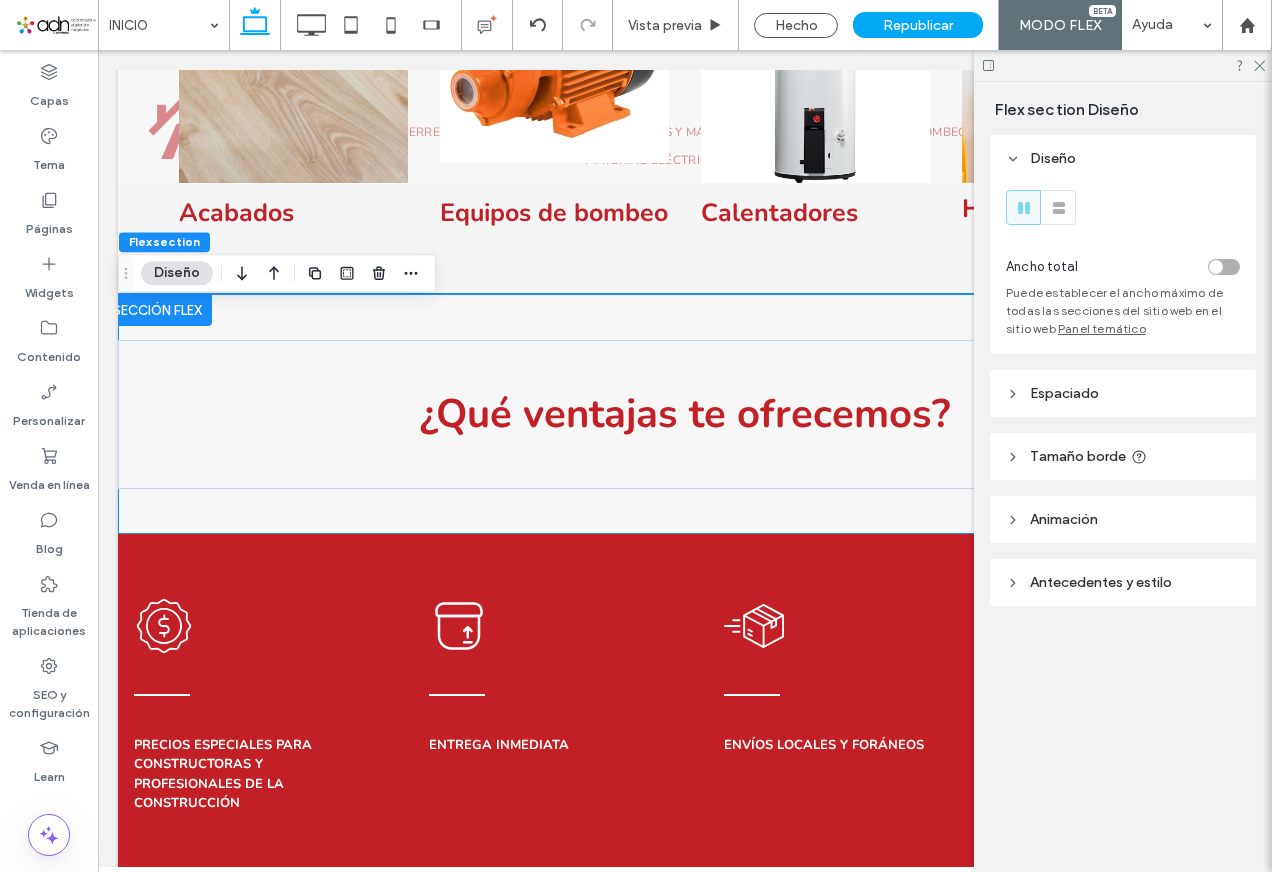 click on "Tamaño borde" at bounding box center [1078, 456] 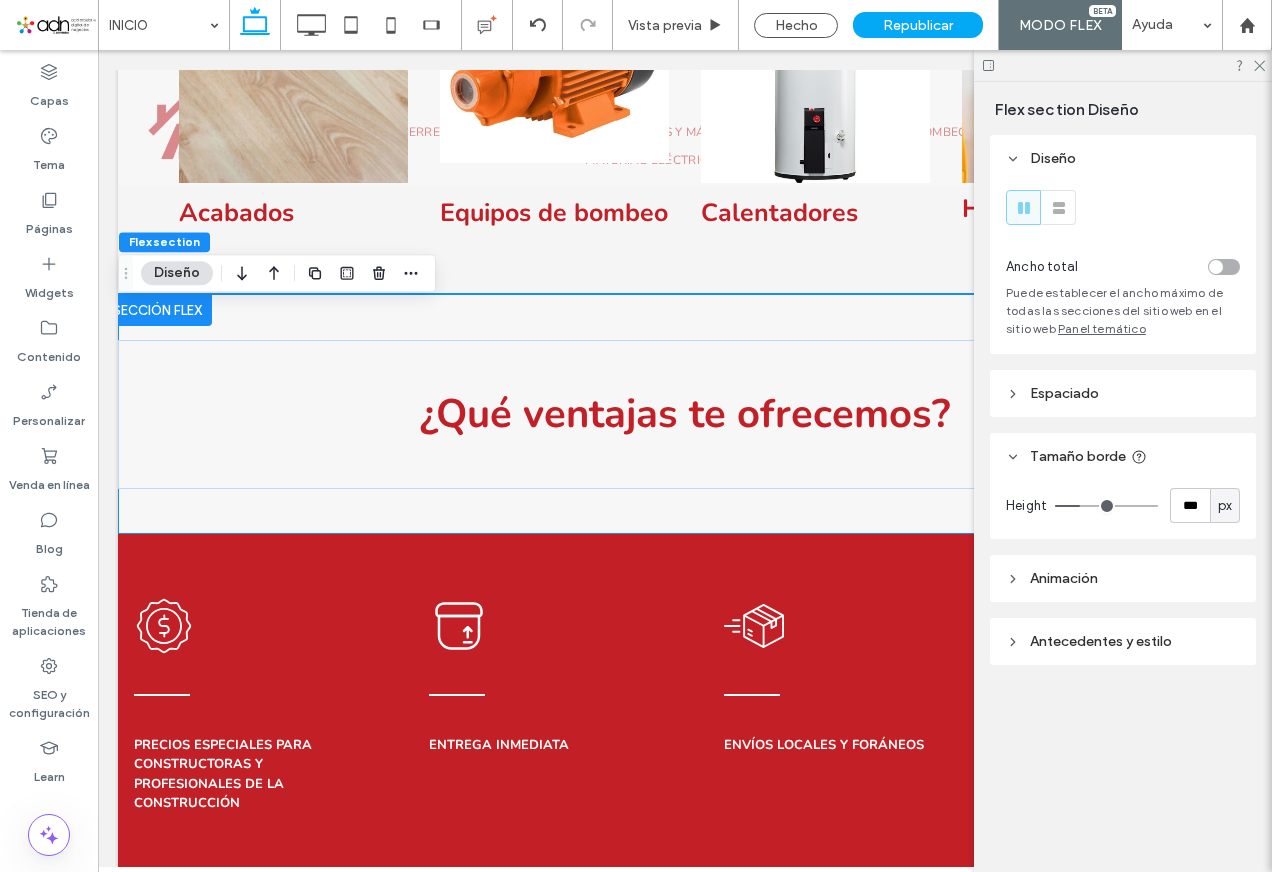 type on "***" 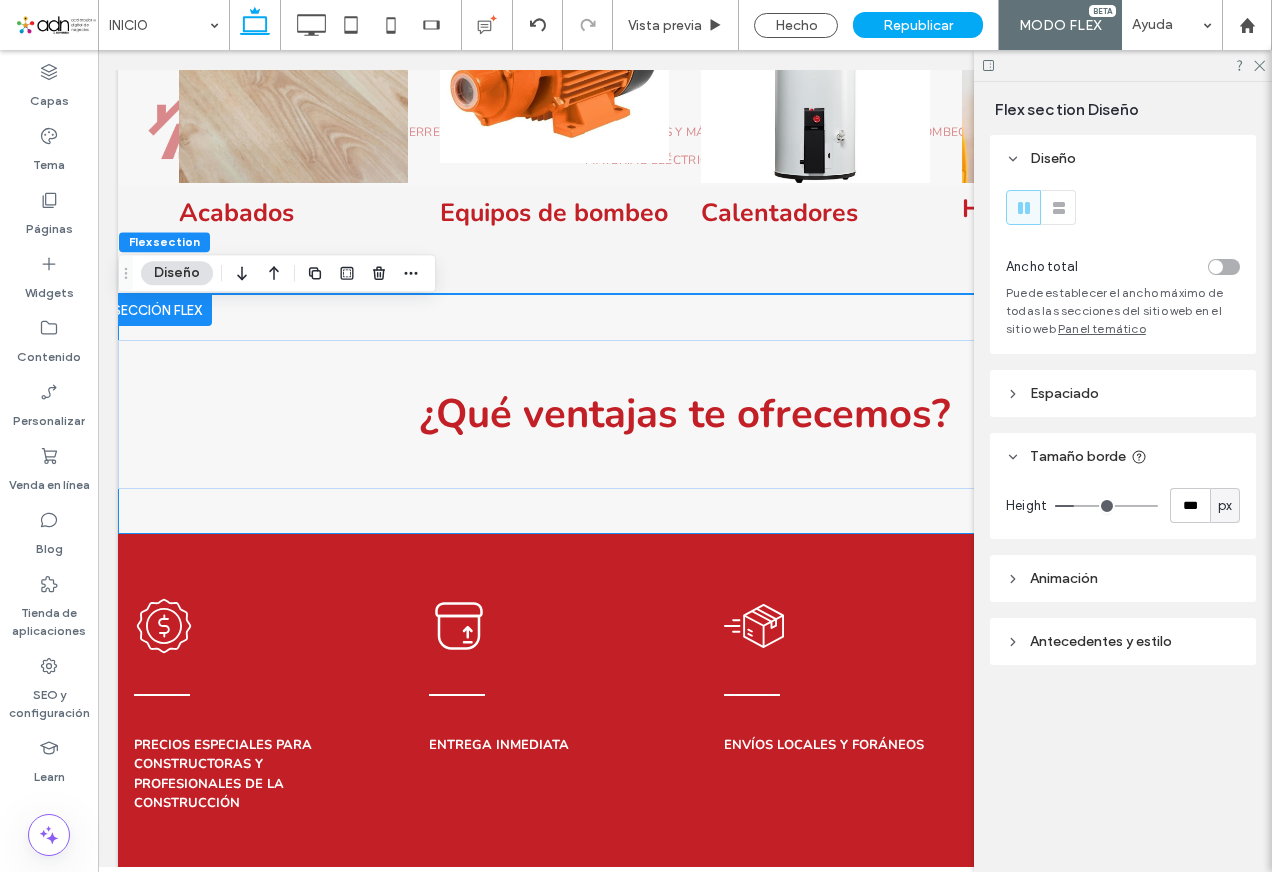type on "***" 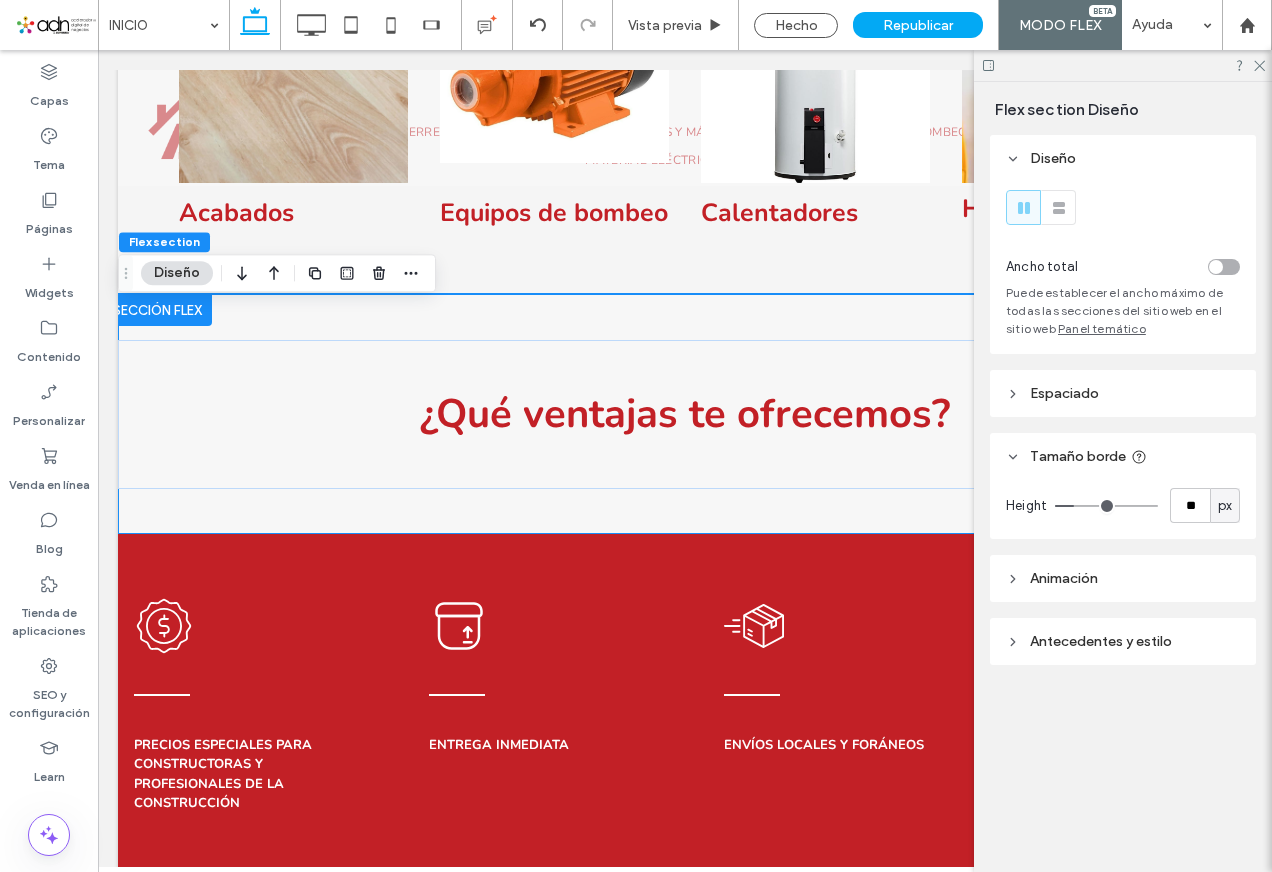type on "**" 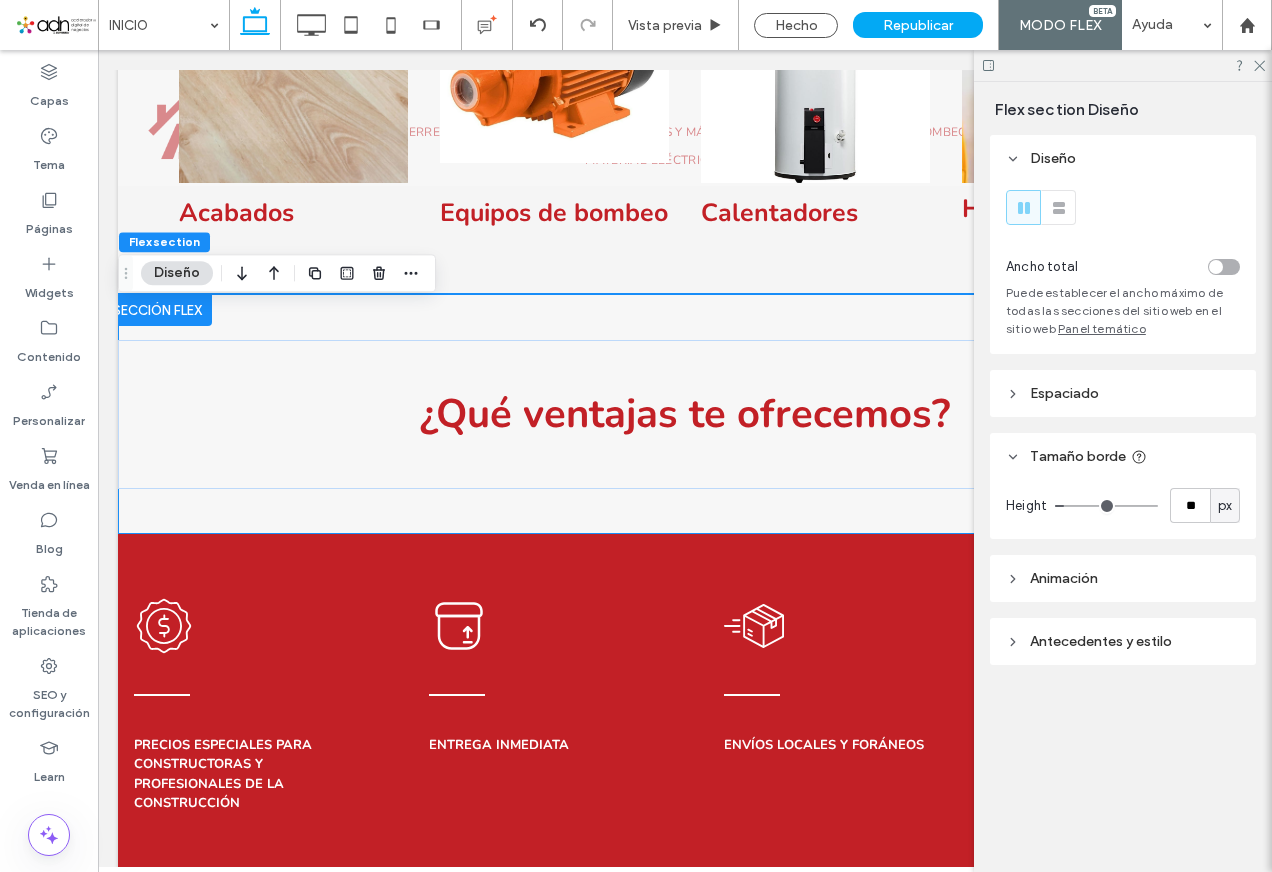 type on "**" 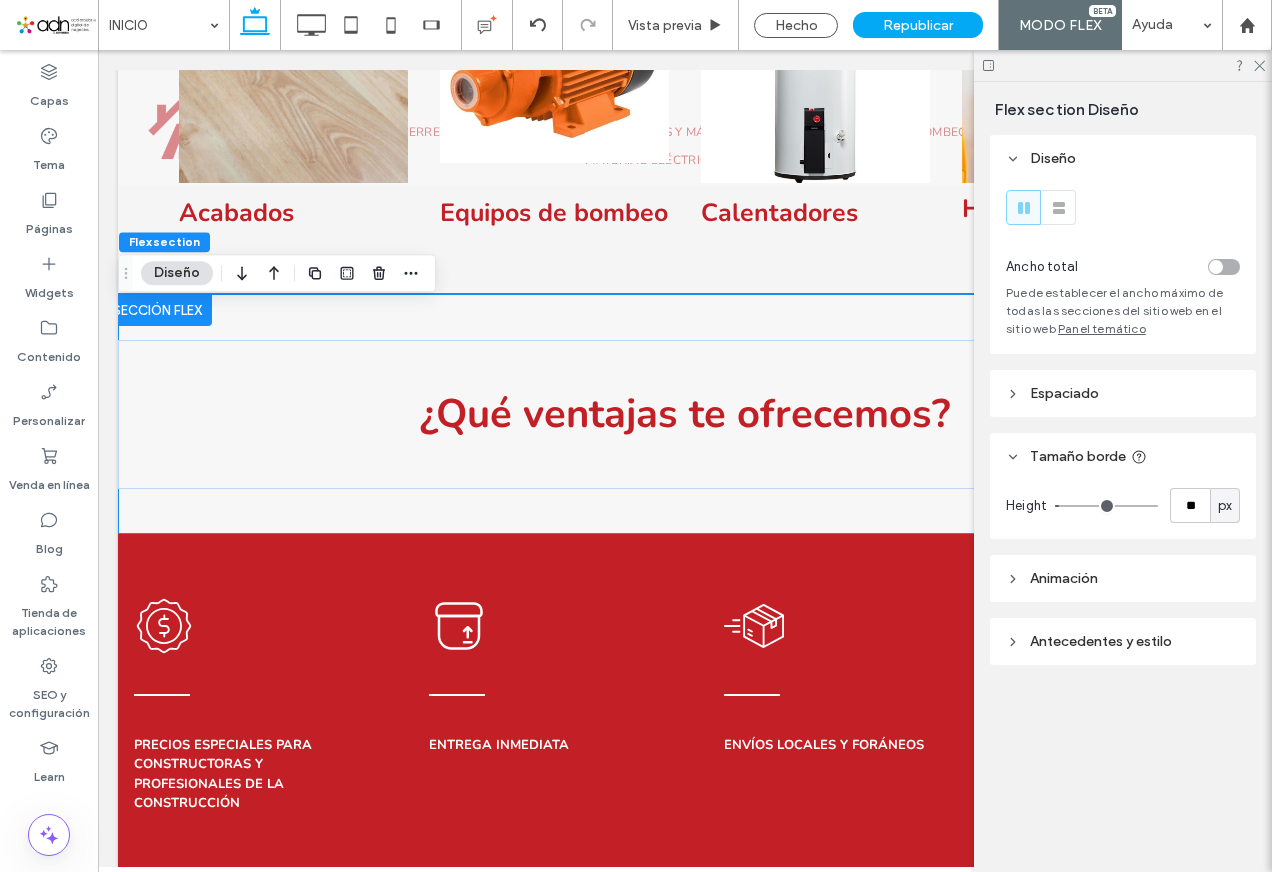 type on "**" 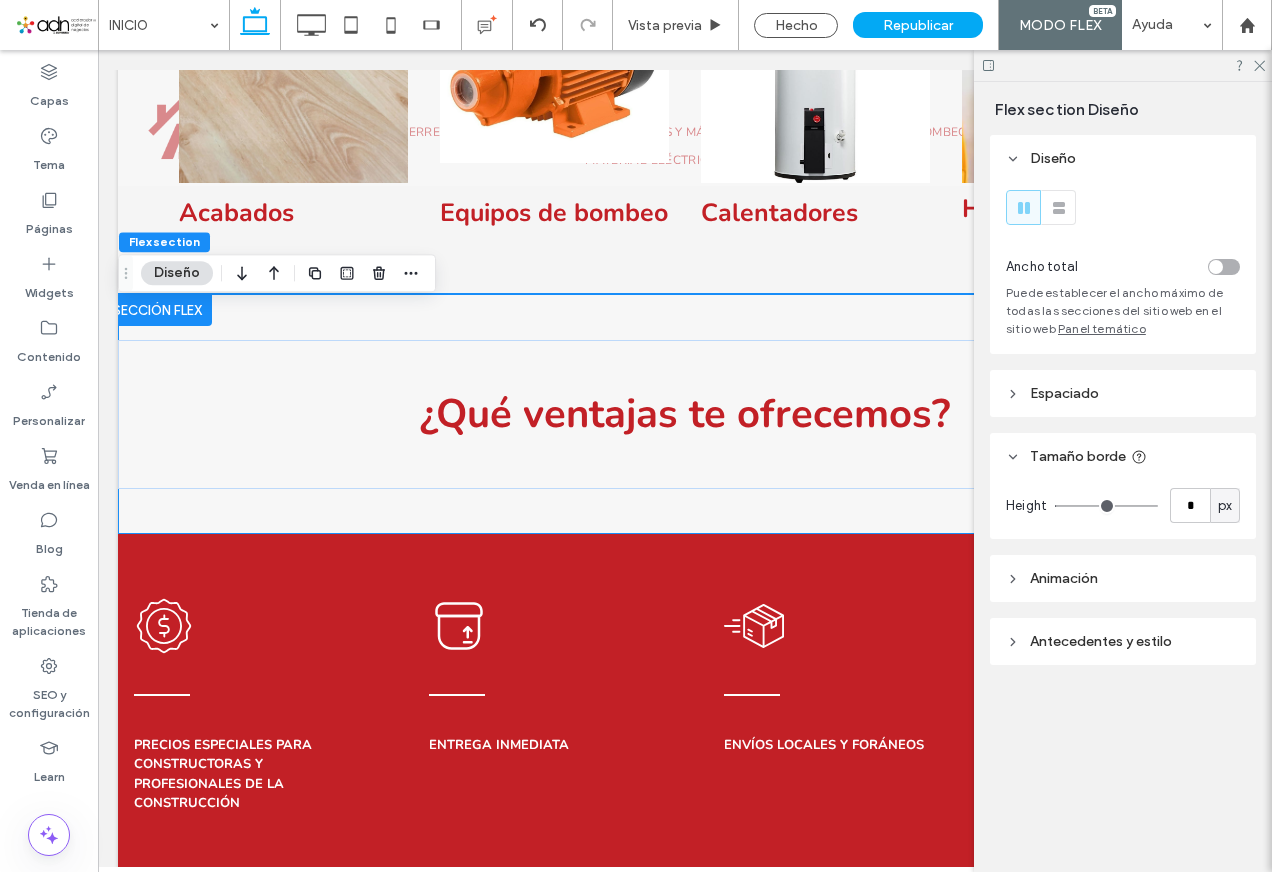 drag, startPoint x: 1083, startPoint y: 503, endPoint x: 1063, endPoint y: 503, distance: 20 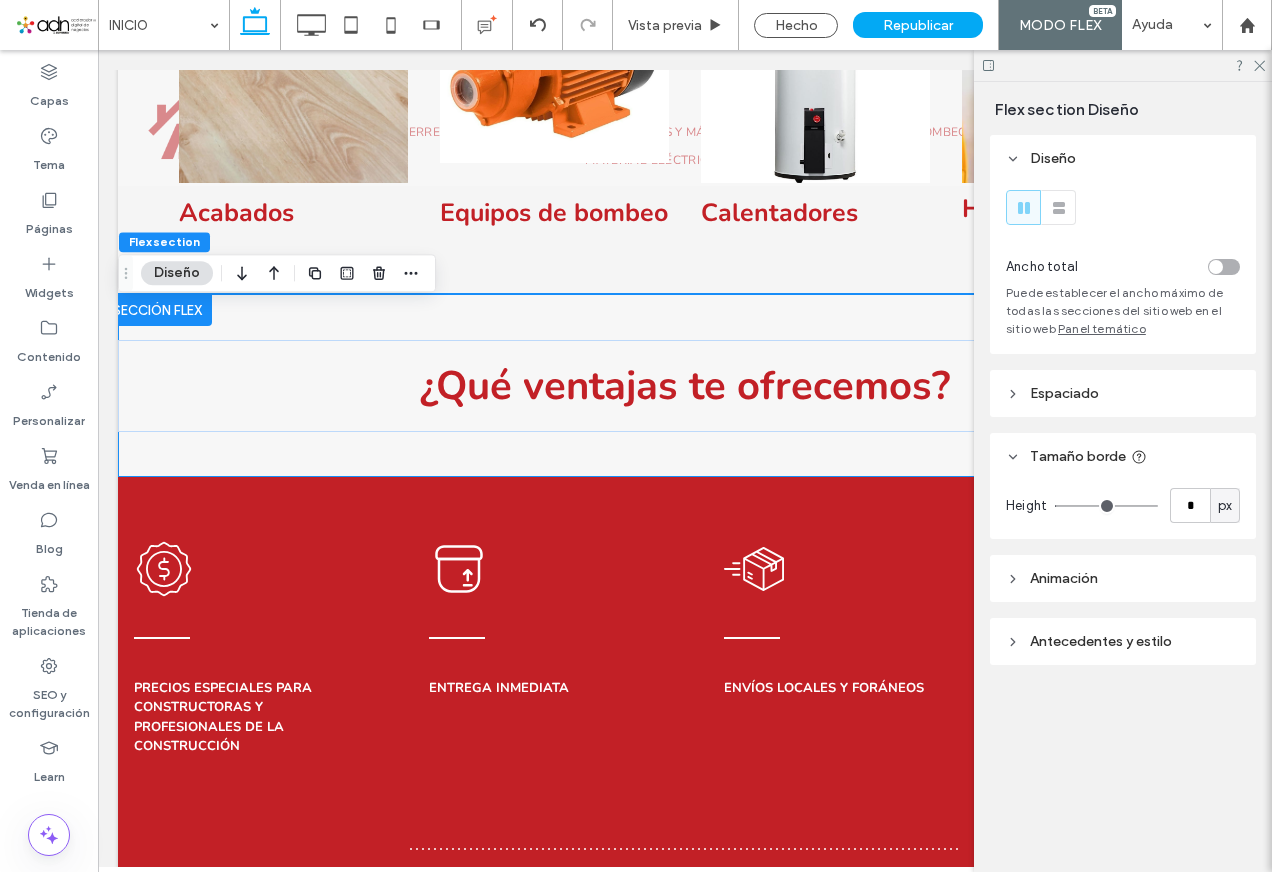 type on "*" 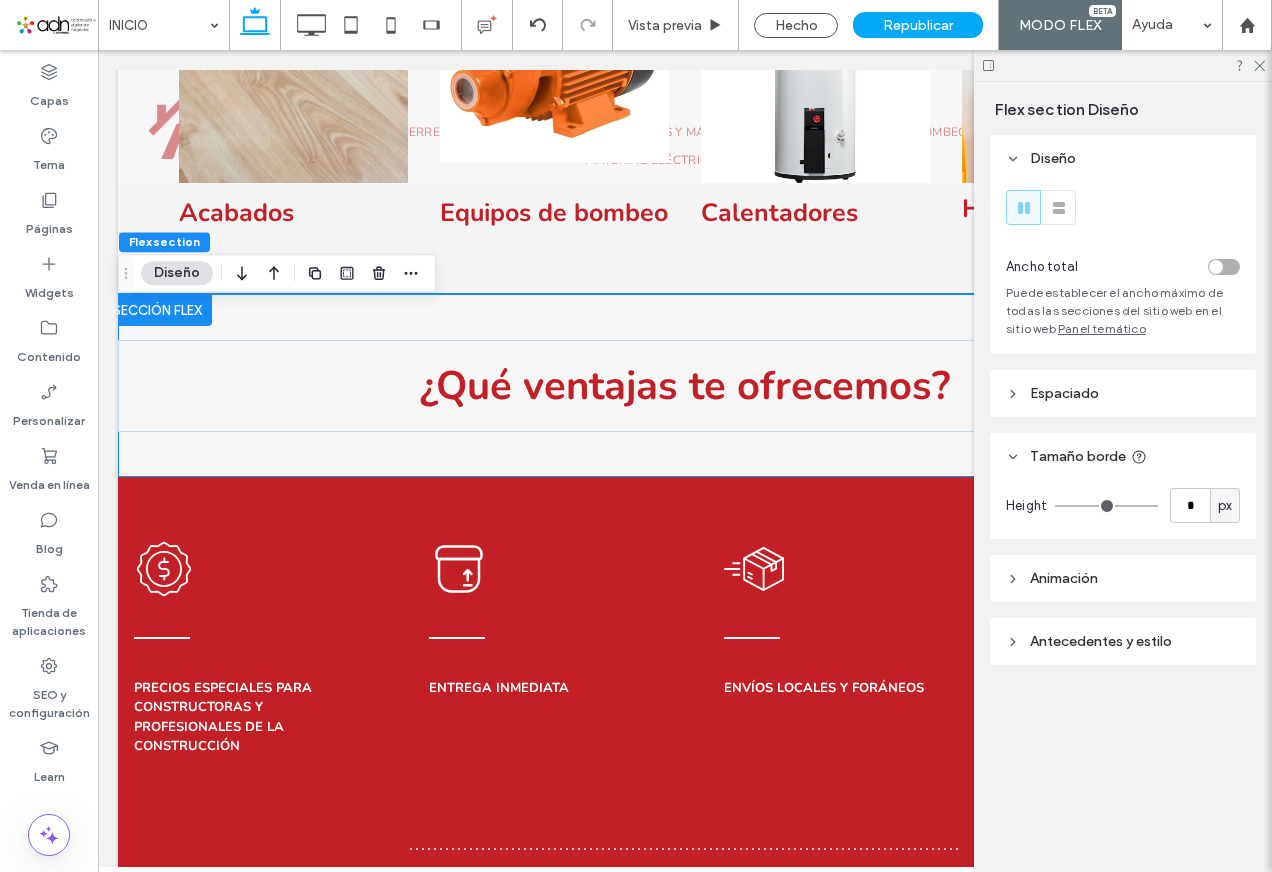 drag, startPoint x: 1062, startPoint y: 503, endPoint x: 1042, endPoint y: 501, distance: 20.09975 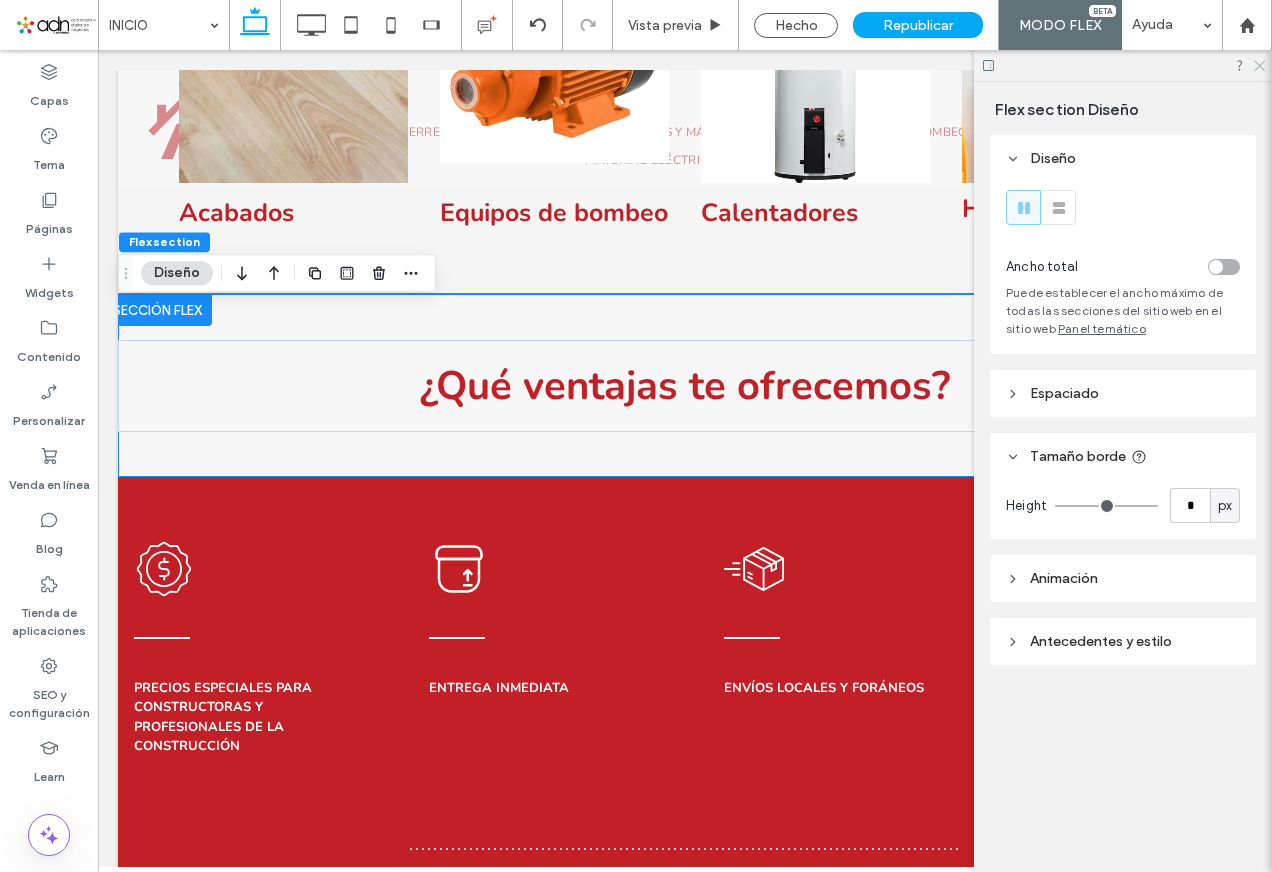 drag, startPoint x: 1255, startPoint y: 64, endPoint x: 854, endPoint y: 363, distance: 500.20197 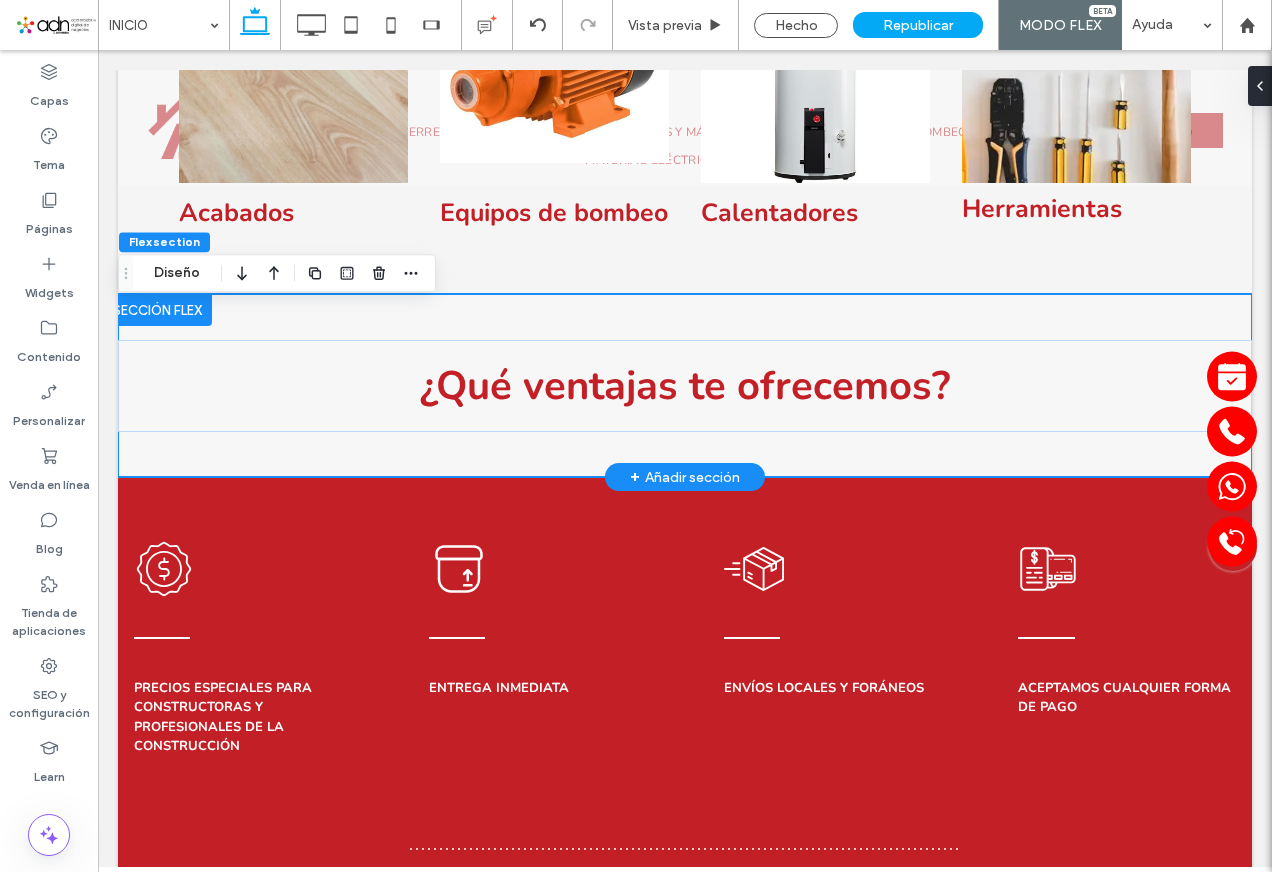 click on "¿Qué ventajas te ofrecemos?" at bounding box center (685, 385) 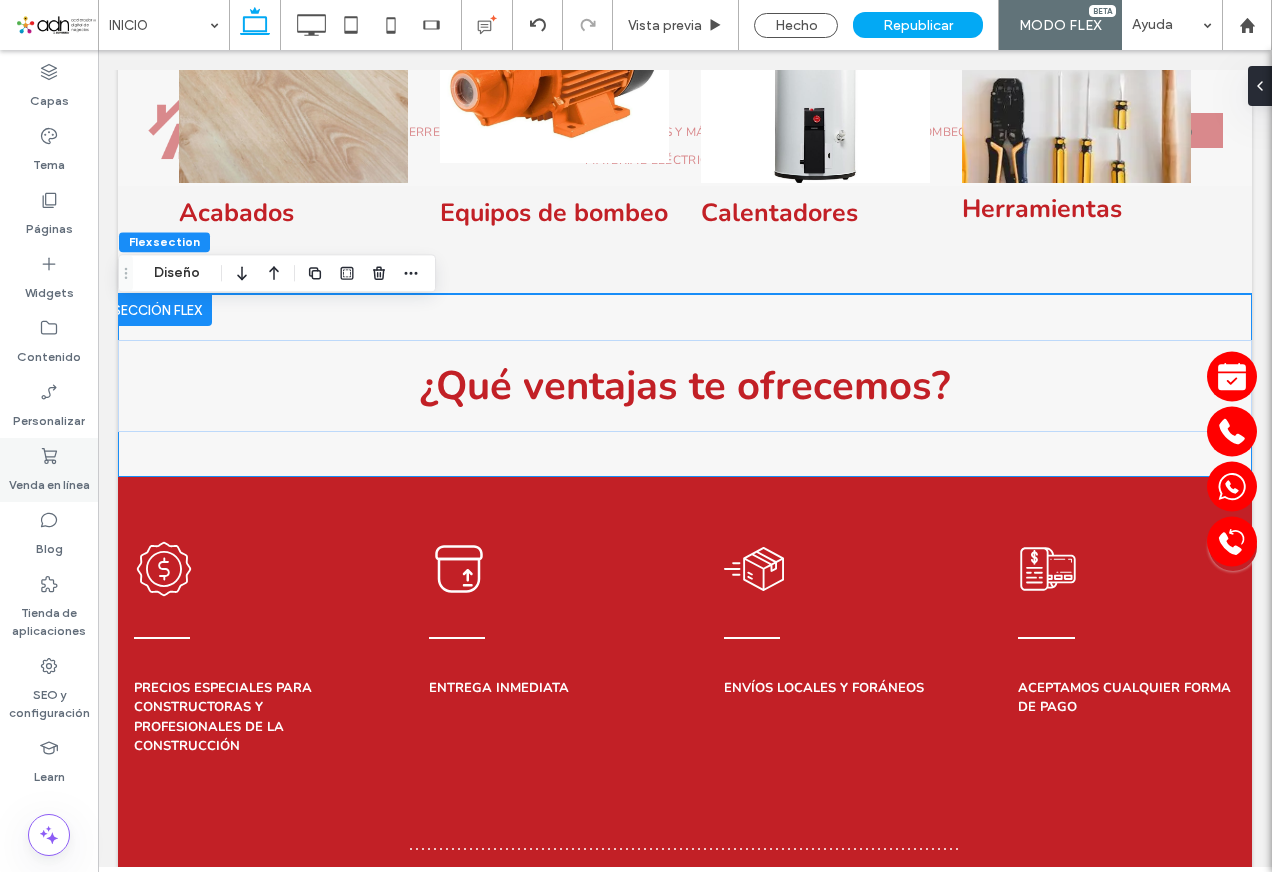 click on "Venda en línea" at bounding box center (49, 470) 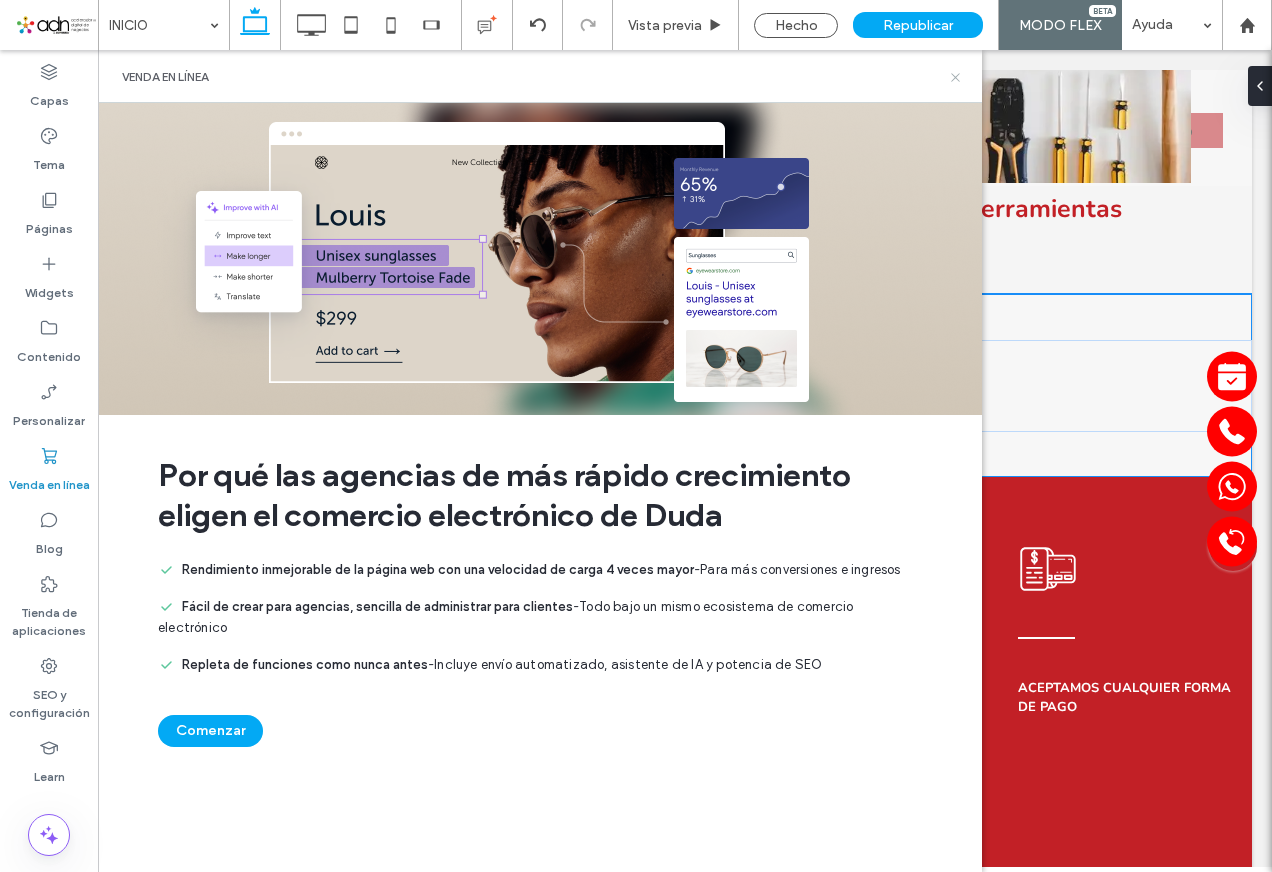 drag, startPoint x: 957, startPoint y: 79, endPoint x: 844, endPoint y: 29, distance: 123.567795 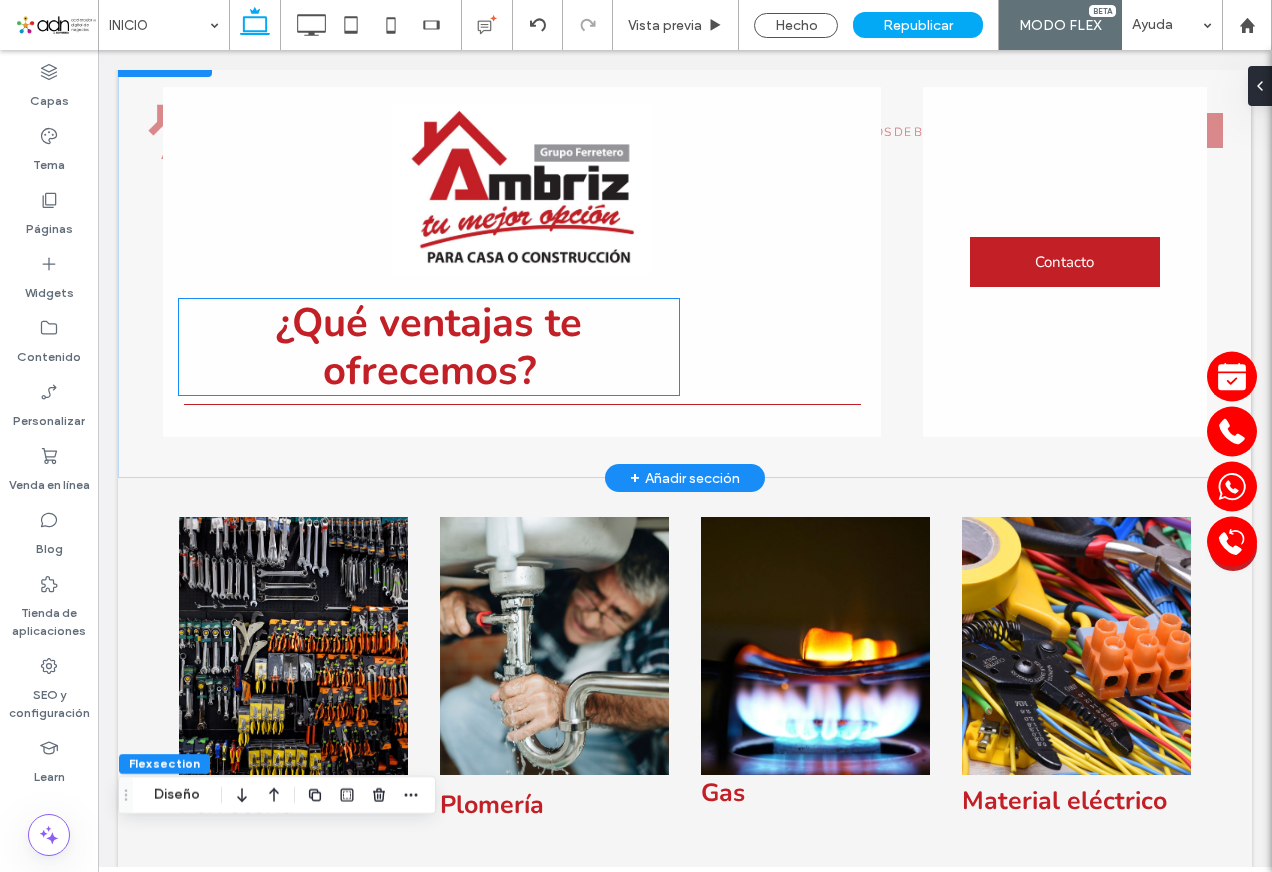 click on "¿Qué ventajas te ofrecemos?" at bounding box center (429, 347) 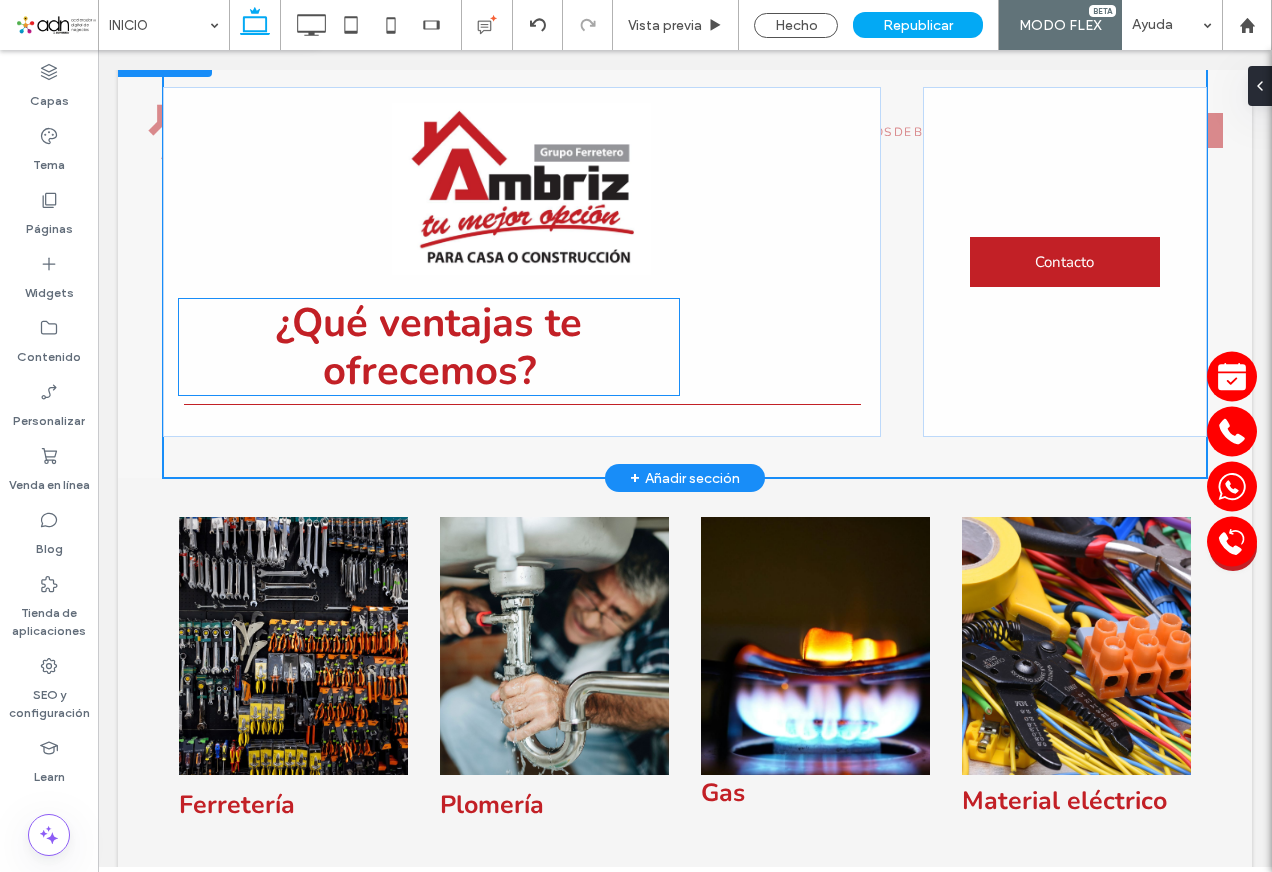 scroll, scrollTop: 511, scrollLeft: 0, axis: vertical 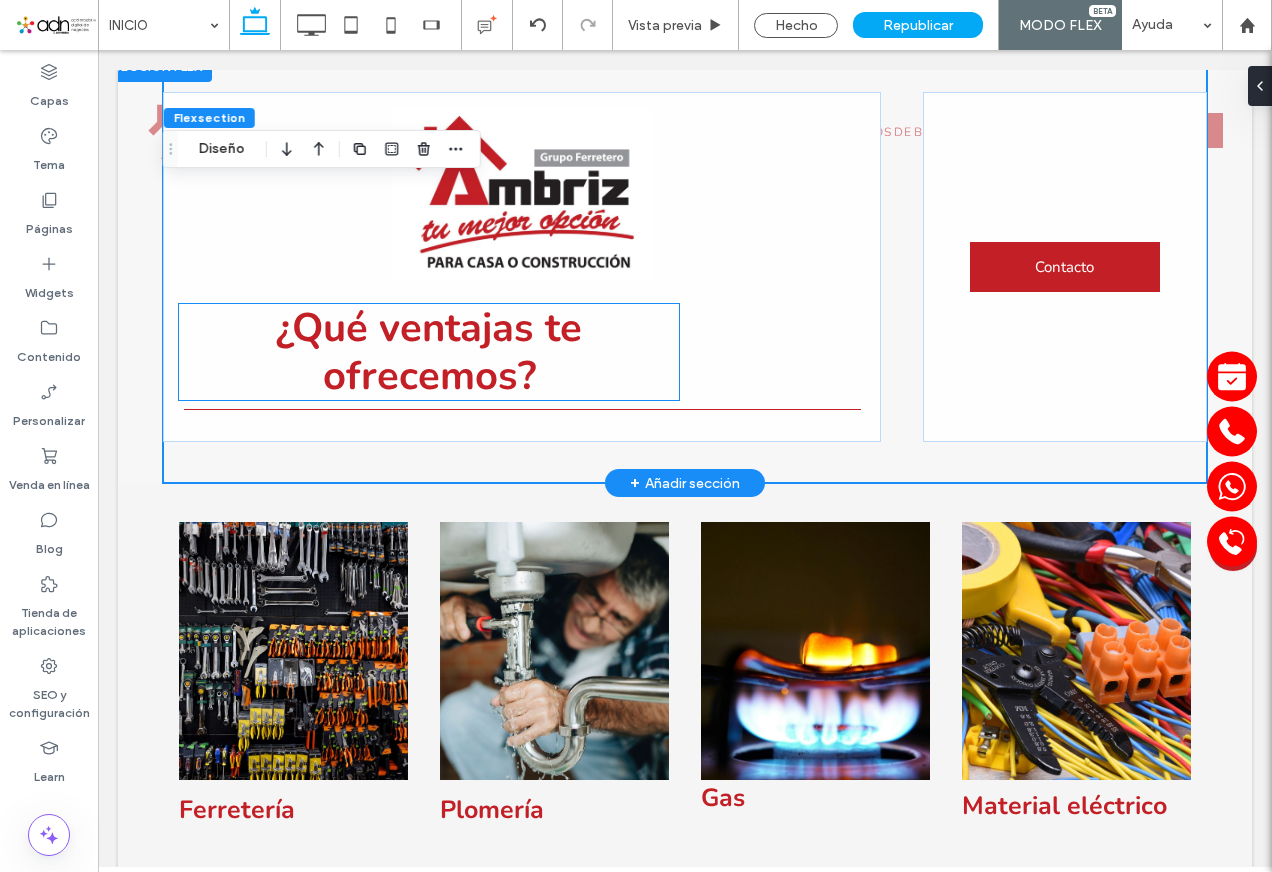click on "¿Qué ventajas te ofrecemos?" at bounding box center [429, 352] 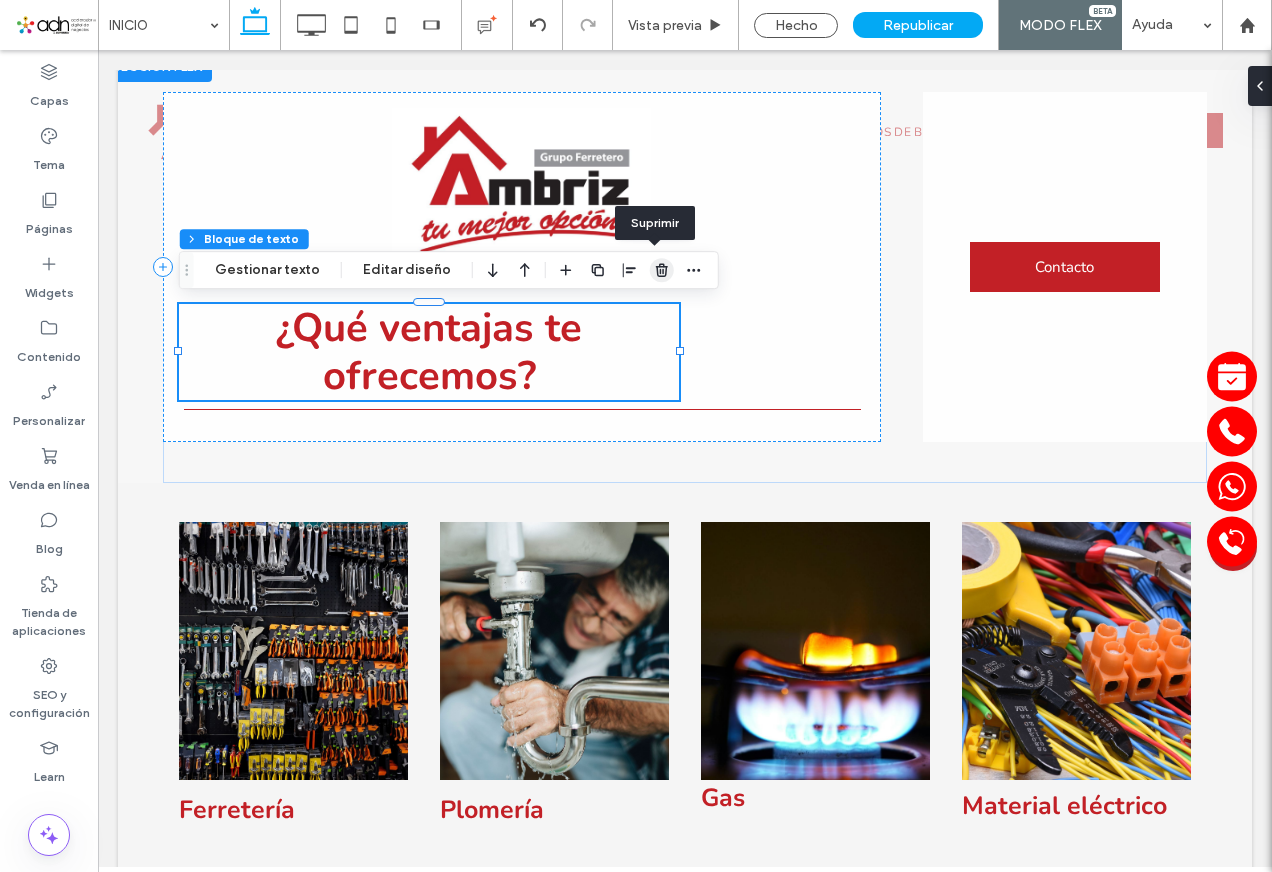 drag, startPoint x: 661, startPoint y: 277, endPoint x: 563, endPoint y: 228, distance: 109.56733 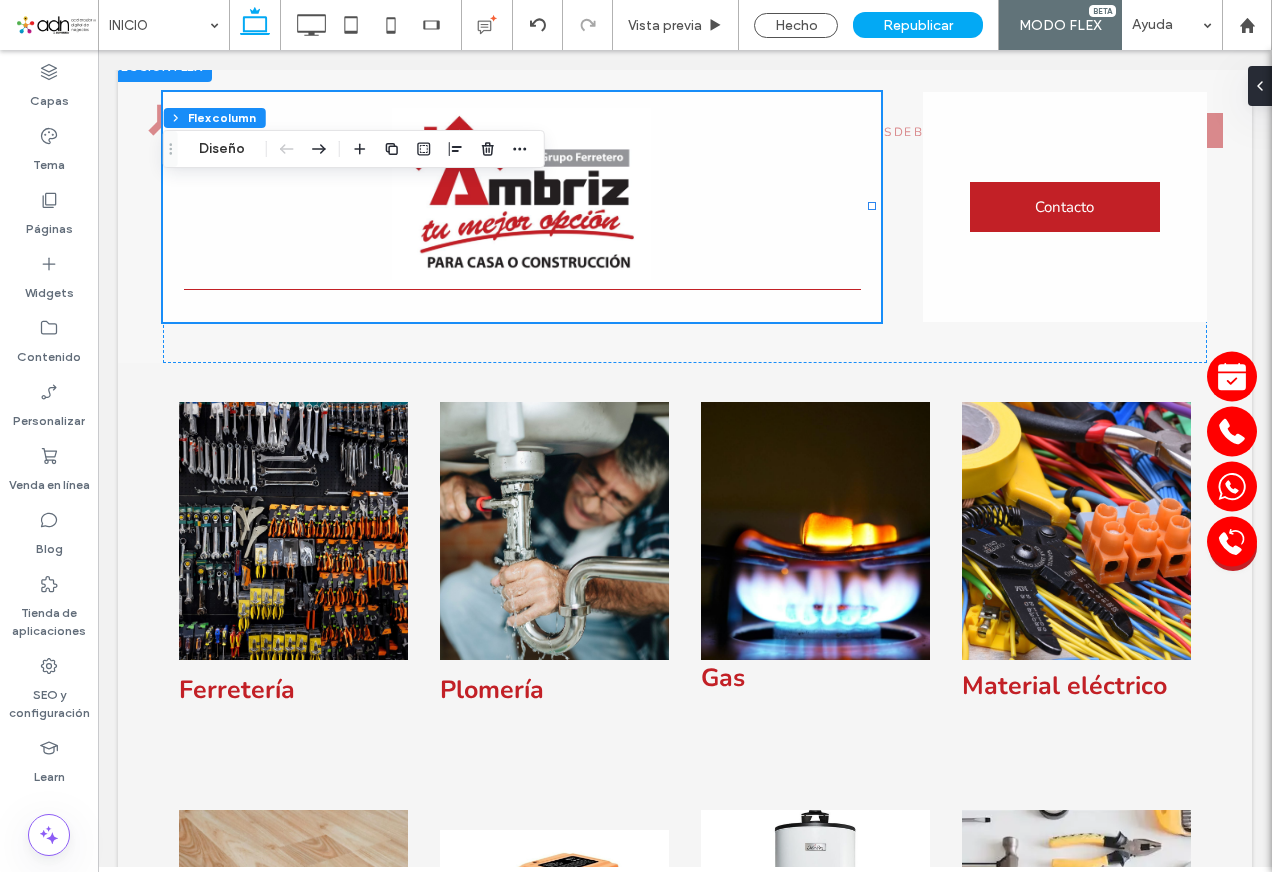 click on "Click To Paste
INICIO
FERRETERÍA Y PLOMERÍA
TANQUES DE GAS Y MÁS
CALENTADORES Y EQUIPOS DE BOMBEO
COCINA
MATERIAL ELÉCTRICO
CONTACTO
Click To Paste
WhatsApp
Click To Paste
Haga doble clic para salir del modo Flex
encabezado
Grupo Ferretero Ambriz de Puebla
con el surtido más extenso
Cotiza tus artículos ferreteros
Sección Hacer clic para editar en modo Flex + Añadir sección
Contacto
Sección Hacer clic para editar en modo Flex +" at bounding box center (685, 1873) 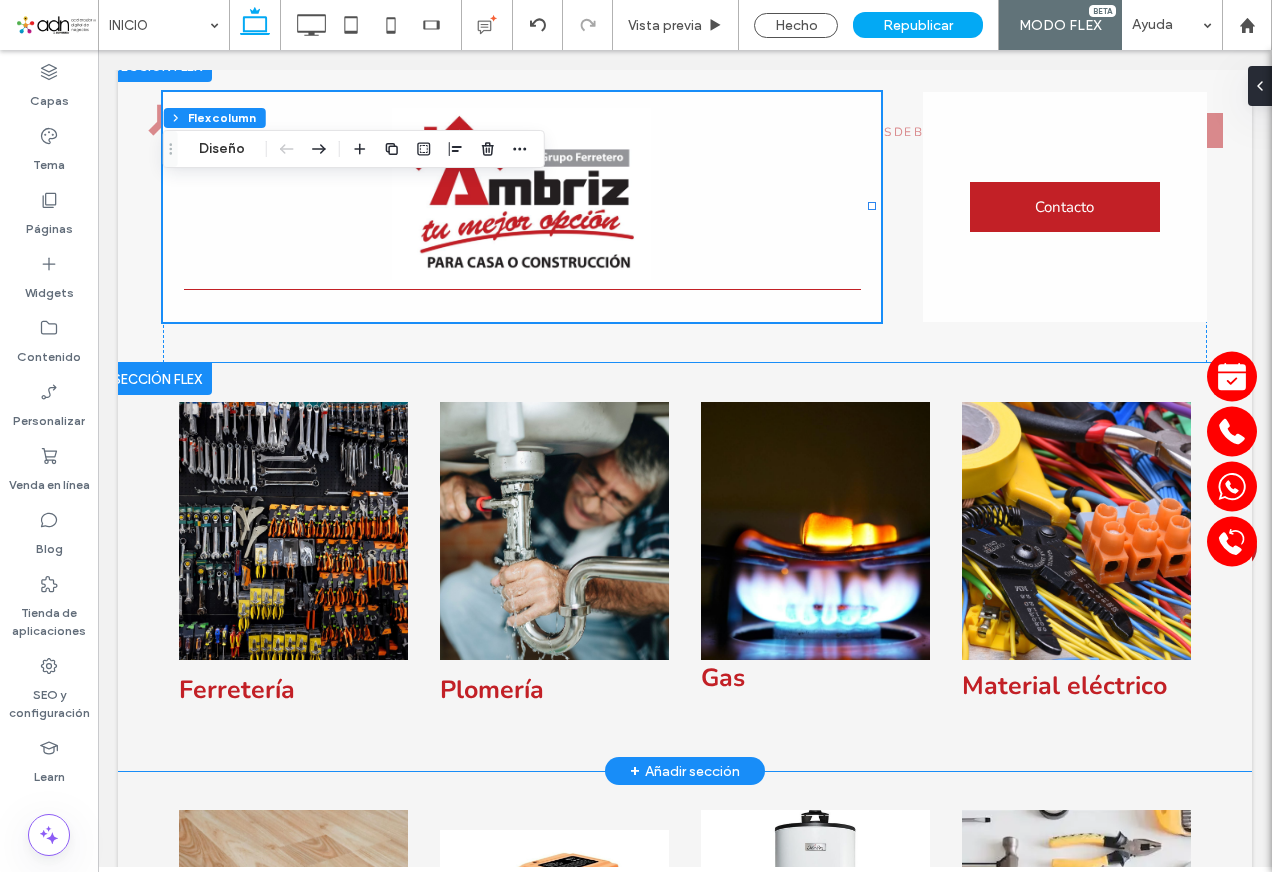 click on "Ferretería
Plomería
Gas
Material eléctrico" at bounding box center (685, 567) 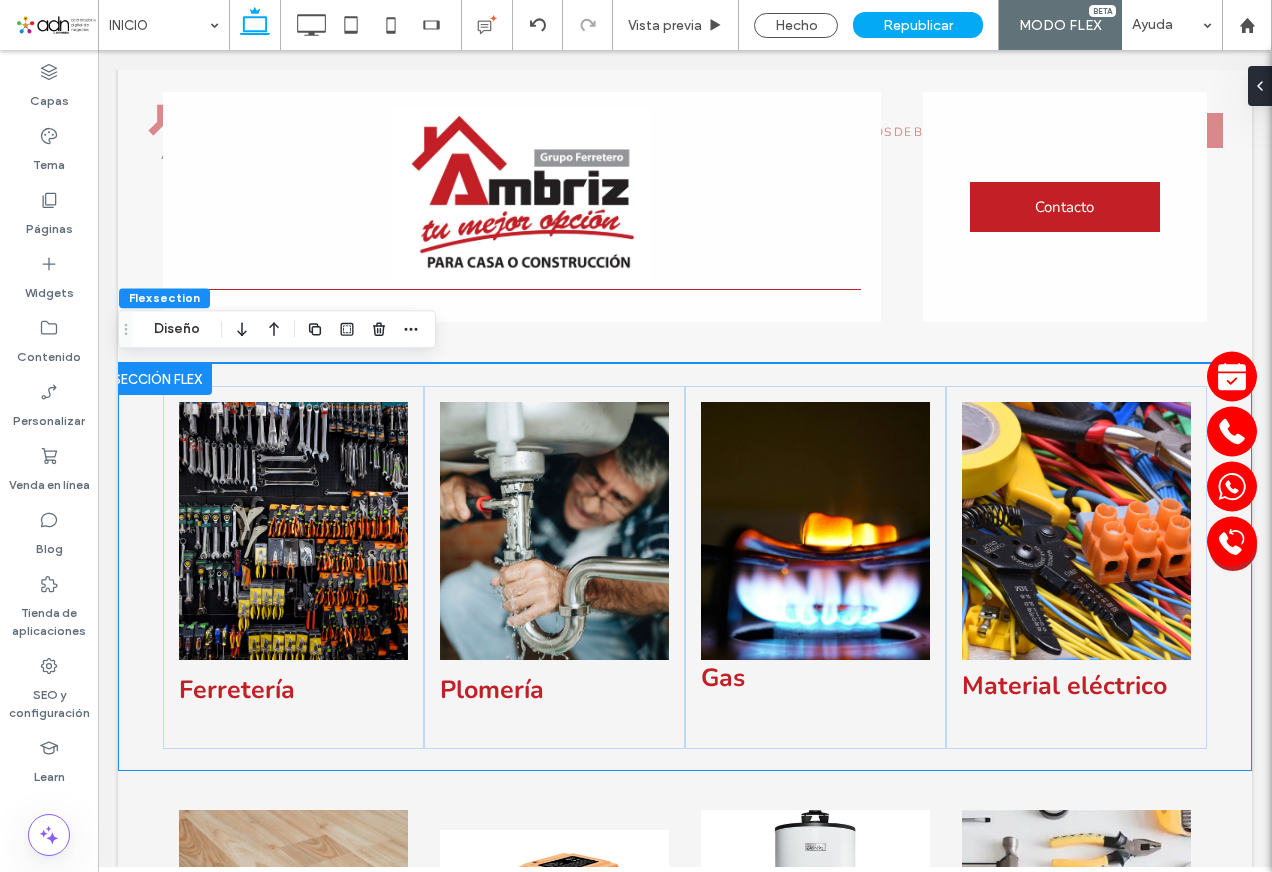 click on "Click To Paste
INICIO
FERRETERÍA Y PLOMERÍA
TANQUES DE GAS Y MÁS
CALENTADORES Y EQUIPOS DE BOMBEO
COCINA
MATERIAL ELÉCTRICO
CONTACTO
Click To Paste
WhatsApp
Click To Paste
Haga doble clic para salir del modo Flex
encabezado
Grupo Ferretero Ambriz de Puebla
con el surtido más extenso
Cotiza tus artículos ferreteros
Sección Hacer clic para editar en modo Flex + Añadir sección
Contacto
Sección Hacer clic para editar en modo Flex + Añadir sección" at bounding box center (685, 1873) 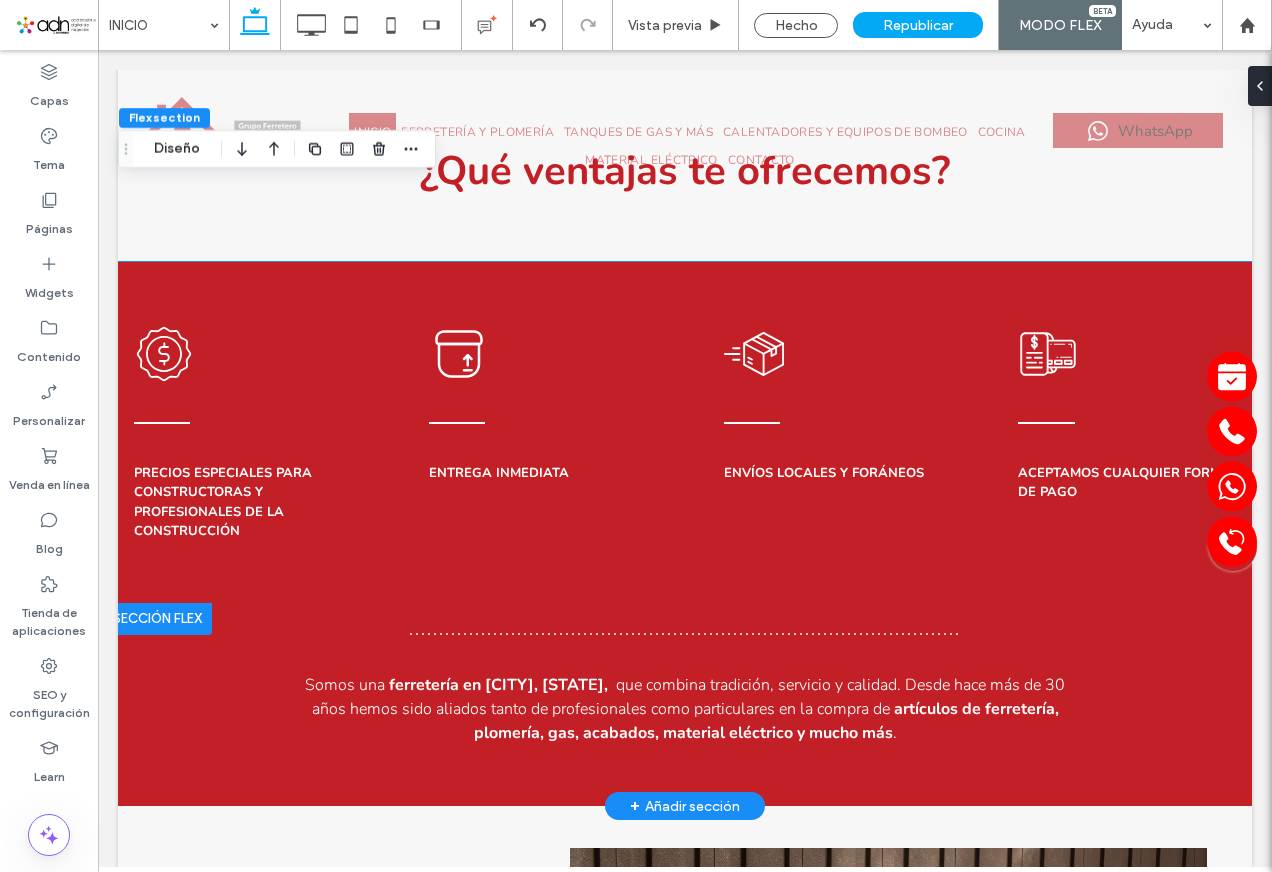 scroll, scrollTop: 1311, scrollLeft: 0, axis: vertical 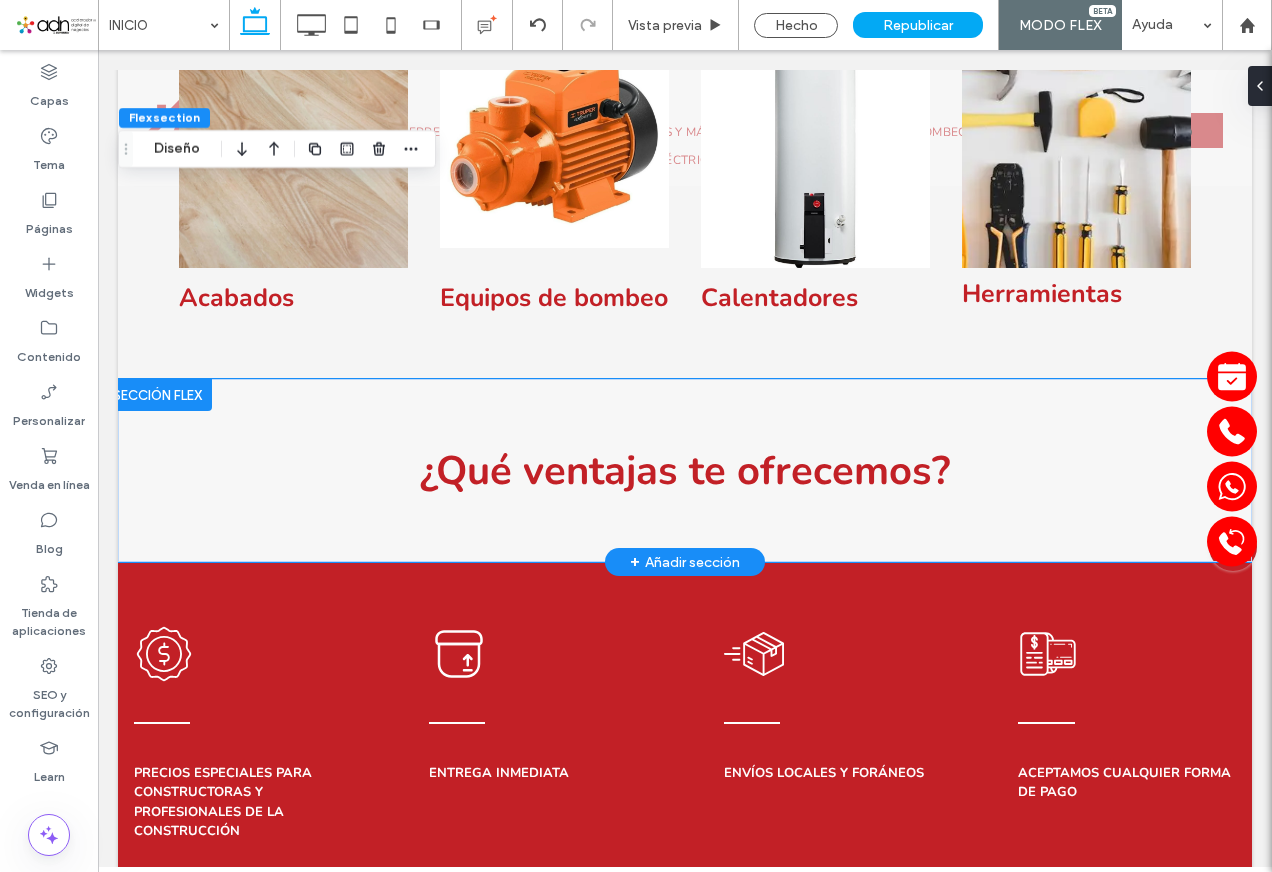 click on "¿Qué ventajas te ofrecemos?" at bounding box center (685, 470) 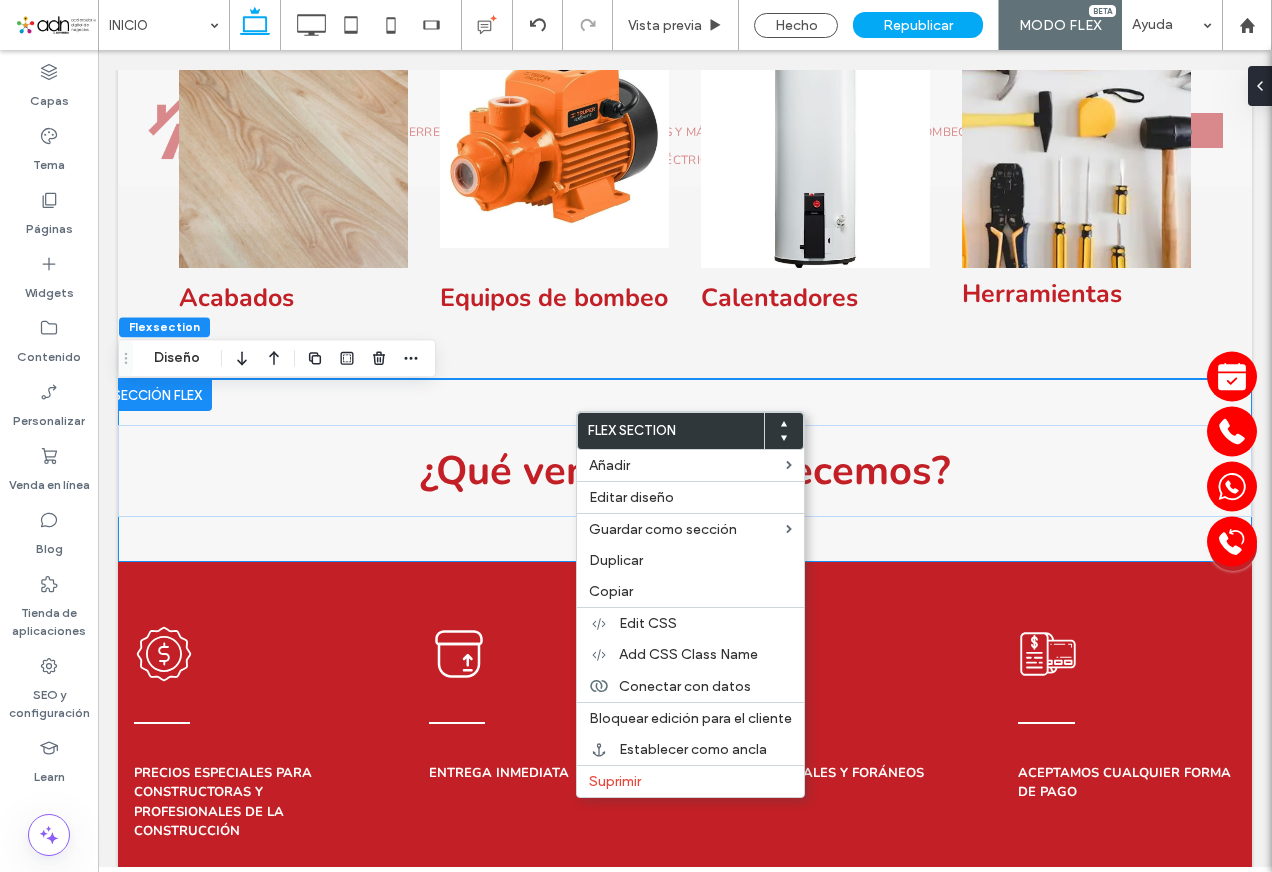 click on "Click To Paste
INICIO
FERRETERÍA Y PLOMERÍA
TANQUES DE GAS Y MÁS
CALENTADORES Y EQUIPOS DE BOMBEO
COCINA
MATERIAL ELÉCTRICO
CONTACTO
Click To Paste
WhatsApp
Click To Paste
Haga doble clic para salir del modo Flex
encabezado
Grupo Ferretero Ambriz de Puebla
con el surtido más extenso
Cotiza tus artículos ferreteros
Sección Hacer clic para editar en modo Flex + Añadir sección
Contacto
Sección Hacer clic para editar en modo Flex + Añadir sección" at bounding box center (685, 1073) 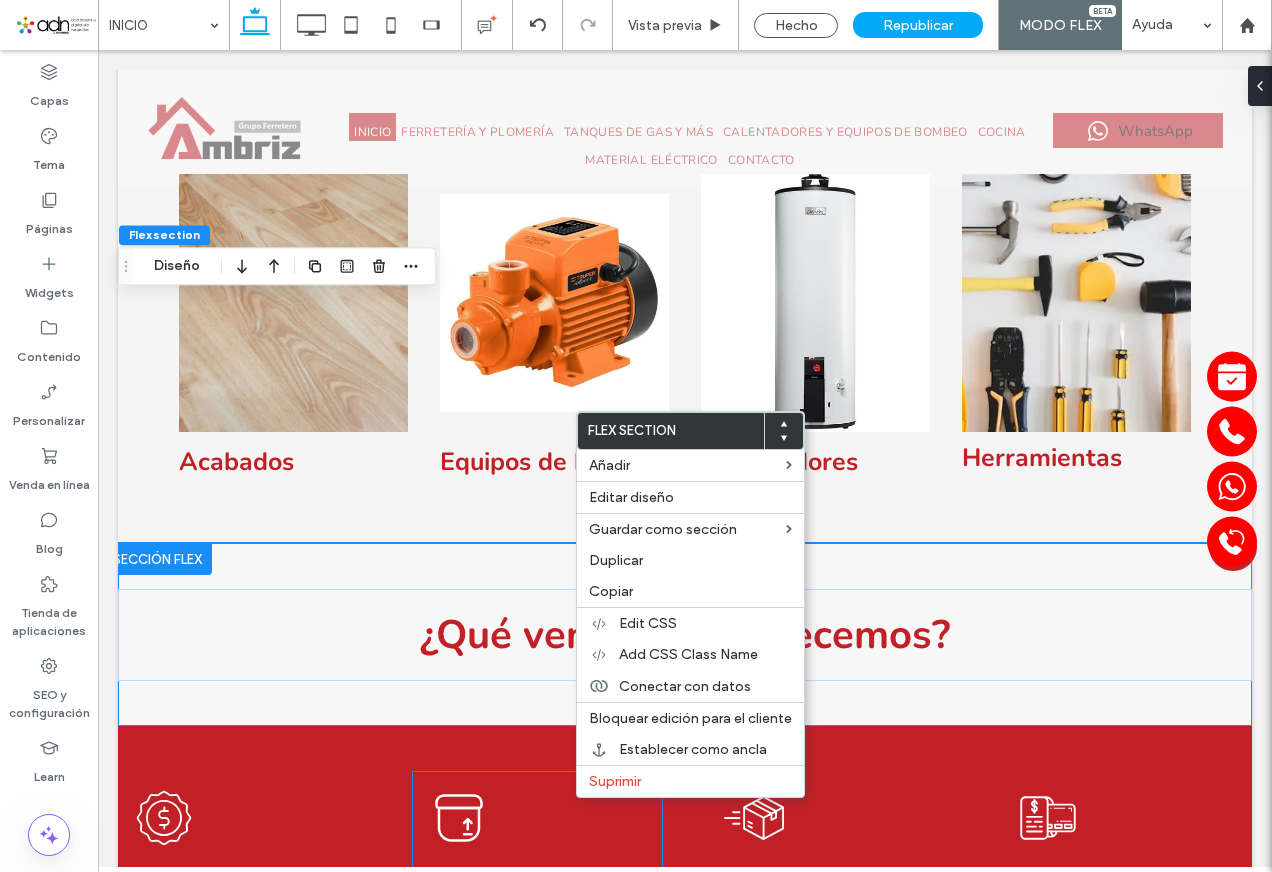 scroll, scrollTop: 1211, scrollLeft: 0, axis: vertical 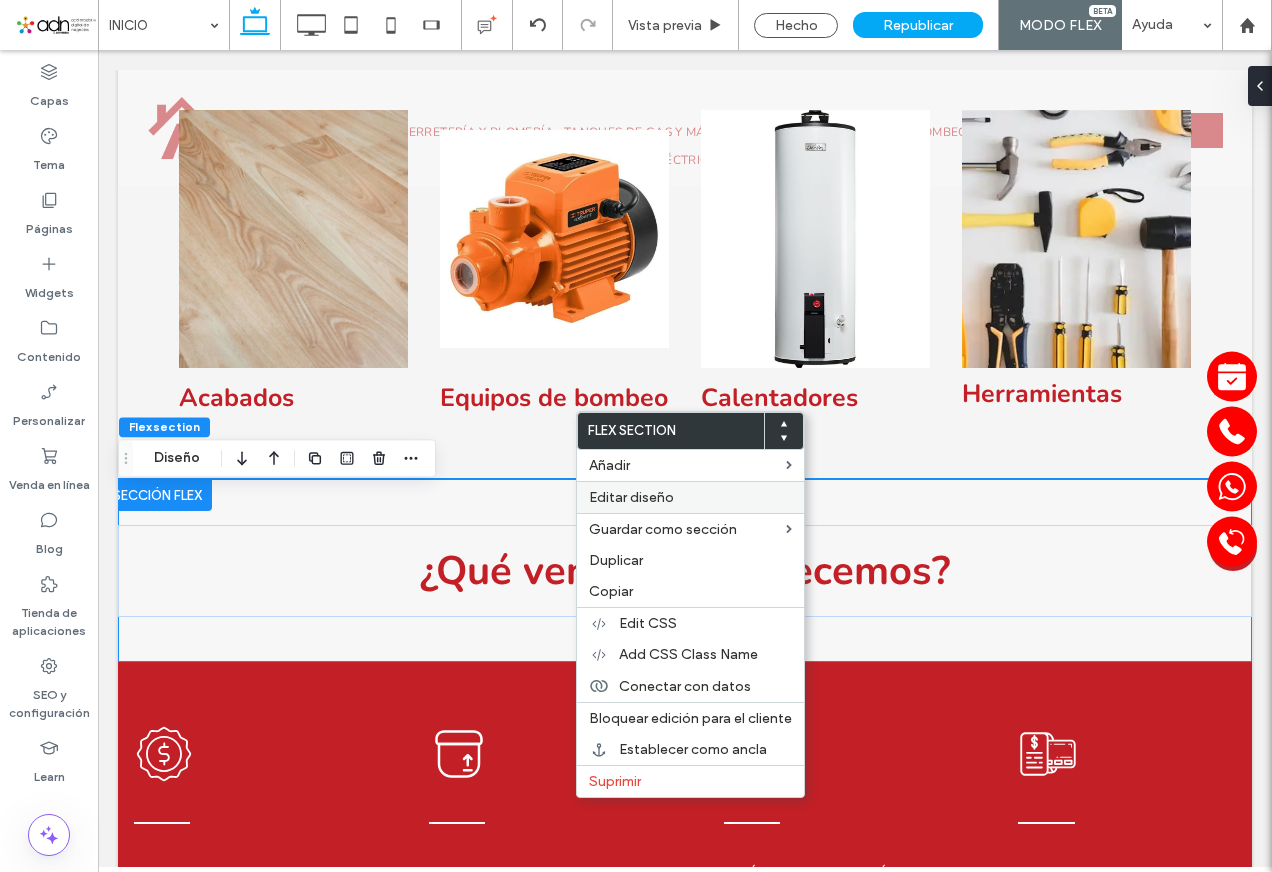 click on "Editar diseño" at bounding box center (690, 497) 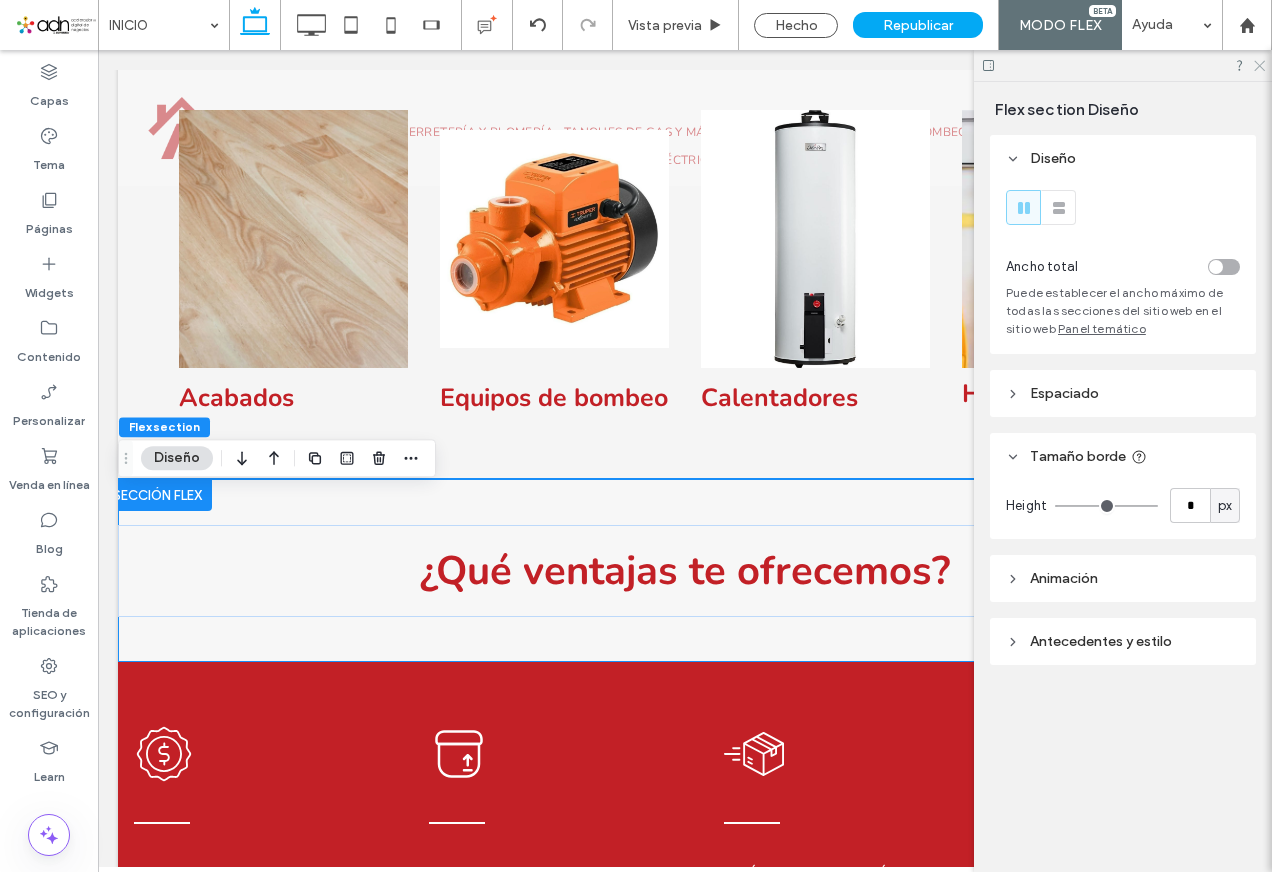 click 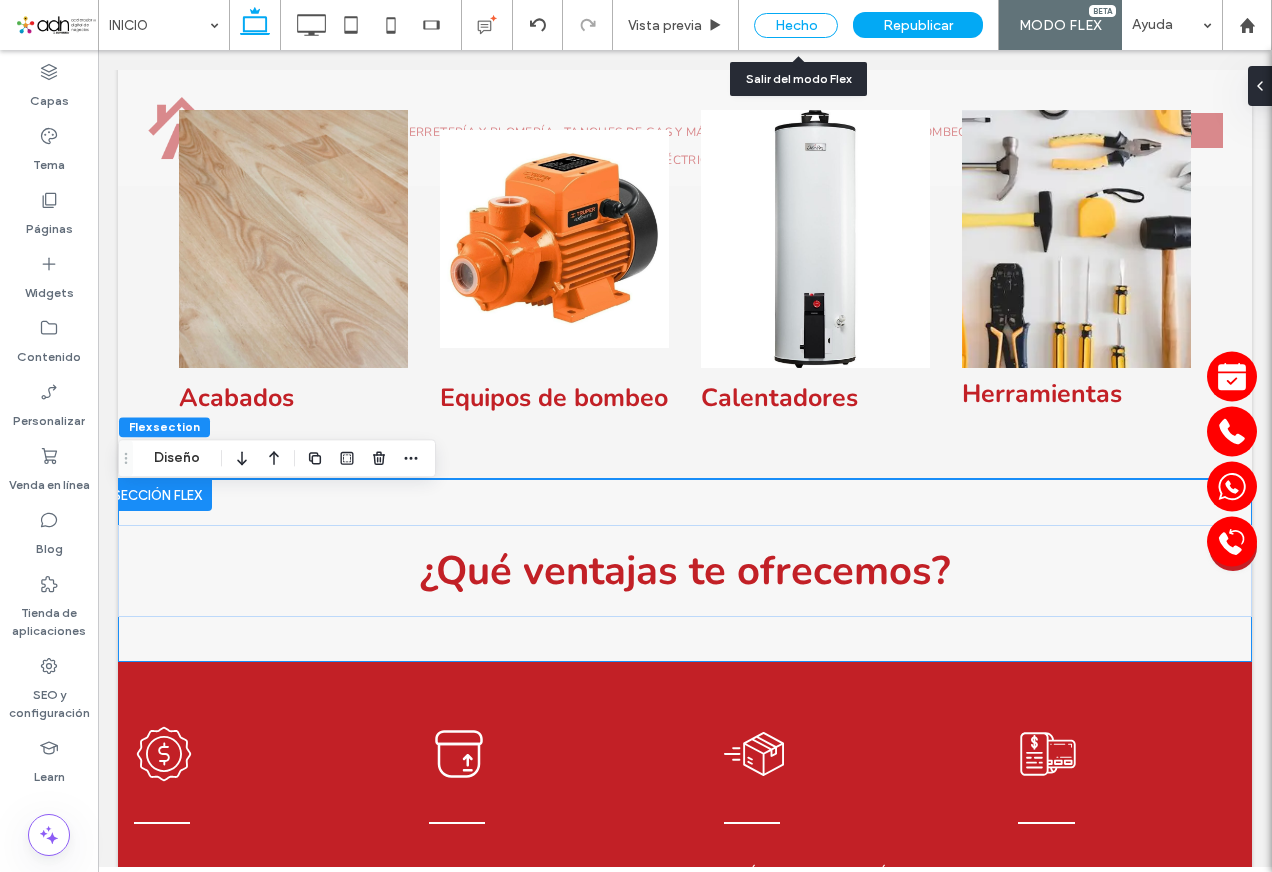 click on "Hecho" at bounding box center [796, 25] 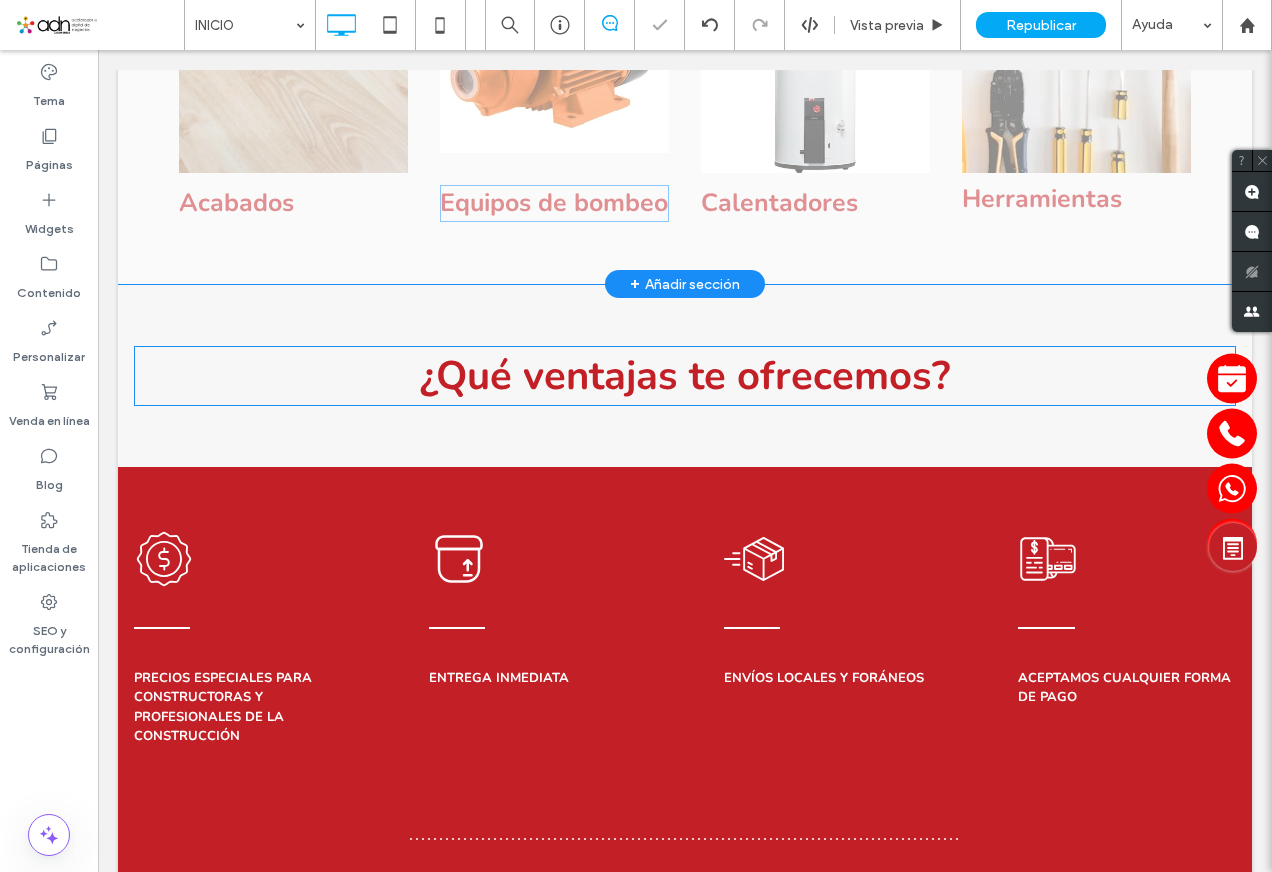 scroll, scrollTop: 1411, scrollLeft: 0, axis: vertical 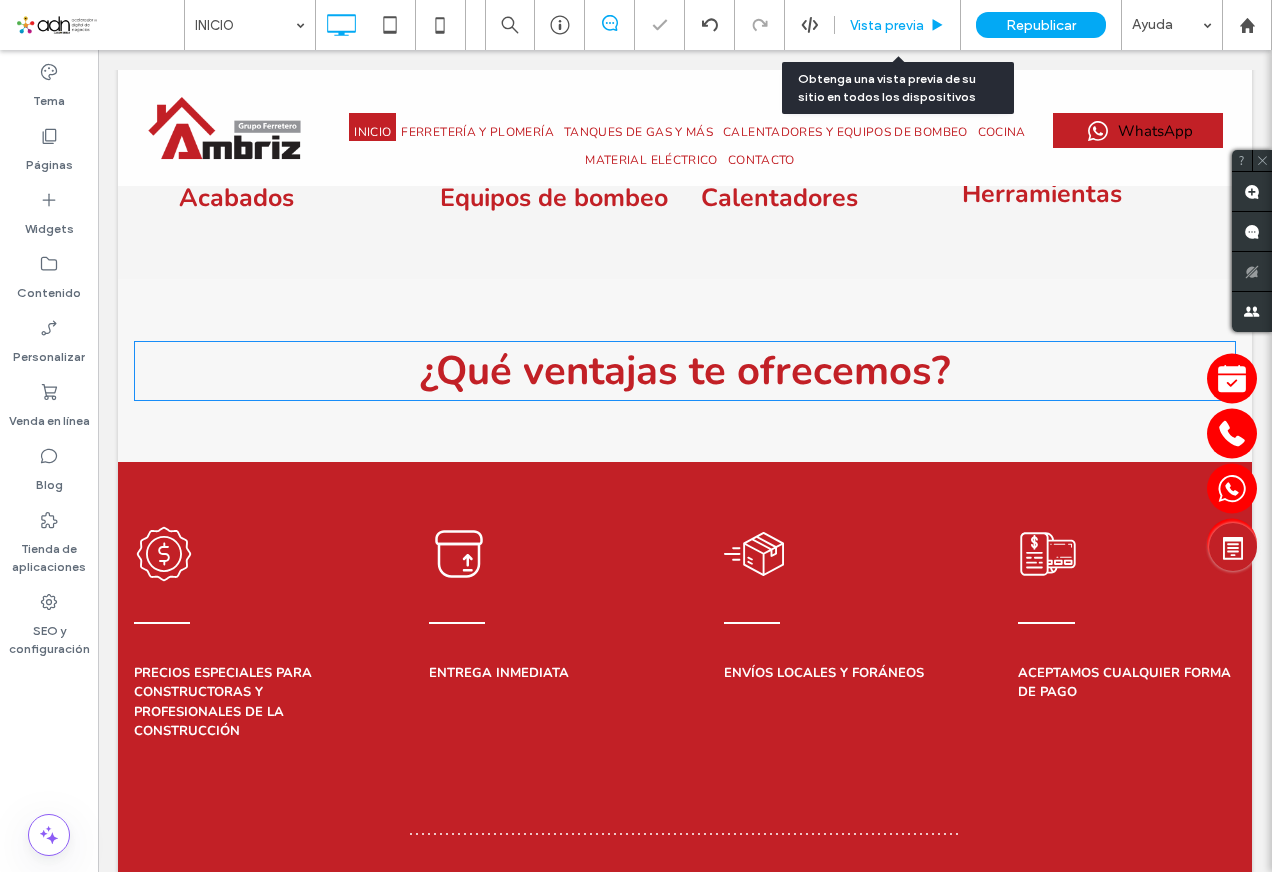 click on "Vista previa" at bounding box center (887, 25) 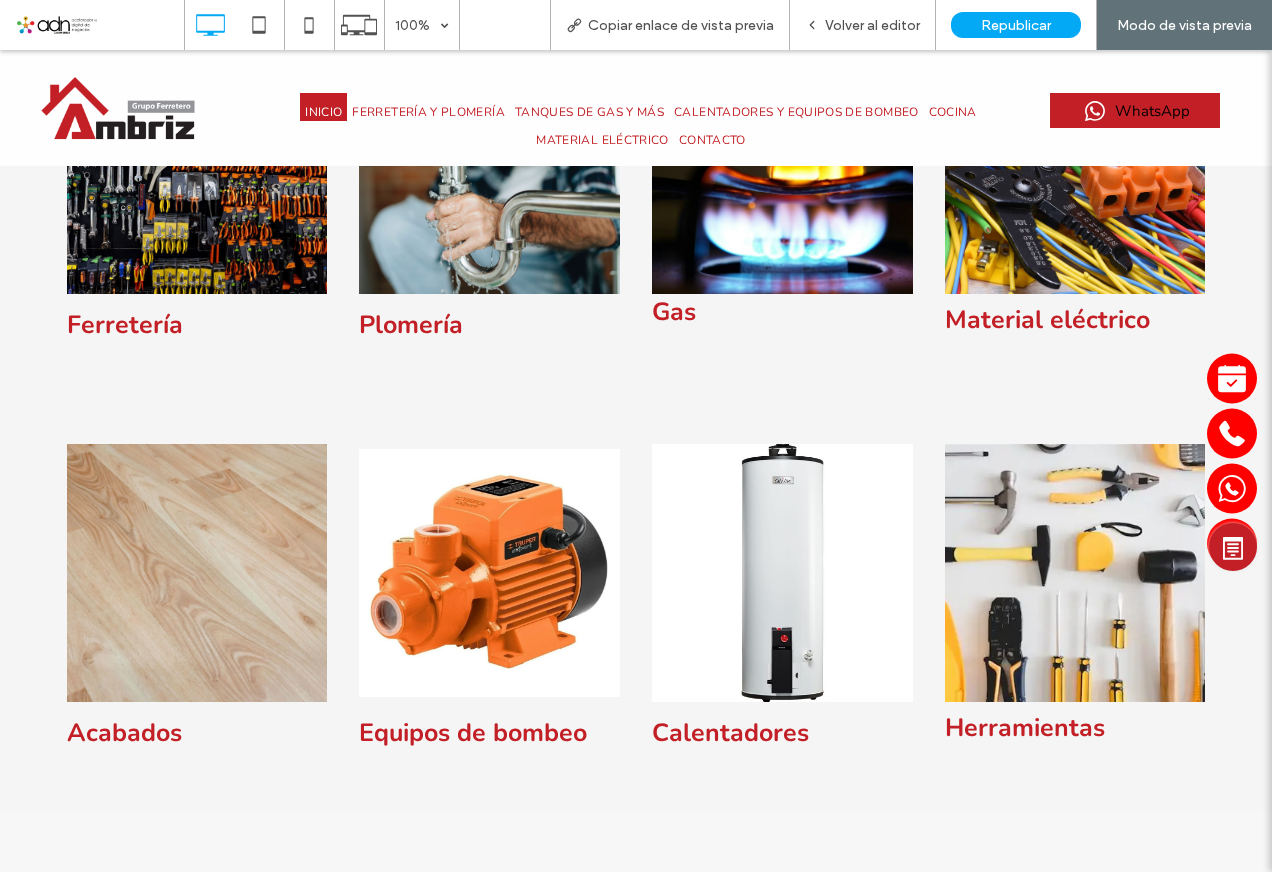 scroll, scrollTop: 770, scrollLeft: 0, axis: vertical 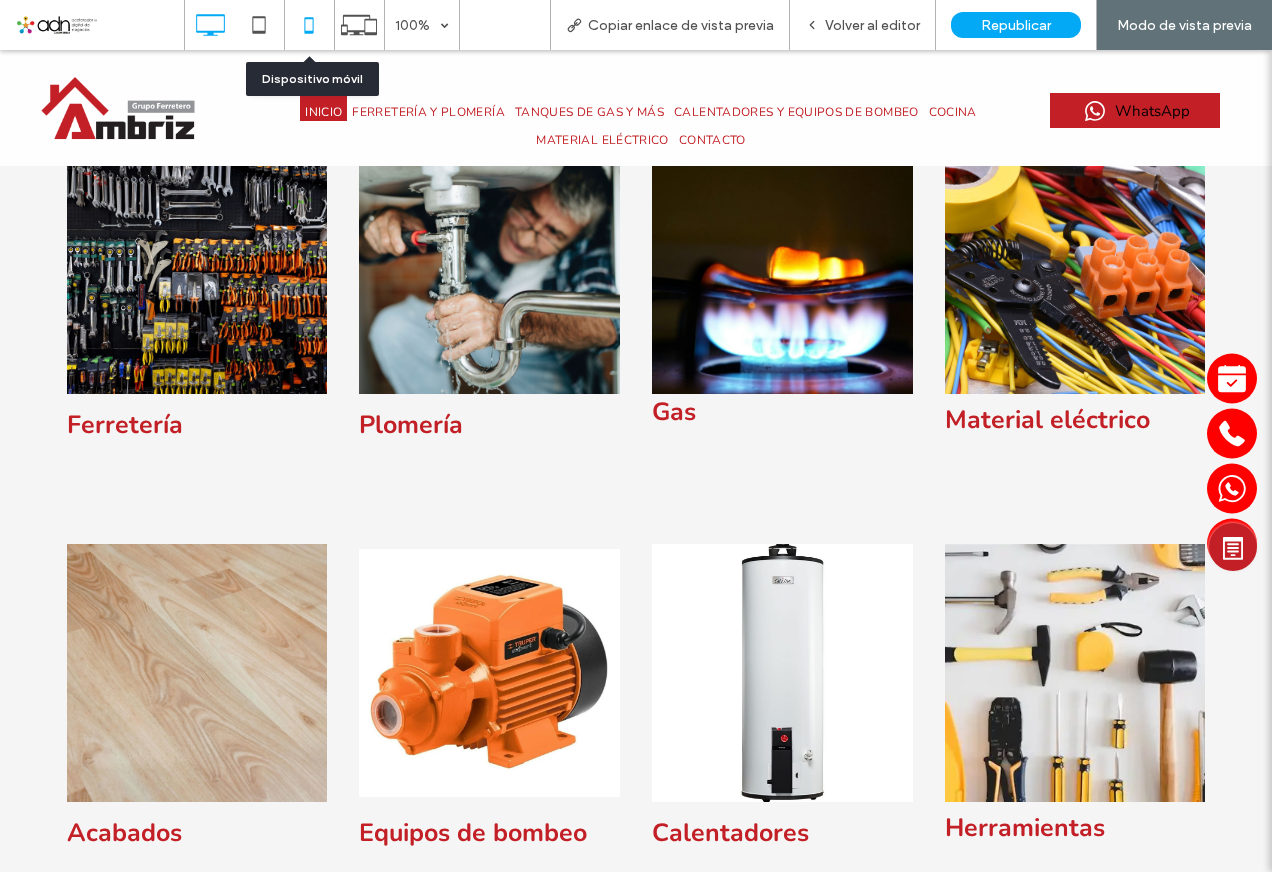 click 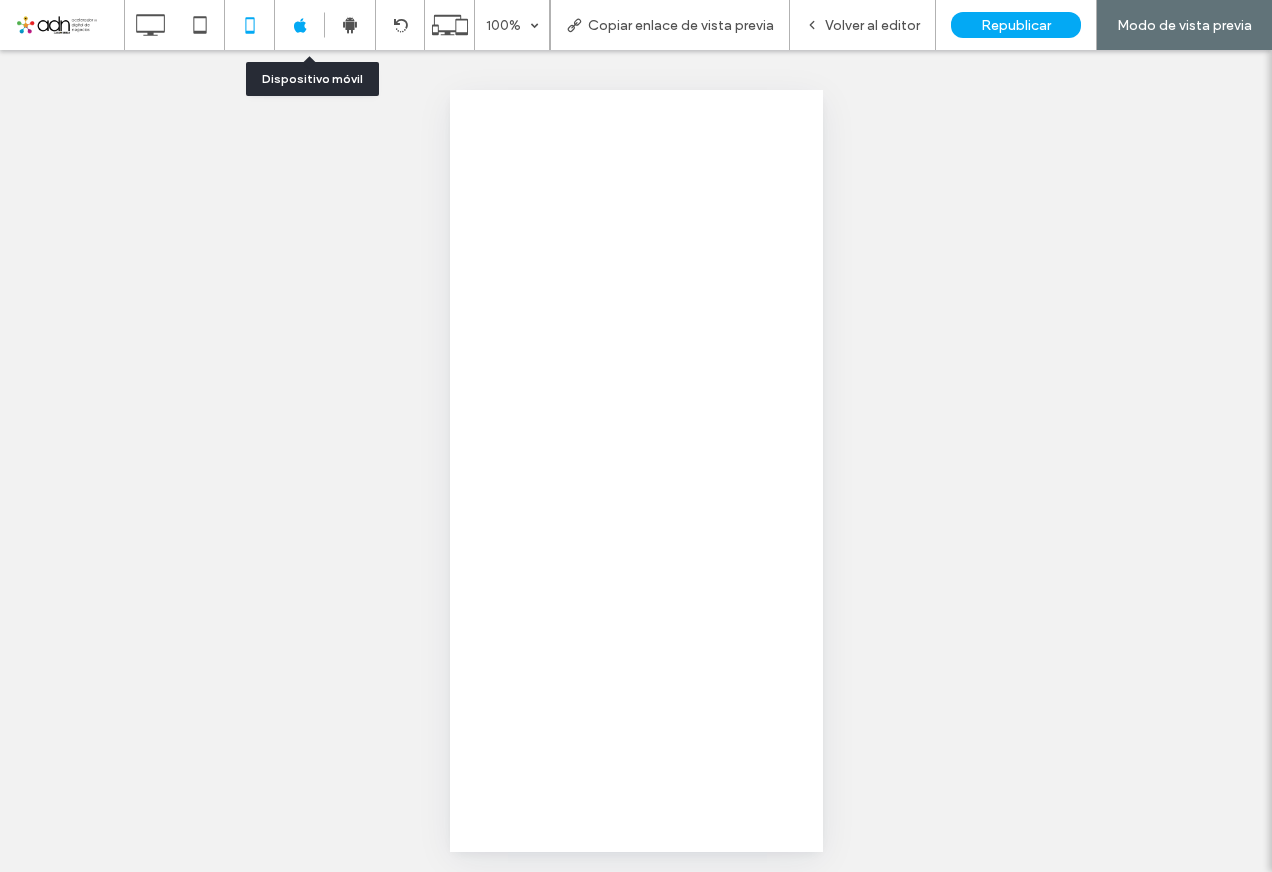 scroll, scrollTop: 0, scrollLeft: 0, axis: both 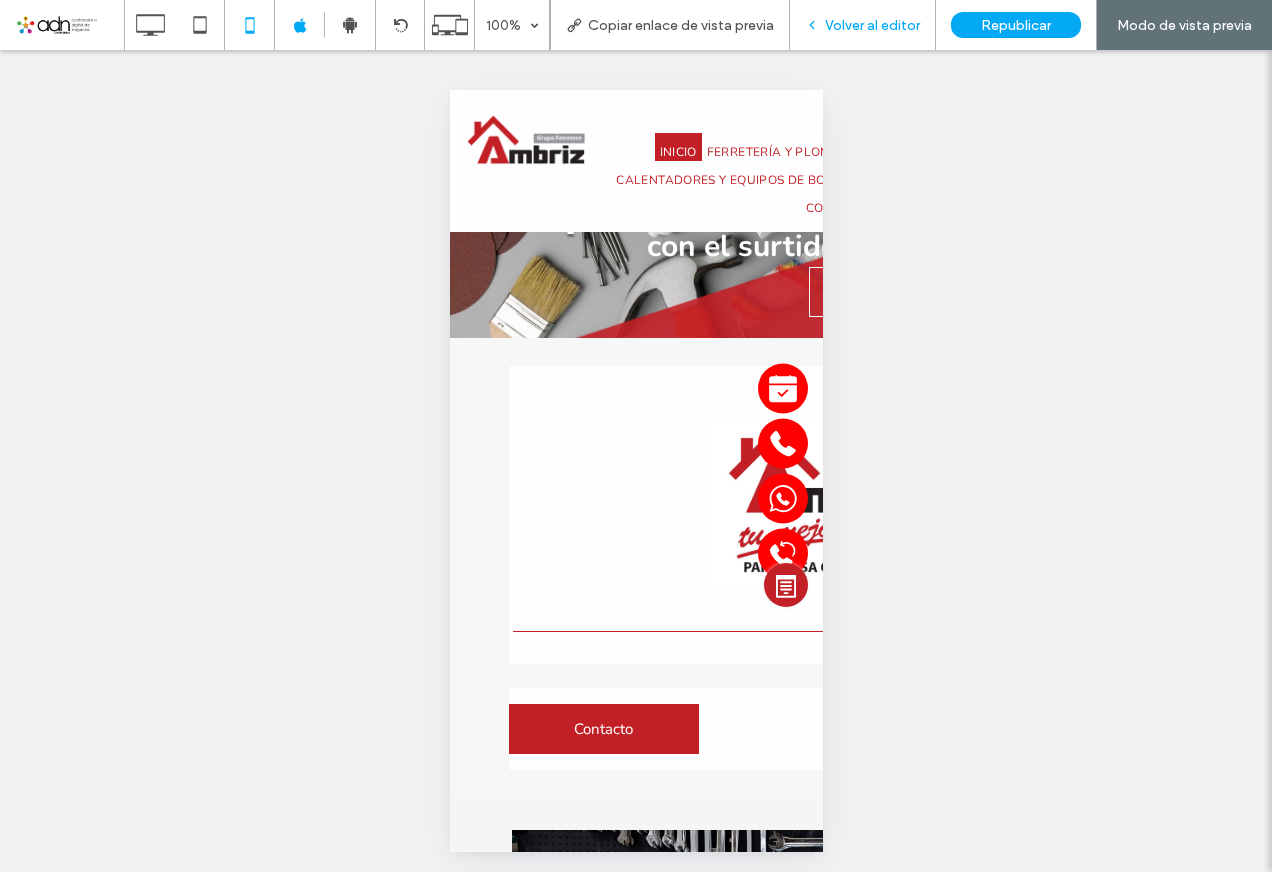 click on "Volver al editor" at bounding box center [872, 25] 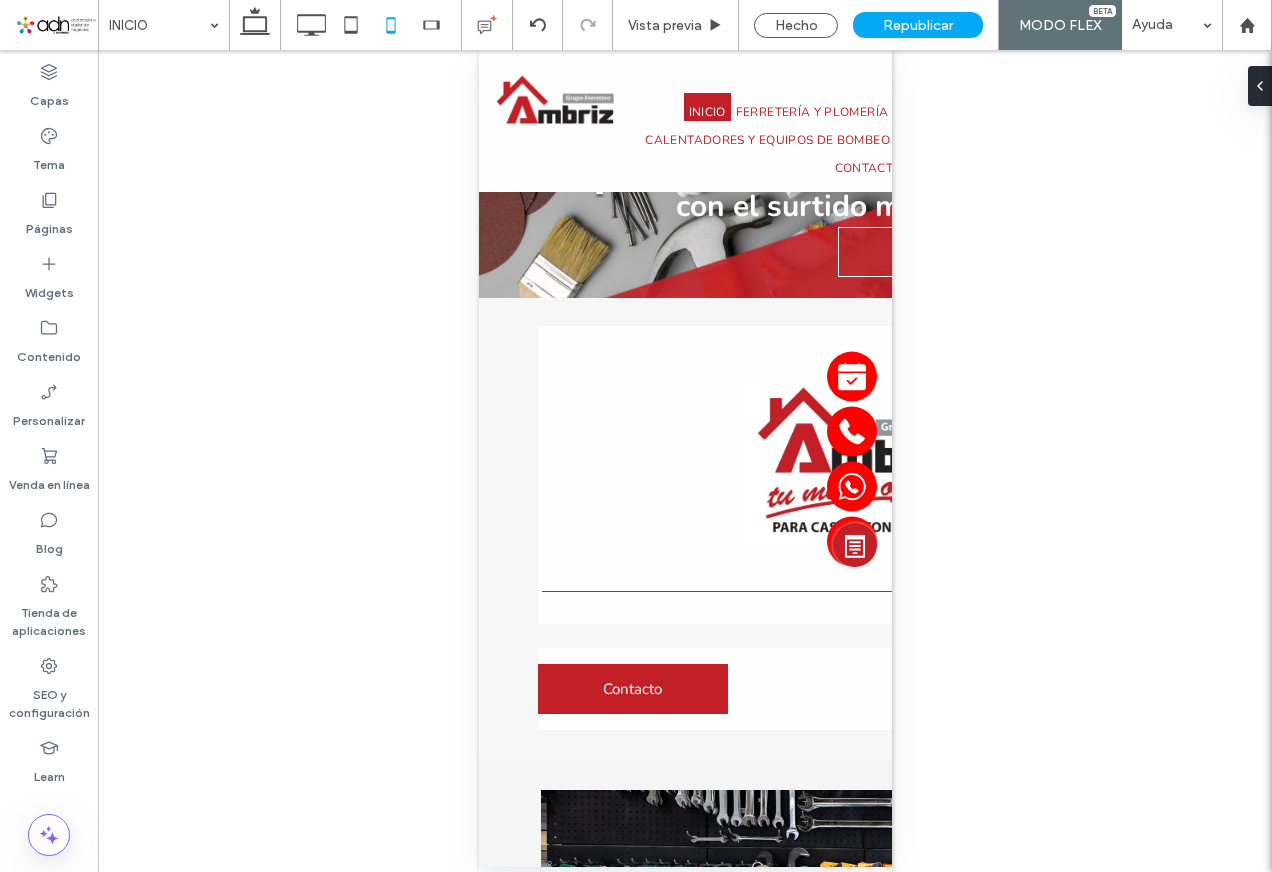 type on "**" 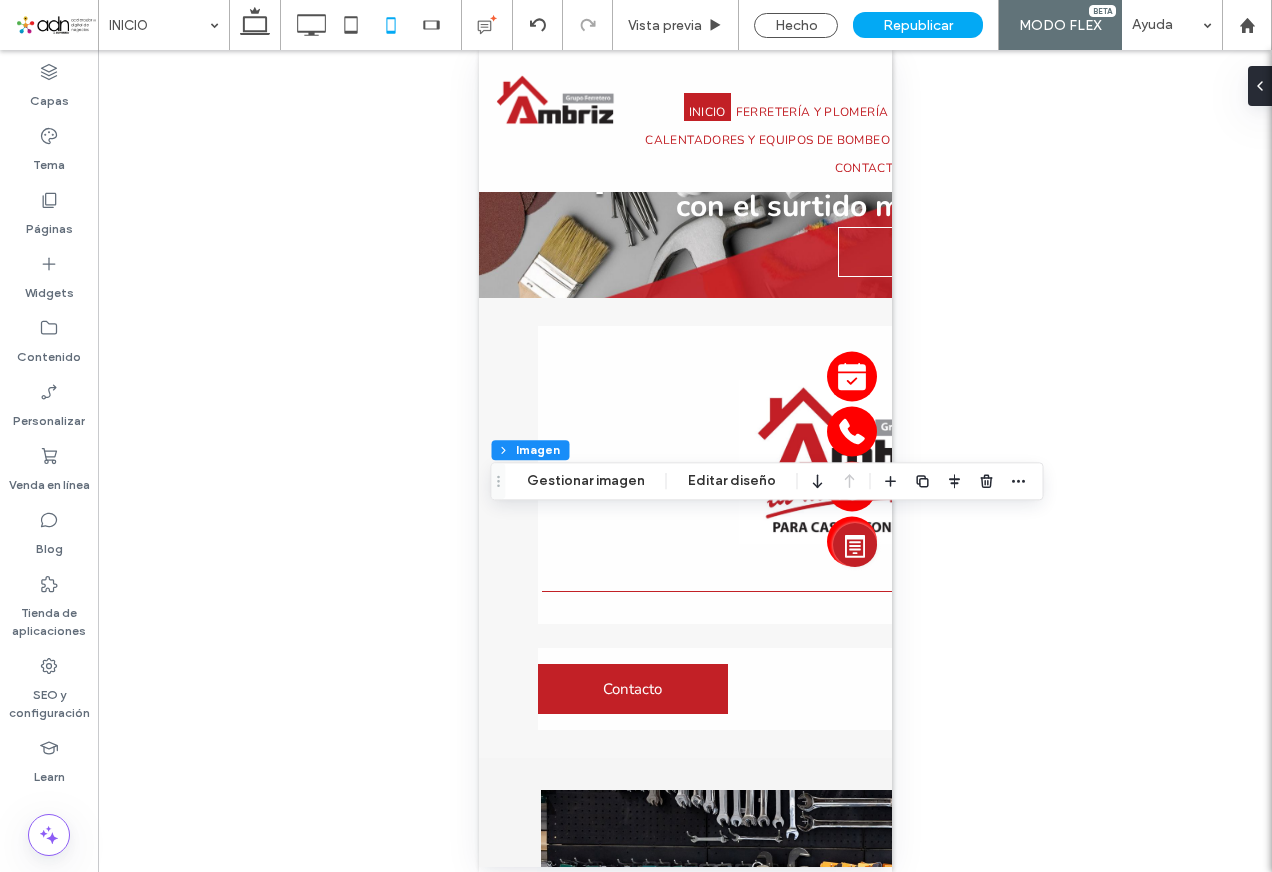 click on "Hacer visible?
Sí" at bounding box center (685, 461) 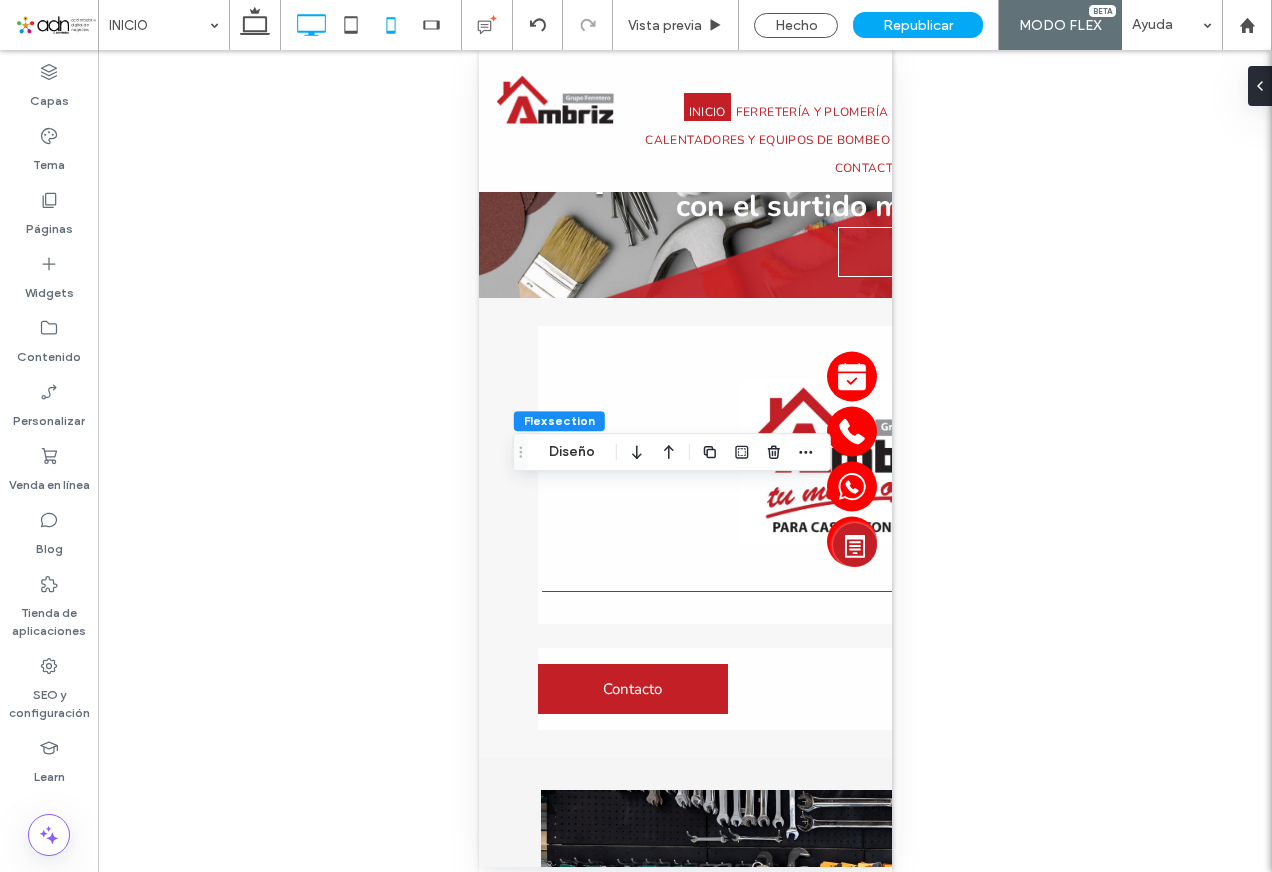click 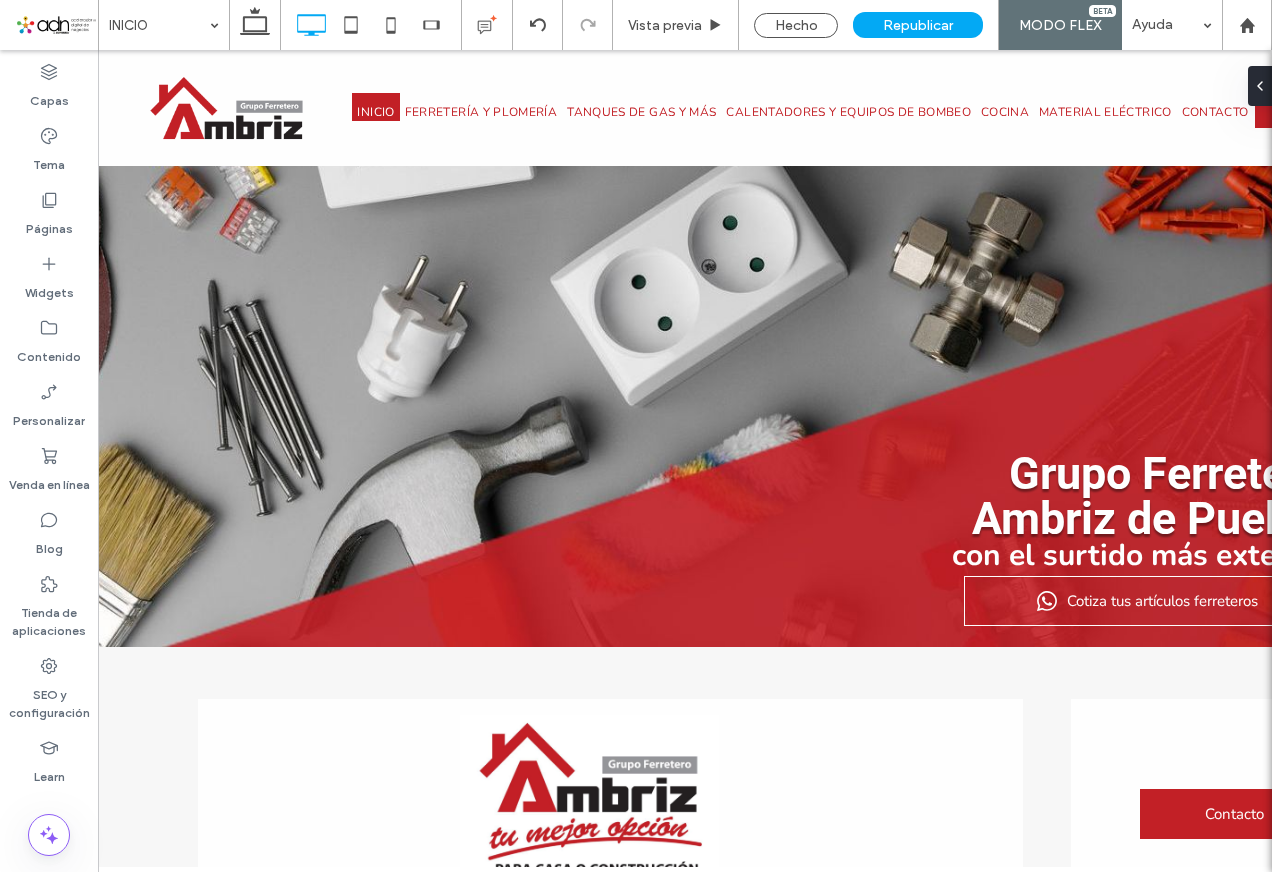 scroll, scrollTop: 0, scrollLeft: 20, axis: horizontal 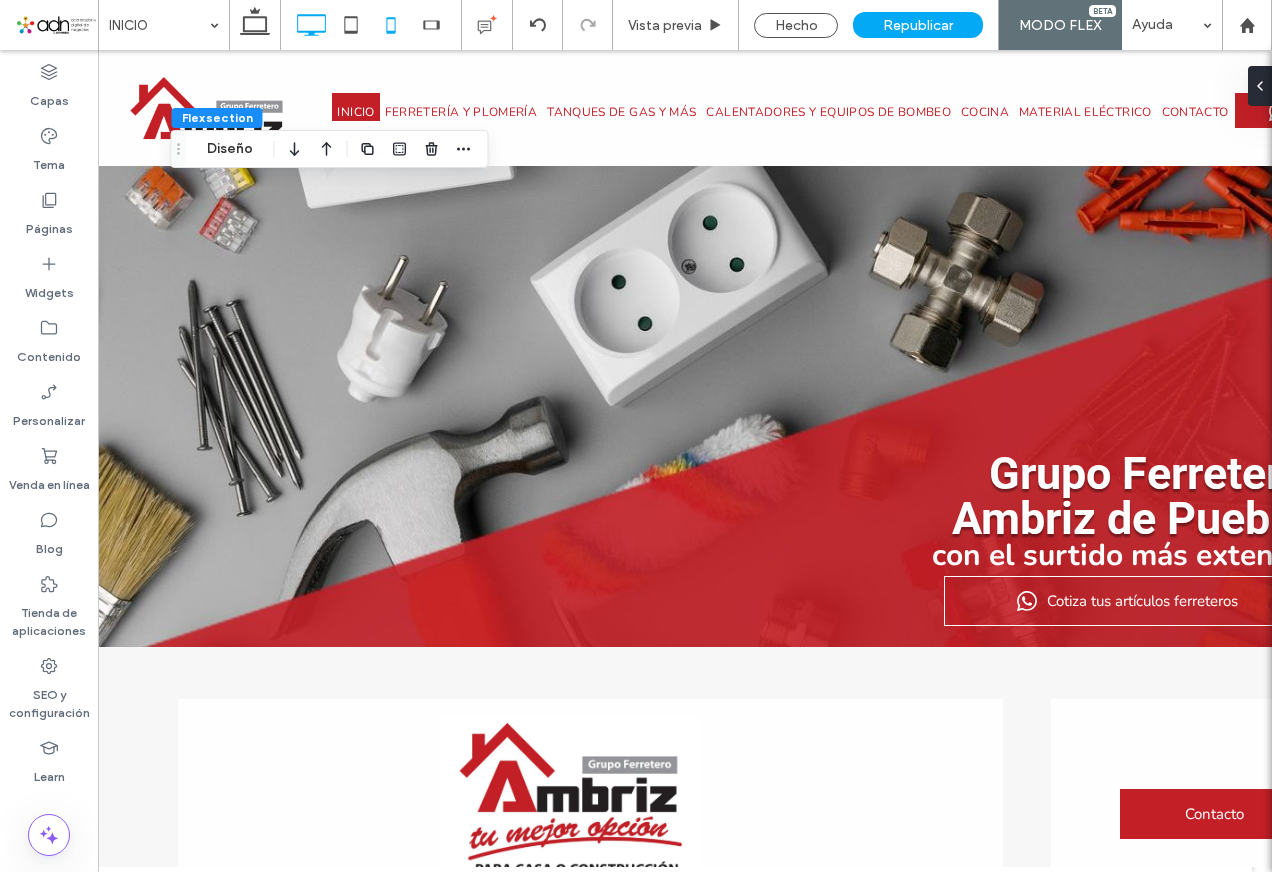 click 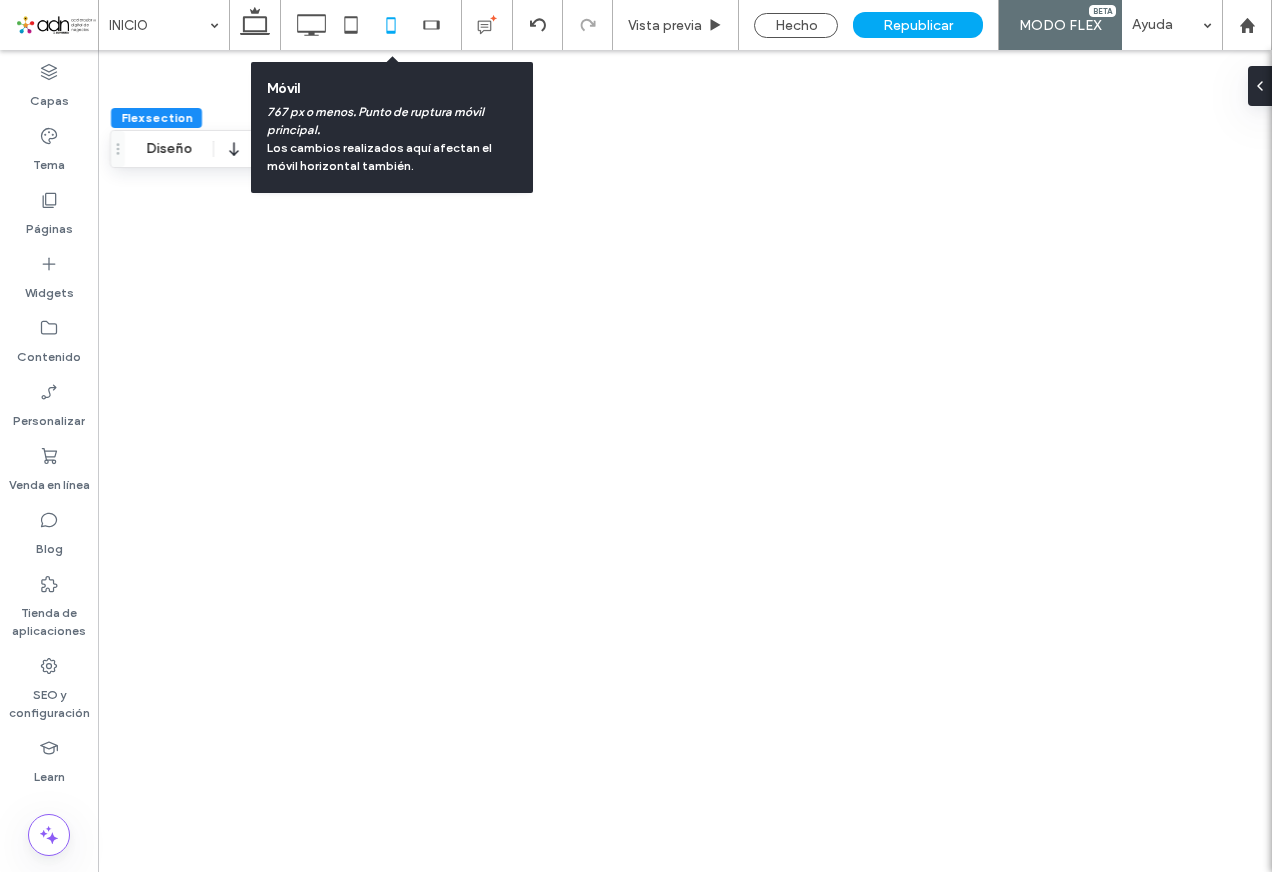 scroll, scrollTop: 0, scrollLeft: 0, axis: both 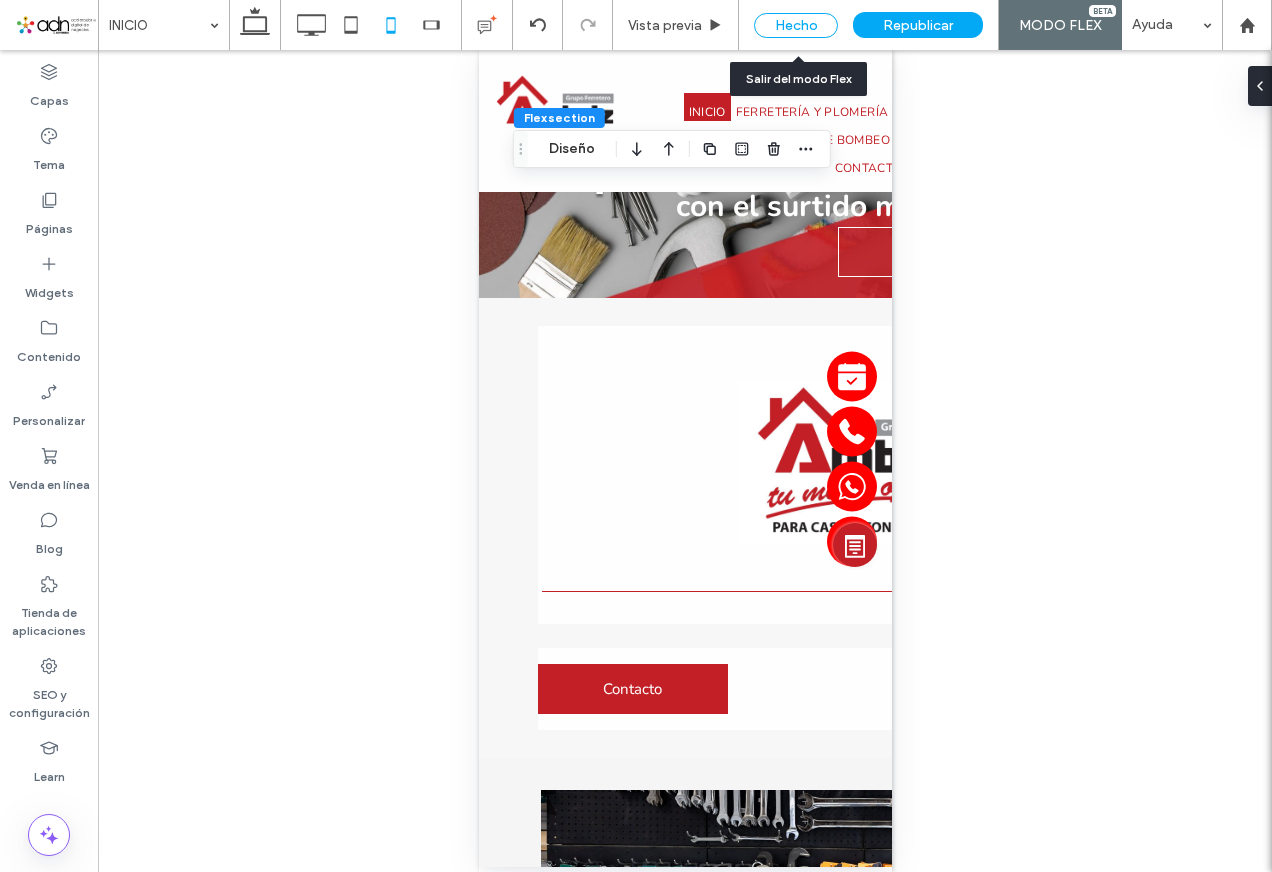 click on "Hecho" at bounding box center (796, 25) 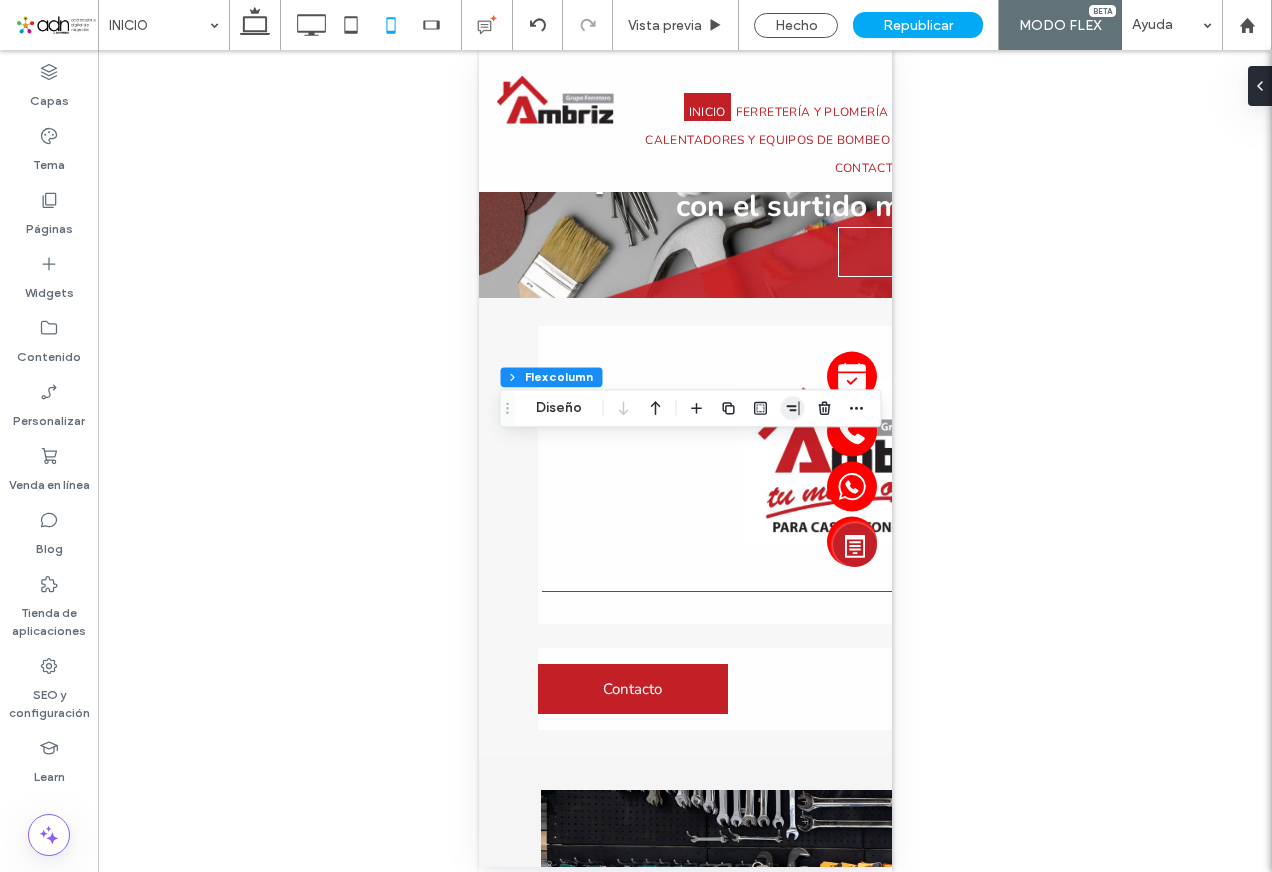 click 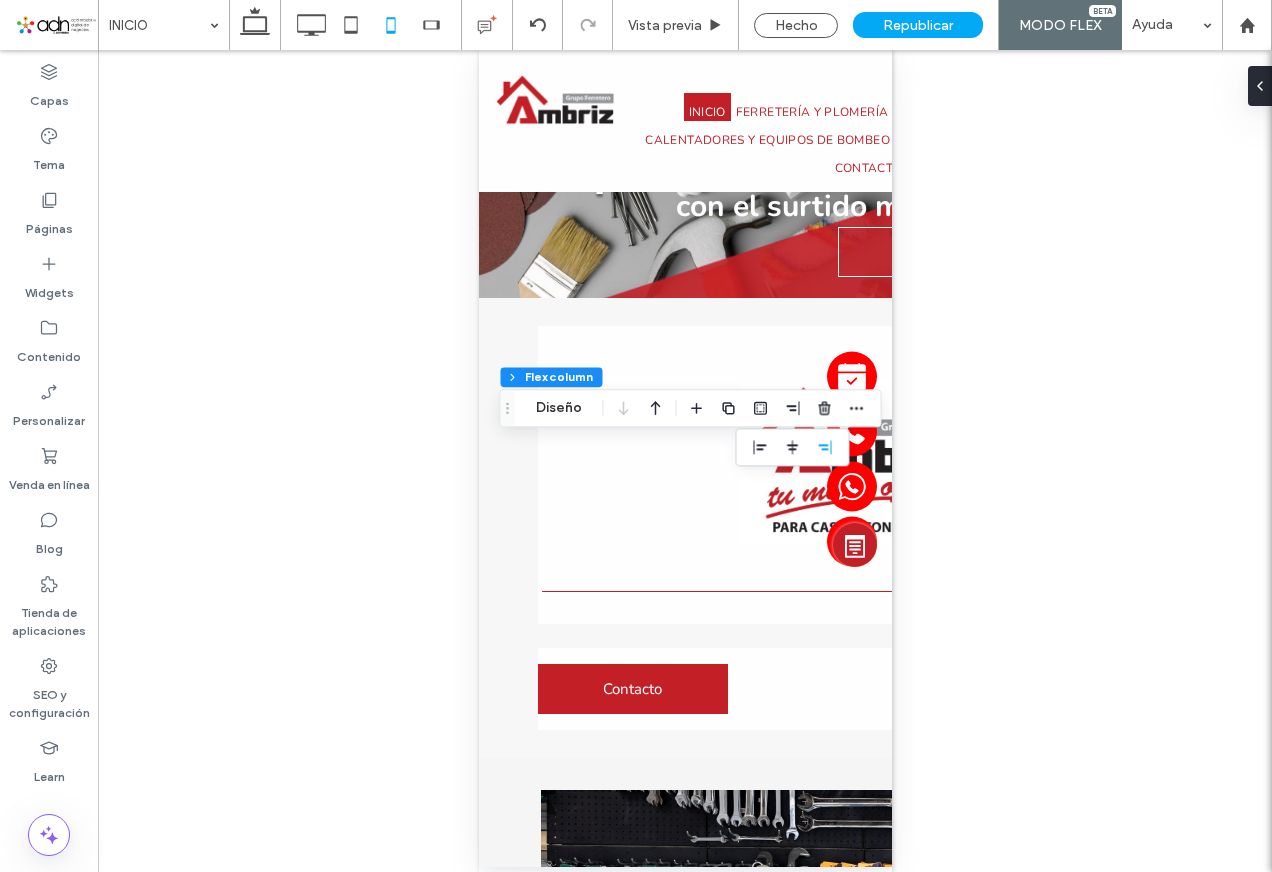 click at bounding box center [793, 447] 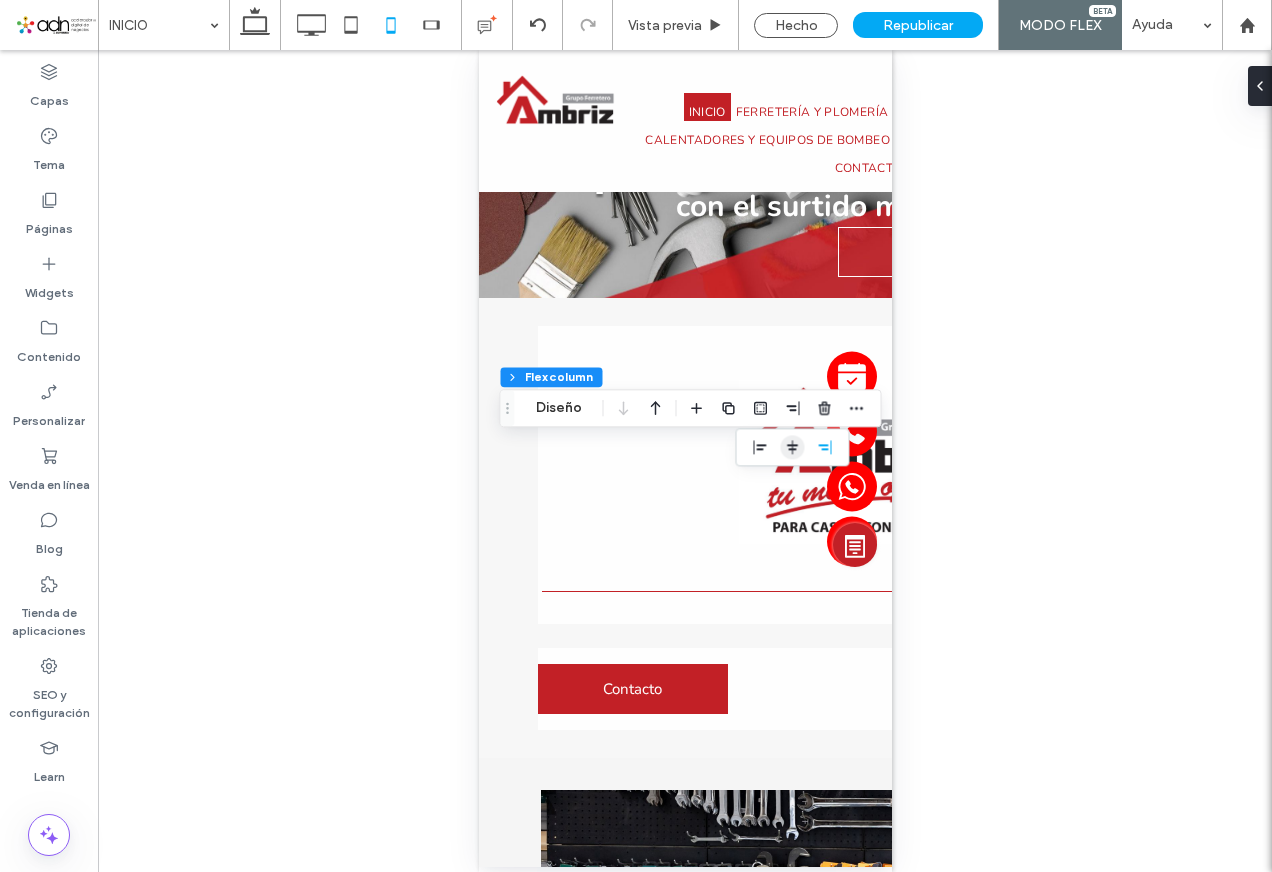 click 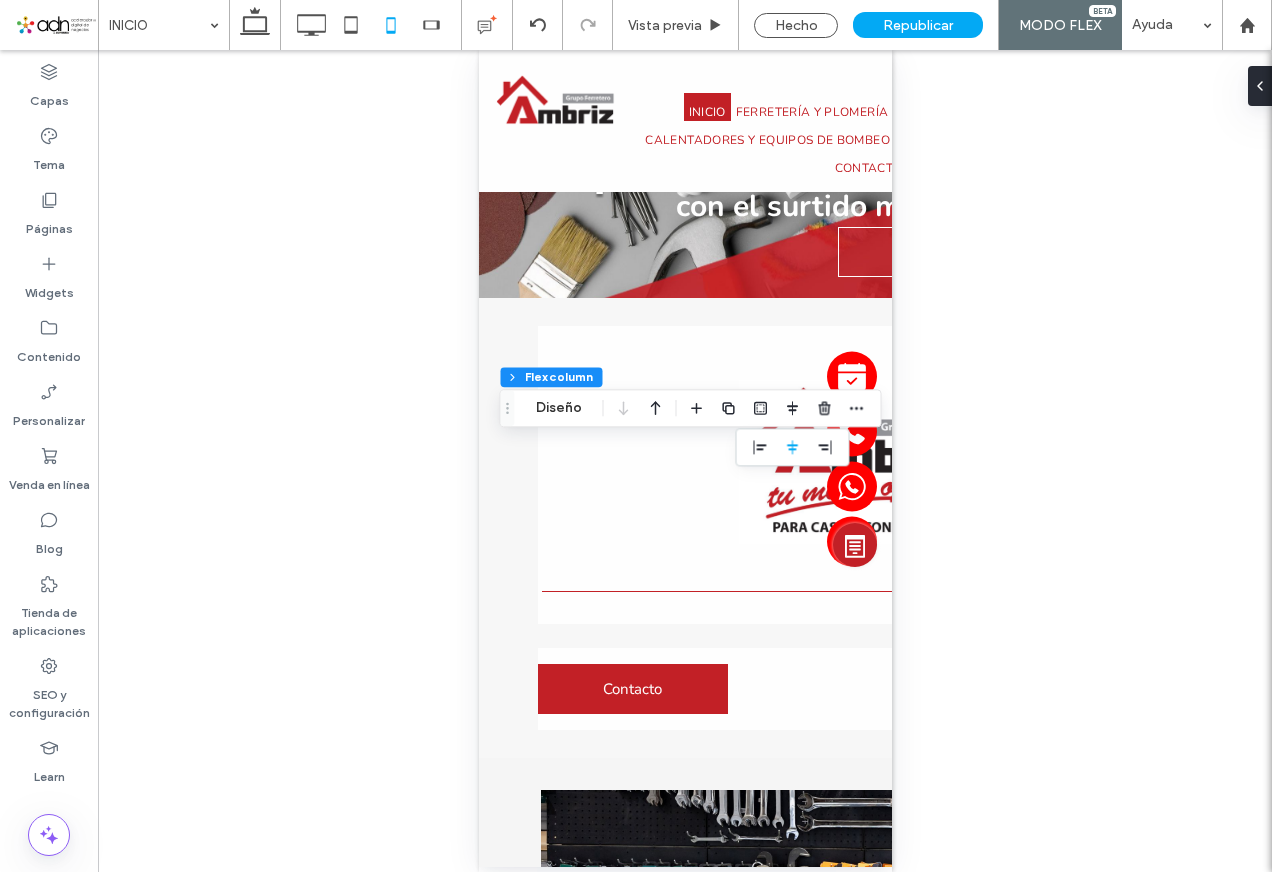 click on "Hacer visible?
Sí" at bounding box center [685, 461] 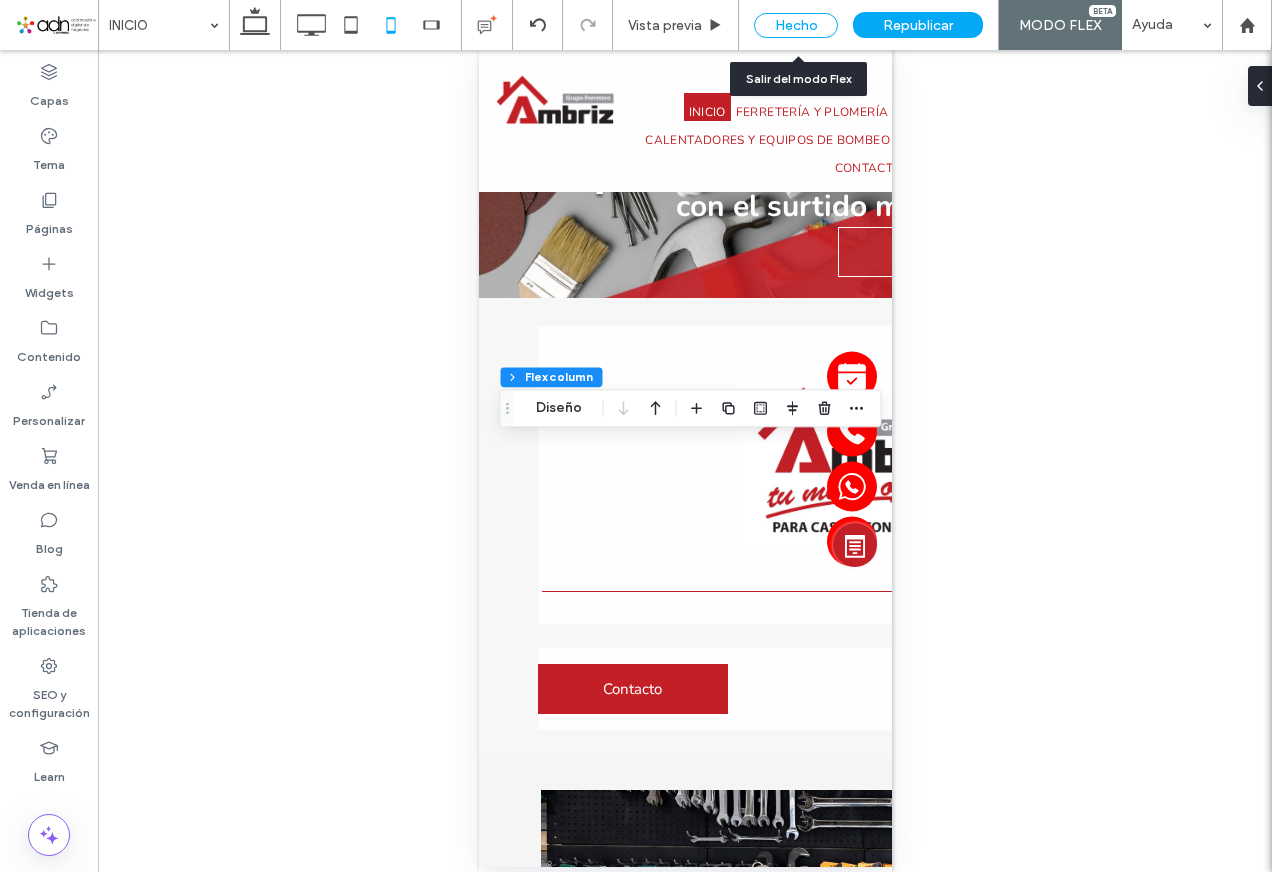 click on "Hecho" at bounding box center (796, 25) 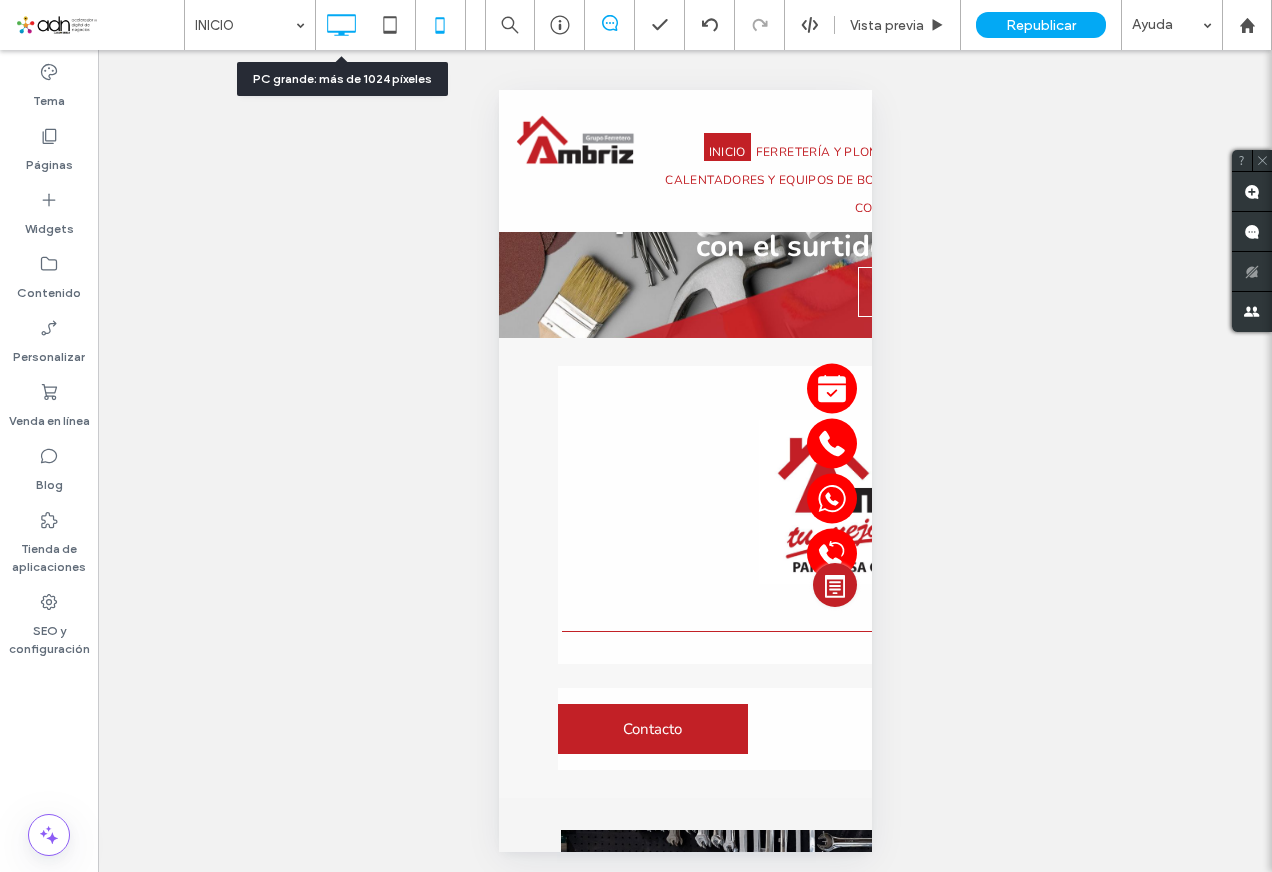 click 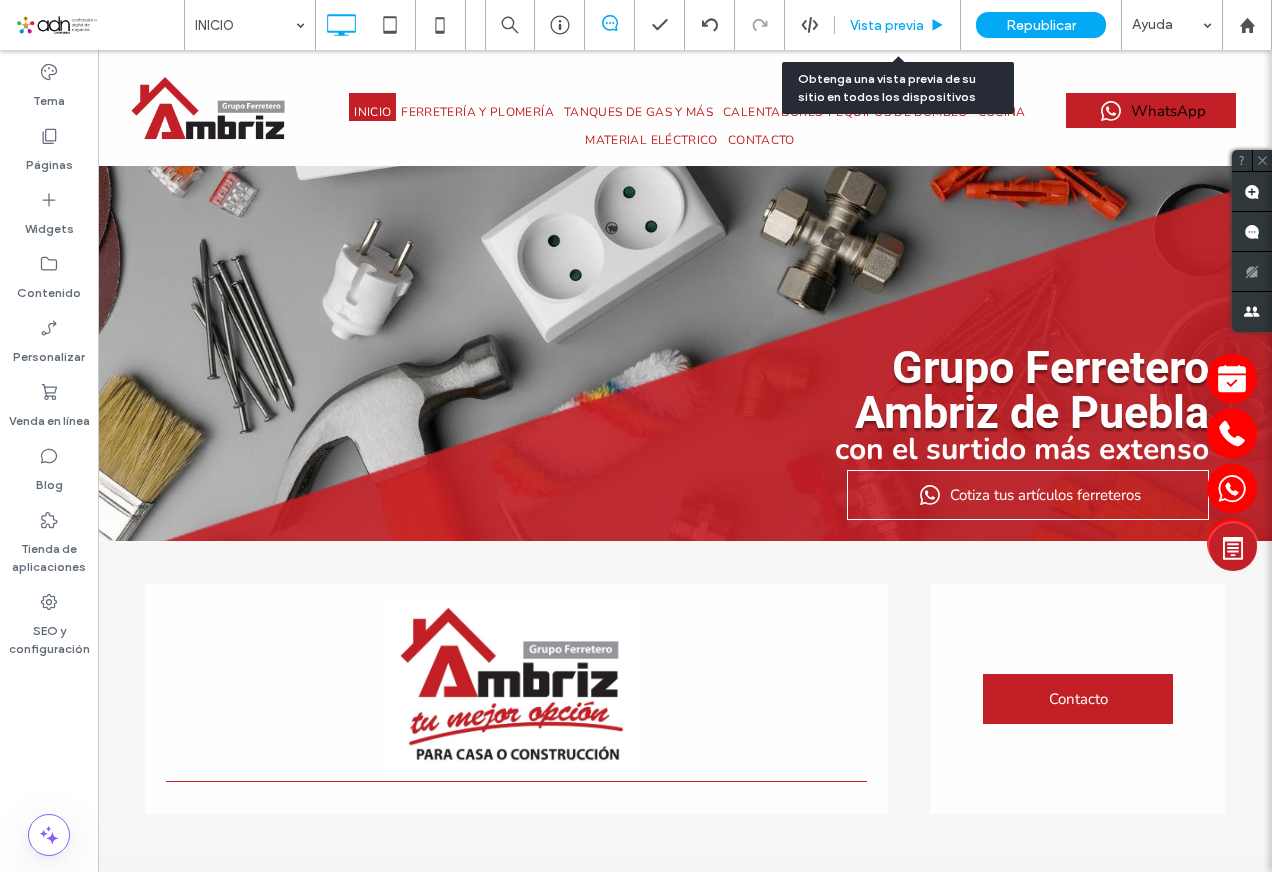 click on "Vista previa" at bounding box center (887, 25) 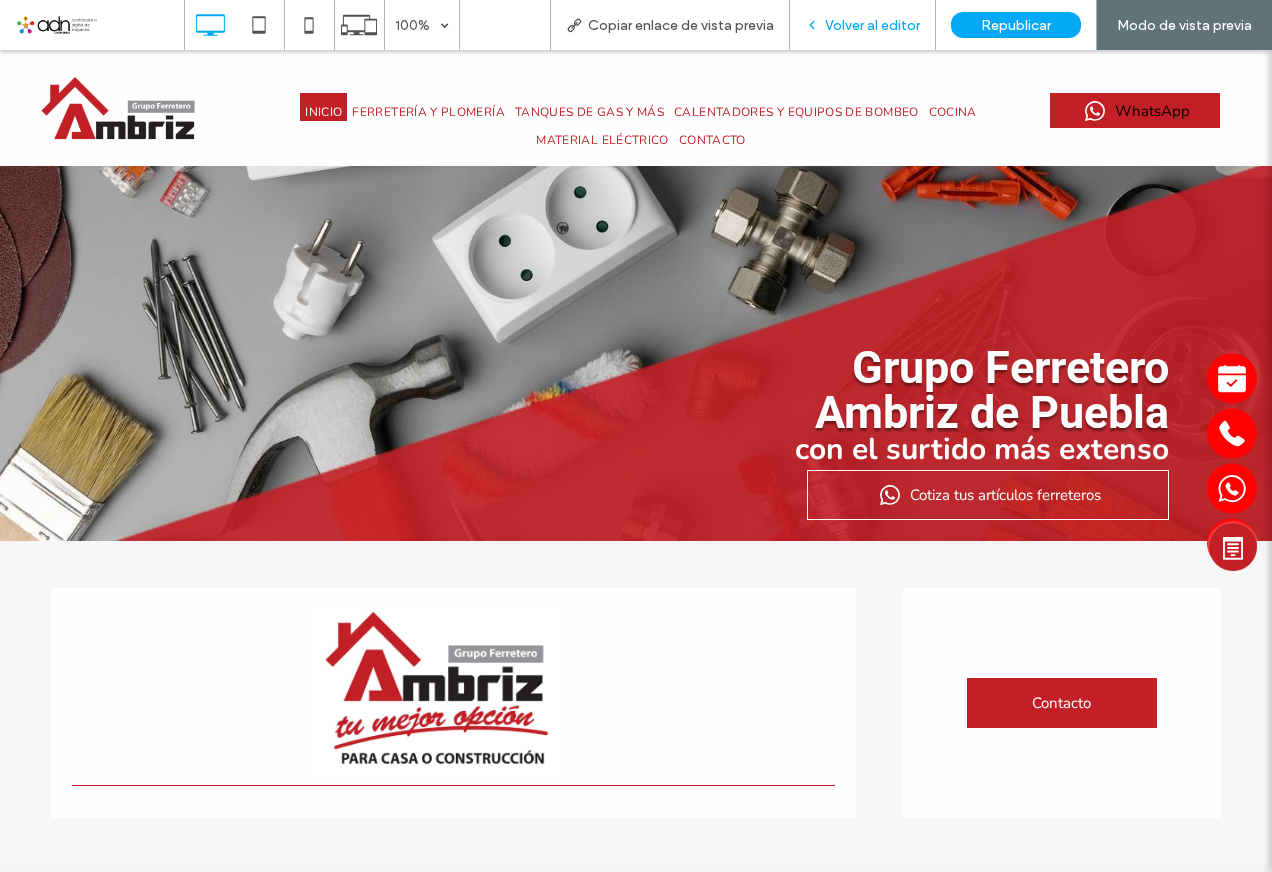 click on "Volver al editor" at bounding box center [863, 25] 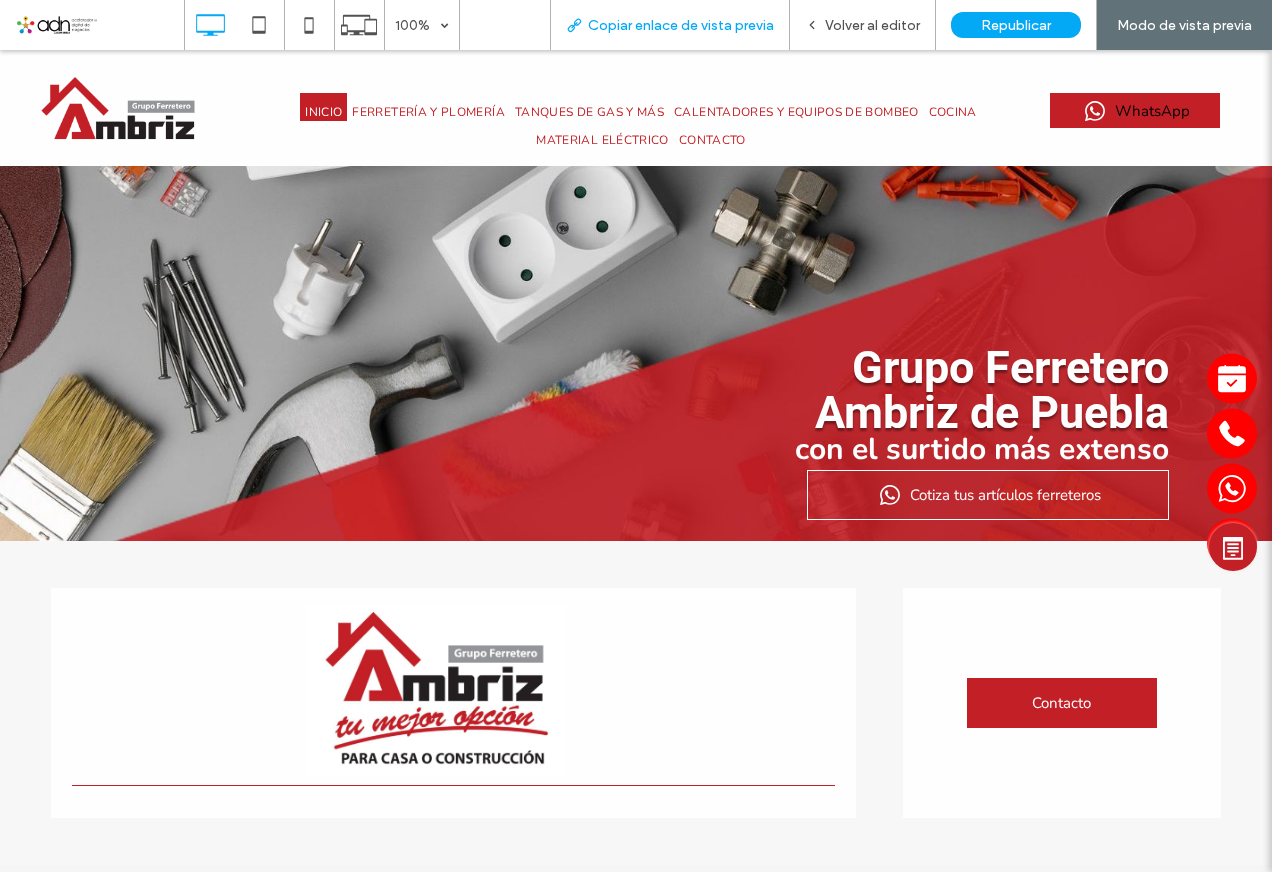 click on "Copiar enlace de vista previa" at bounding box center [681, 25] 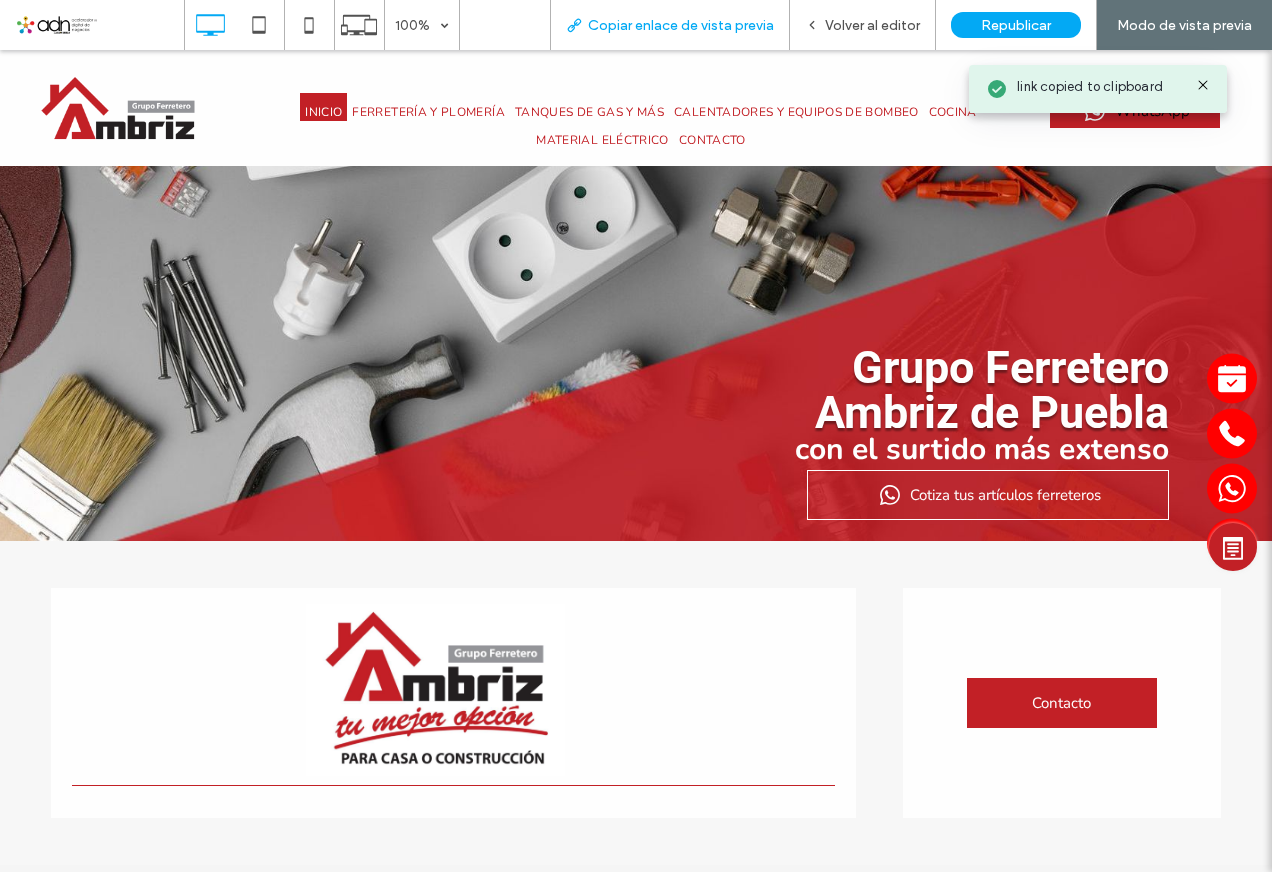 click on "Copiar enlace de vista previa" at bounding box center [681, 25] 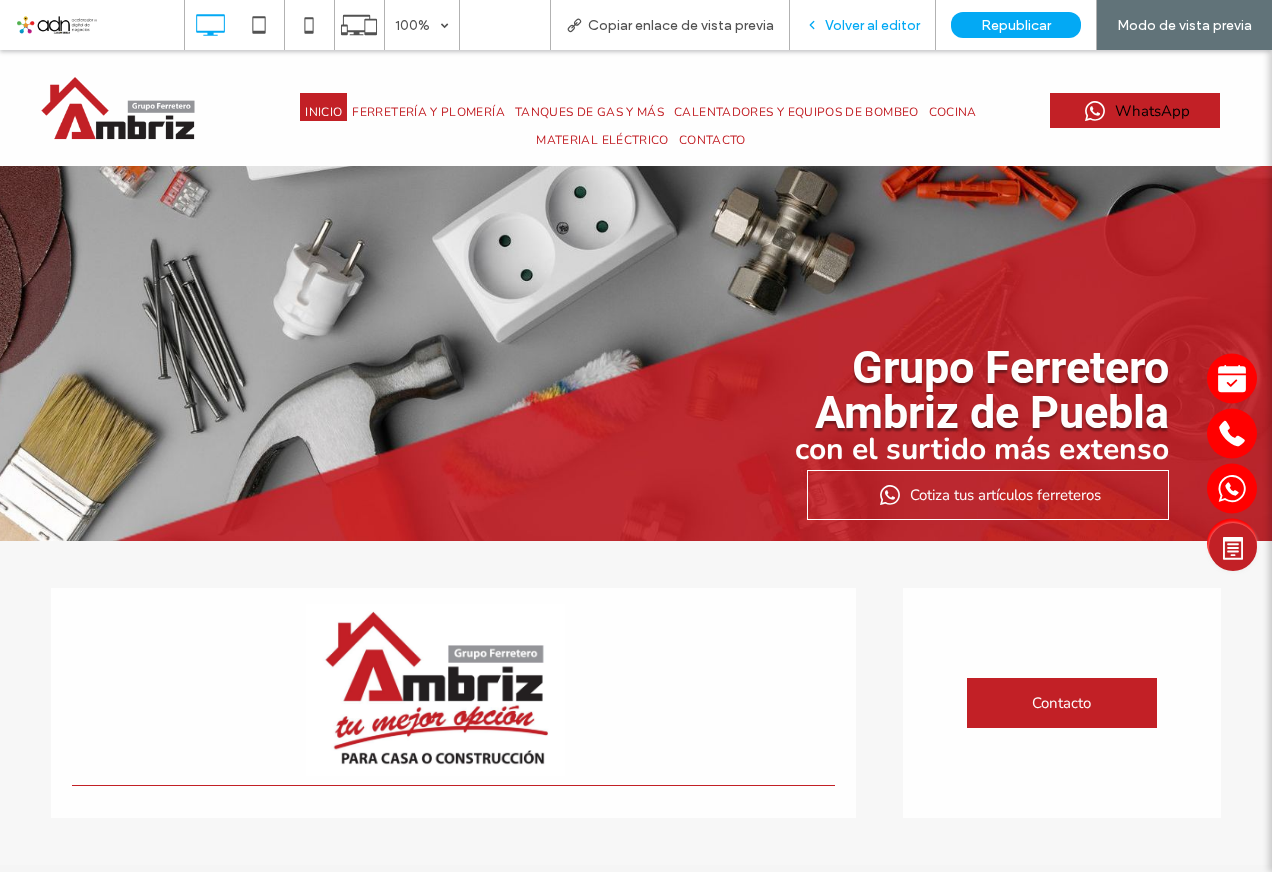 click on "Volver al editor" at bounding box center [872, 25] 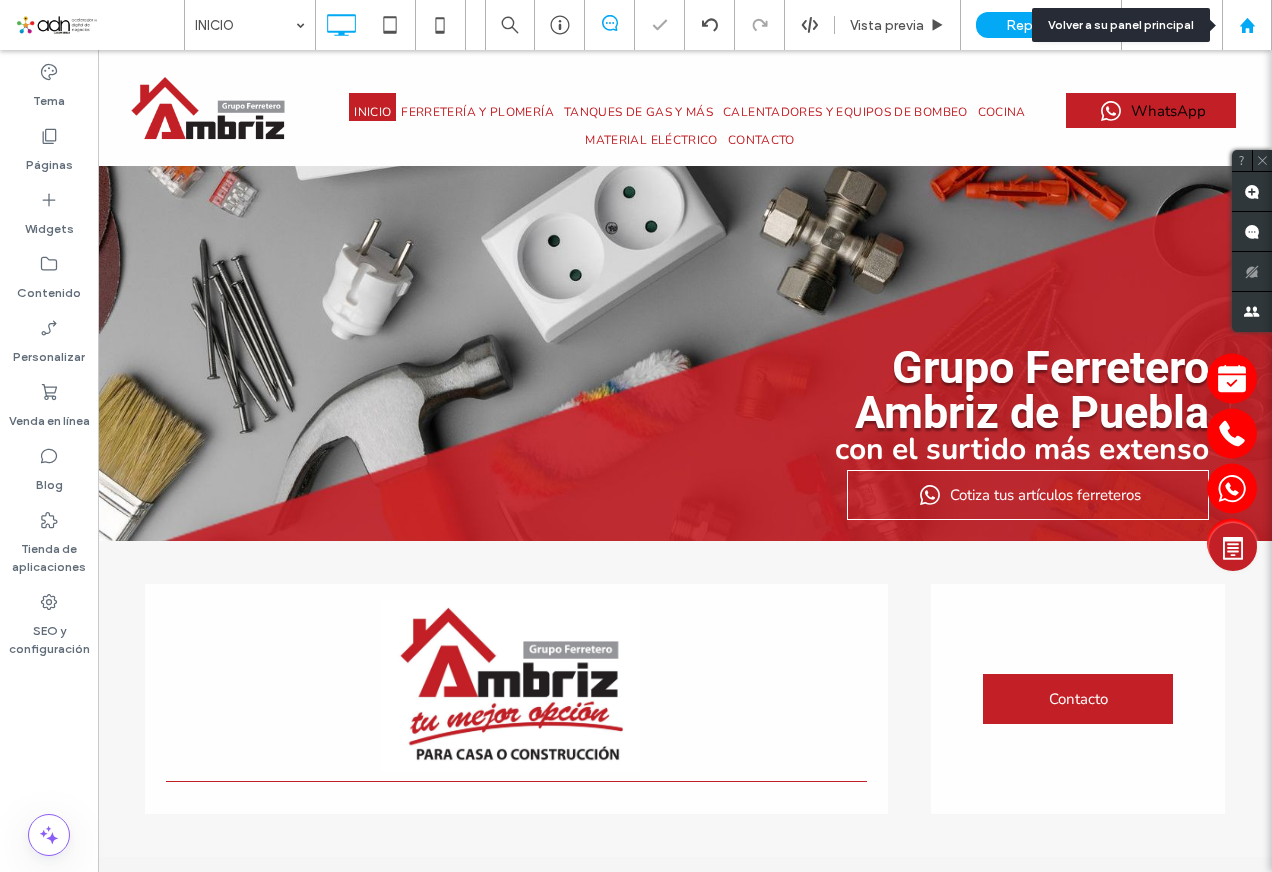 click 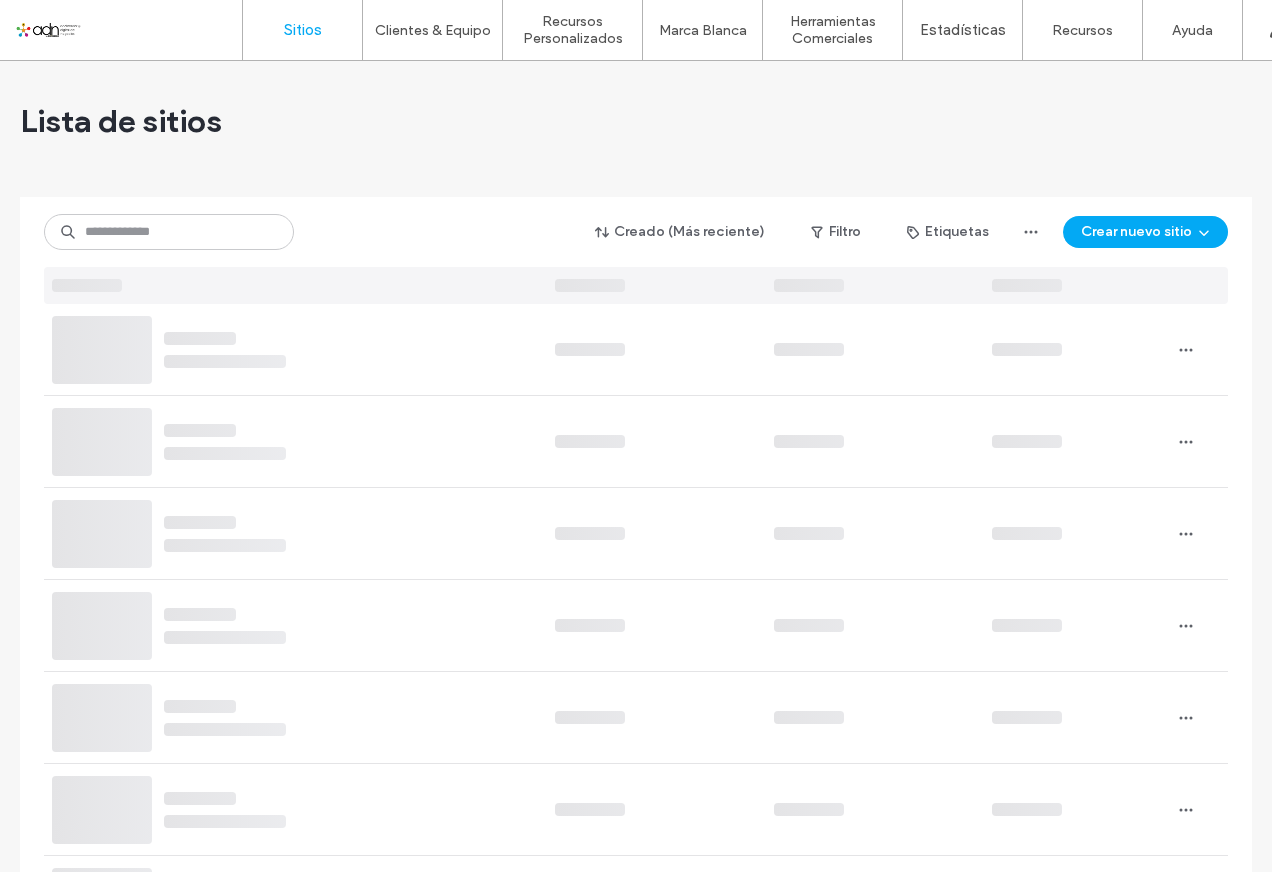 scroll, scrollTop: 0, scrollLeft: 0, axis: both 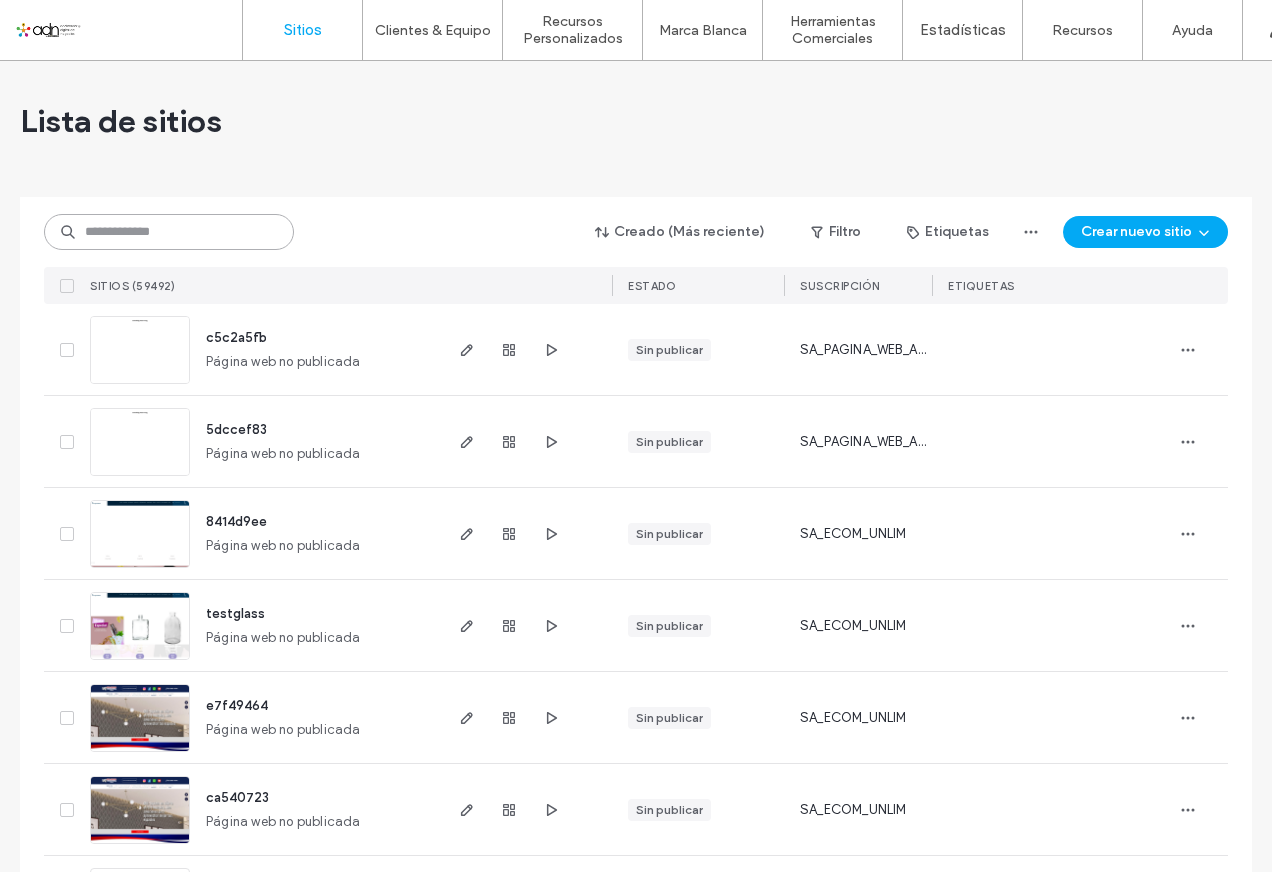 click at bounding box center [169, 232] 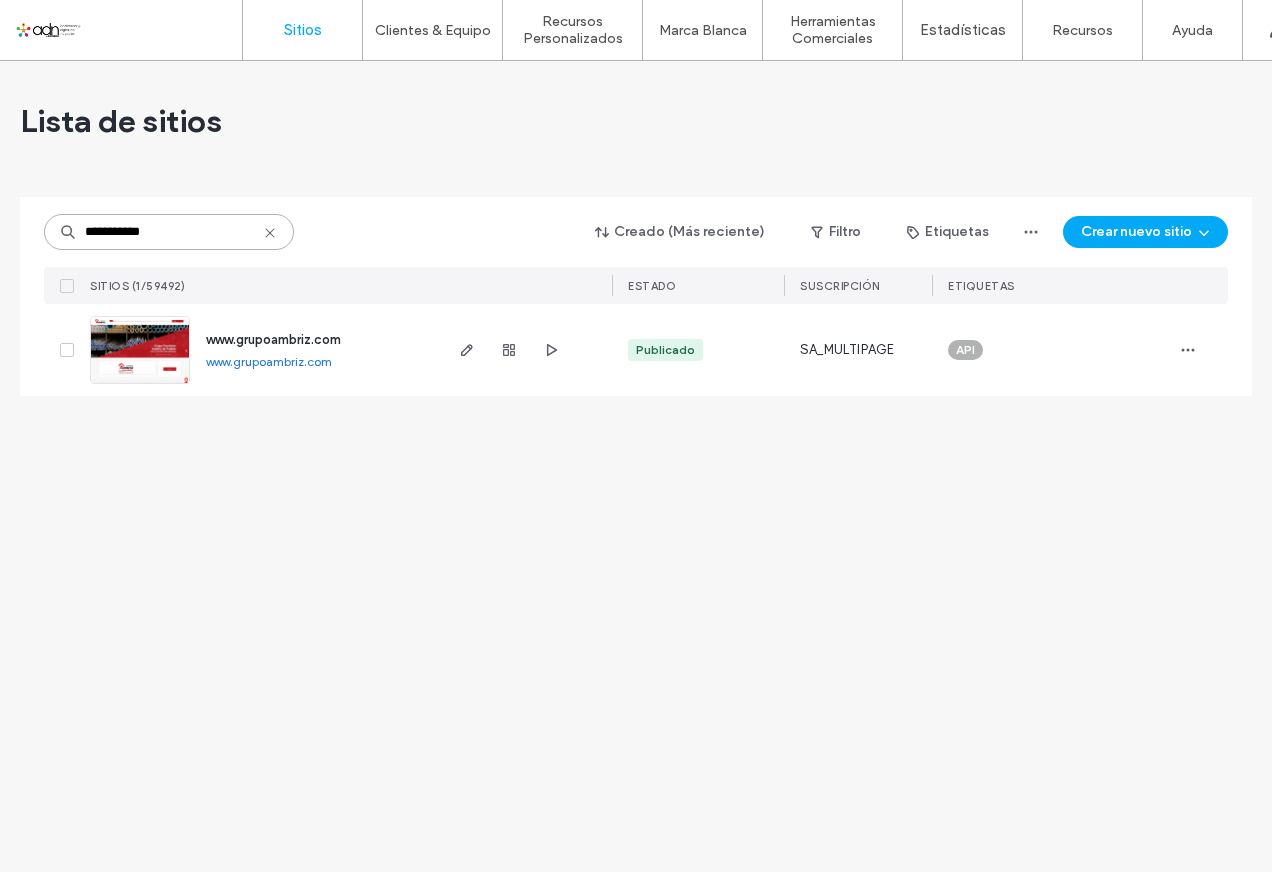 type on "**********" 